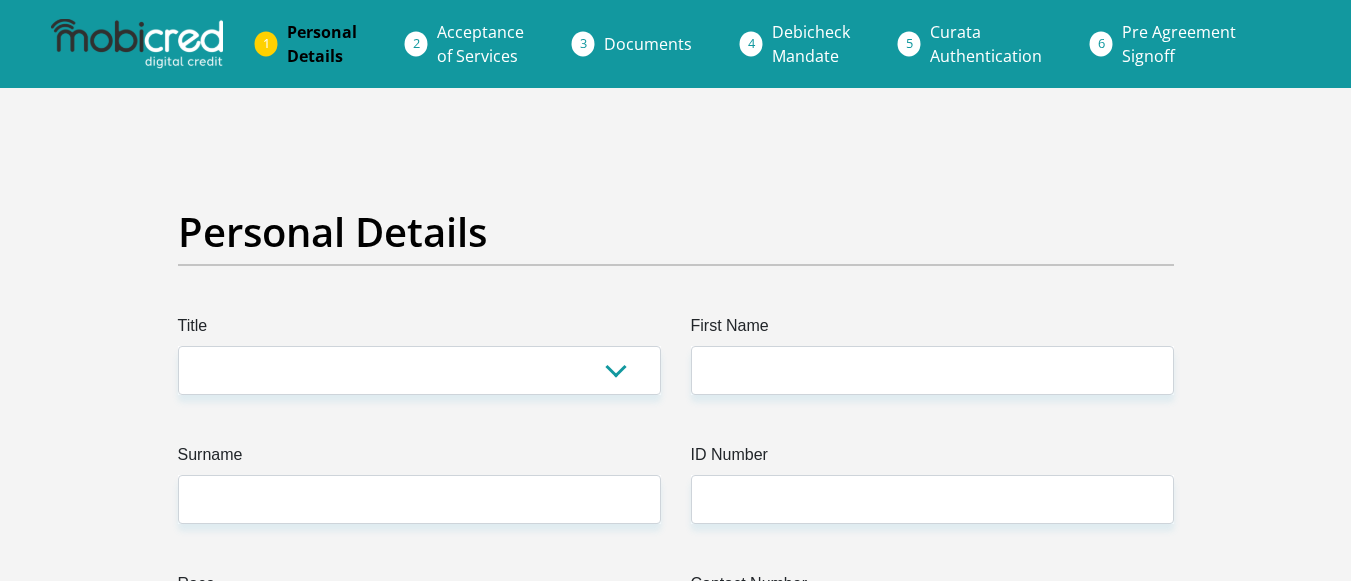scroll, scrollTop: 0, scrollLeft: 0, axis: both 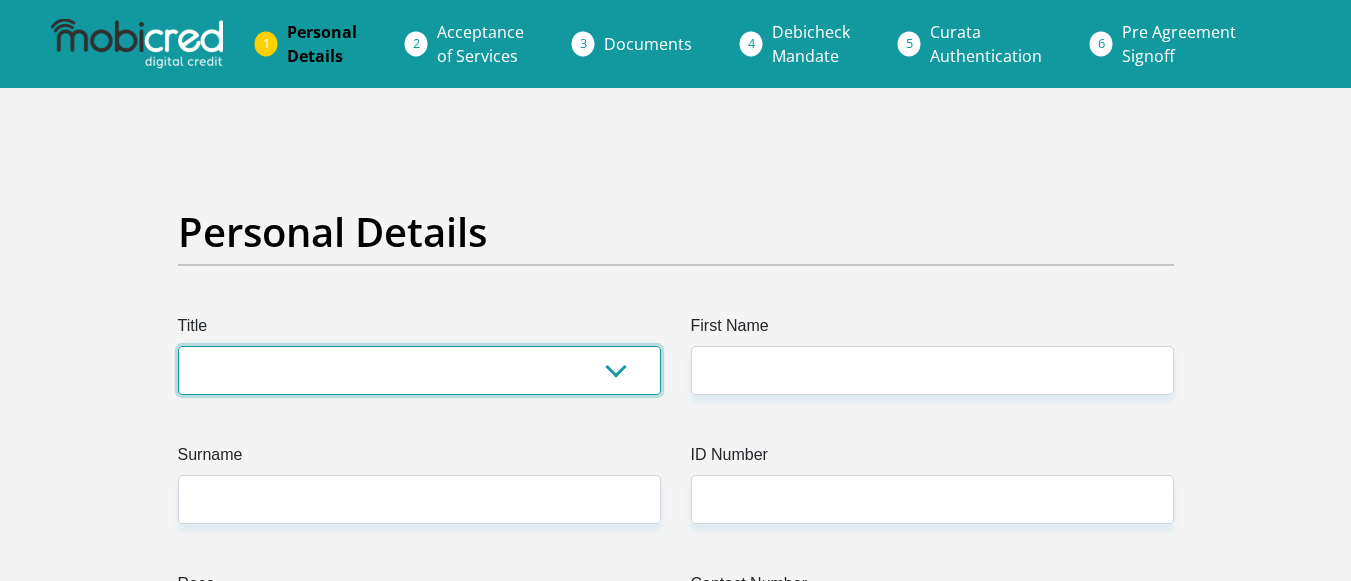 click on "Mr
Ms
Mrs
Dr
Other" at bounding box center (419, 370) 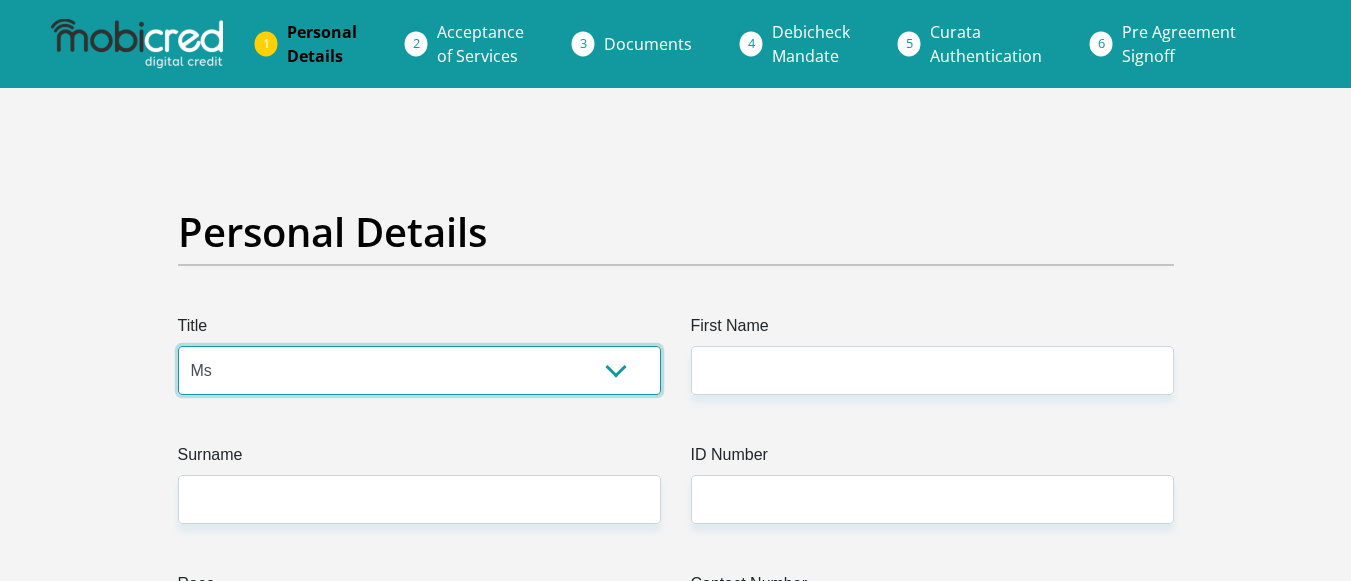 click on "Mr
Ms
Mrs
Dr
Other" at bounding box center [419, 370] 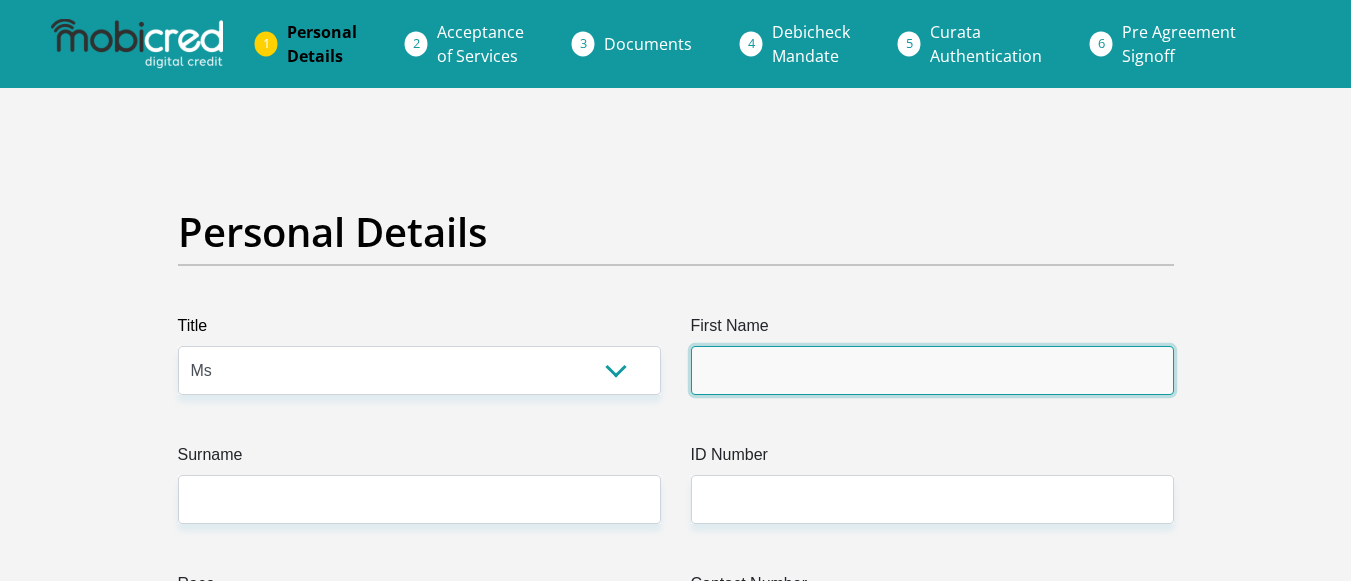 click on "First Name" at bounding box center [932, 370] 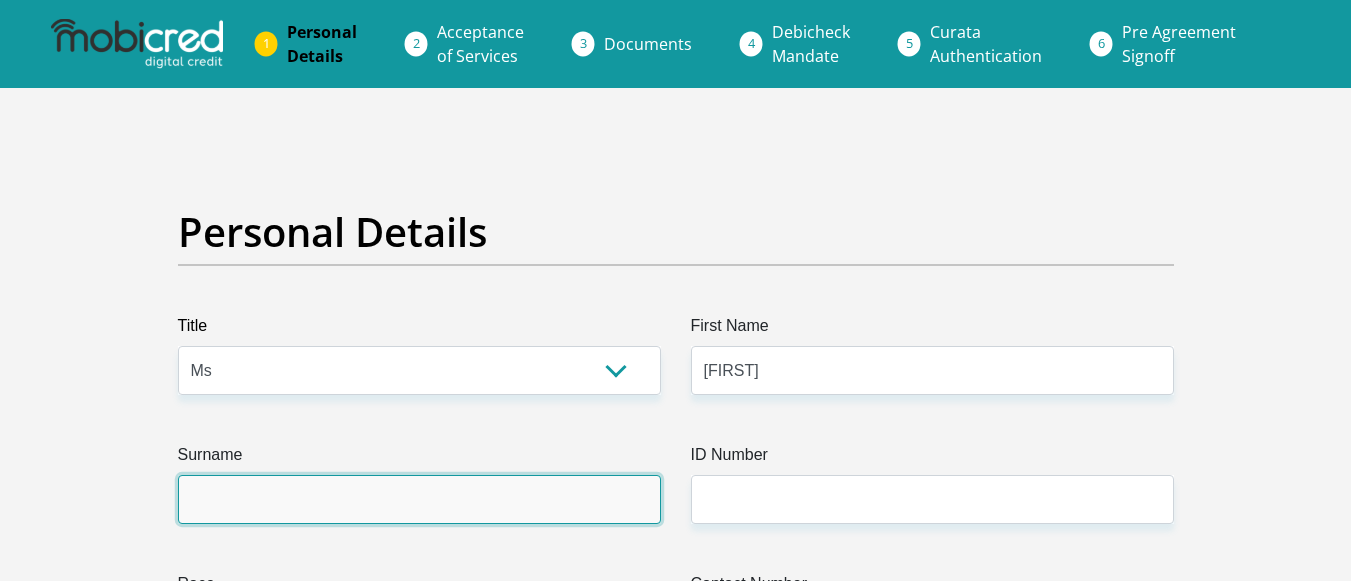 type on "[LAST]" 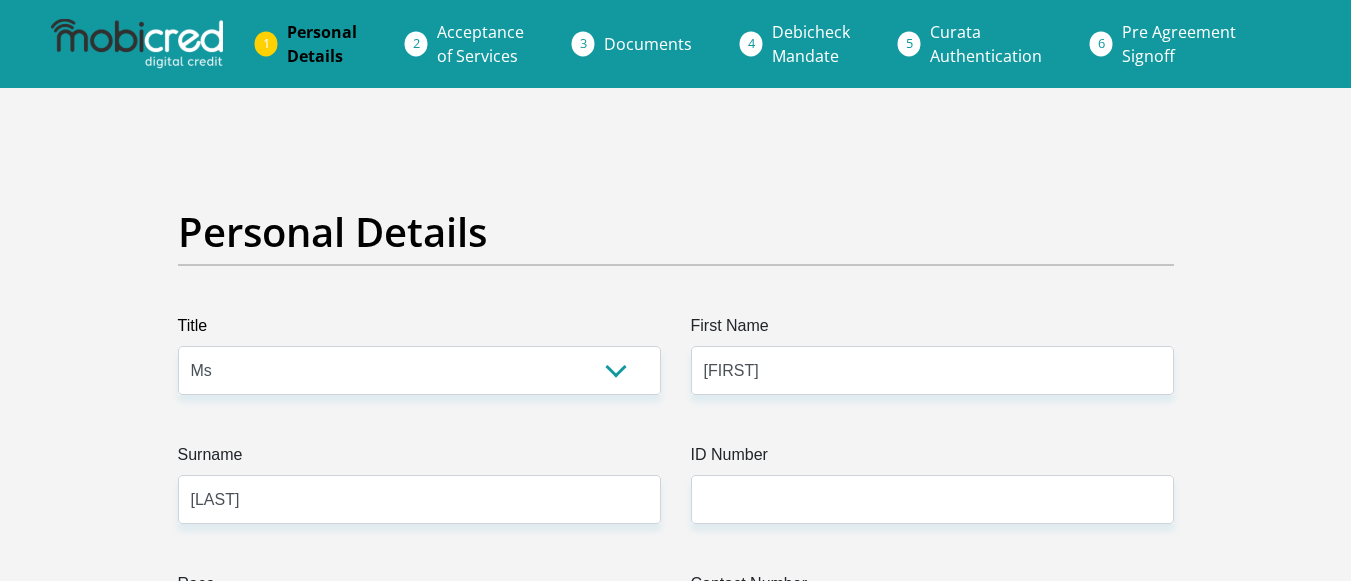 type on "0642960859" 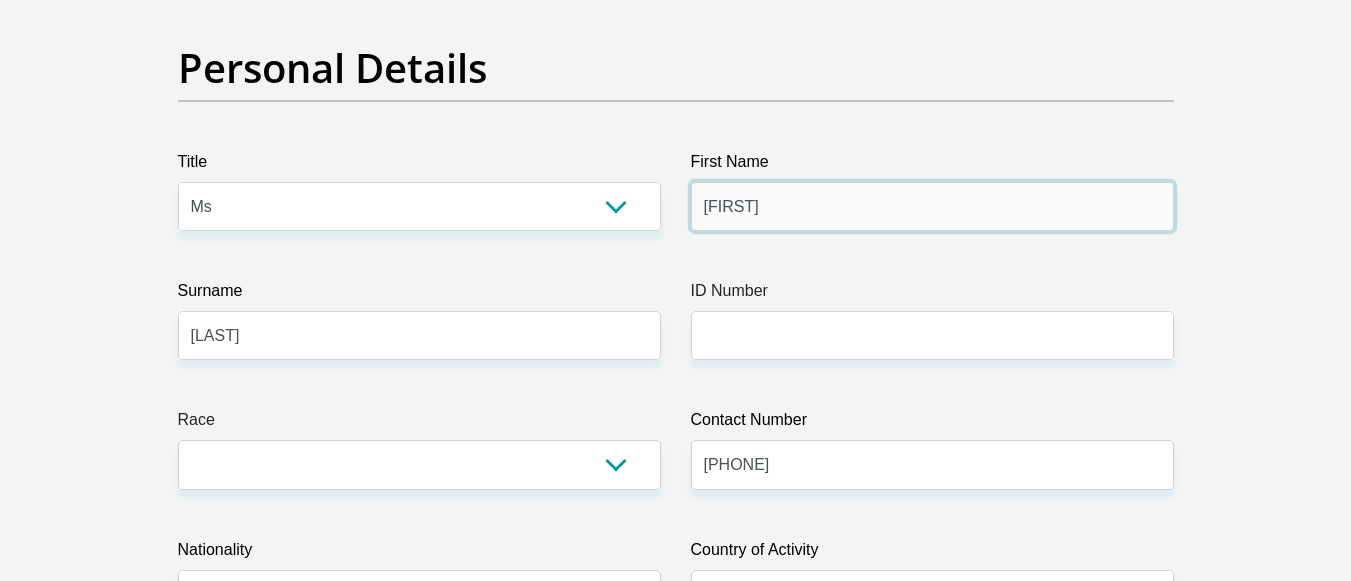 scroll, scrollTop: 200, scrollLeft: 0, axis: vertical 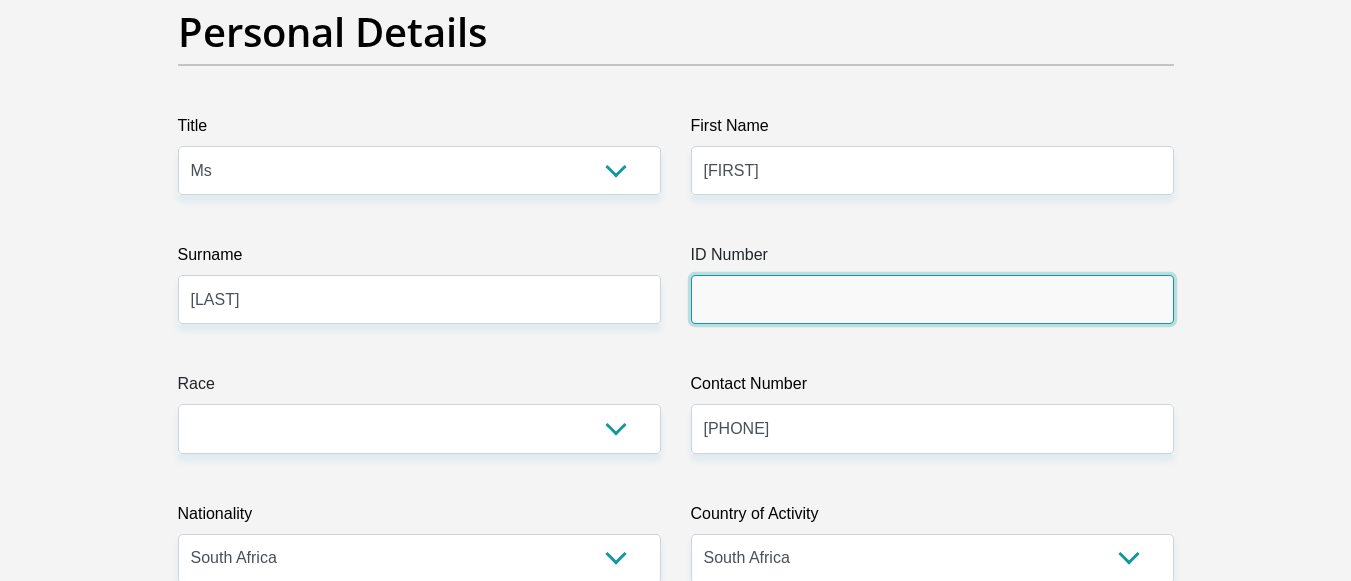 click on "ID Number" at bounding box center (932, 299) 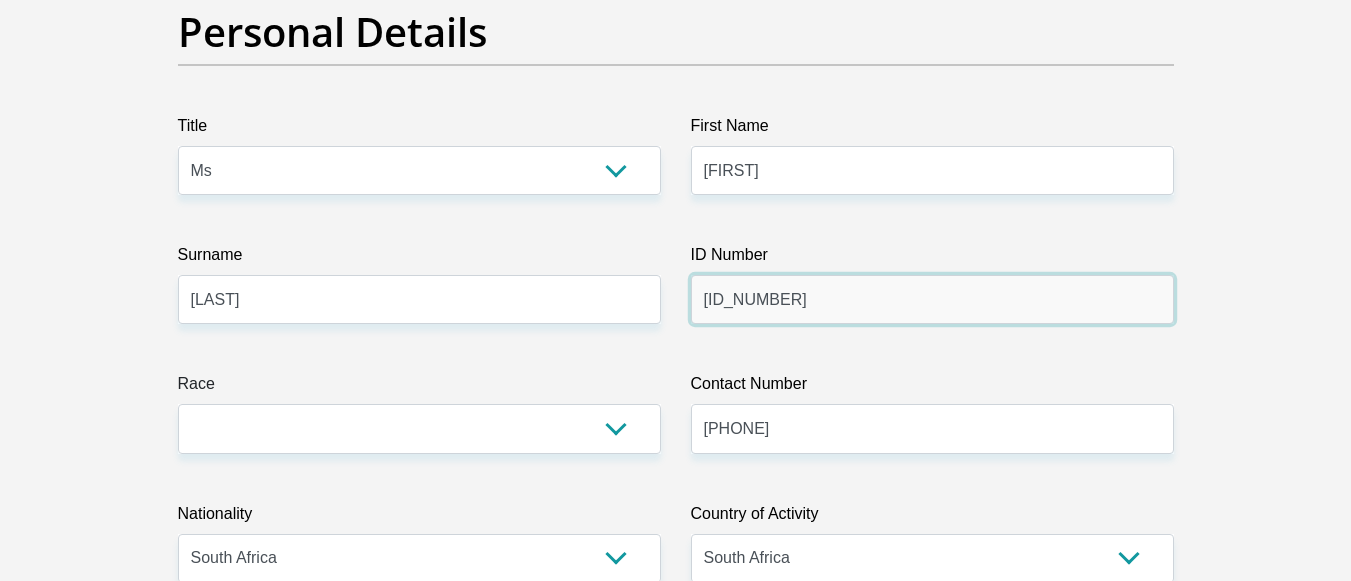type on "[PHONE]" 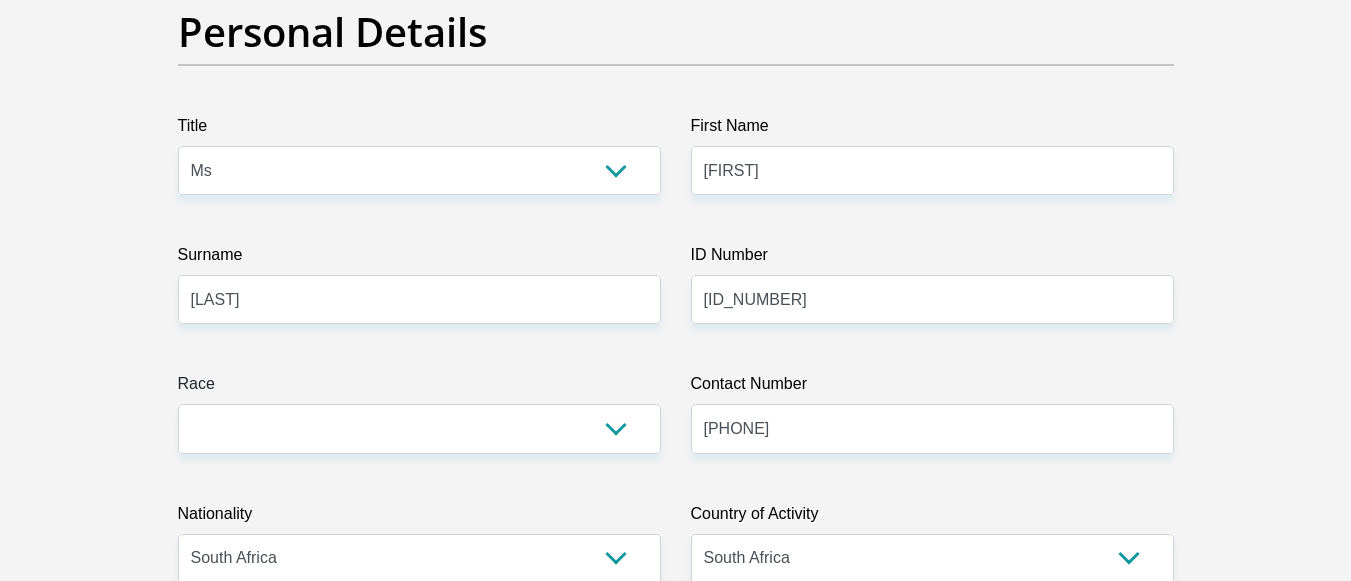 click on "Title
Mr
Ms
Mrs
Dr
Other
First Name
Marlie
Surname
Pretorius
ID Number
0312050137081
Please input valid ID number
Race
Black
Coloured
Indian
White
Other
Contact Number
0642960859
Please input valid contact number
Nationality
South Africa
Afghanistan
Aland Islands  Albania  Algeria" at bounding box center [676, 3367] 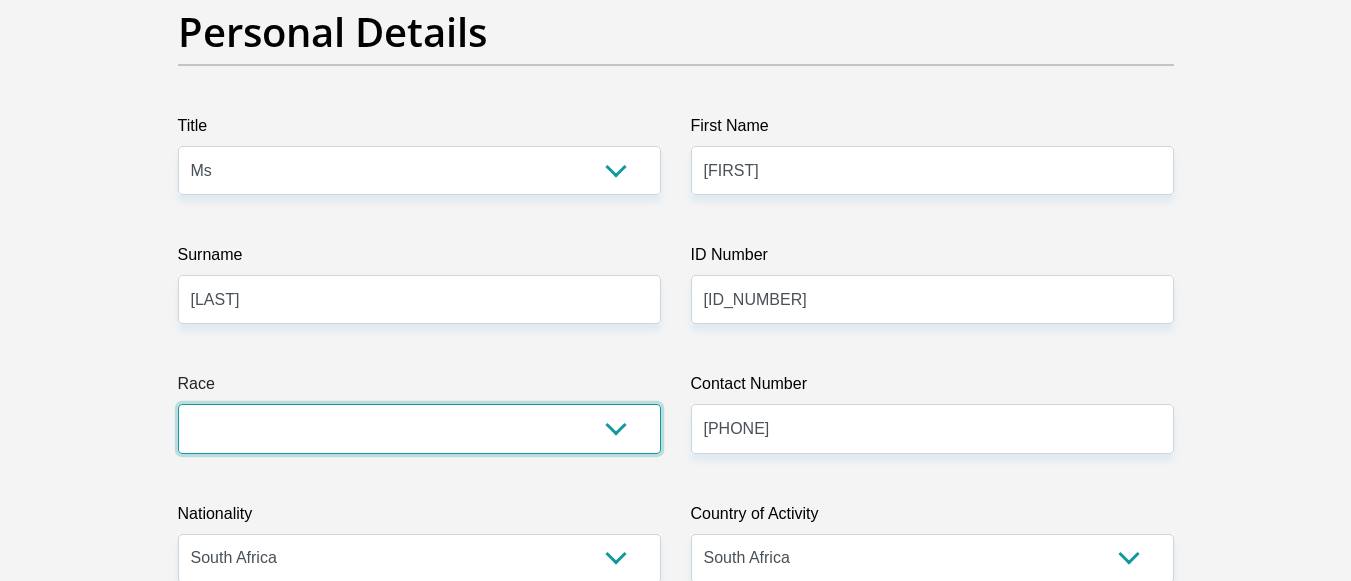 click on "Black
Coloured
Indian
White
Other" at bounding box center [419, 428] 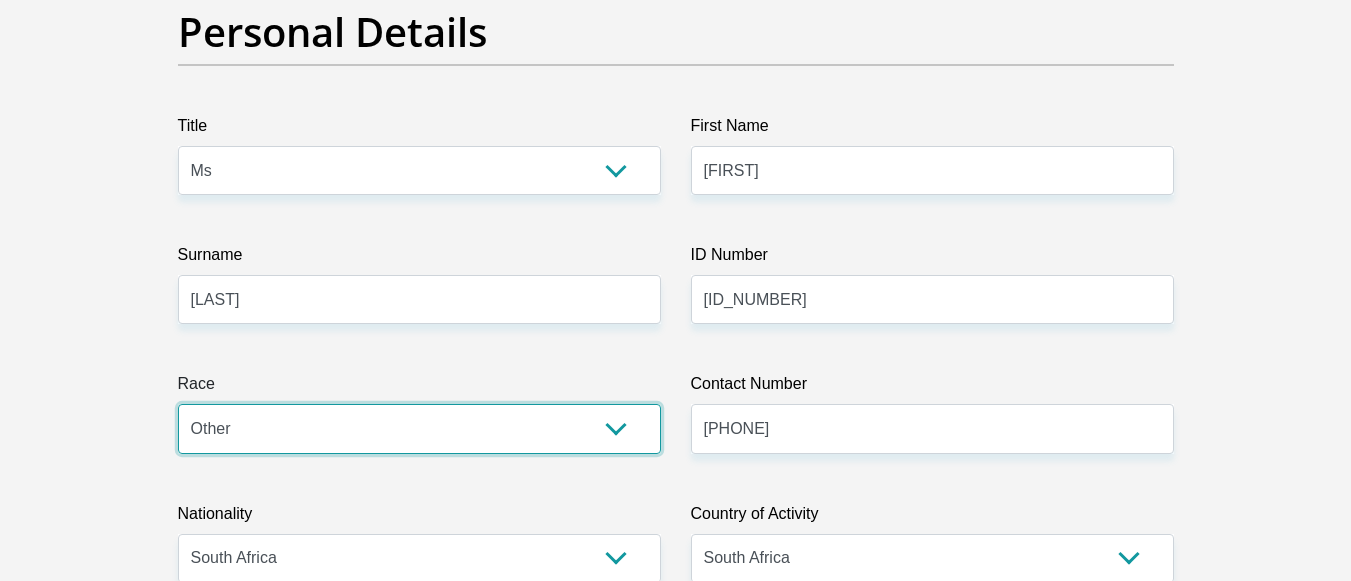 click on "Black
Coloured
Indian
White
Other" at bounding box center (419, 428) 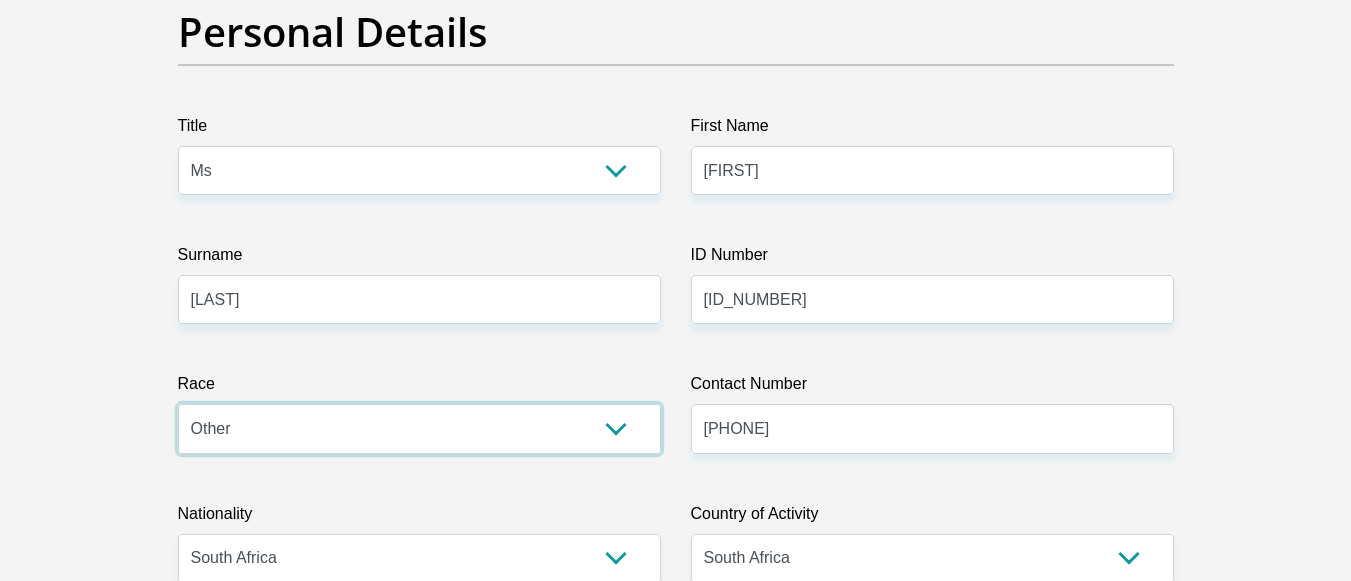 click on "Black
Coloured
Indian
White
Other" at bounding box center (419, 428) 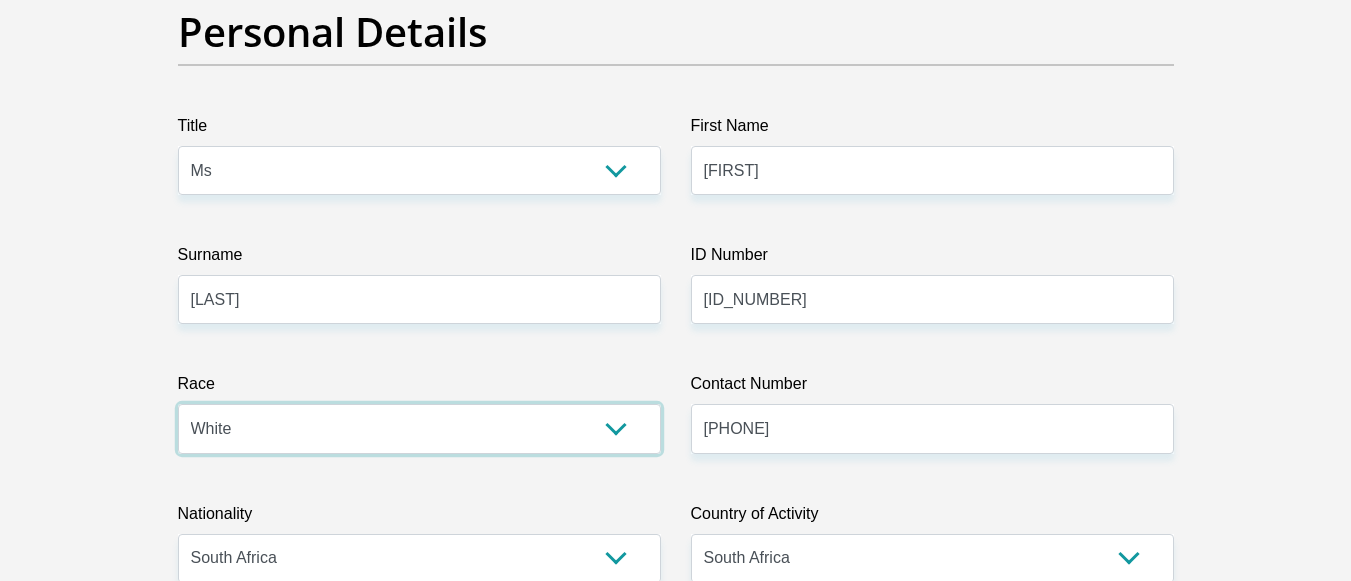 click on "Black
Coloured
Indian
White
Other" at bounding box center (419, 428) 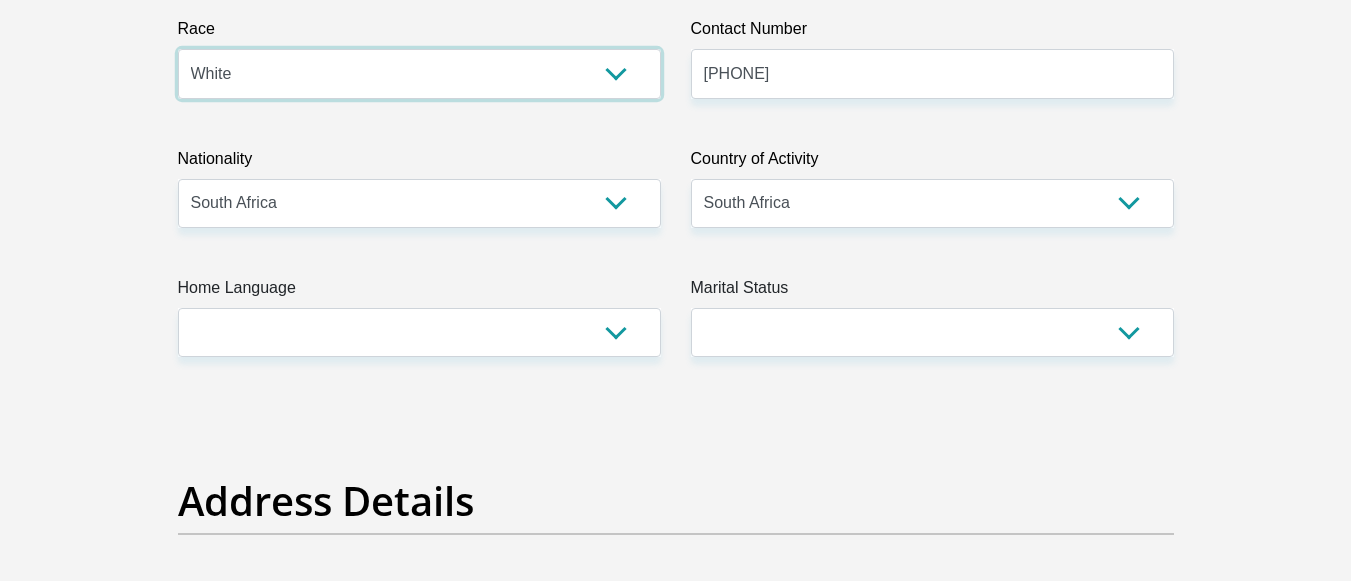 scroll, scrollTop: 600, scrollLeft: 0, axis: vertical 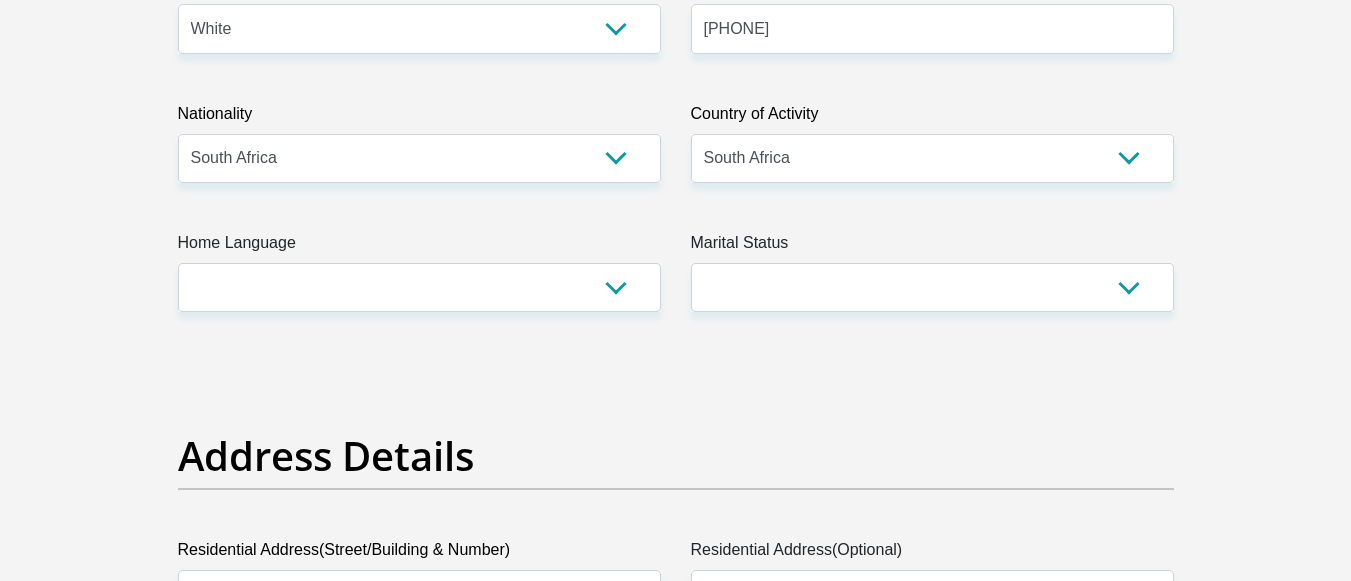 click on "Title
Mr
Ms
Mrs
Dr
Other
First Name
Marlie
Surname
Pretorius
ID Number
0312050137081
Please input valid ID number
Race
Black
Coloured
Indian
White
Other
Contact Number
0642960859
Please input valid contact number
Nationality
South Africa
Afghanistan
Aland Islands  Albania  Algeria" at bounding box center [676, 2967] 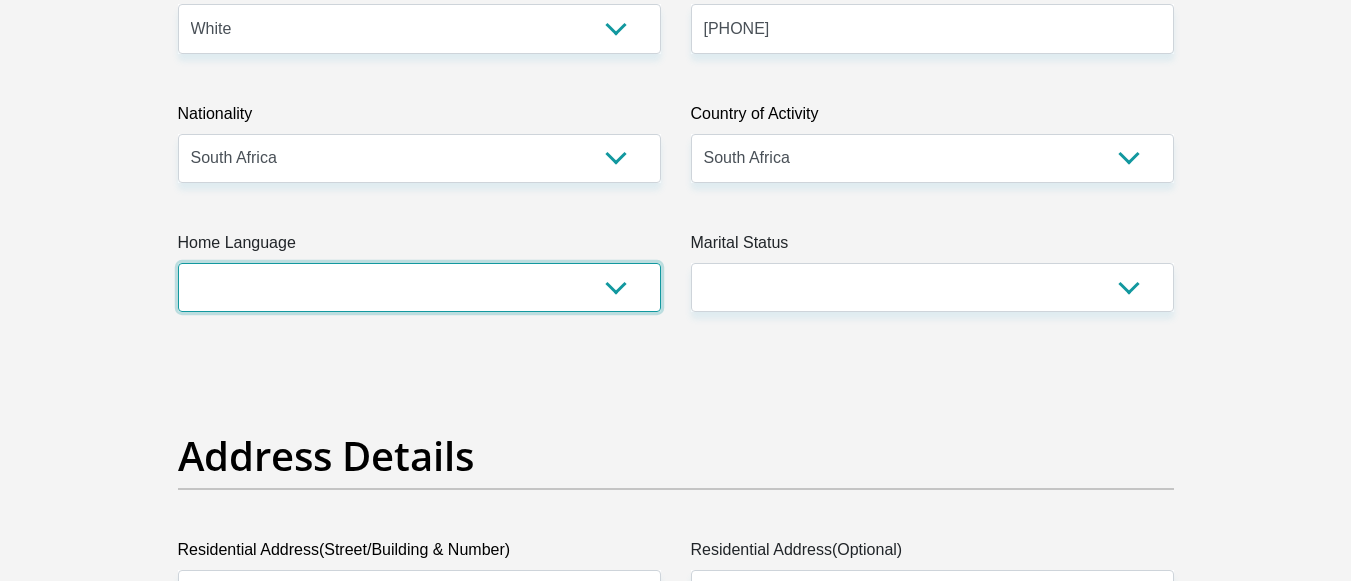 click on "Afrikaans
English
Sepedi
South Ndebele
Southern Sotho
Swati
Tsonga
Tswana
Venda
Xhosa
Zulu
Other" at bounding box center (419, 287) 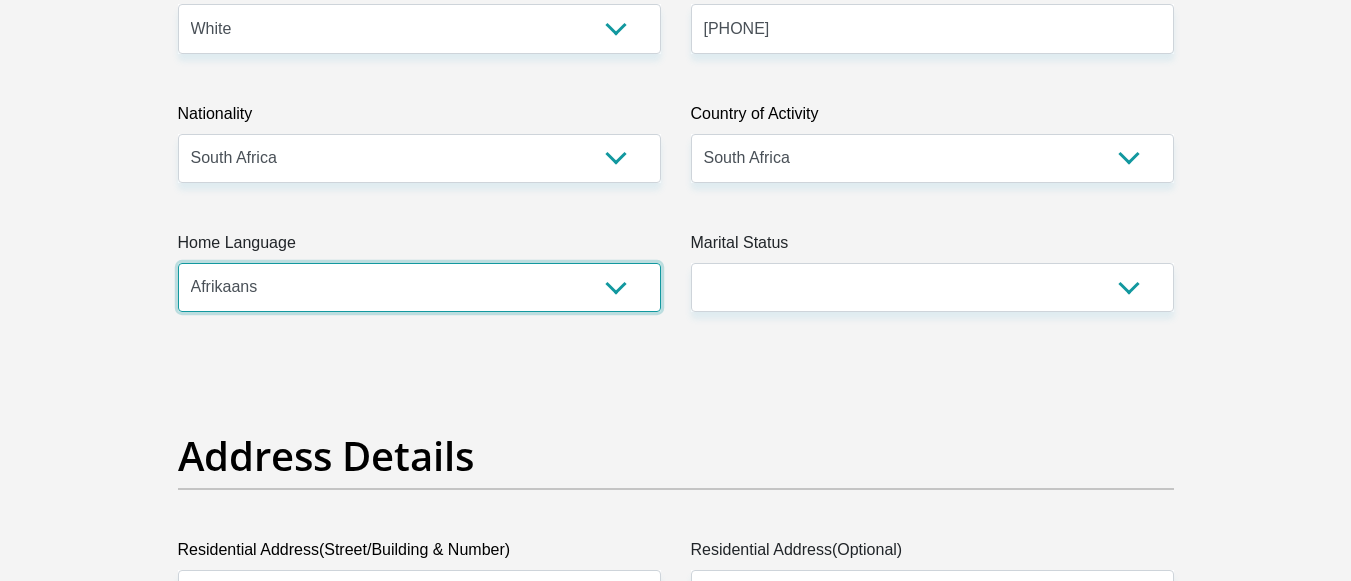 click on "Afrikaans
English
Sepedi
South Ndebele
Southern Sotho
Swati
Tsonga
Tswana
Venda
Xhosa
Zulu
Other" at bounding box center [419, 287] 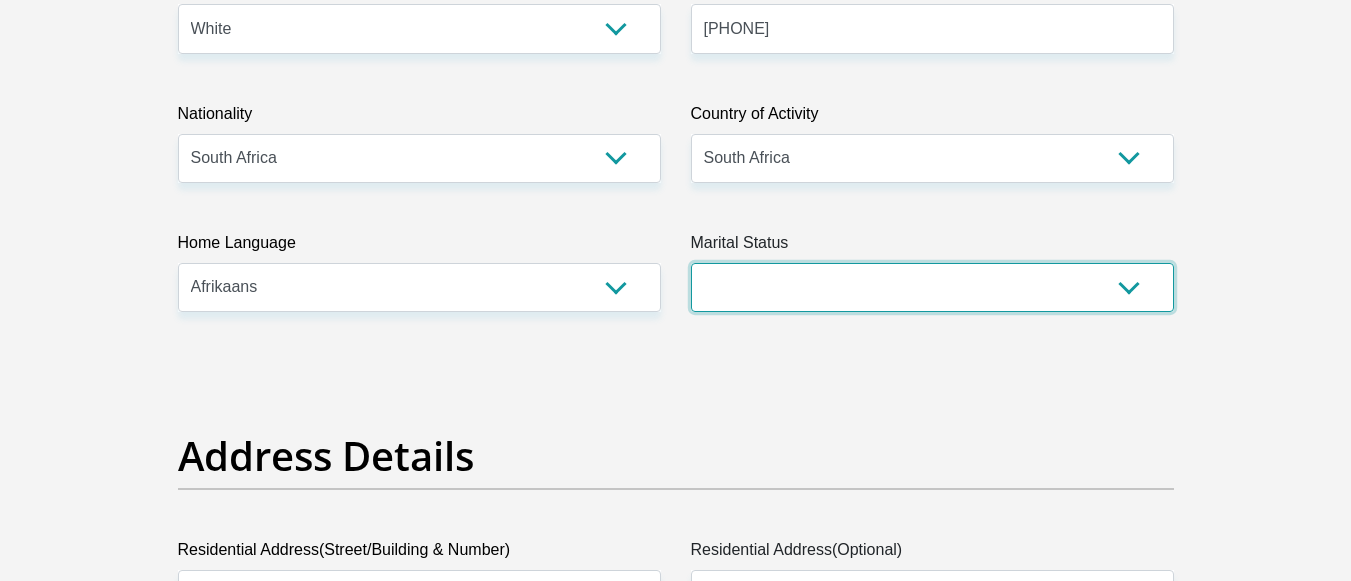 click on "Married ANC
Single
Divorced
Widowed
Married COP or Customary Law" at bounding box center [932, 287] 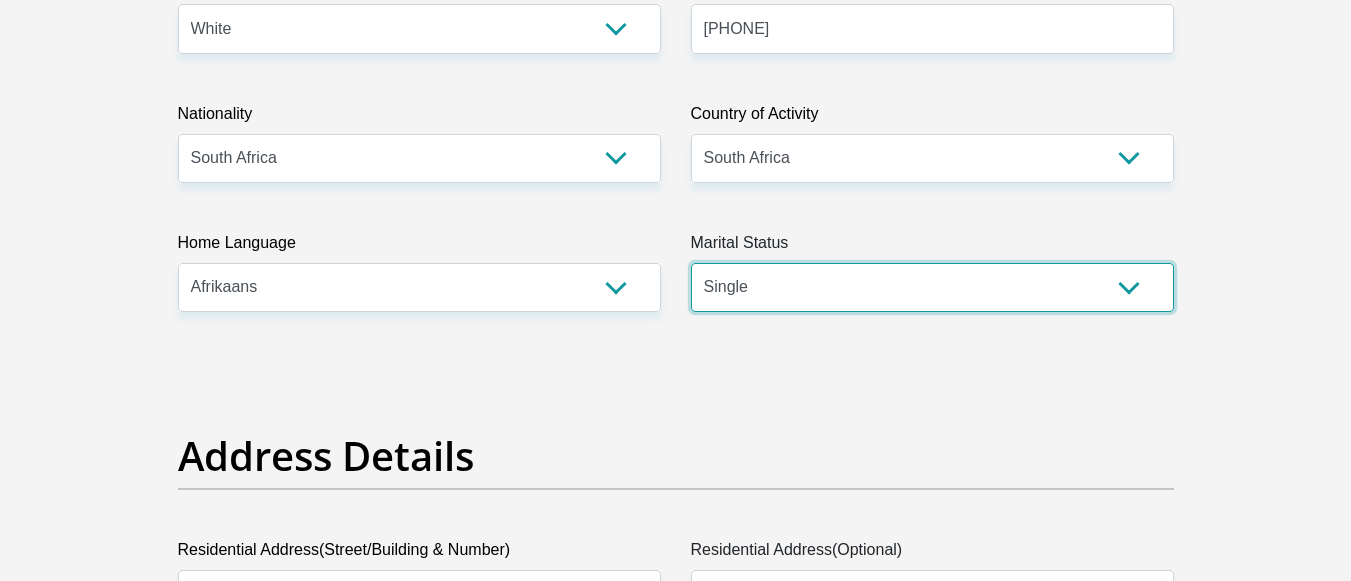 click on "Married ANC
Single
Divorced
Widowed
Married COP or Customary Law" at bounding box center (932, 287) 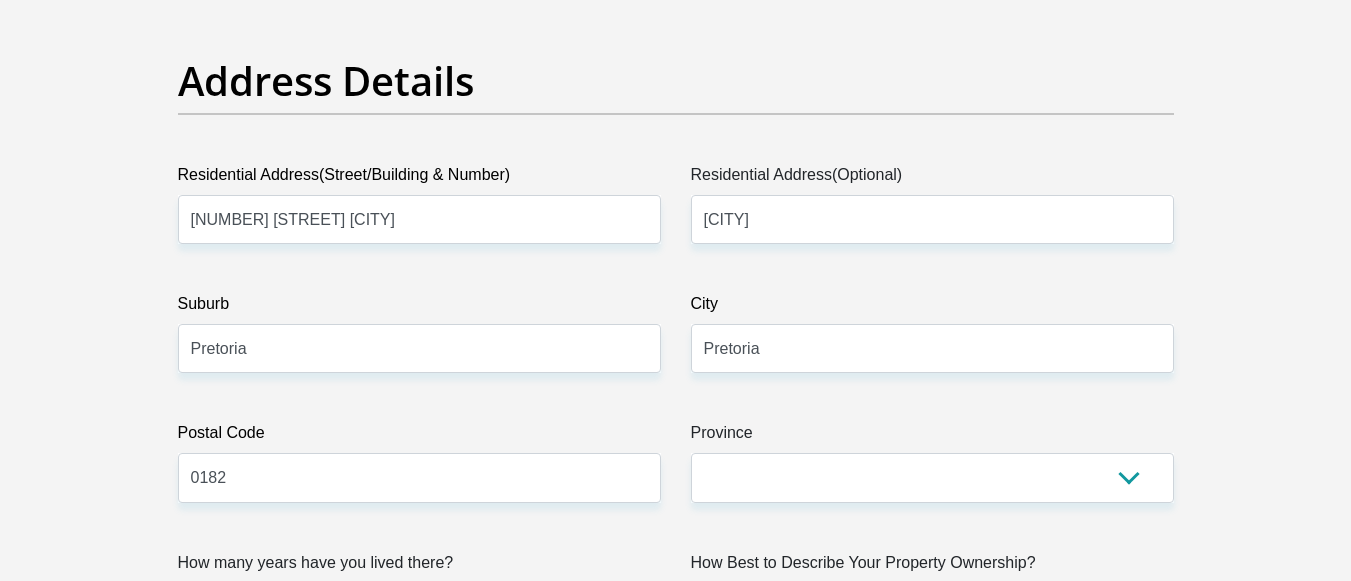 scroll, scrollTop: 1000, scrollLeft: 0, axis: vertical 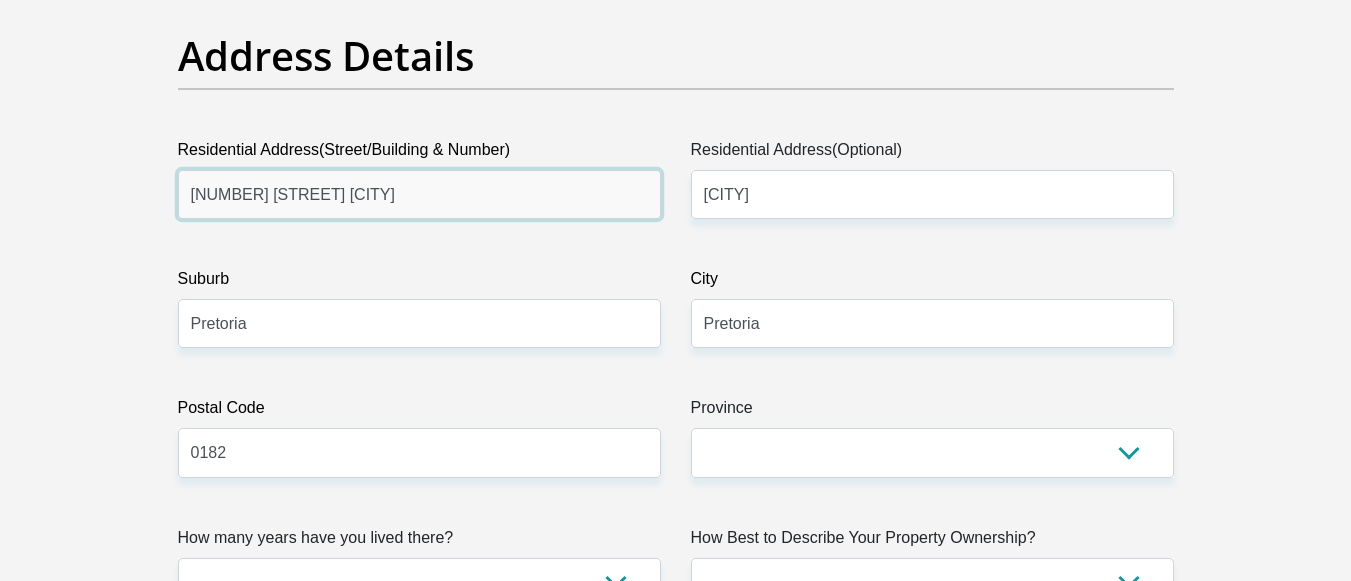 drag, startPoint x: 529, startPoint y: 189, endPoint x: 106, endPoint y: 196, distance: 423.05792 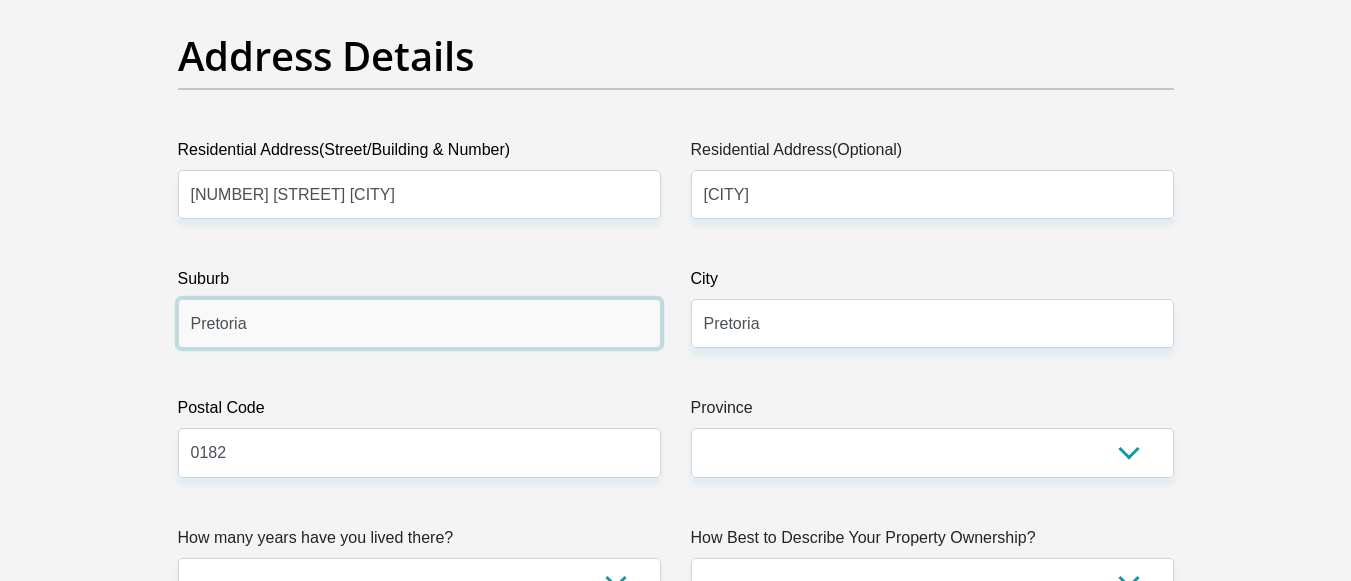 click on "Pretoria" at bounding box center (419, 323) 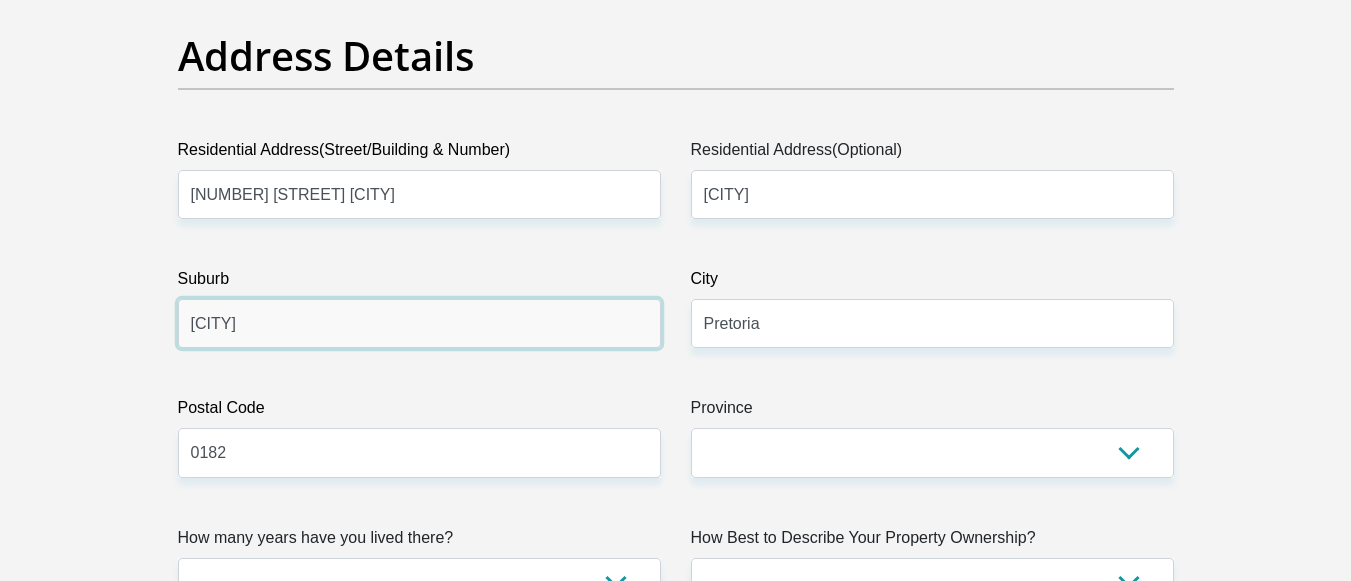 type on "sinoville" 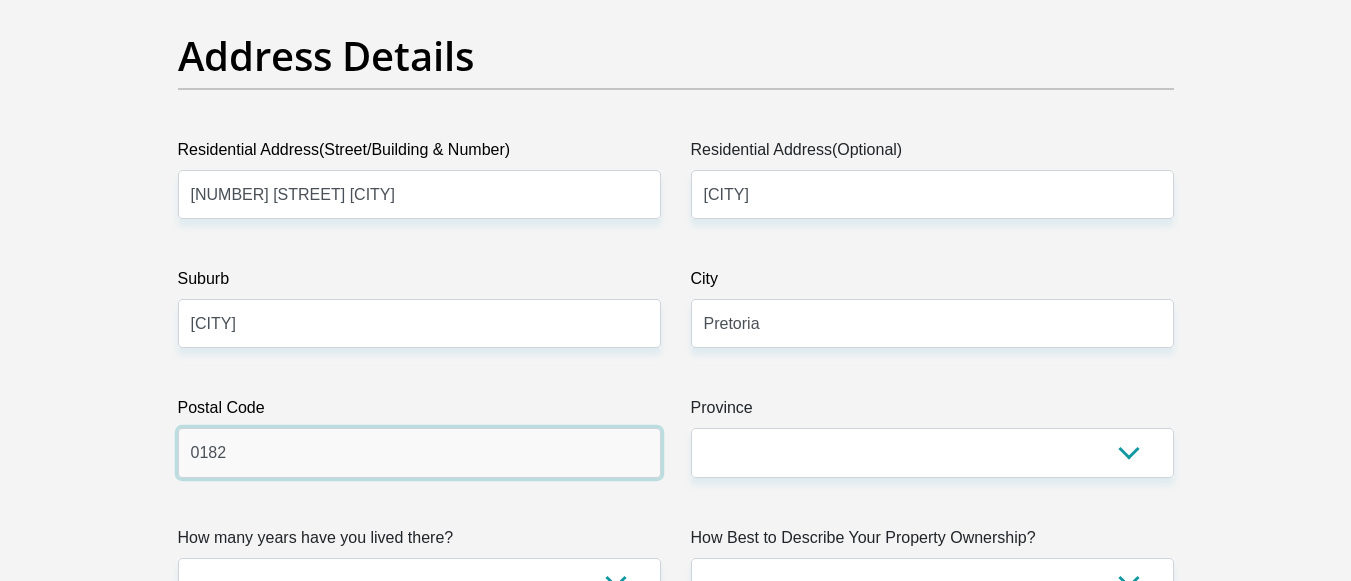 click on "0182" at bounding box center (419, 452) 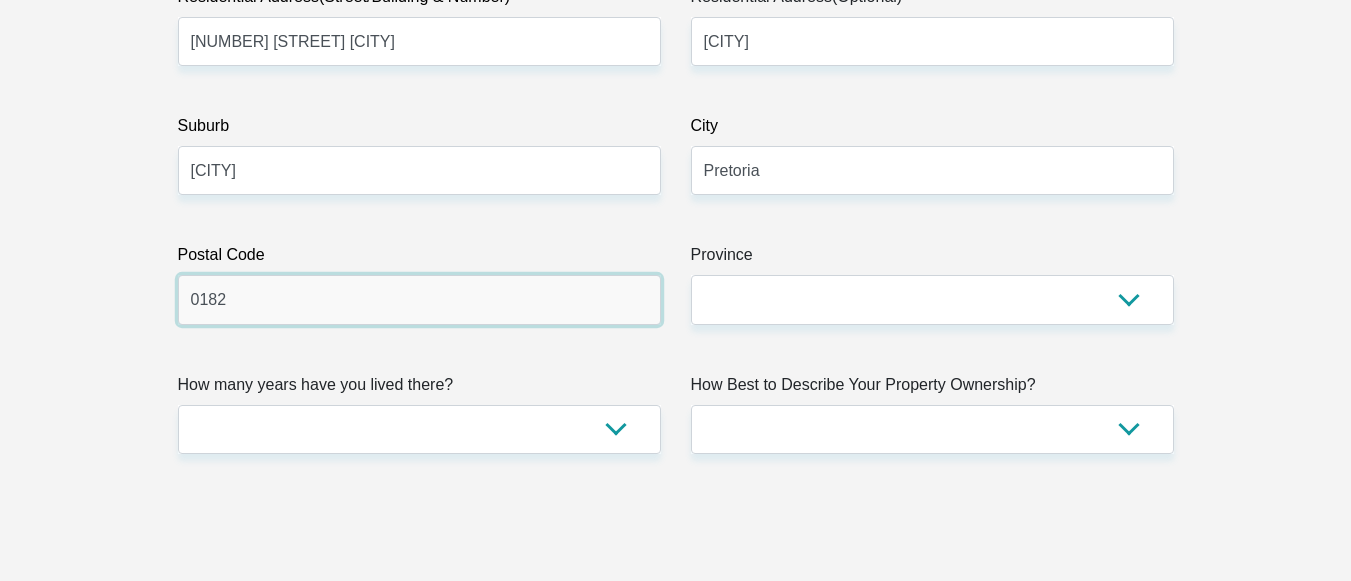 scroll, scrollTop: 1200, scrollLeft: 0, axis: vertical 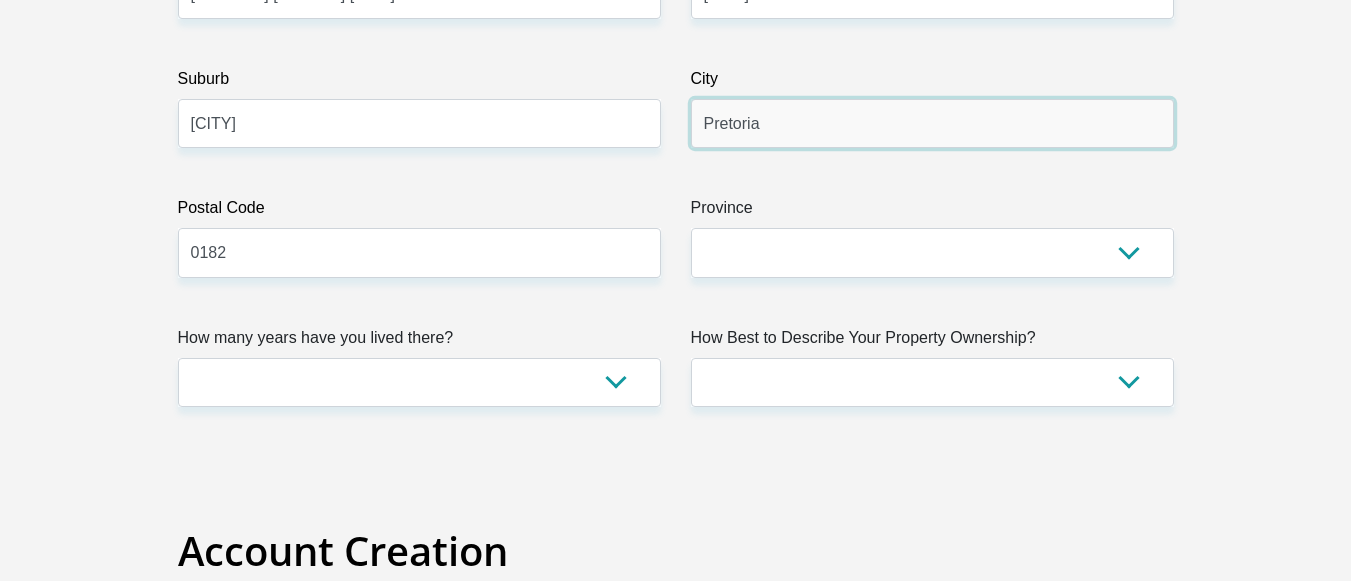 drag, startPoint x: 813, startPoint y: 128, endPoint x: 619, endPoint y: 120, distance: 194.16487 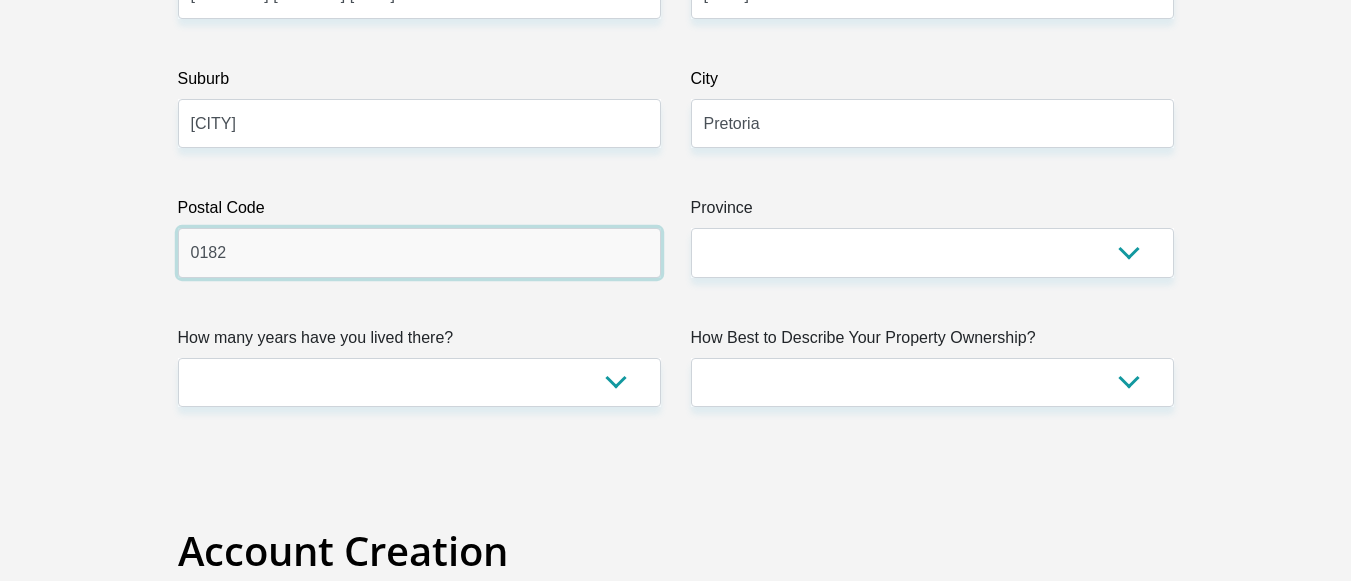 click on "0182" at bounding box center [419, 252] 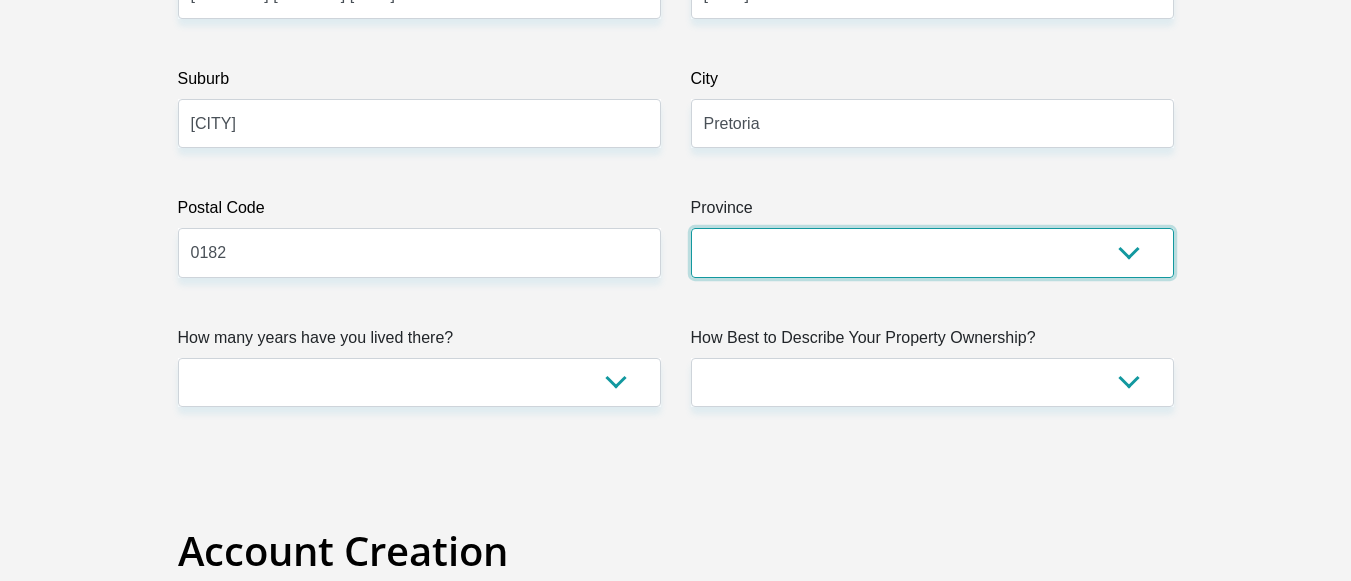 click on "Eastern Cape
Free State
Gauteng
KwaZulu-Natal
Limpopo
Mpumalanga
Northern Cape
North West
Western Cape" at bounding box center (932, 252) 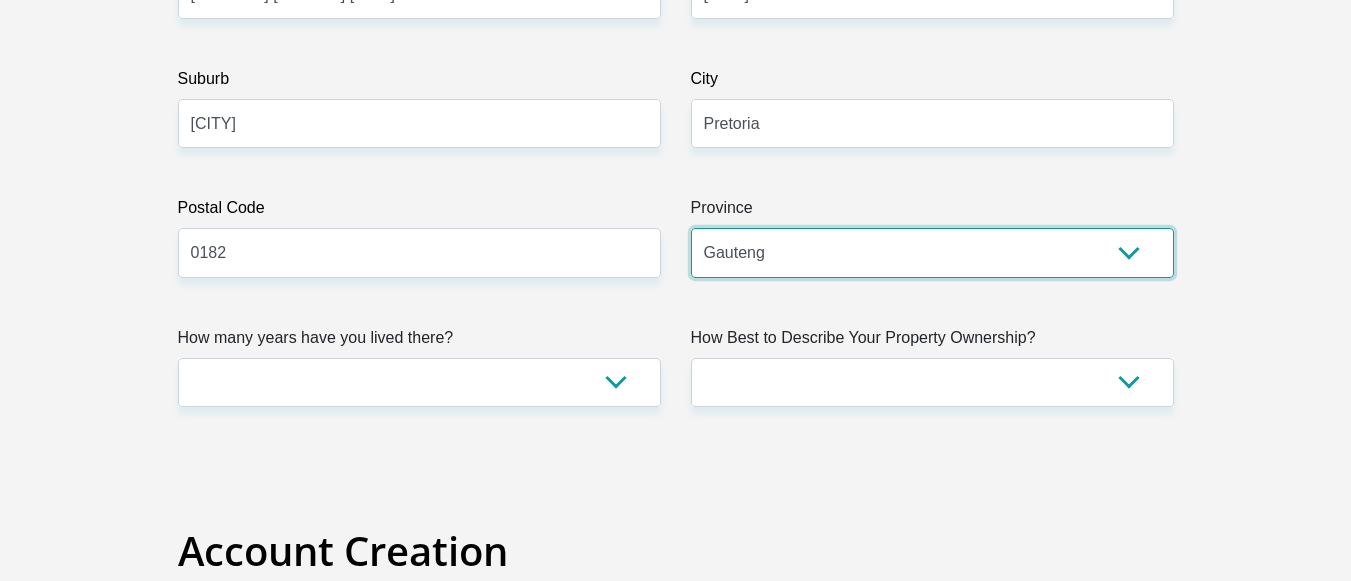 click on "Eastern Cape
Free State
Gauteng
KwaZulu-Natal
Limpopo
Mpumalanga
Northern Cape
North West
Western Cape" at bounding box center [932, 252] 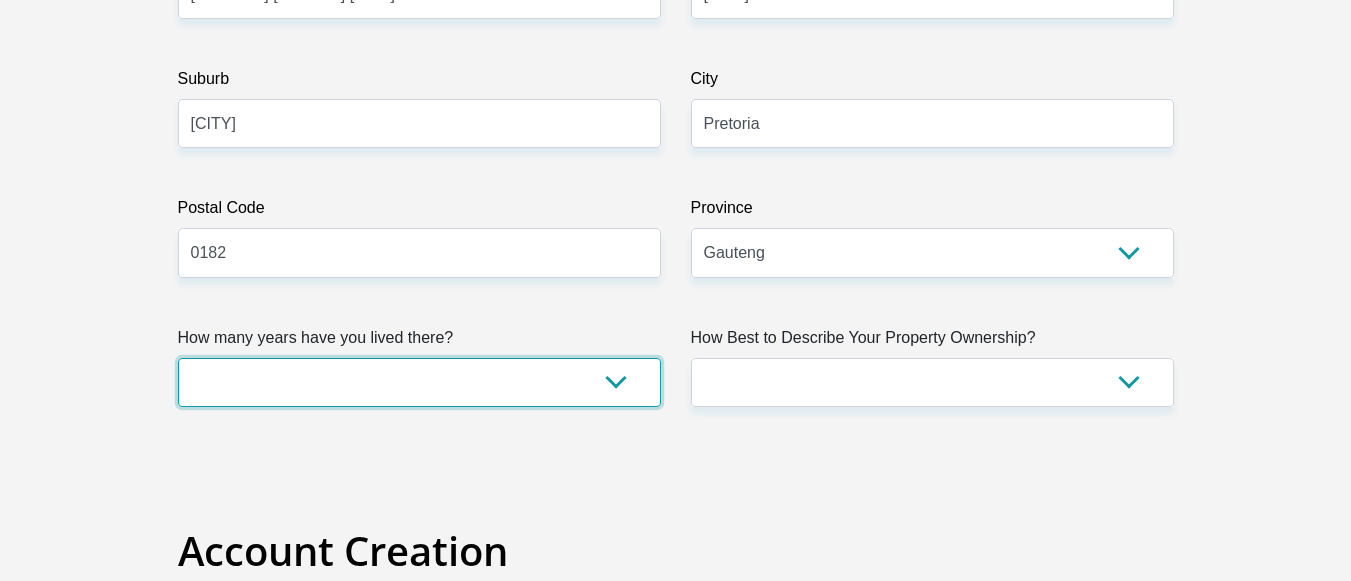 drag, startPoint x: 430, startPoint y: 381, endPoint x: 415, endPoint y: 392, distance: 18.601076 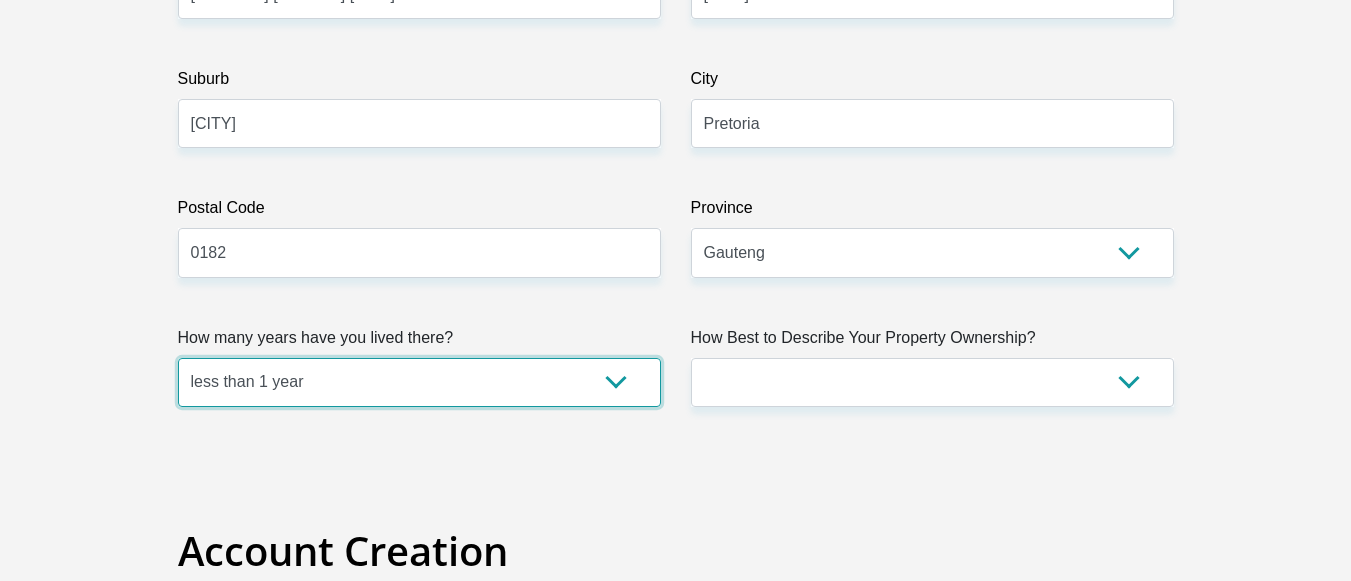 click on "less than 1 year
1-3 years
3-5 years
5+ years" at bounding box center [419, 382] 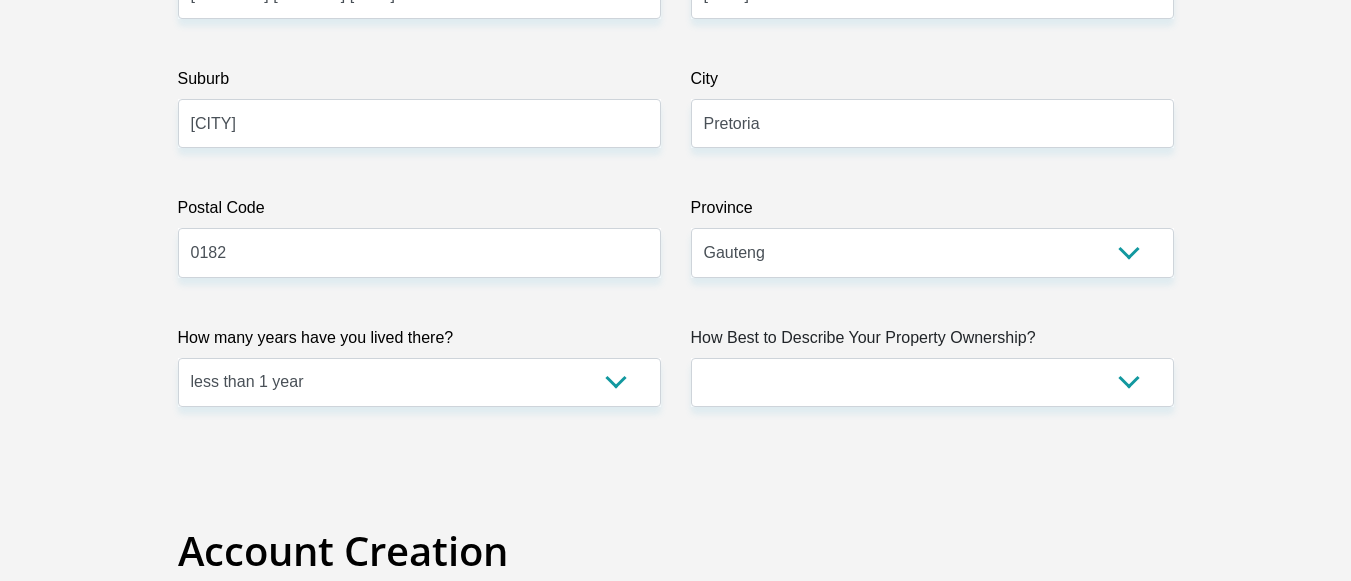 click on "Title
Mr
Ms
Mrs
Dr
Other
First Name
Marlie
Surname
Pretorius
ID Number
0312050137081
Please input valid ID number
Race
Black
Coloured
Indian
White
Other
Contact Number
0642960859
Please input valid contact number
Nationality
South Africa
Afghanistan
Aland Islands  Albania  Algeria" at bounding box center (676, 2367) 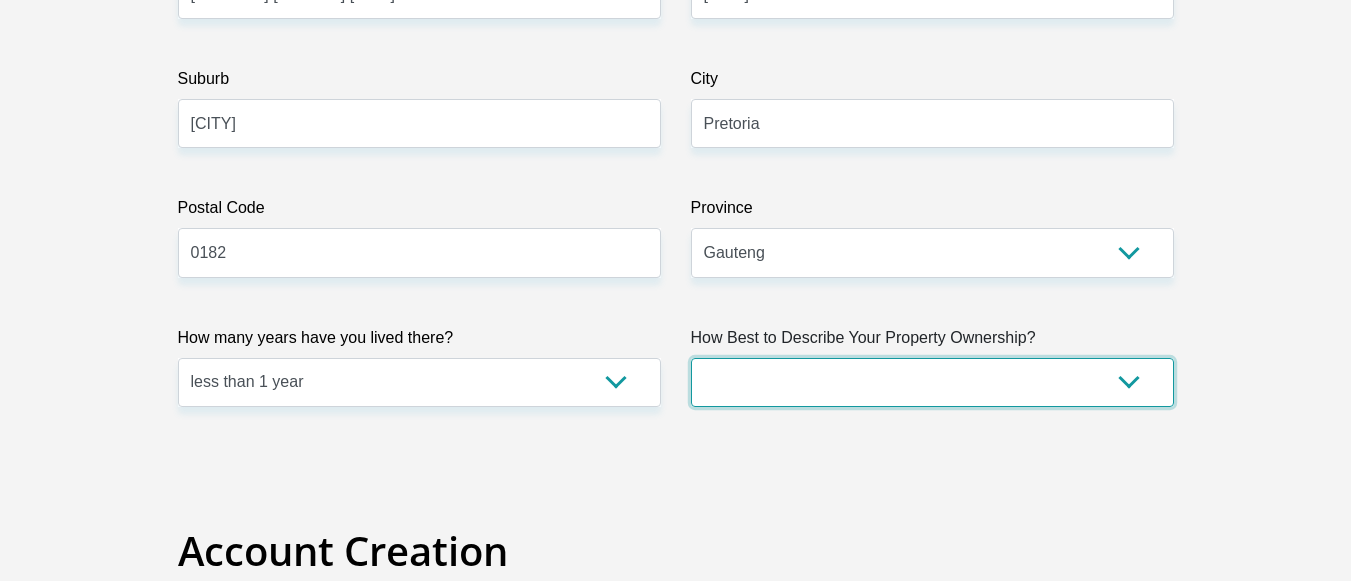 click on "Owned
Rented
Family Owned
Company Dwelling" at bounding box center (932, 382) 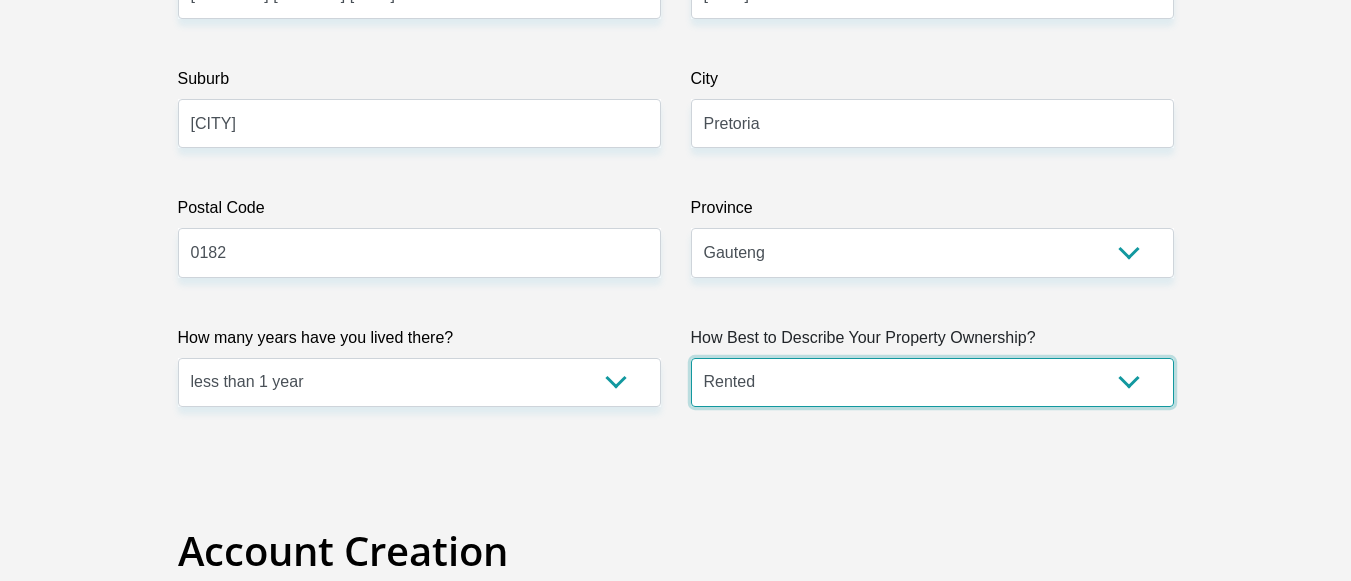 click on "Owned
Rented
Family Owned
Company Dwelling" at bounding box center (932, 382) 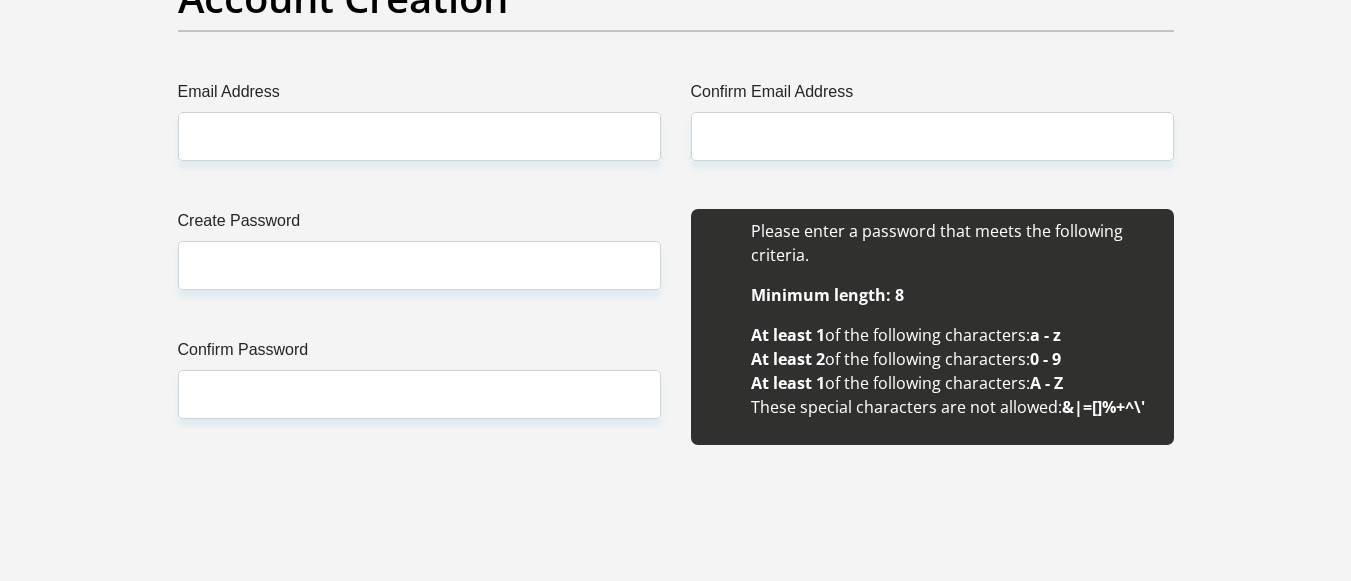 scroll, scrollTop: 1800, scrollLeft: 0, axis: vertical 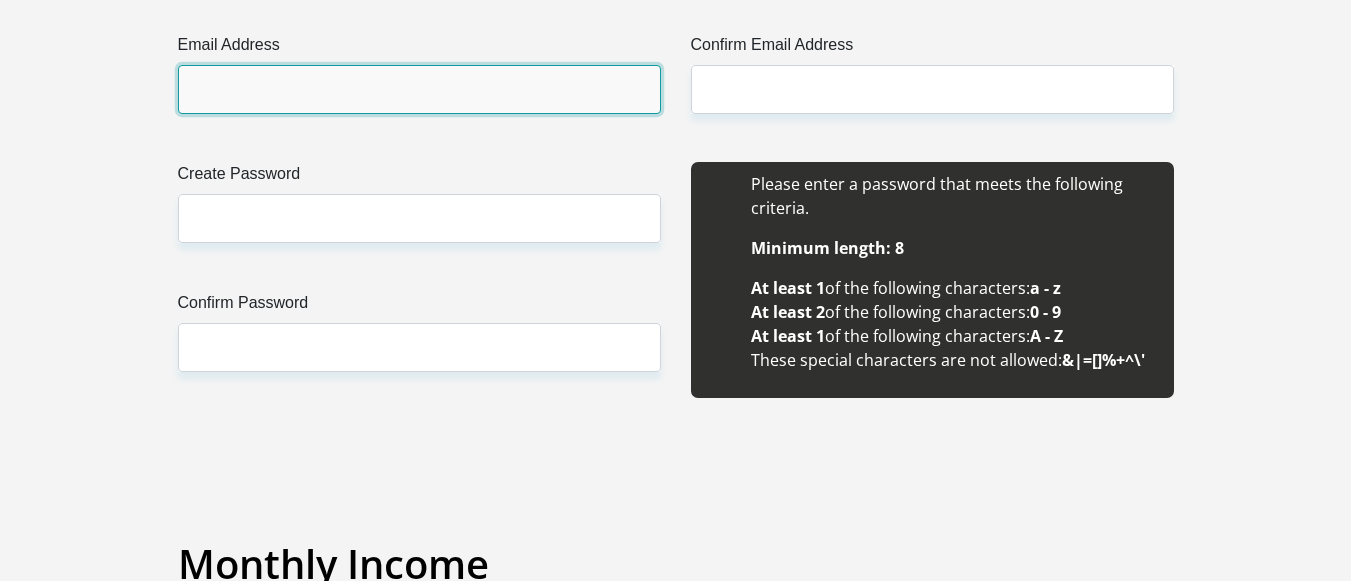 click on "Email Address" at bounding box center [419, 89] 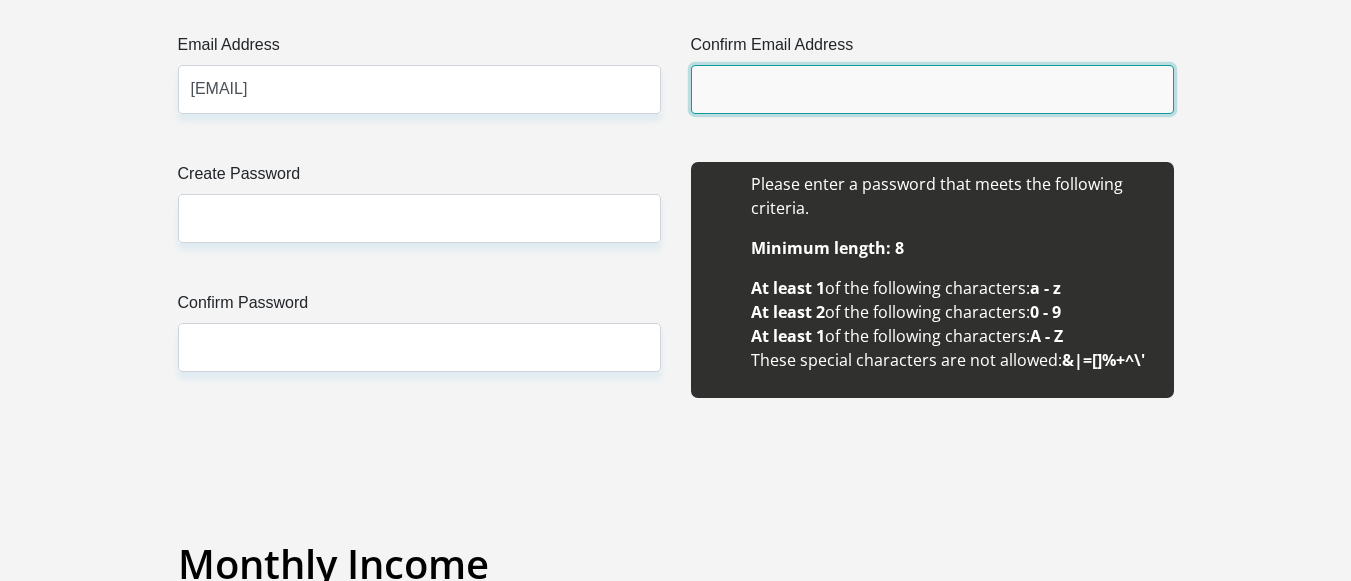 type on "pretoriusmarlie3@gmail.com" 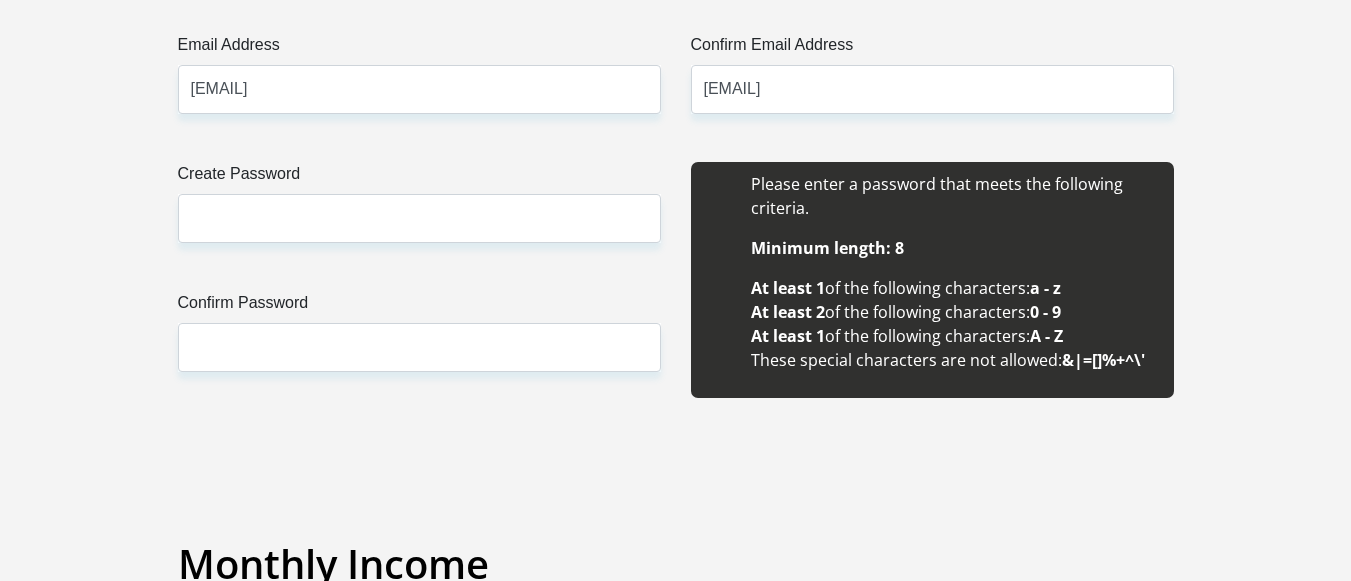 type 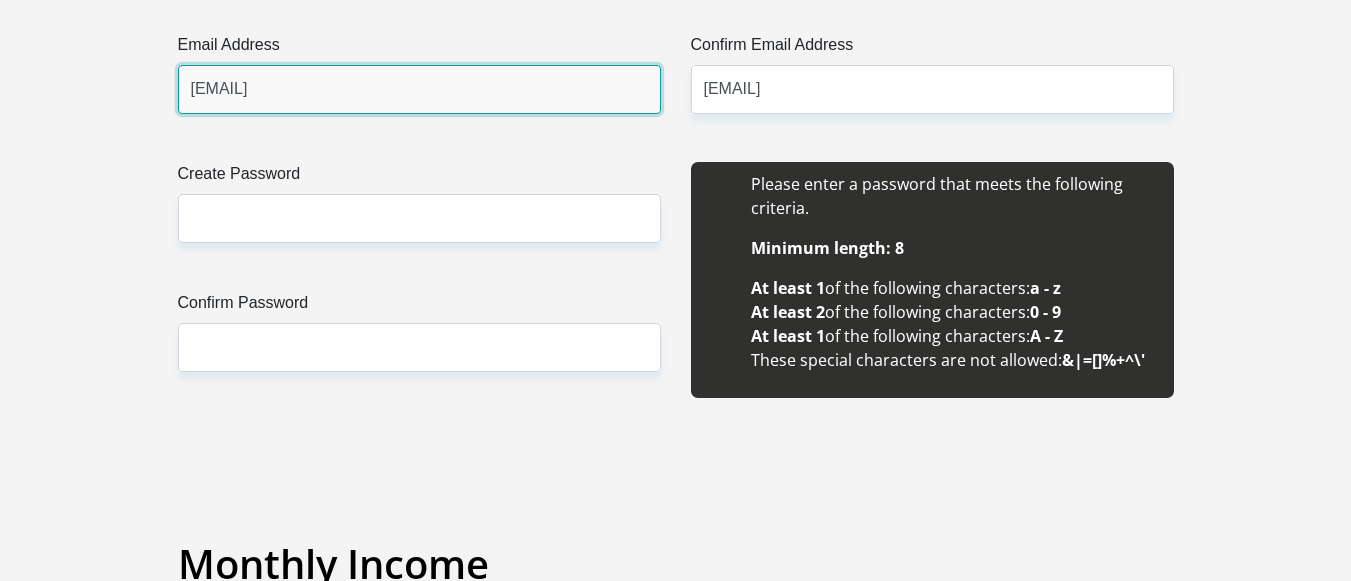 type 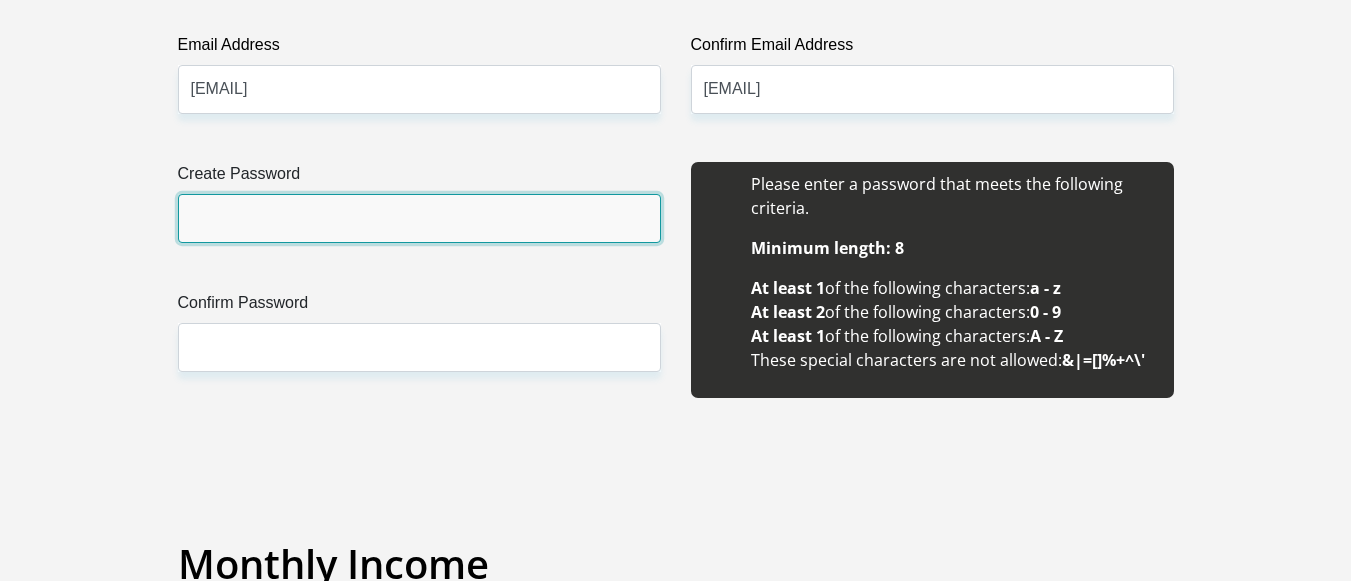 click on "Create Password" at bounding box center [419, 218] 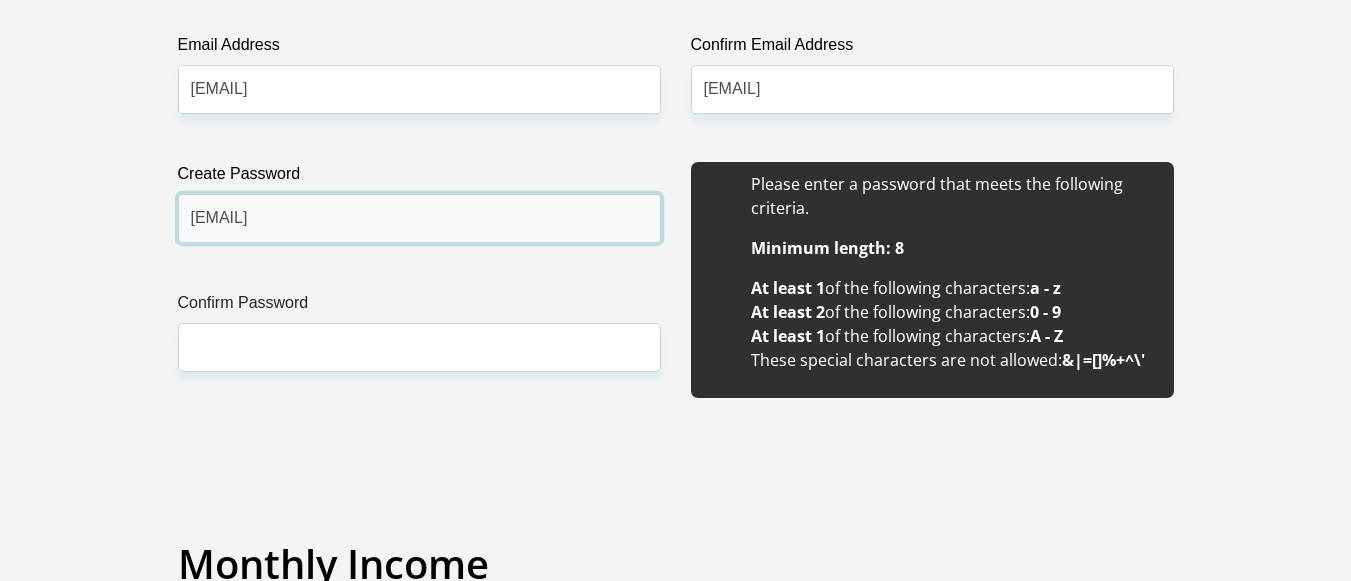 type on "Marlie122@" 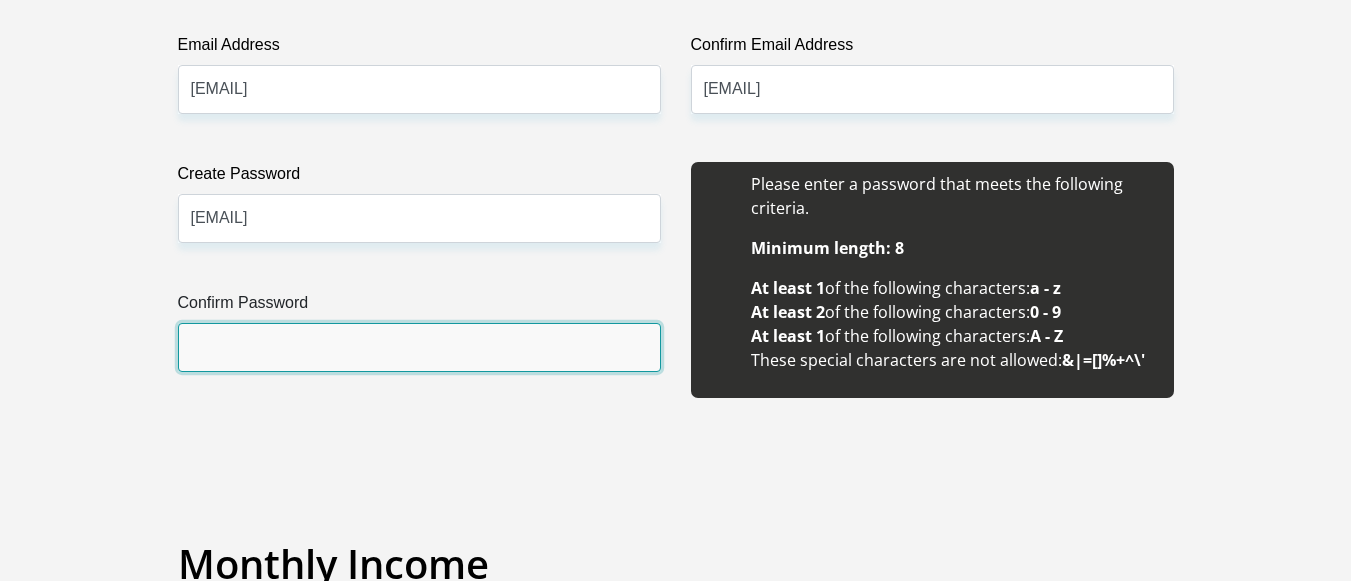 click on "Confirm Password" at bounding box center [419, 347] 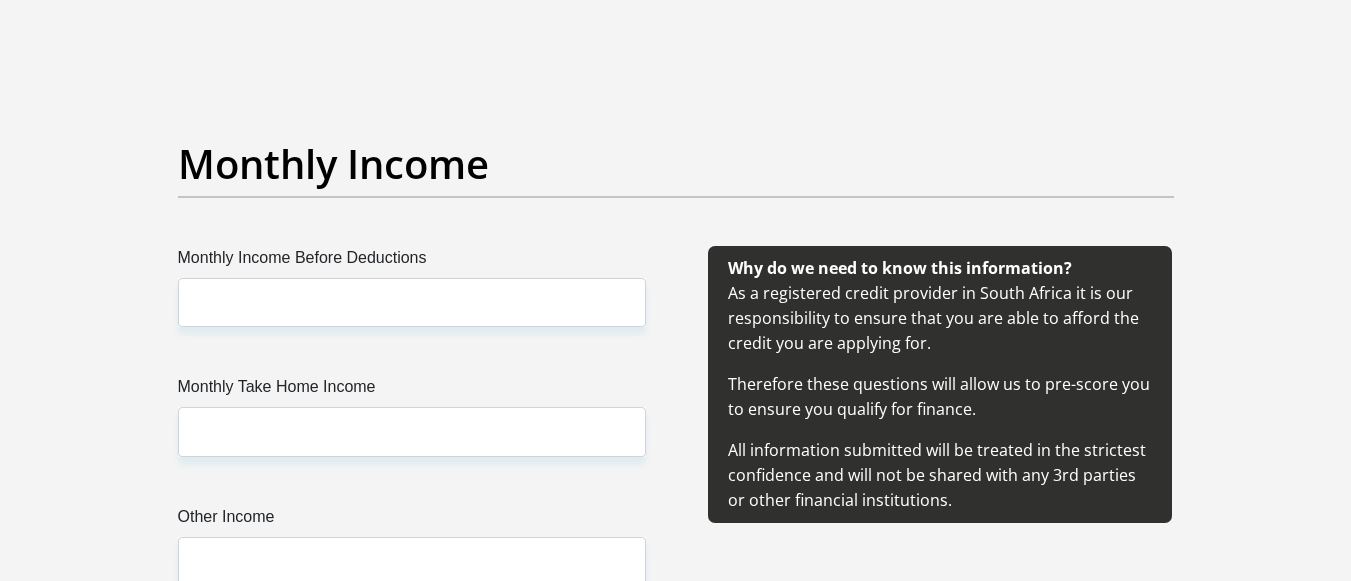 scroll, scrollTop: 2400, scrollLeft: 0, axis: vertical 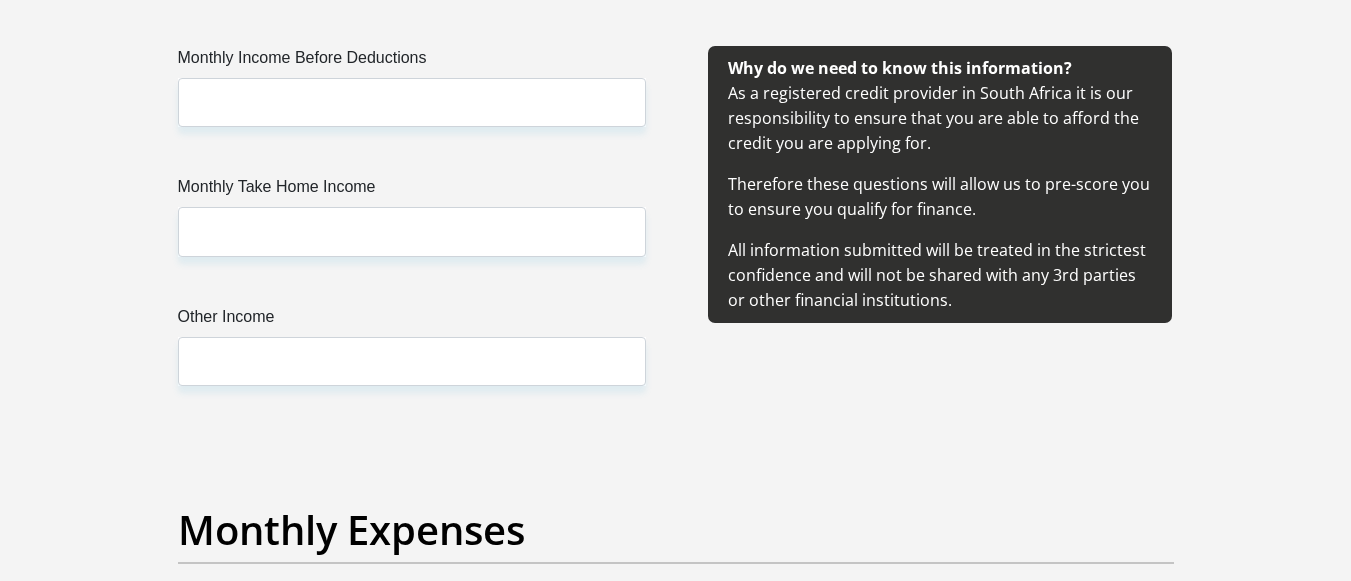 type on "Marlie122@" 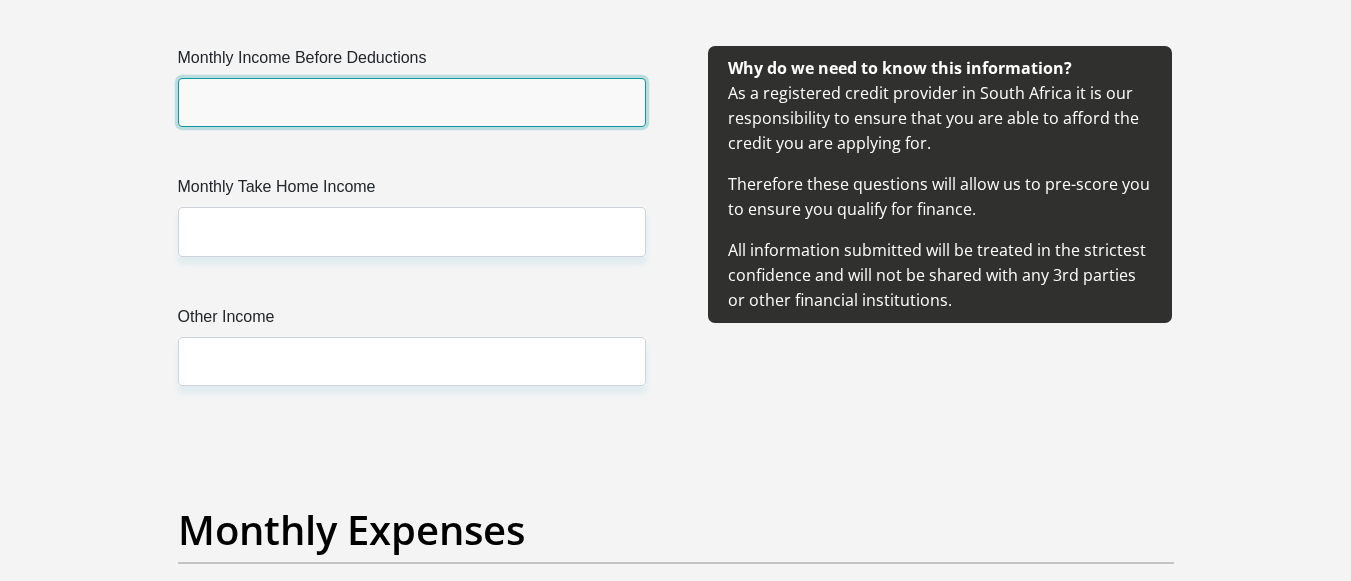 click on "Monthly Income Before Deductions" at bounding box center (412, 102) 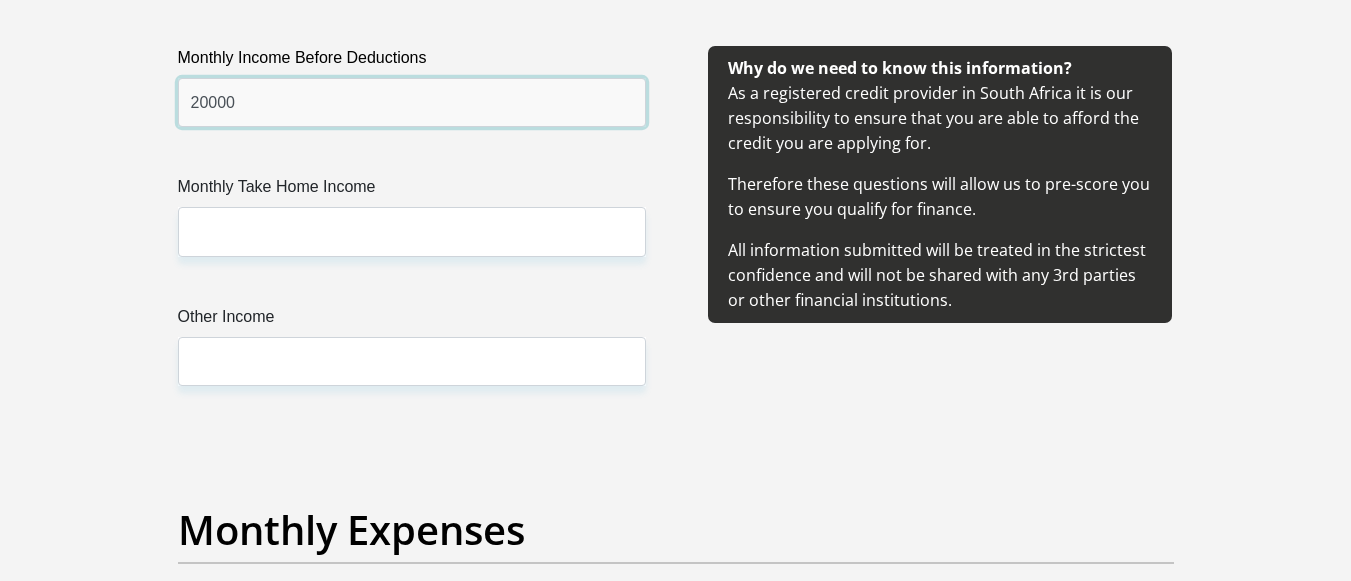 type on "20000" 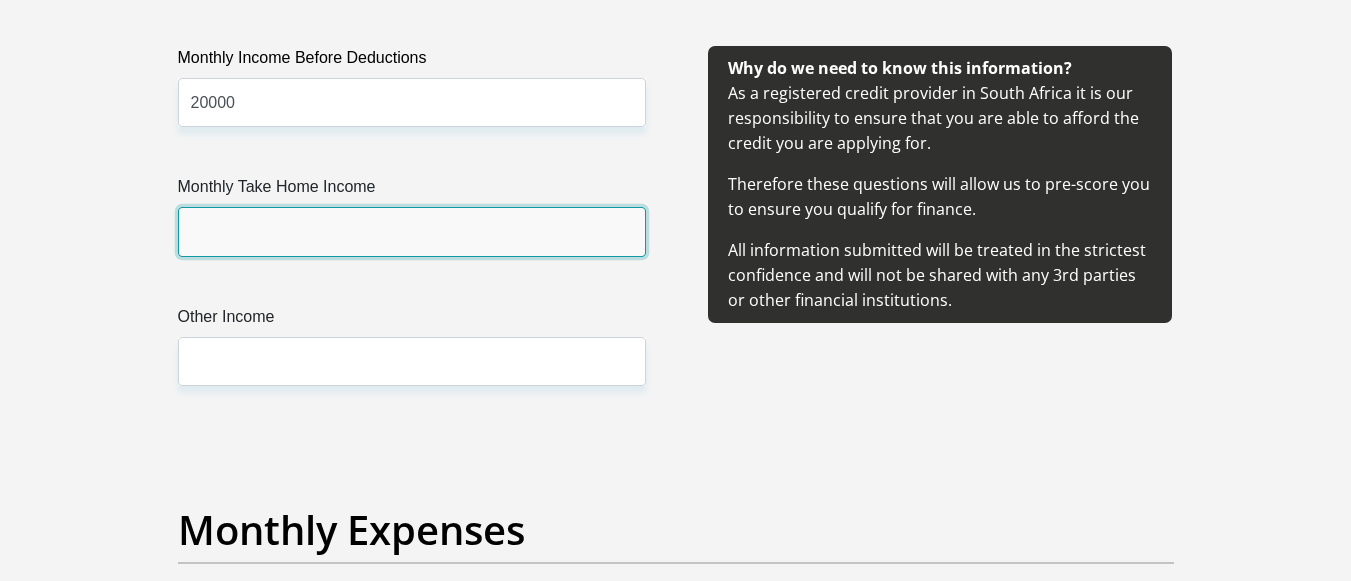 click on "Monthly Take Home Income" at bounding box center (412, 231) 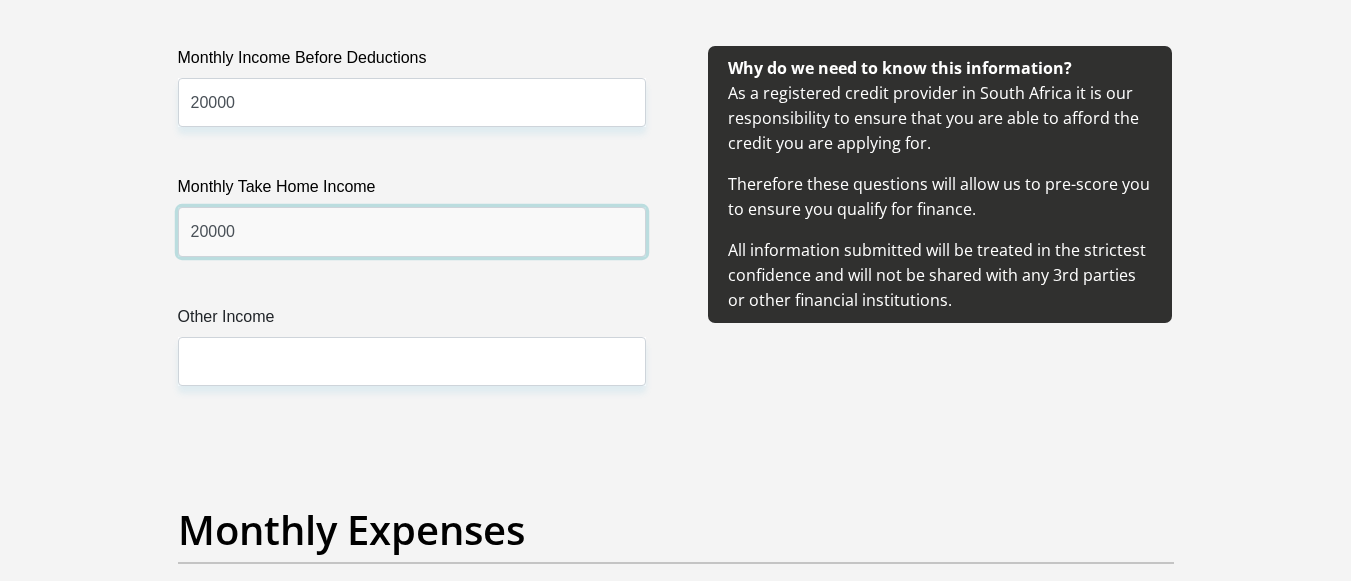 type on "20000" 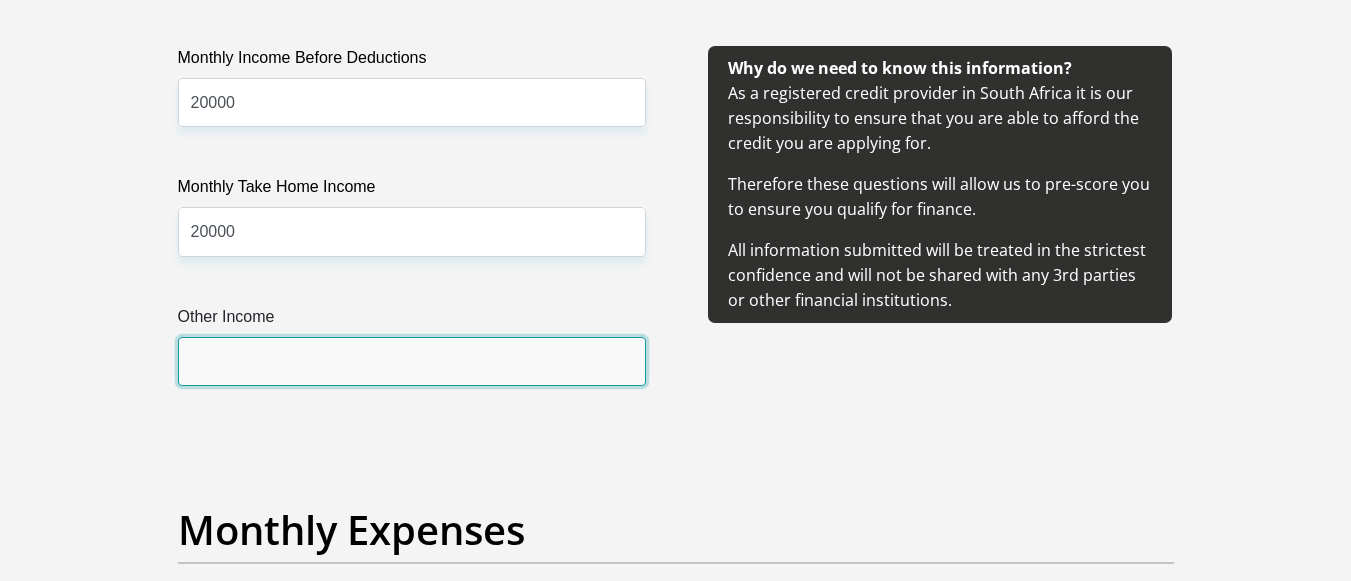 click on "Other Income" at bounding box center [412, 361] 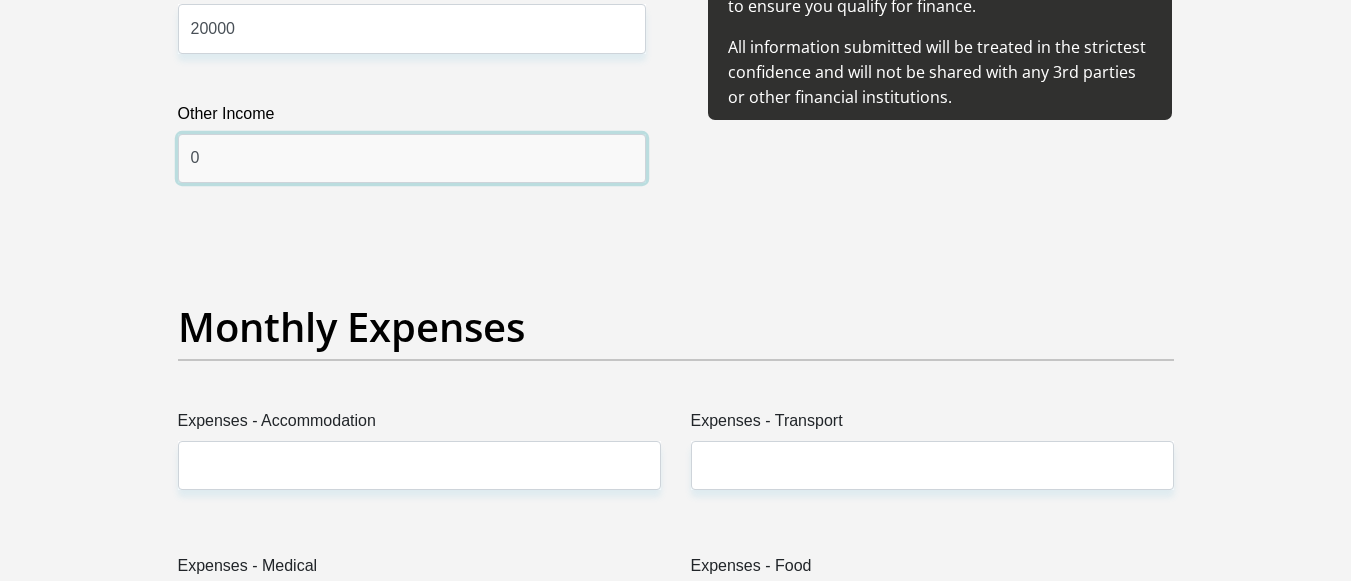 scroll, scrollTop: 2800, scrollLeft: 0, axis: vertical 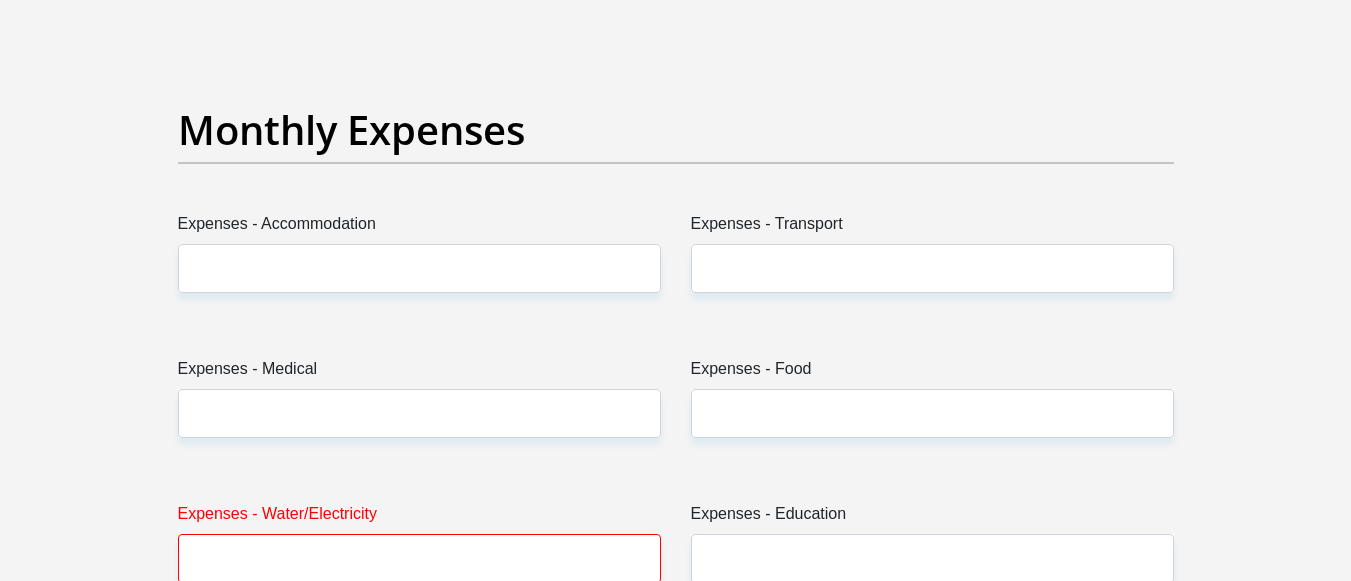 type on "0" 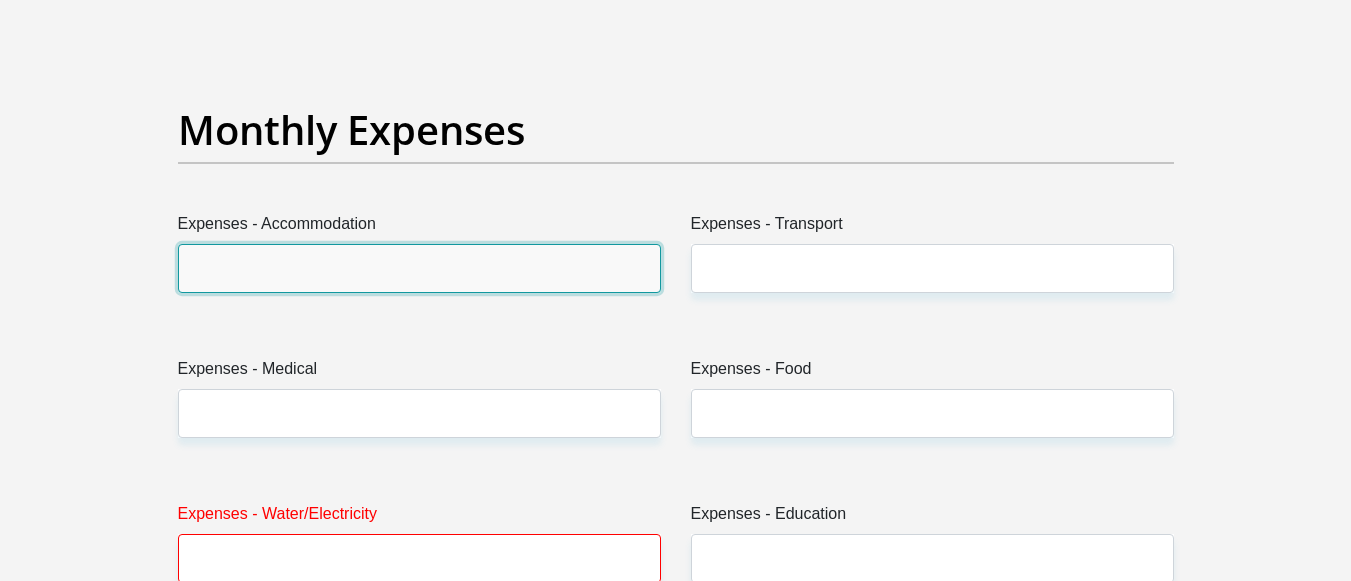 click on "Expenses - Accommodation" at bounding box center [419, 268] 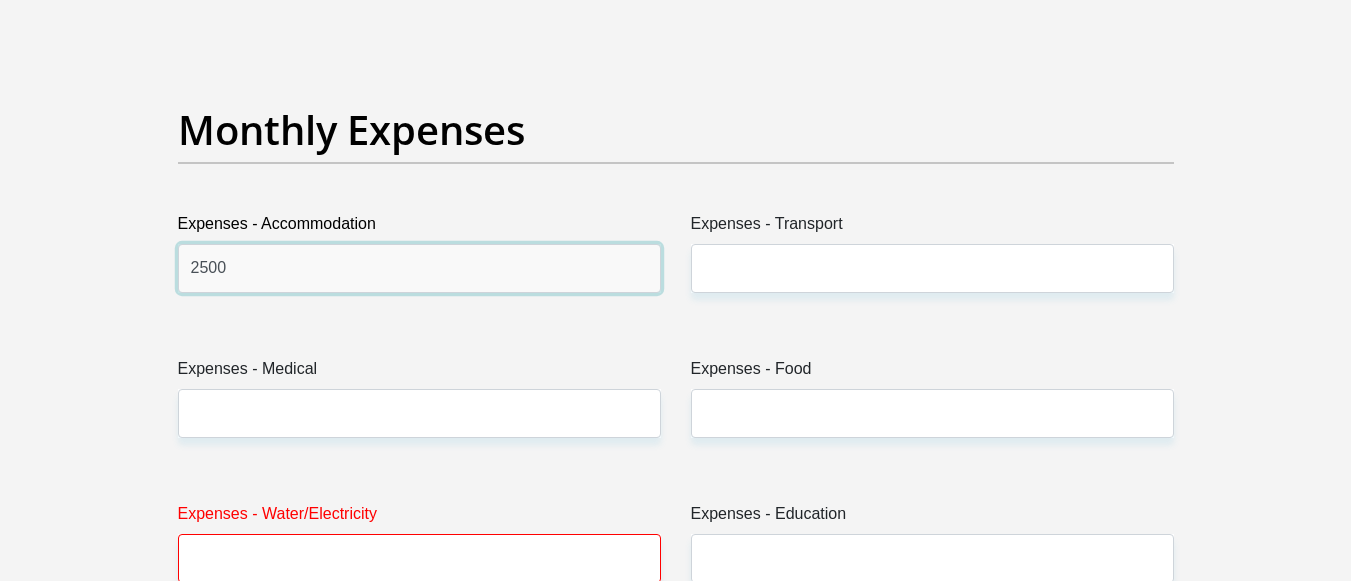type on "2500" 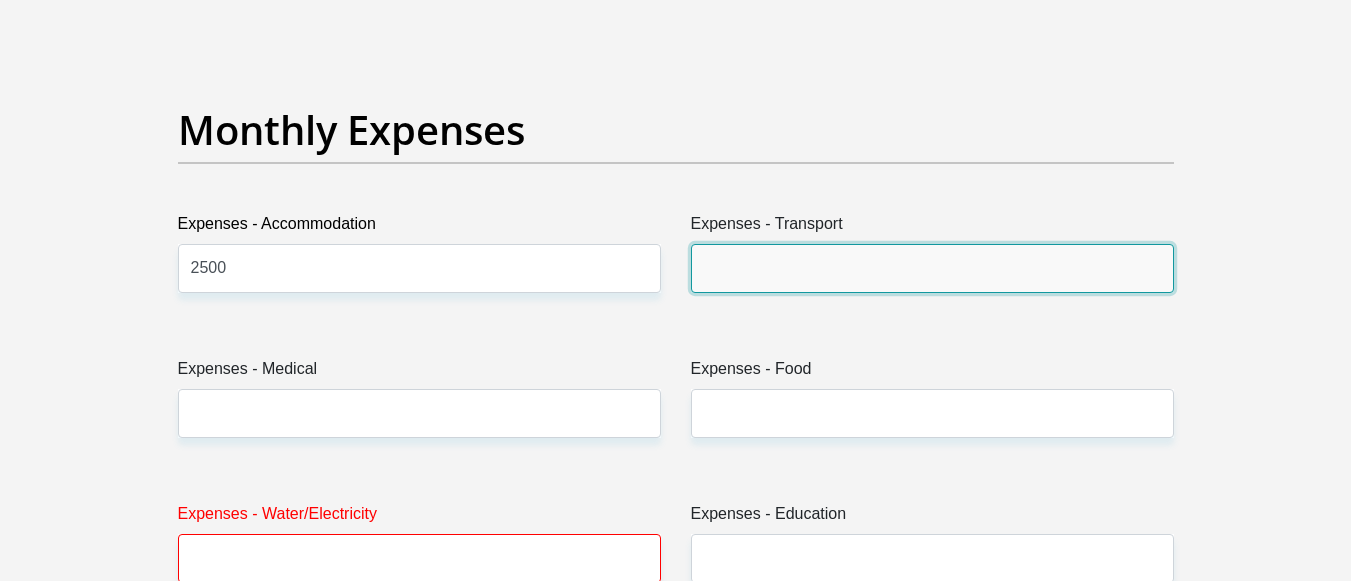 click on "Expenses - Transport" at bounding box center (932, 268) 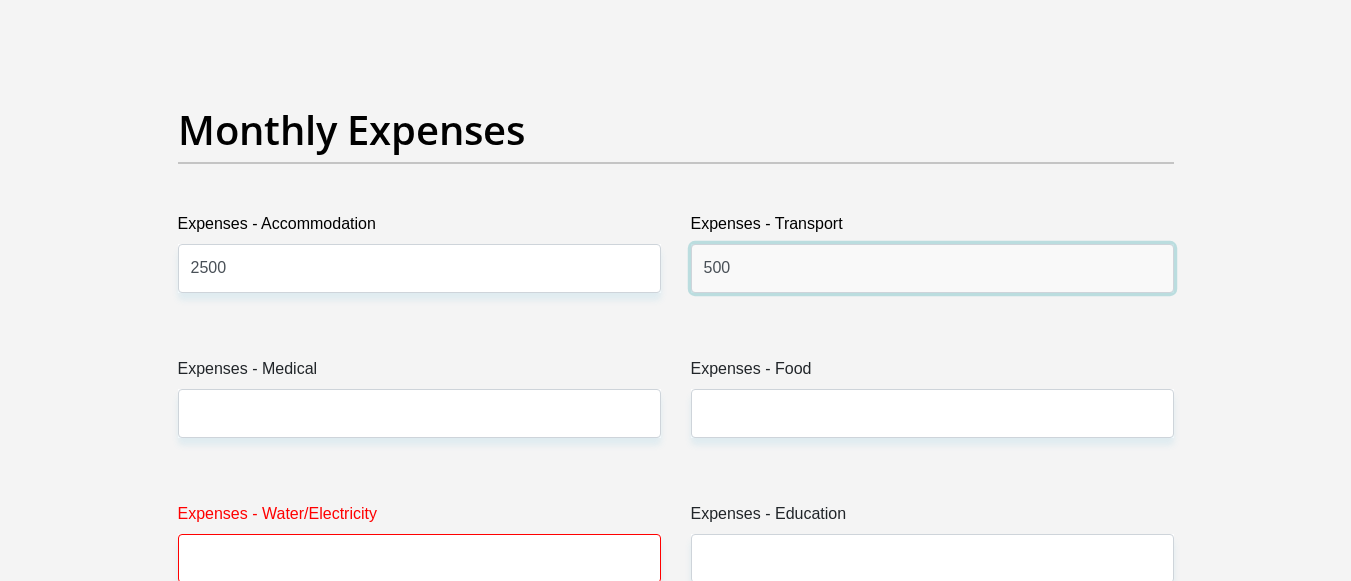 type on "500" 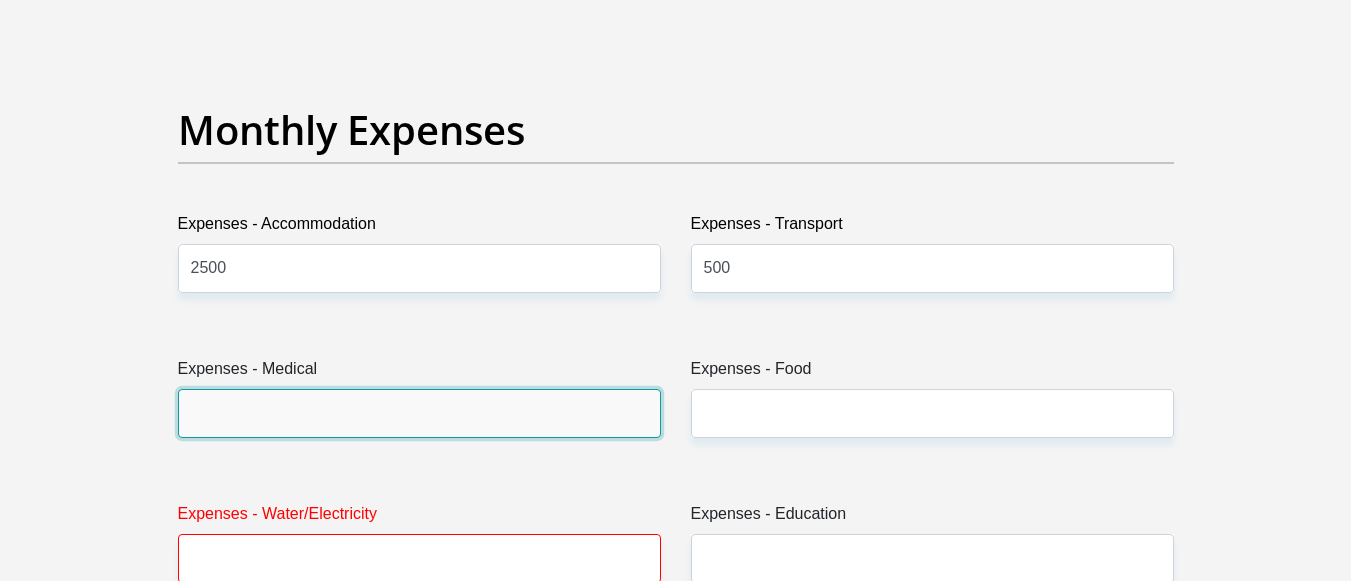 click on "Expenses - Medical" at bounding box center (419, 413) 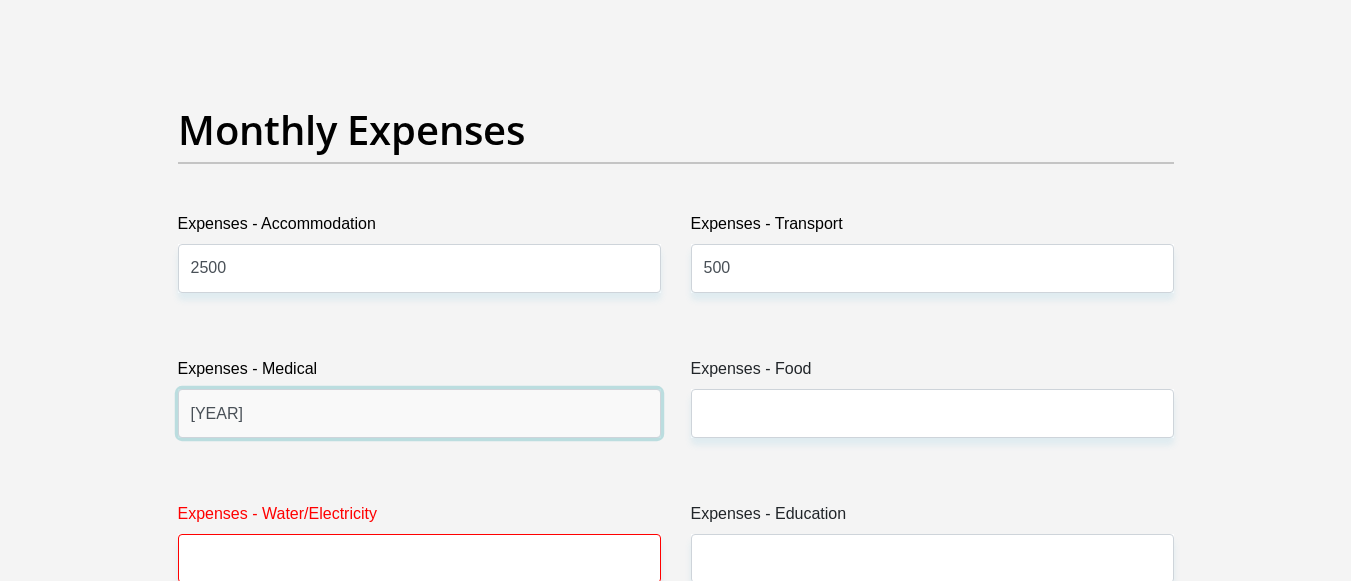 type on "1870" 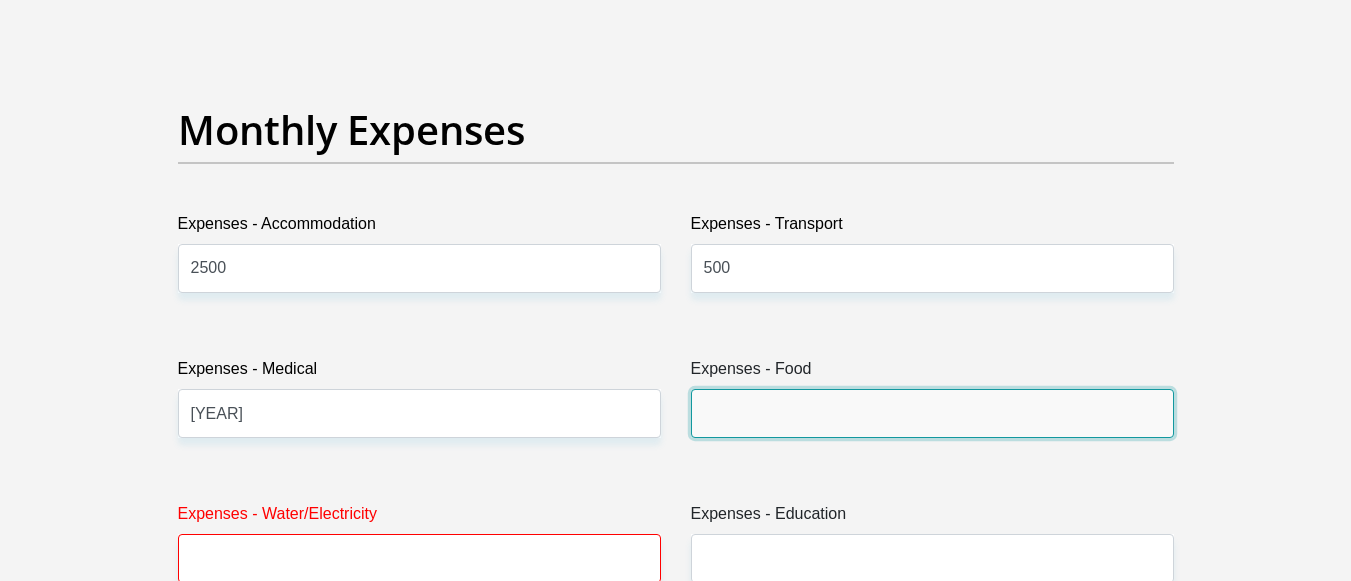 click on "Expenses - Food" at bounding box center (932, 413) 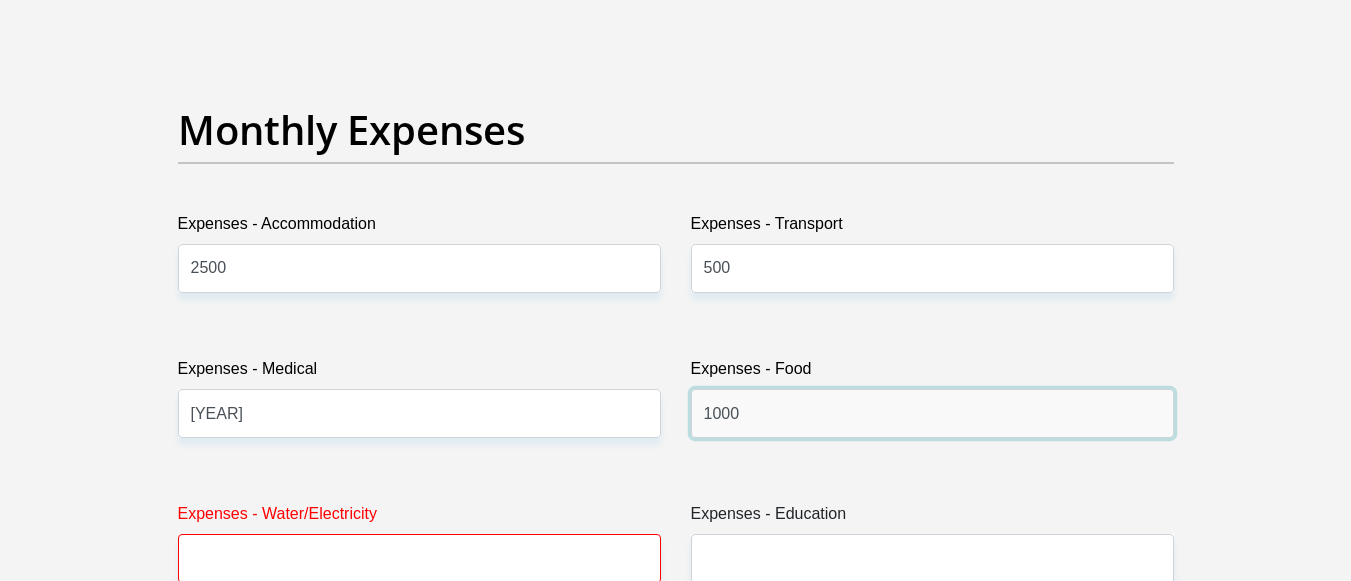 scroll, scrollTop: 3000, scrollLeft: 0, axis: vertical 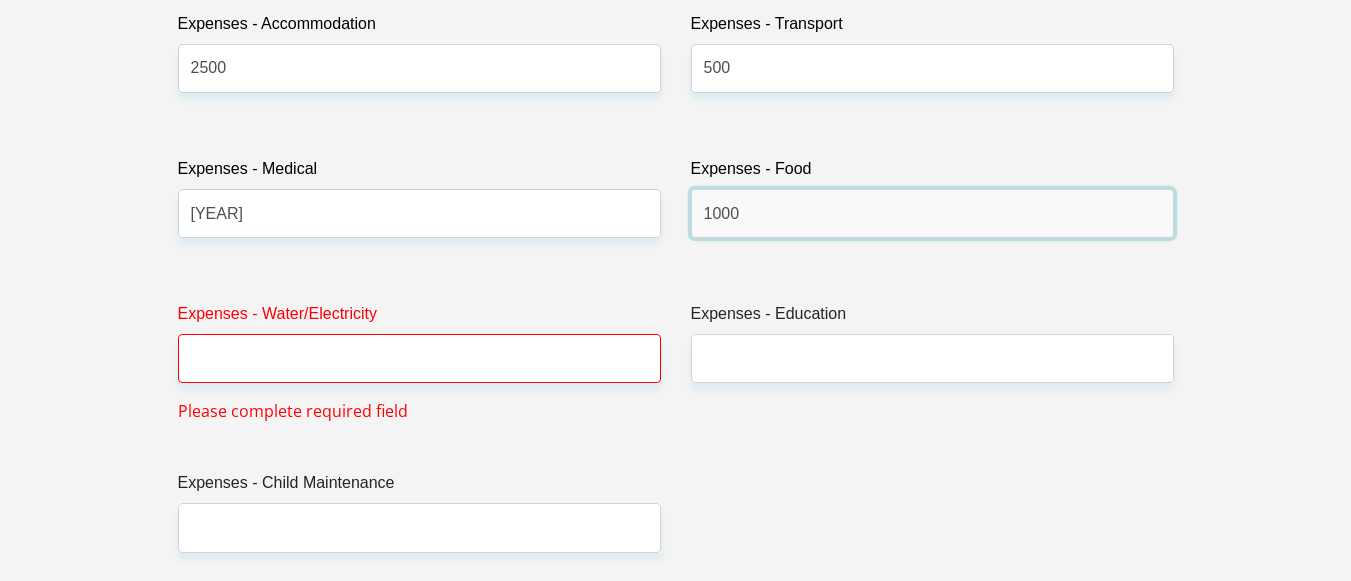 type on "1000" 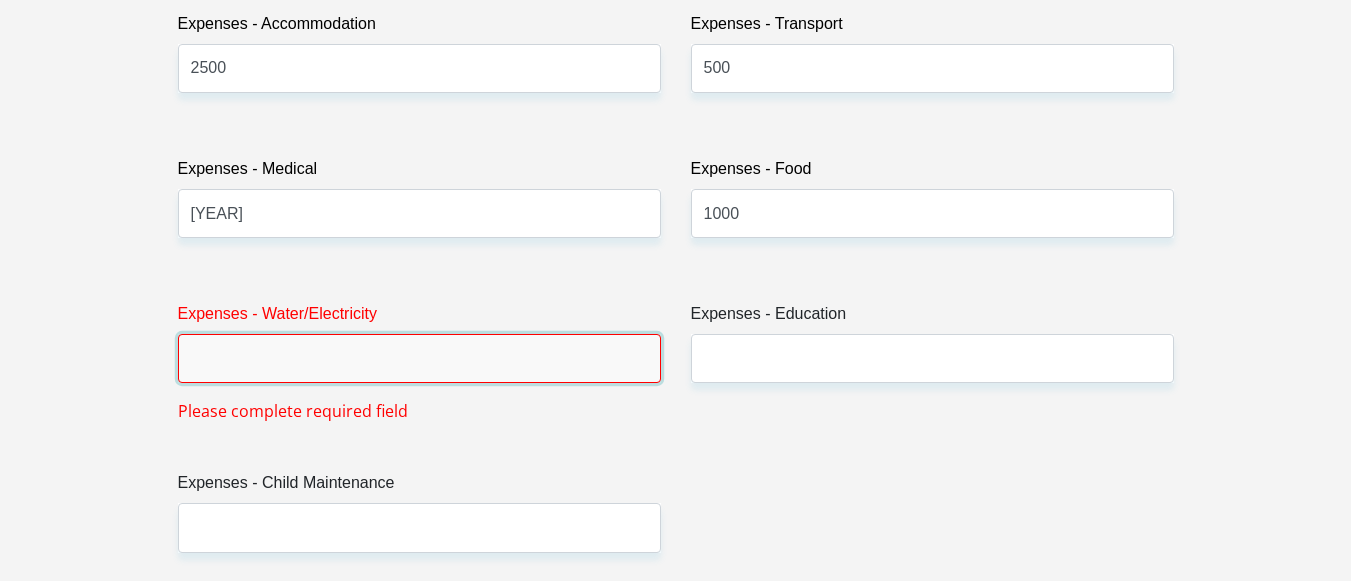 click on "Expenses - Water/Electricity" at bounding box center [419, 358] 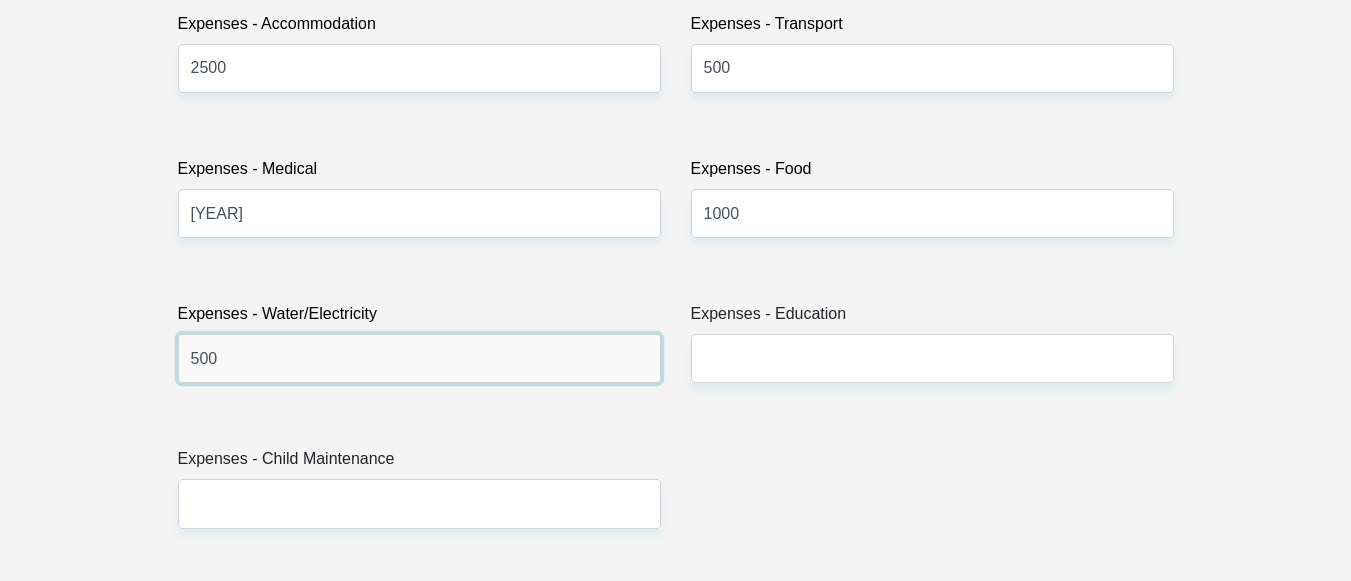 type on "500" 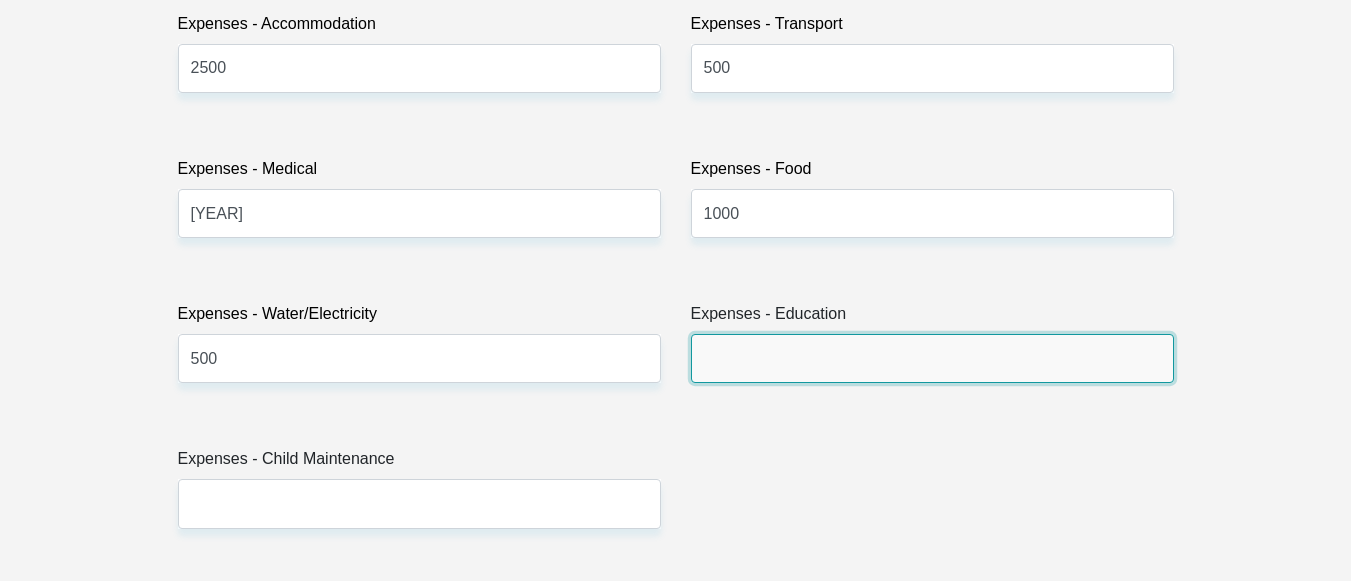 click on "Expenses - Education" at bounding box center [932, 358] 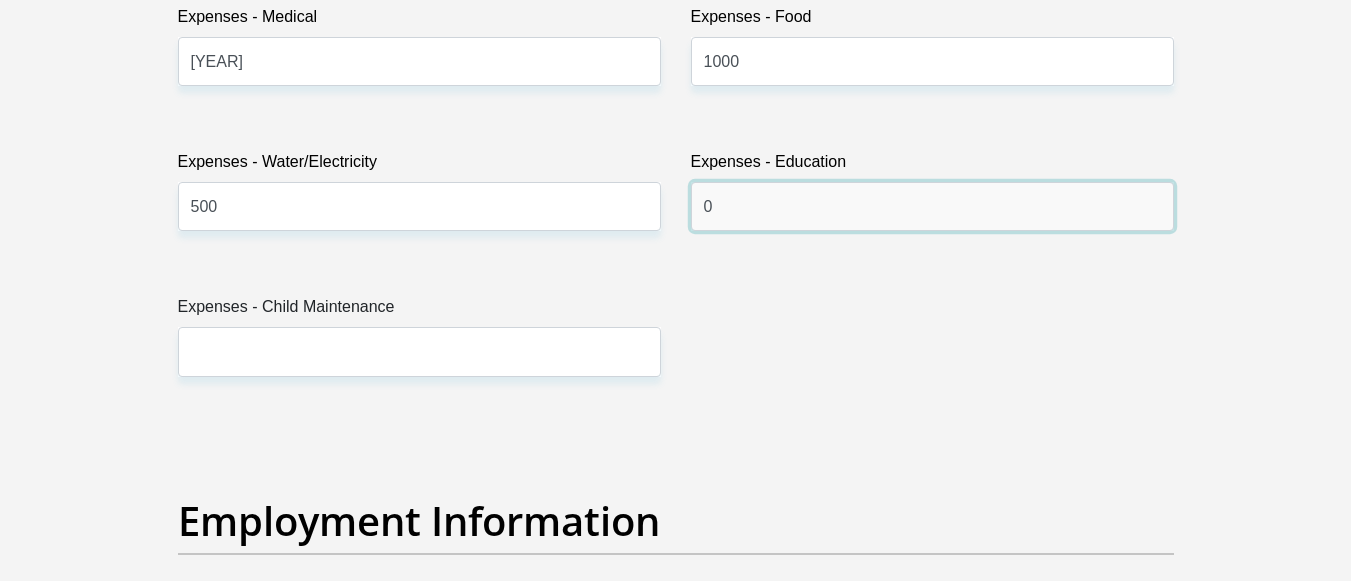 scroll, scrollTop: 3200, scrollLeft: 0, axis: vertical 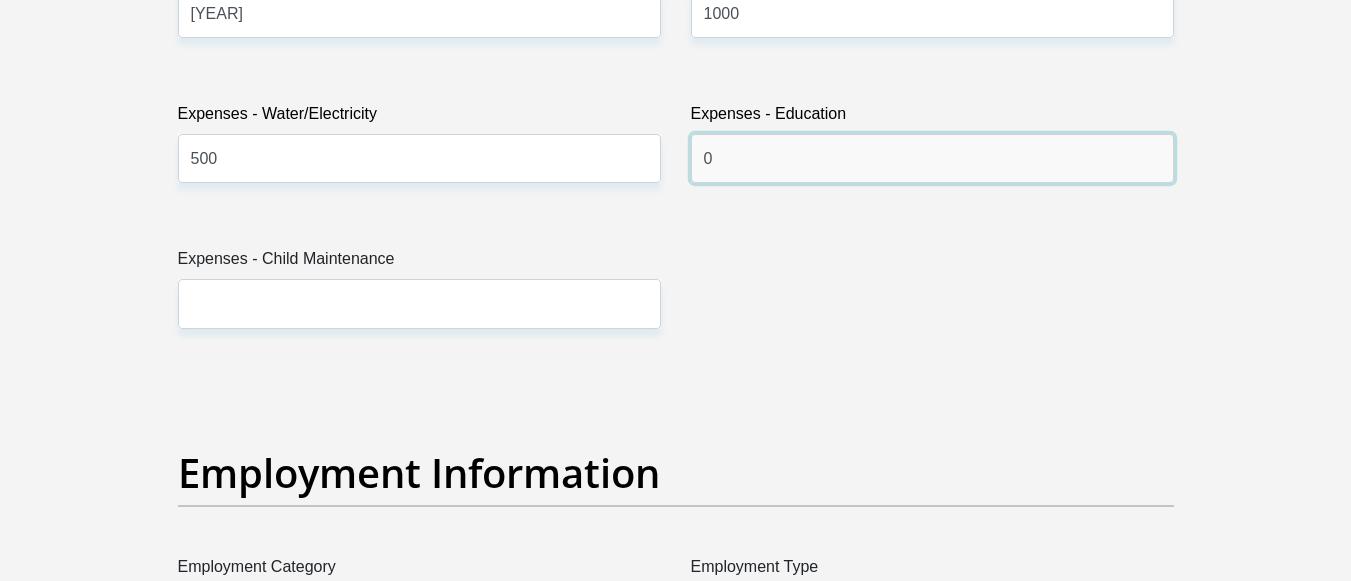 type on "0" 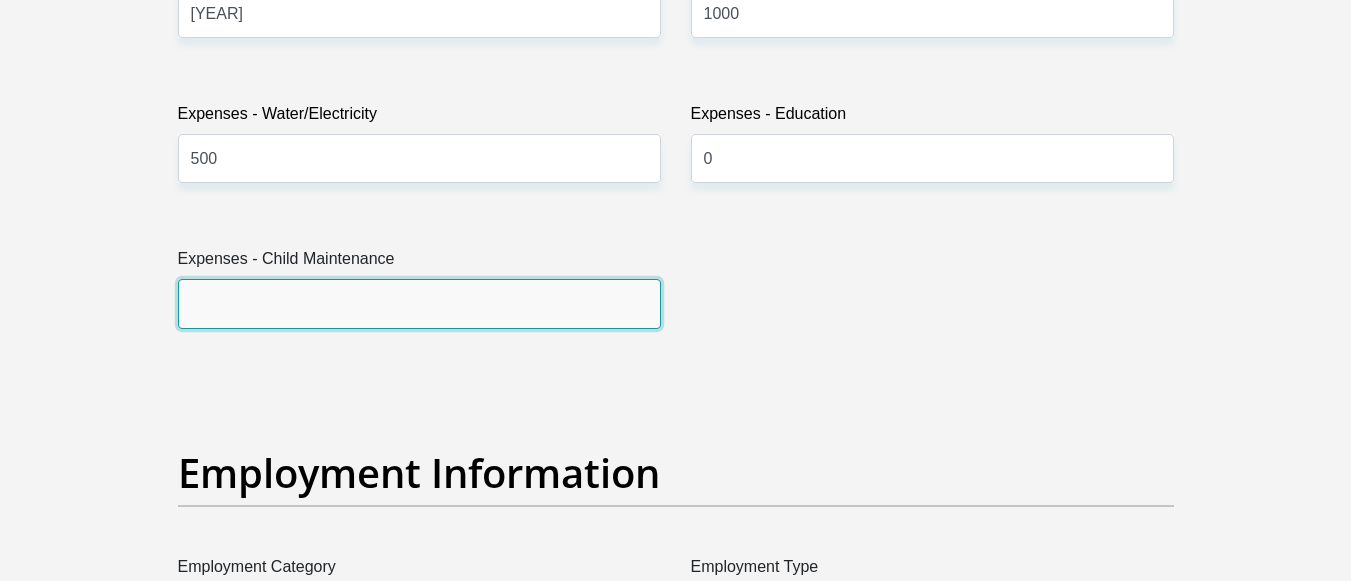 click on "Expenses - Child Maintenance" at bounding box center [419, 303] 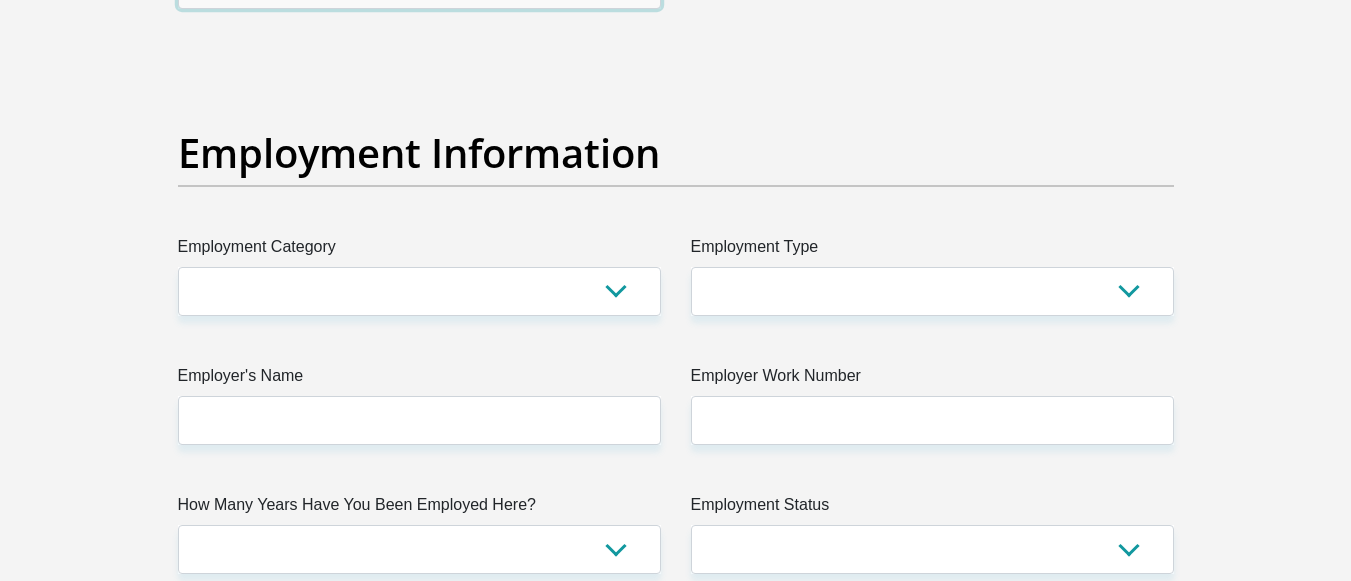 scroll, scrollTop: 3600, scrollLeft: 0, axis: vertical 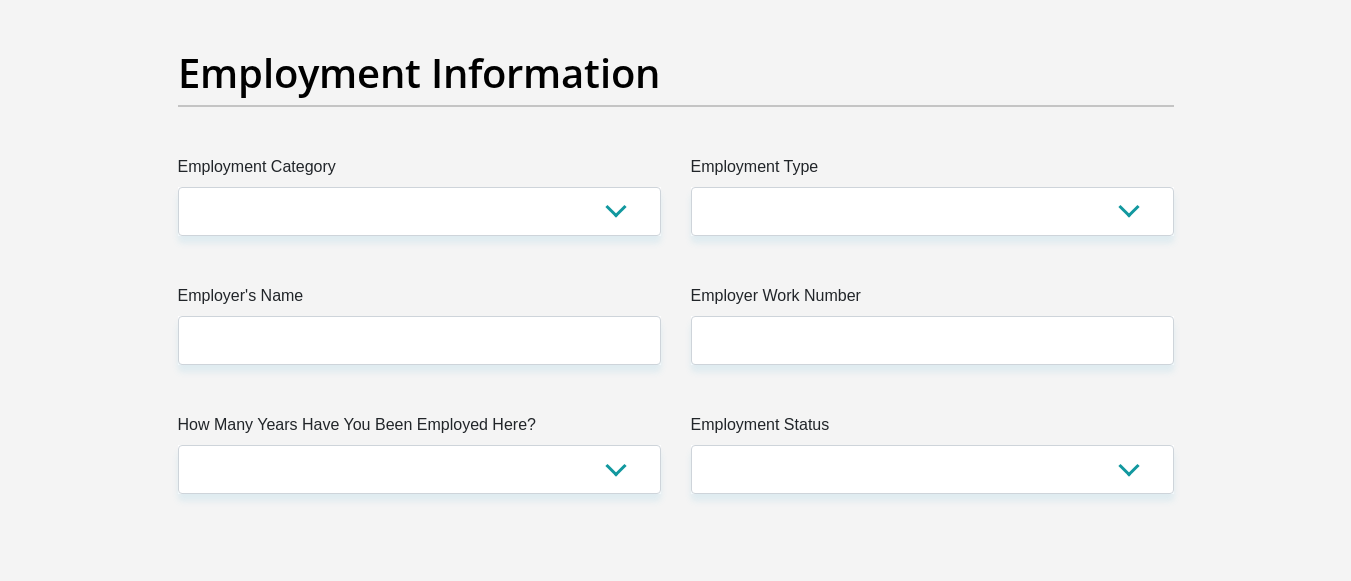 type on "0" 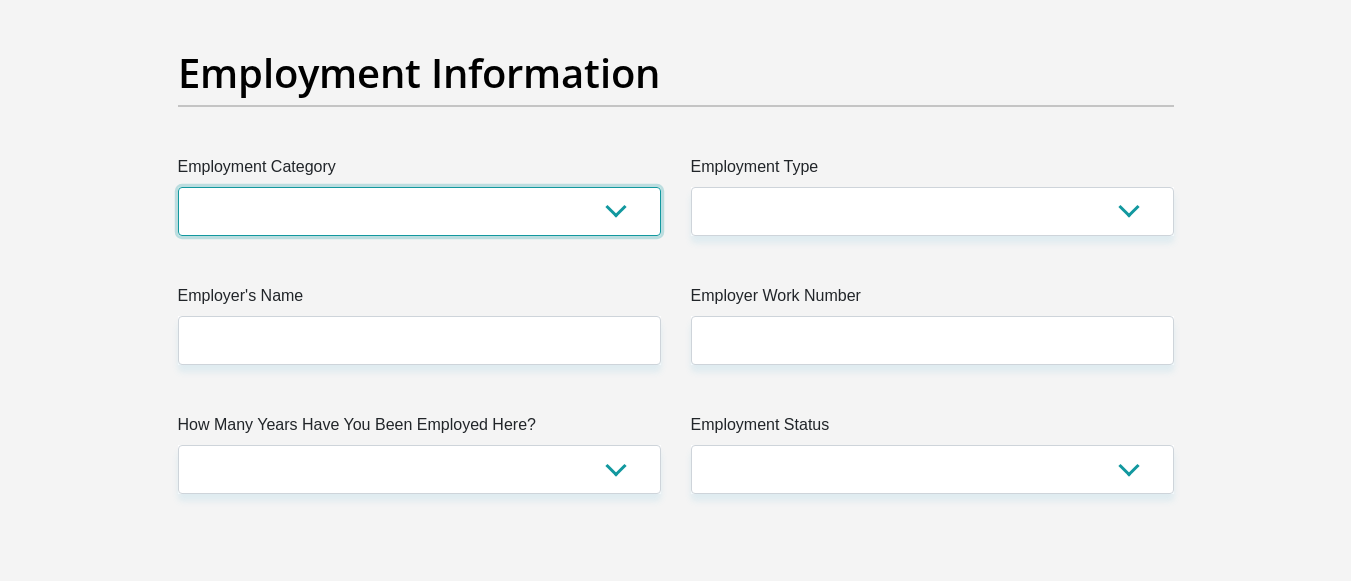click on "AGRICULTURE
ALCOHOL & TOBACCO
CONSTRUCTION MATERIALS
METALLURGY
EQUIPMENT FOR RENEWABLE ENERGY
SPECIALIZED CONTRACTORS
CAR
GAMING (INCL. INTERNET
OTHER WHOLESALE
UNLICENSED PHARMACEUTICALS
CURRENCY EXCHANGE HOUSES
OTHER FINANCIAL INSTITUTIONS & INSURANCE
REAL ESTATE AGENTS
OIL & GAS
OTHER MATERIALS (E.G. IRON ORE)
PRECIOUS STONES & PRECIOUS METALS
POLITICAL ORGANIZATIONS
RELIGIOUS ORGANIZATIONS(NOT SECTS)
ACTI. HAVING BUSINESS DEAL WITH PUBLIC ADMINISTRATION
LAUNDROMATS" at bounding box center [419, 211] 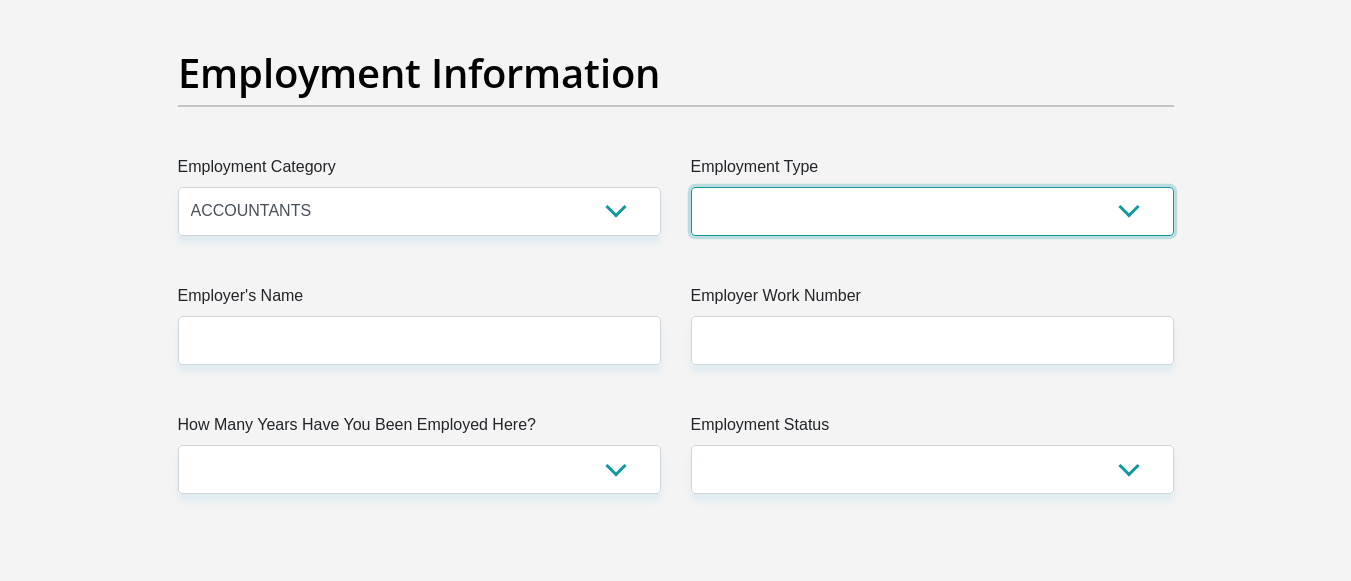 click on "College/Lecturer
Craft Seller
Creative
Driver
Executive
Farmer
Forces - Non Commissioned
Forces - Officer
Hawker
Housewife
Labourer
Licenced Professional
Manager
Miner
Non Licenced Professional
Office Staff/Clerk
Outside Worker
Pensioner
Permanent Teacher
Production/Manufacturing
Sales
Self-Employed
Semi-Professional Worker
Service Industry  Social Worker  Student" at bounding box center (932, 211) 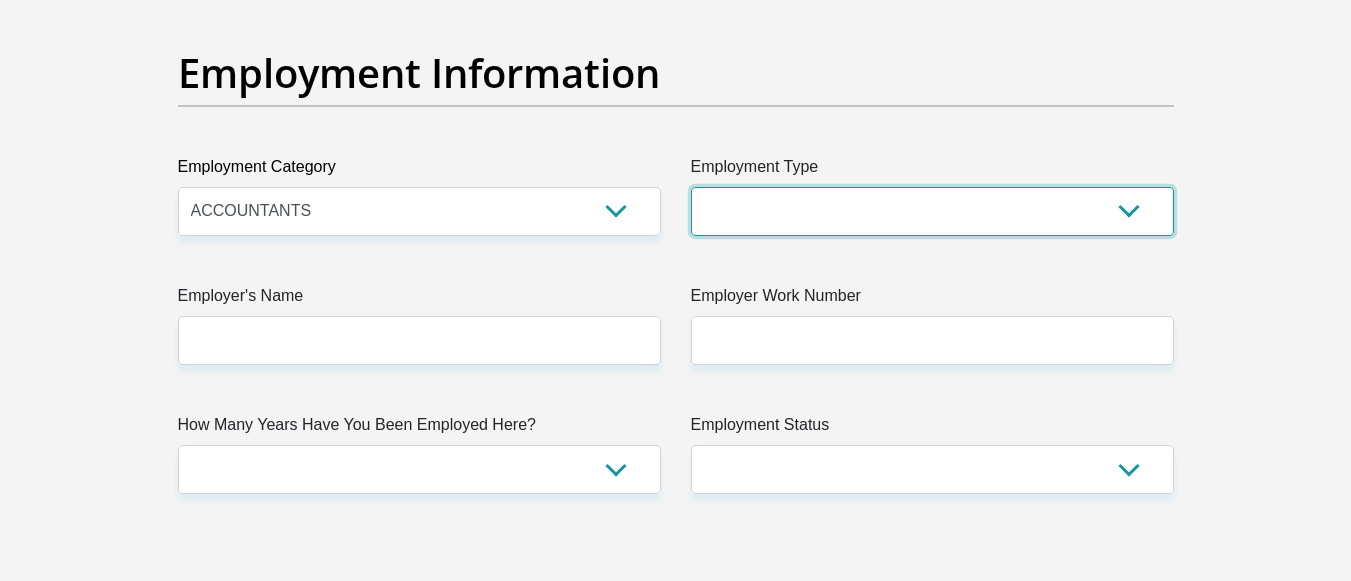 select on "Office Staff/Clerk" 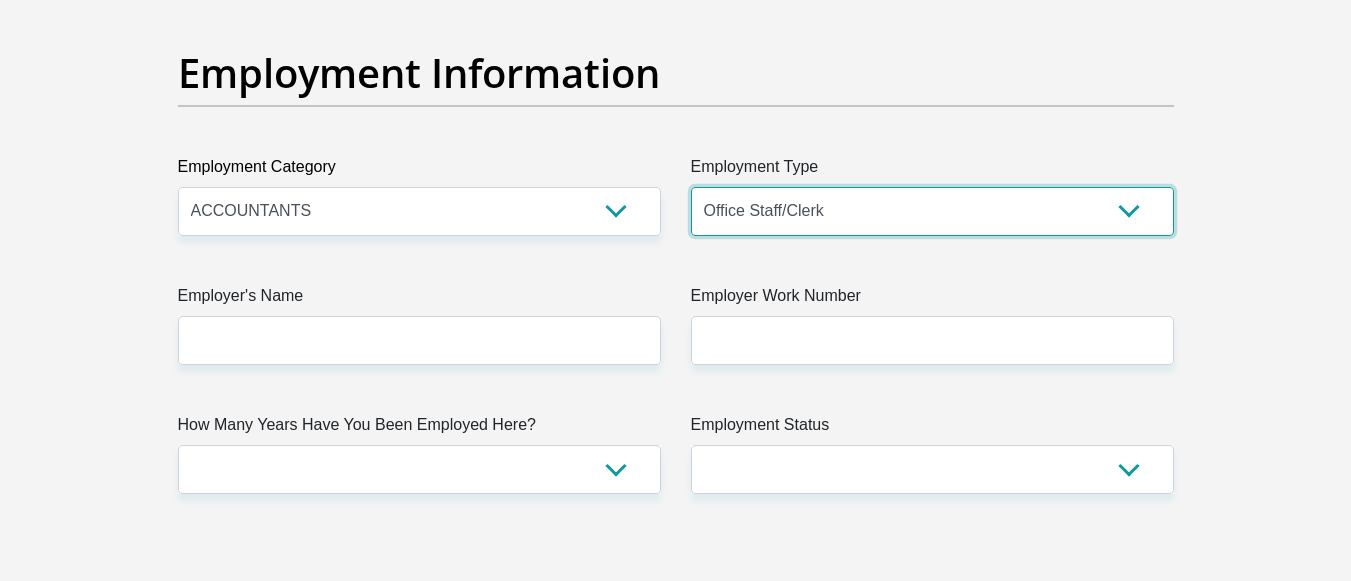 click on "College/Lecturer
Craft Seller
Creative
Driver
Executive
Farmer
Forces - Non Commissioned
Forces - Officer
Hawker
Housewife
Labourer
Licenced Professional
Manager
Miner
Non Licenced Professional
Office Staff/Clerk
Outside Worker
Pensioner
Permanent Teacher
Production/Manufacturing
Sales
Self-Employed
Semi-Professional Worker
Service Industry  Social Worker  Student" at bounding box center (932, 211) 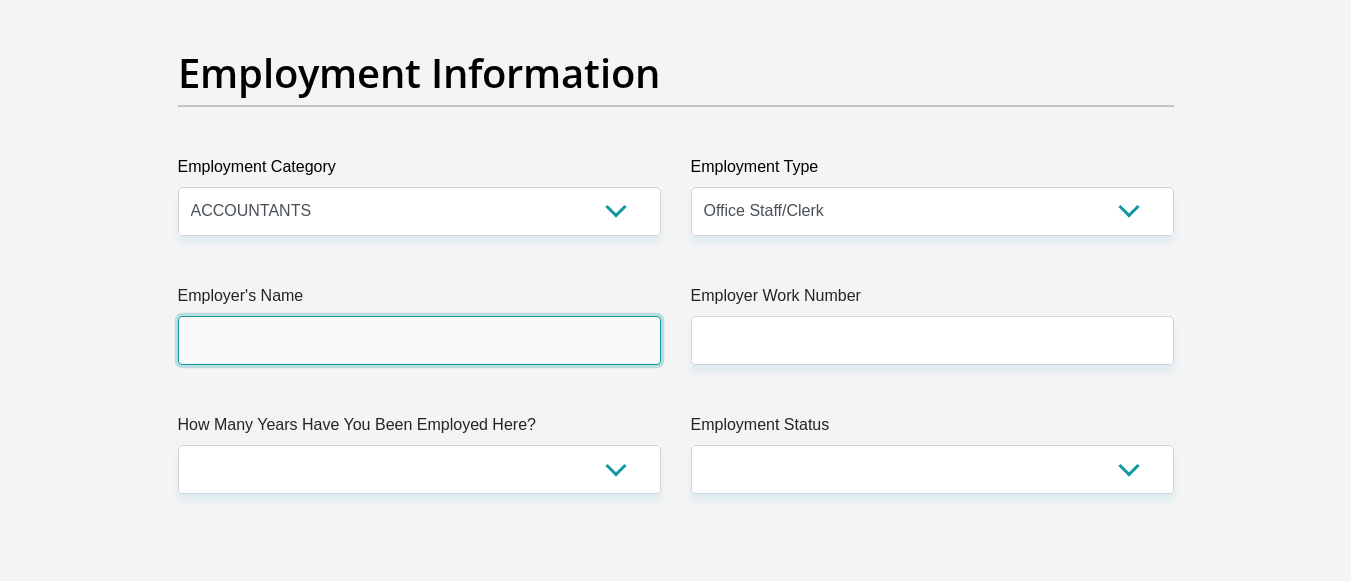 click on "Employer's Name" at bounding box center [419, 340] 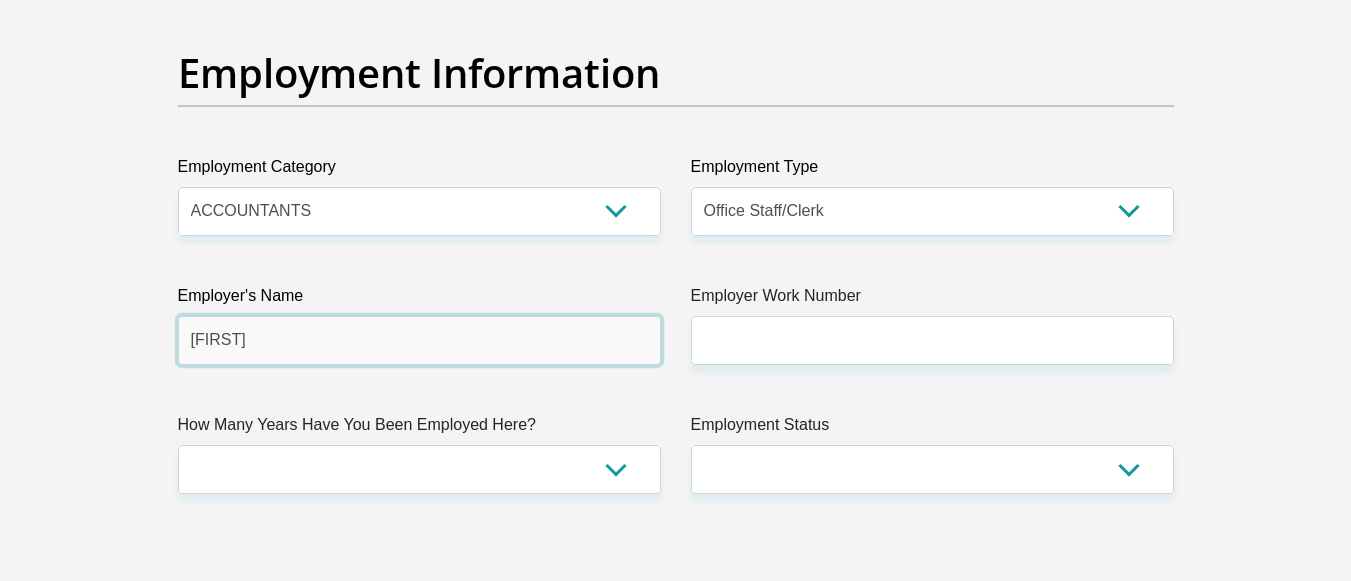 type on "bertus" 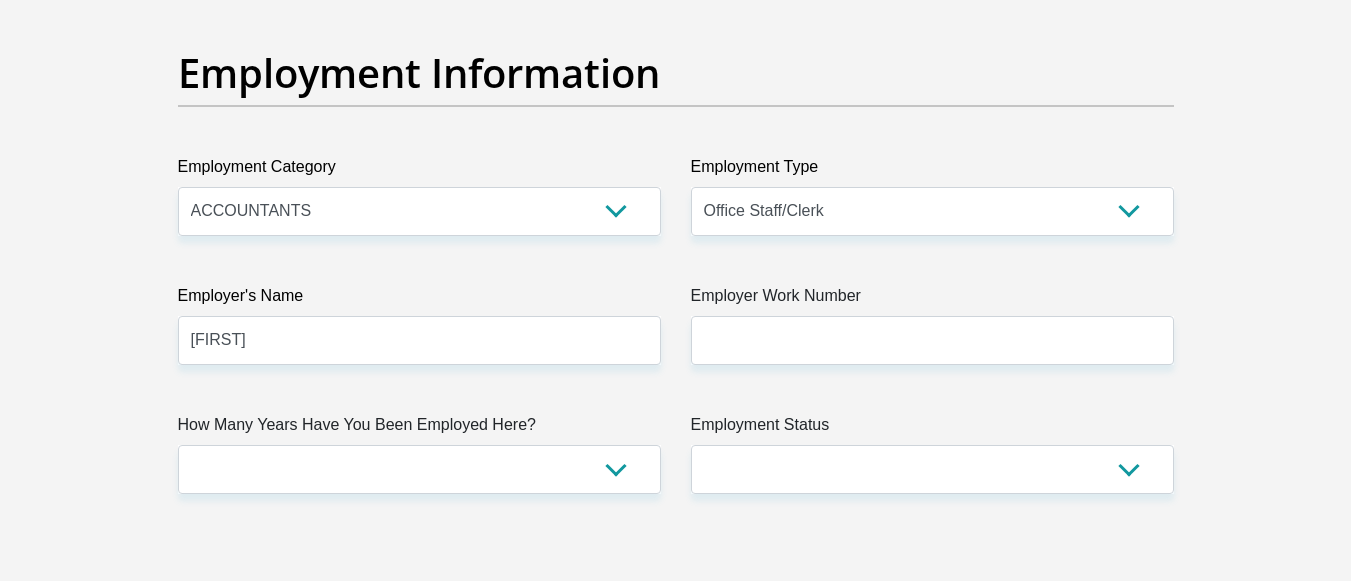 click on "Employer Work Number" at bounding box center [932, 300] 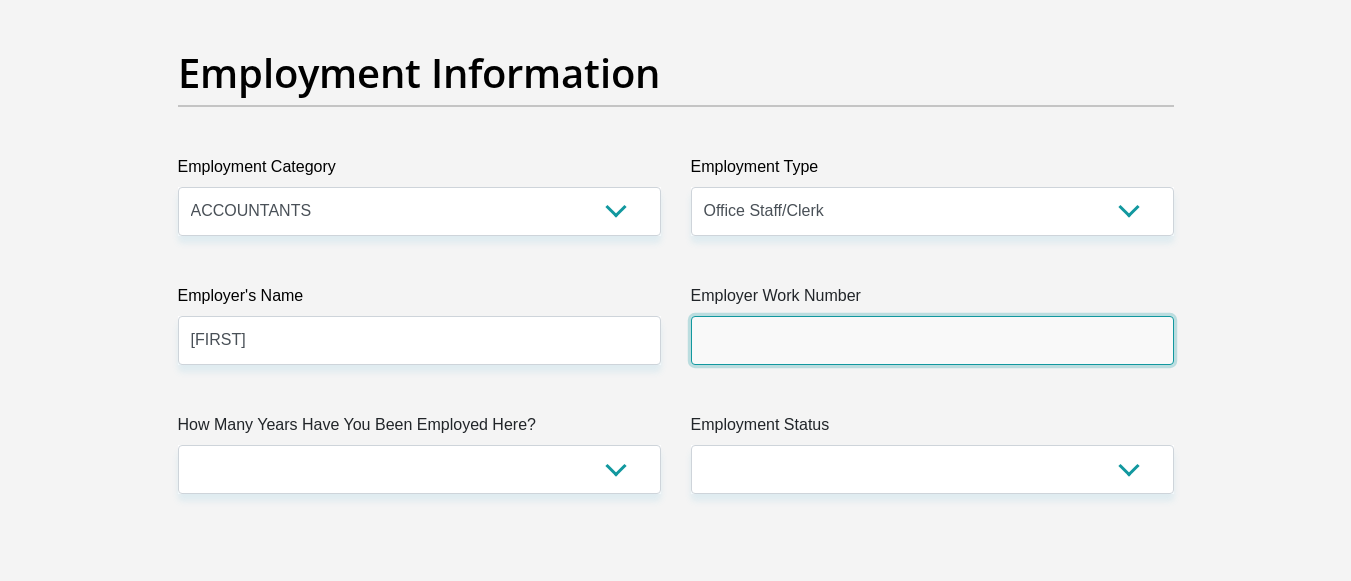 click on "Employer Work Number" at bounding box center (932, 340) 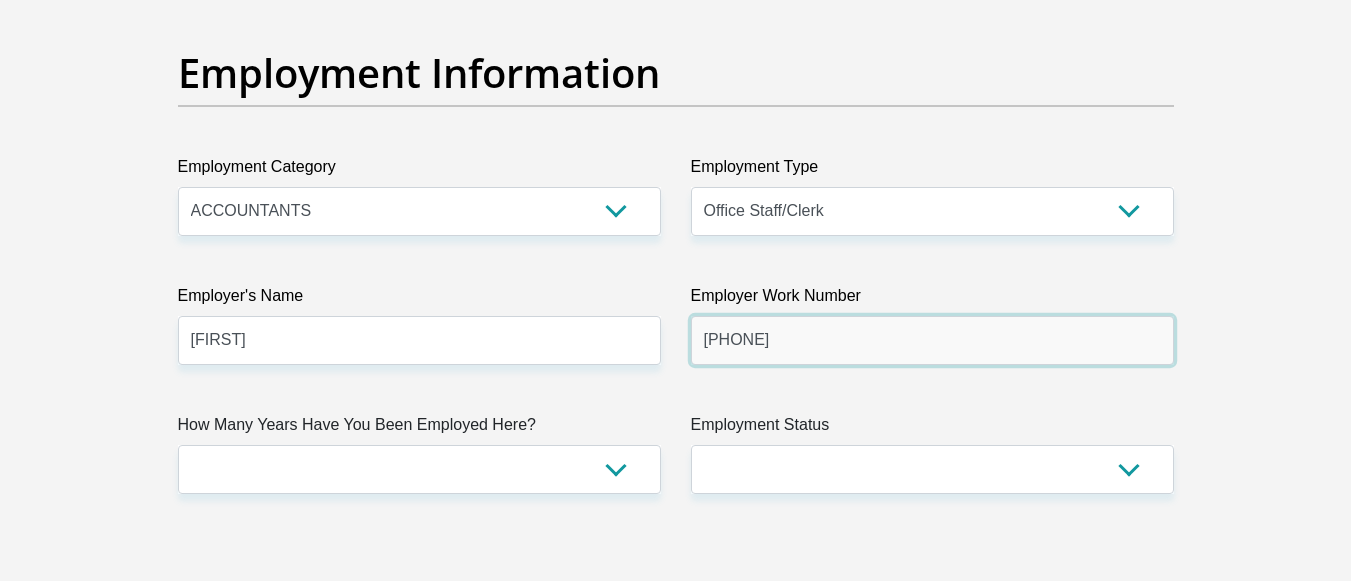 type on "0128002010" 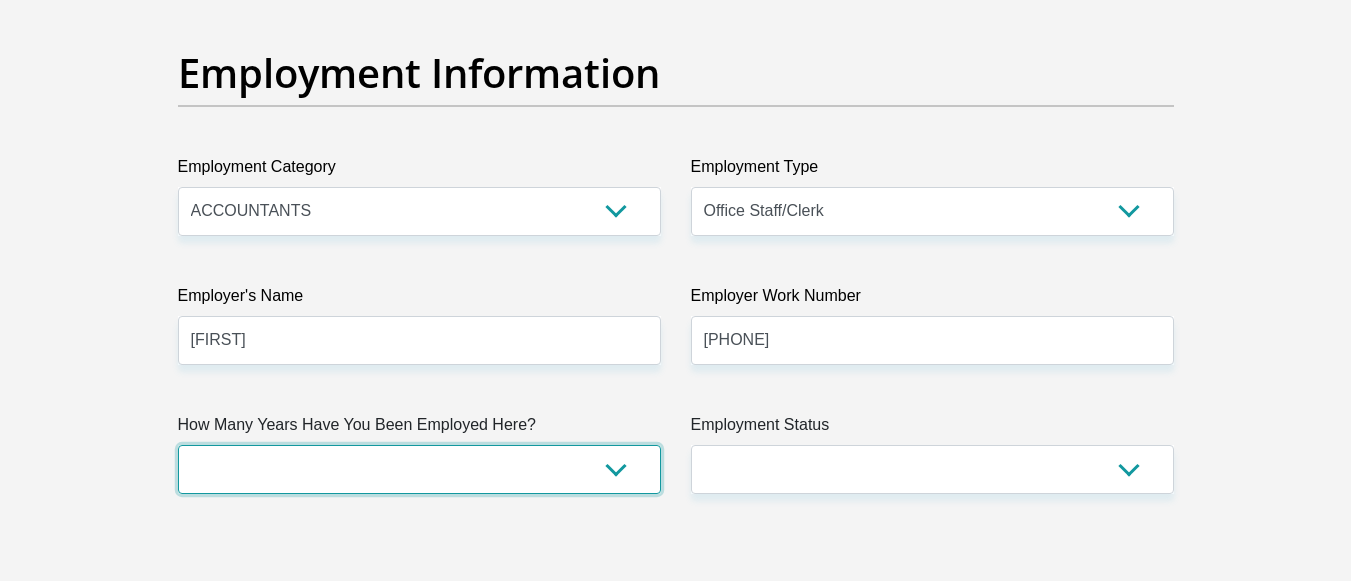 click on "less than 1 year
1-3 years
3-5 years
5+ years" at bounding box center [419, 469] 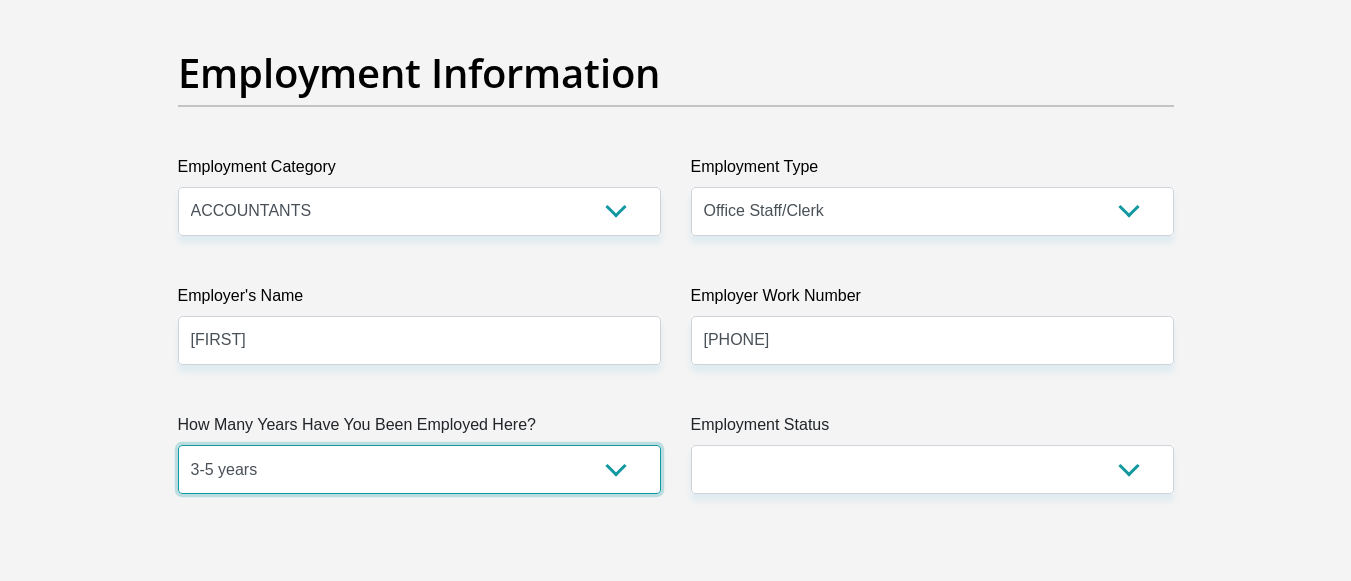 click on "less than 1 year
1-3 years
3-5 years
5+ years" at bounding box center [419, 469] 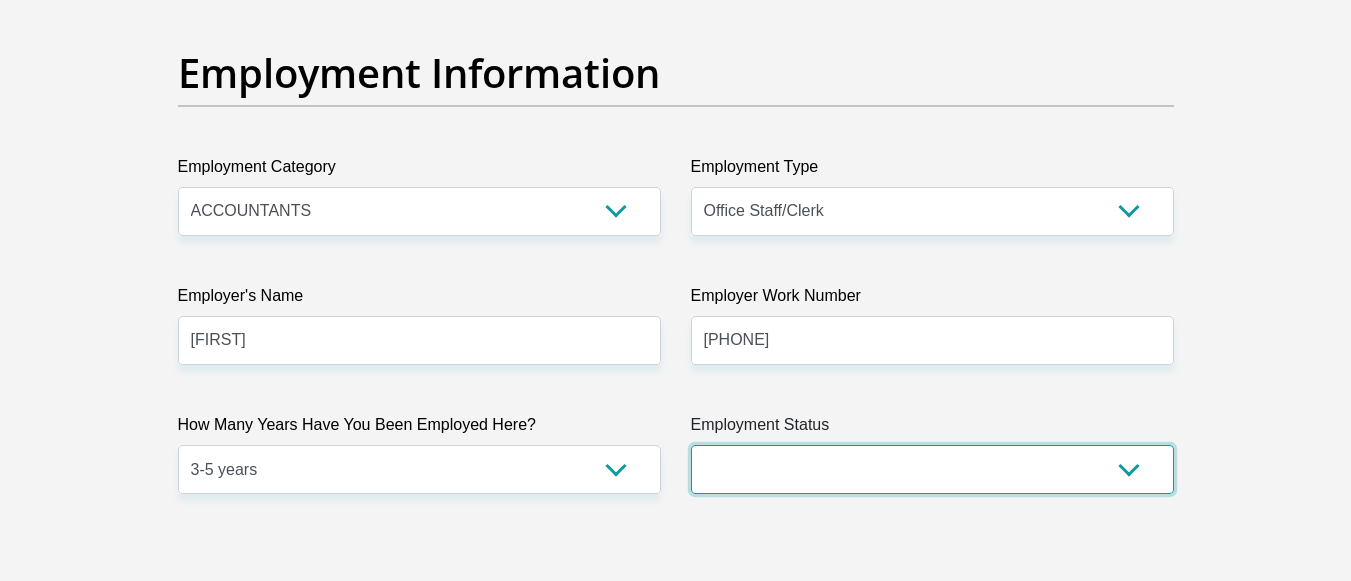 click on "Permanent/Full-time
Part-time/Casual
Contract Worker
Self-Employed
Housewife
Retired
Student
Medically Boarded
Disability
Unemployed" at bounding box center (932, 469) 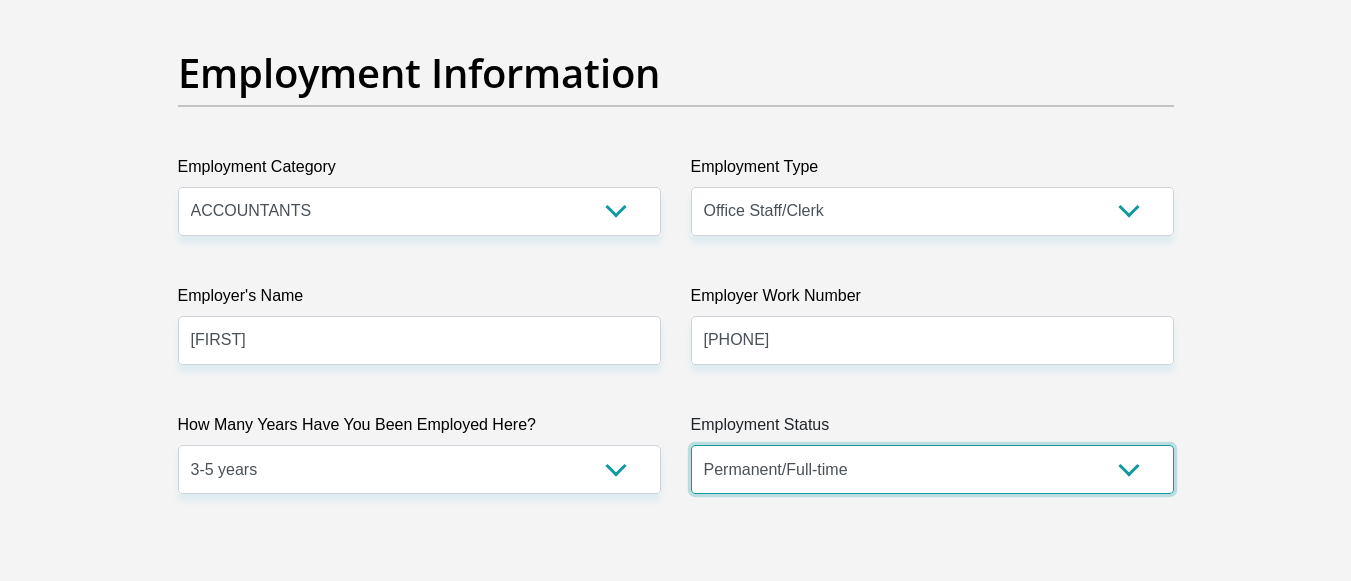 click on "Permanent/Full-time
Part-time/Casual
Contract Worker
Self-Employed
Housewife
Retired
Student
Medically Boarded
Disability
Unemployed" at bounding box center (932, 469) 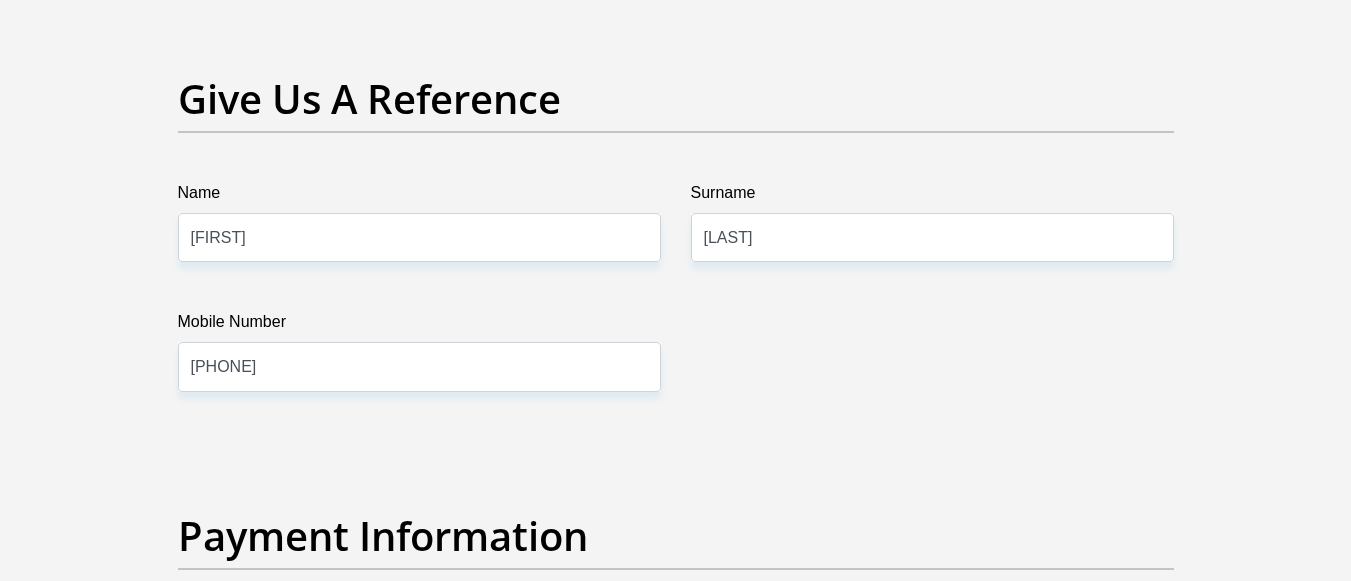 scroll, scrollTop: 4200, scrollLeft: 0, axis: vertical 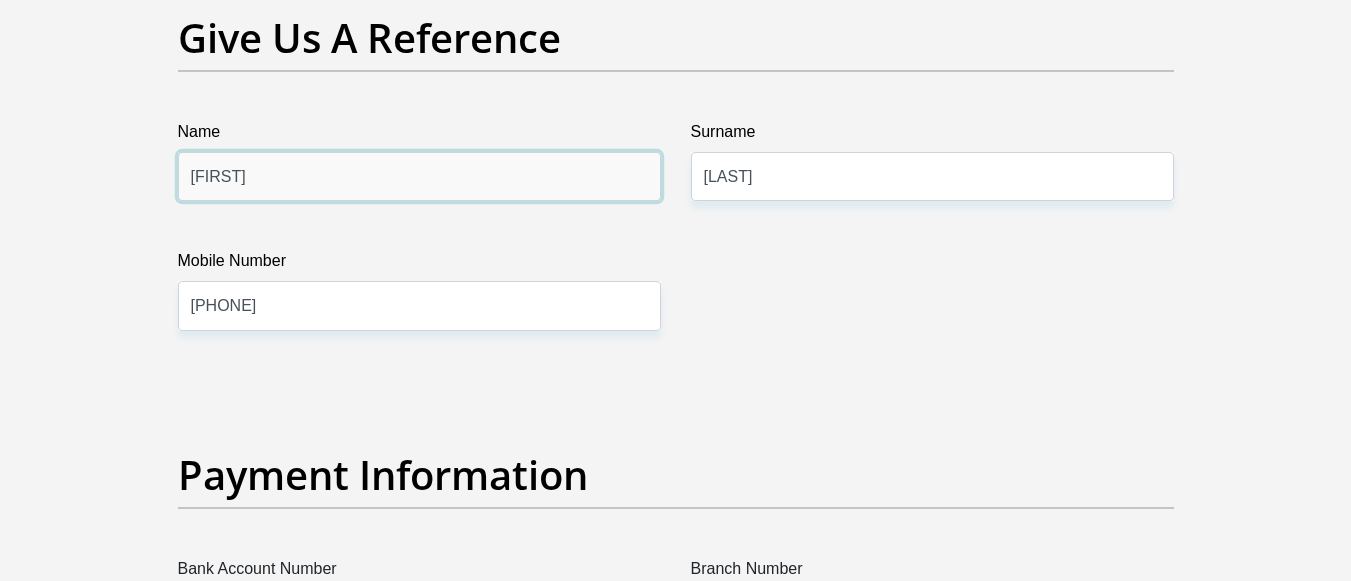 drag, startPoint x: 513, startPoint y: 180, endPoint x: 167, endPoint y: 186, distance: 346.05203 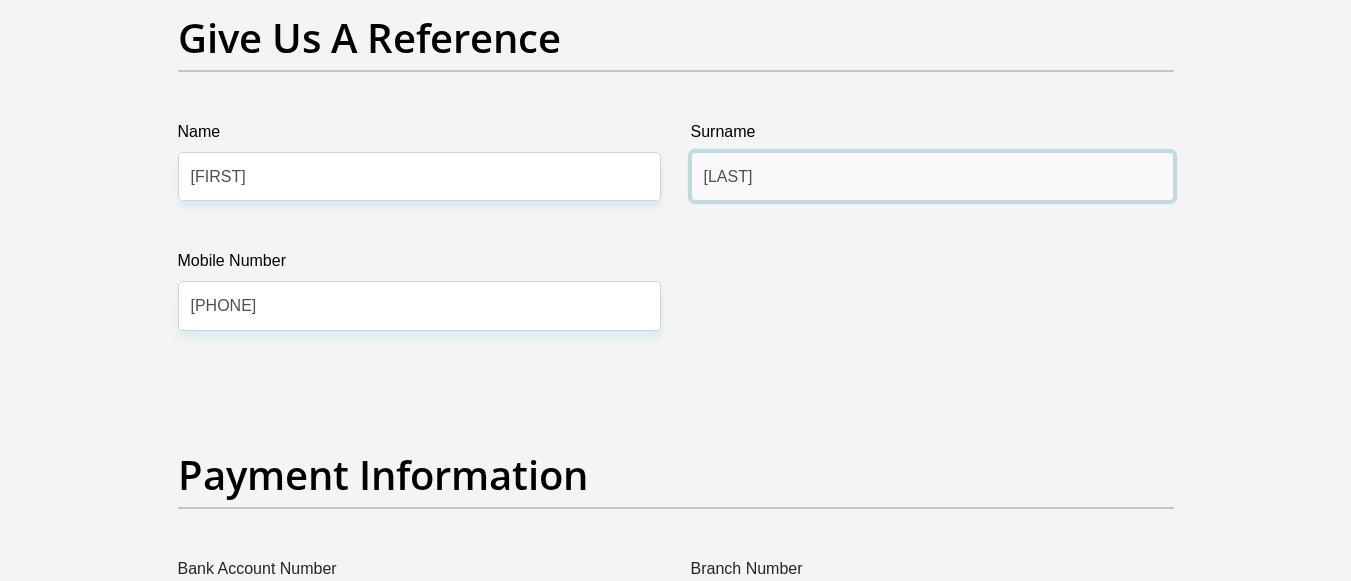 drag, startPoint x: 918, startPoint y: 185, endPoint x: 527, endPoint y: 182, distance: 391.0115 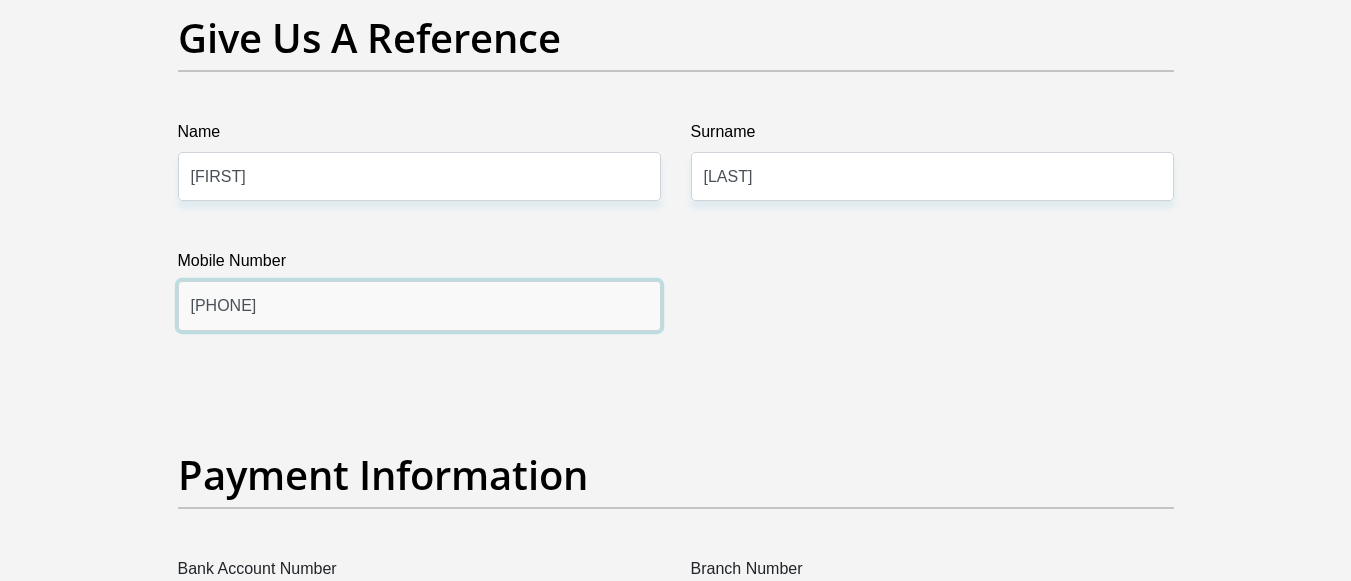 drag, startPoint x: 406, startPoint y: 316, endPoint x: 72, endPoint y: 305, distance: 334.1811 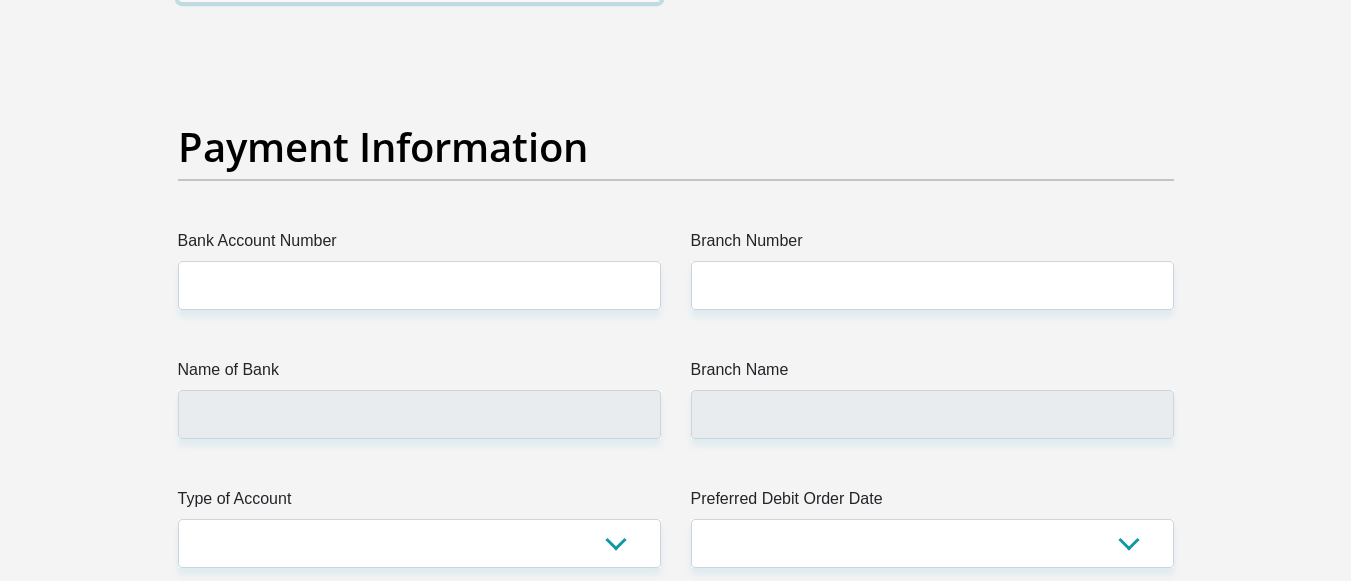 scroll, scrollTop: 4600, scrollLeft: 0, axis: vertical 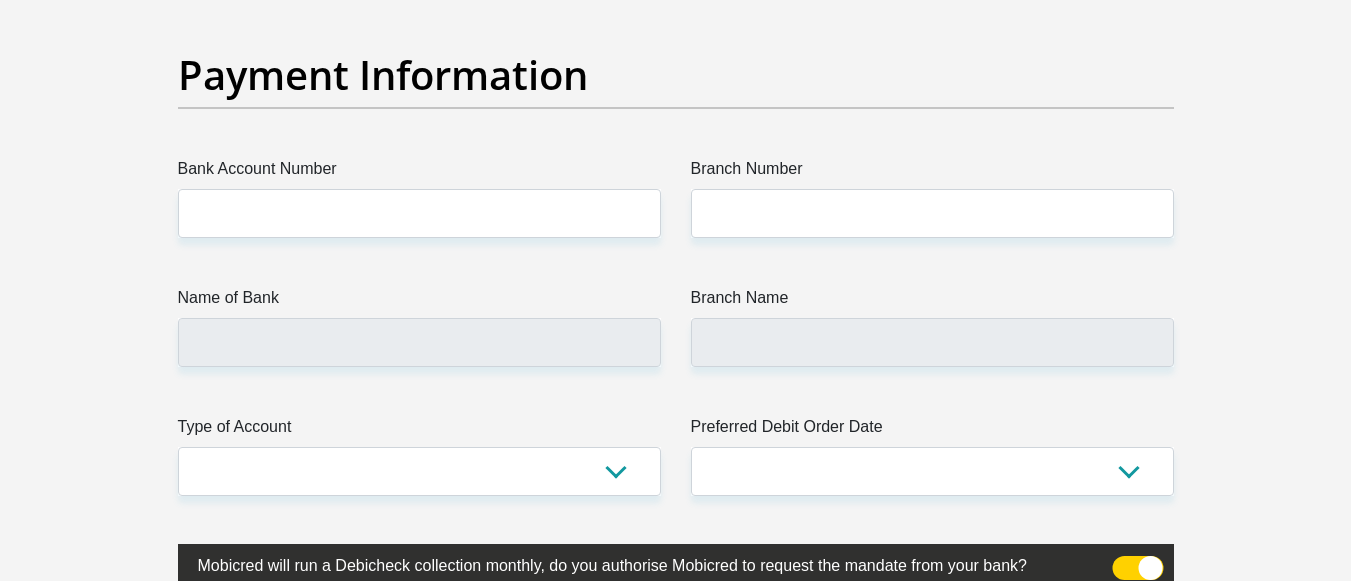 type on "0818672368" 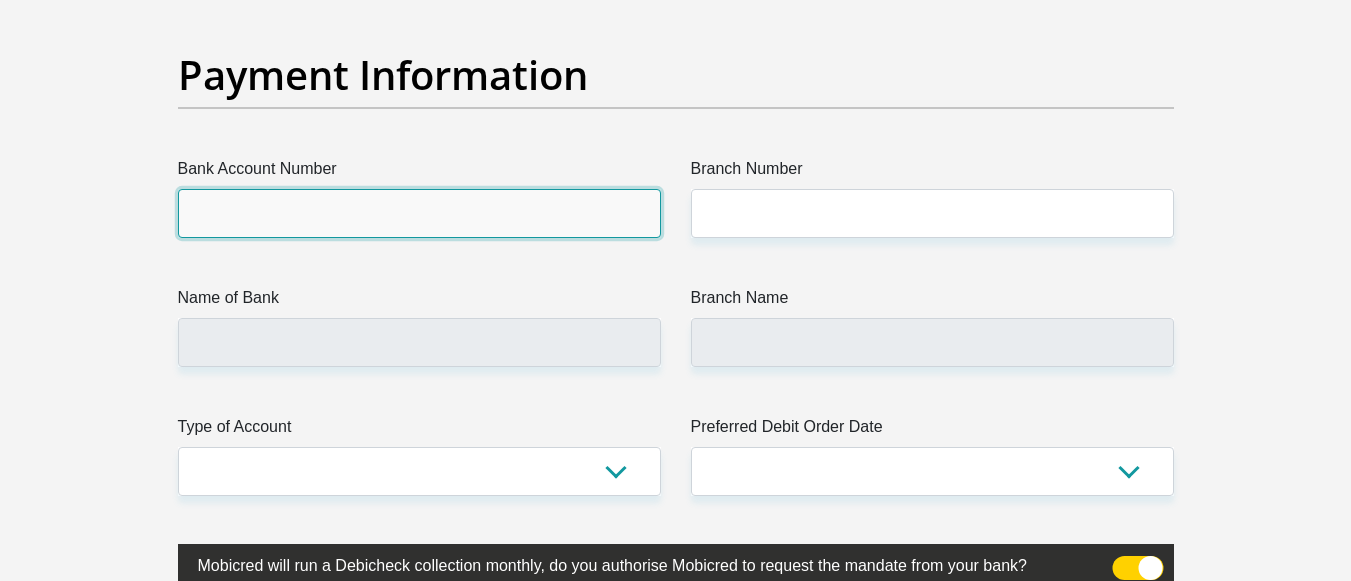 click on "Bank Account Number" at bounding box center [419, 213] 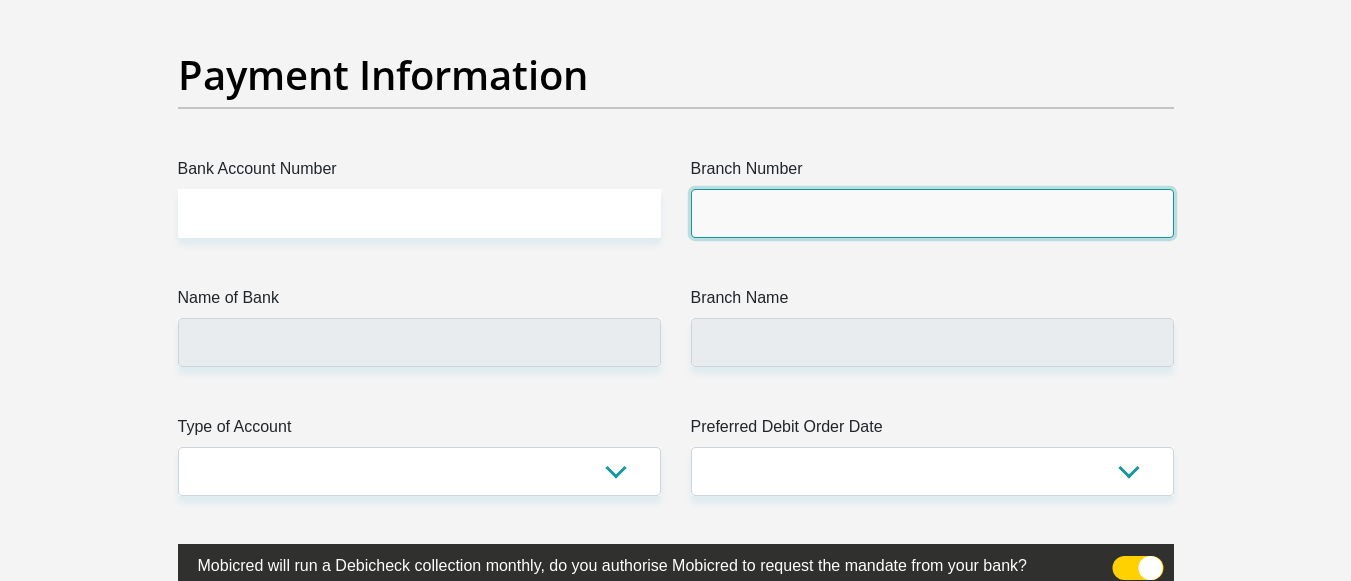 click on "Branch Number" at bounding box center [932, 213] 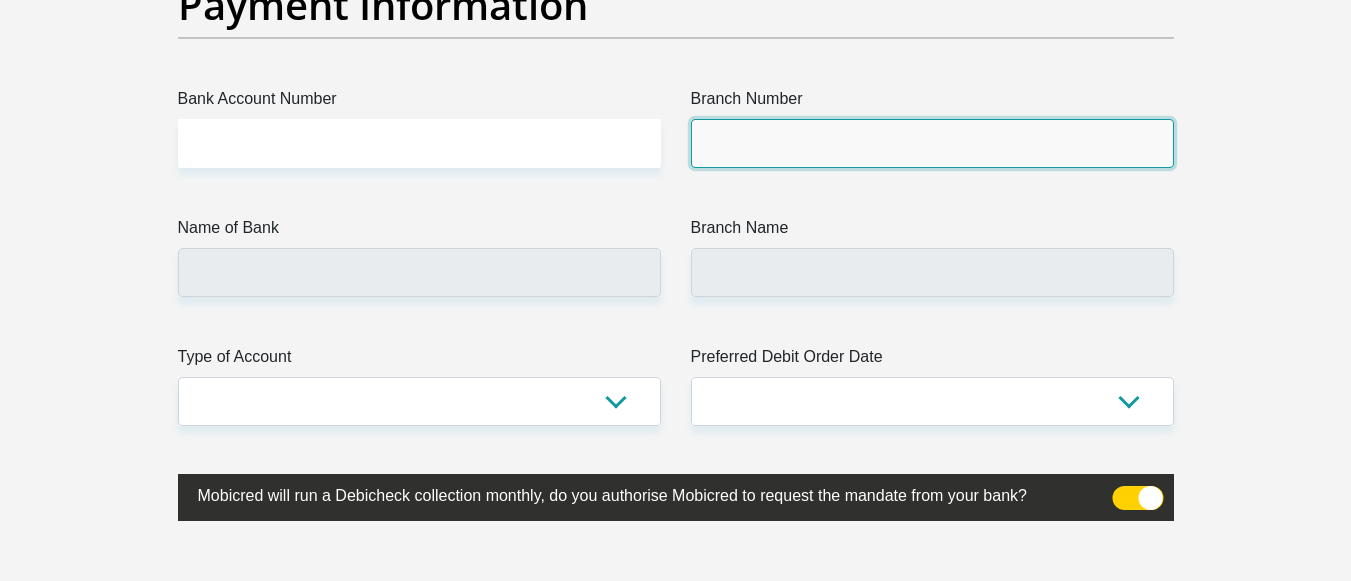 scroll, scrollTop: 4600, scrollLeft: 0, axis: vertical 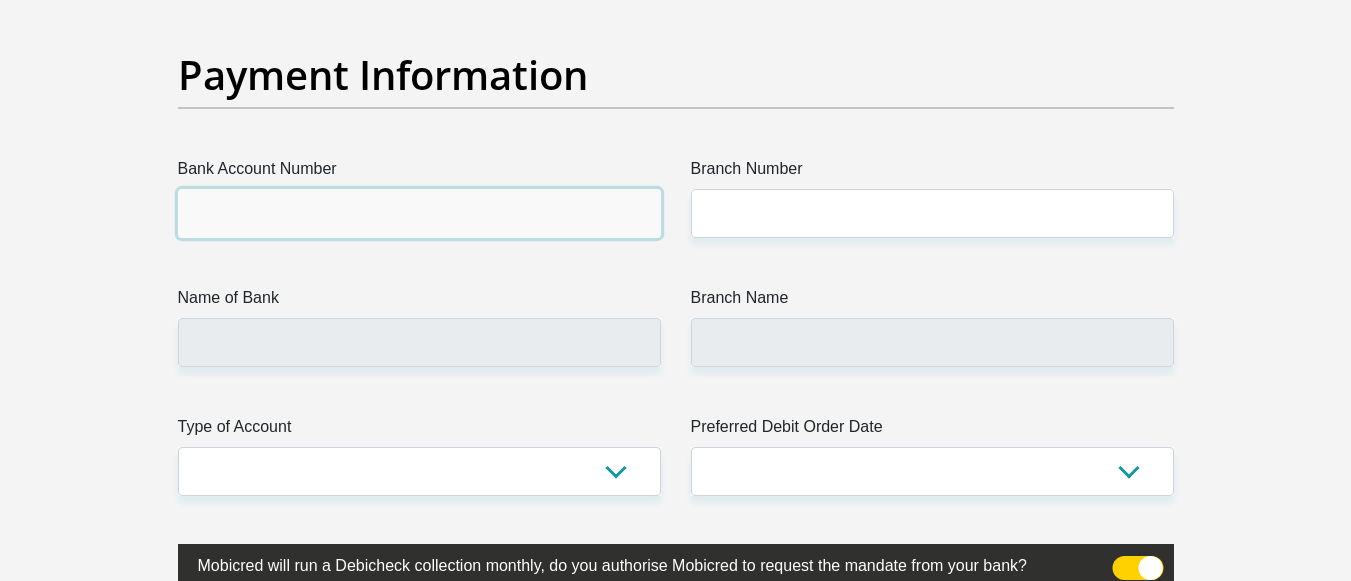 click on "Bank Account Number" at bounding box center (419, 213) 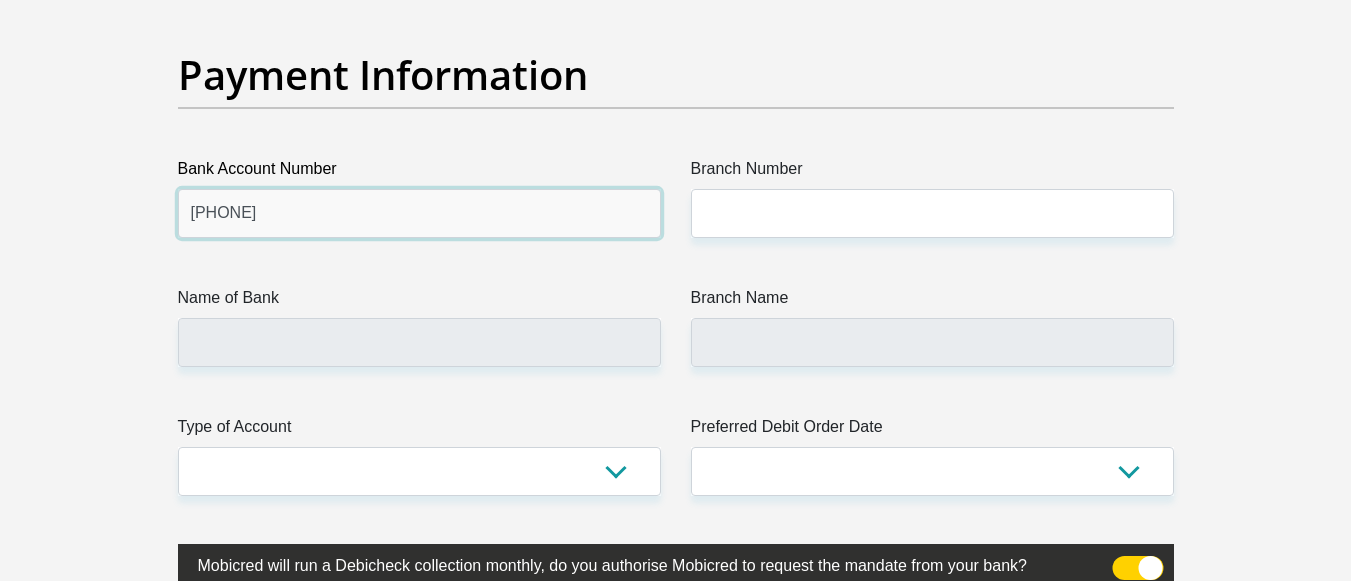 type on "63098334526" 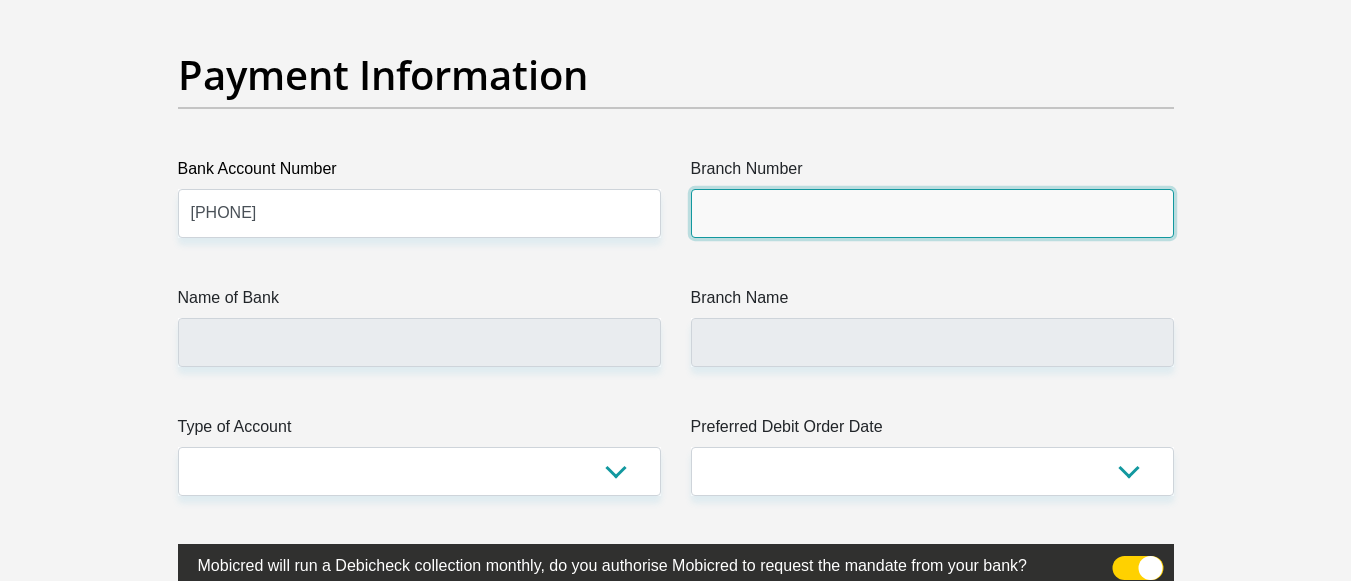 click on "Branch Number" at bounding box center (932, 213) 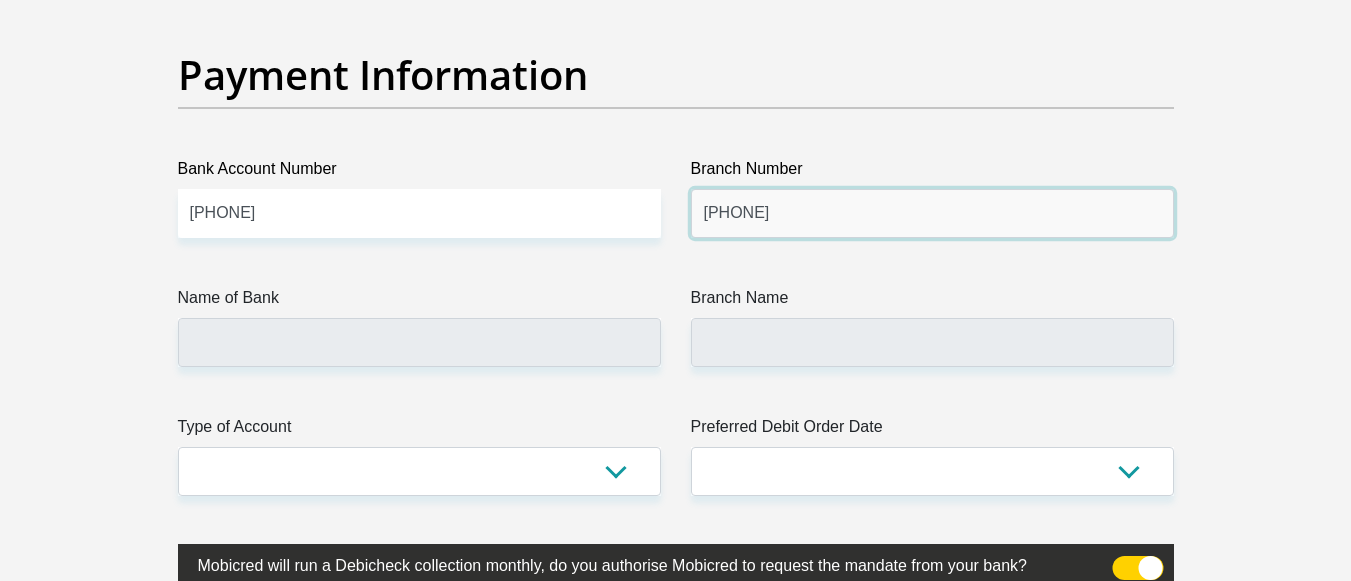 type on "250455" 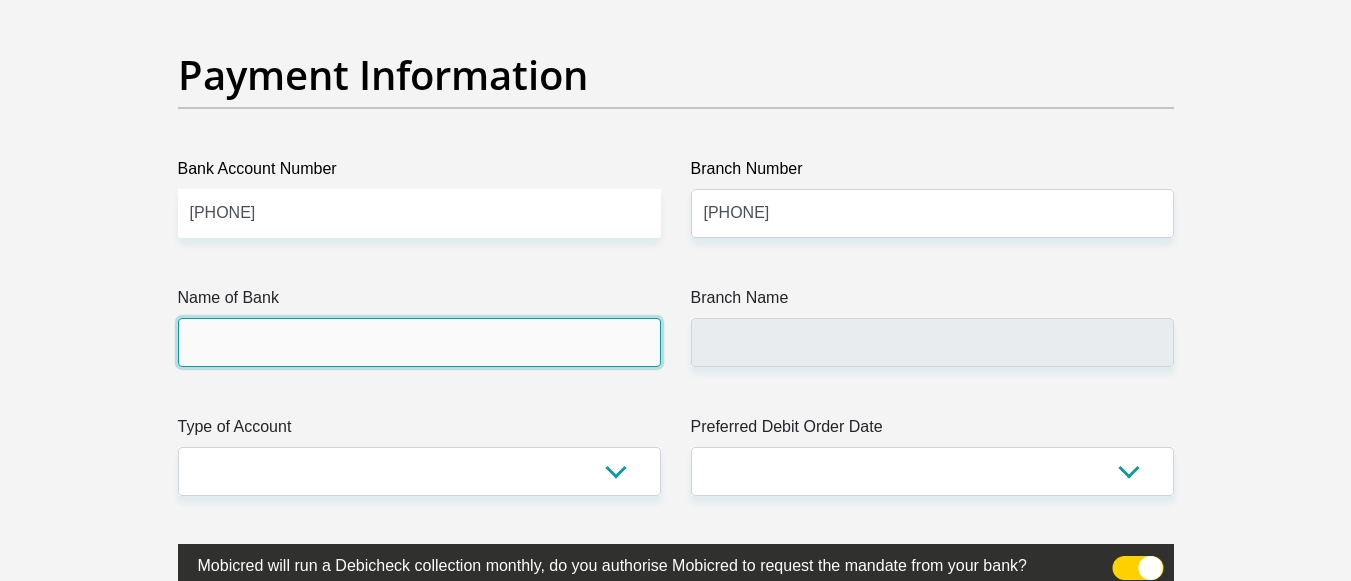 click on "Name of Bank" at bounding box center (419, 342) 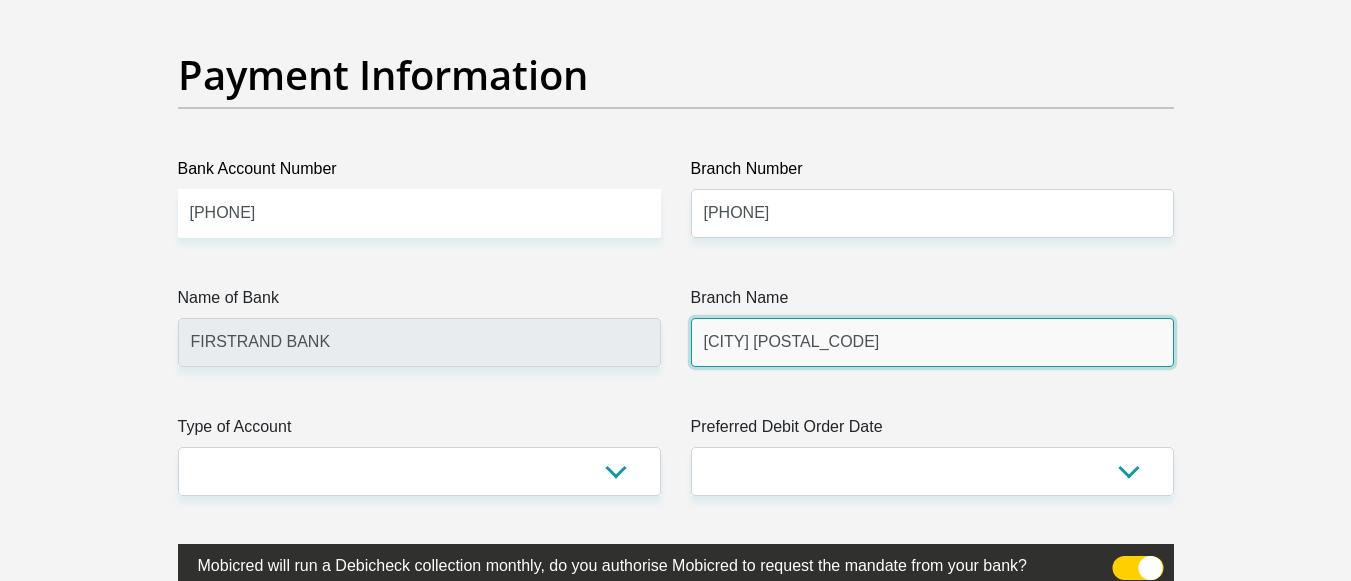 click on "PARKTOWN                   881" at bounding box center (932, 342) 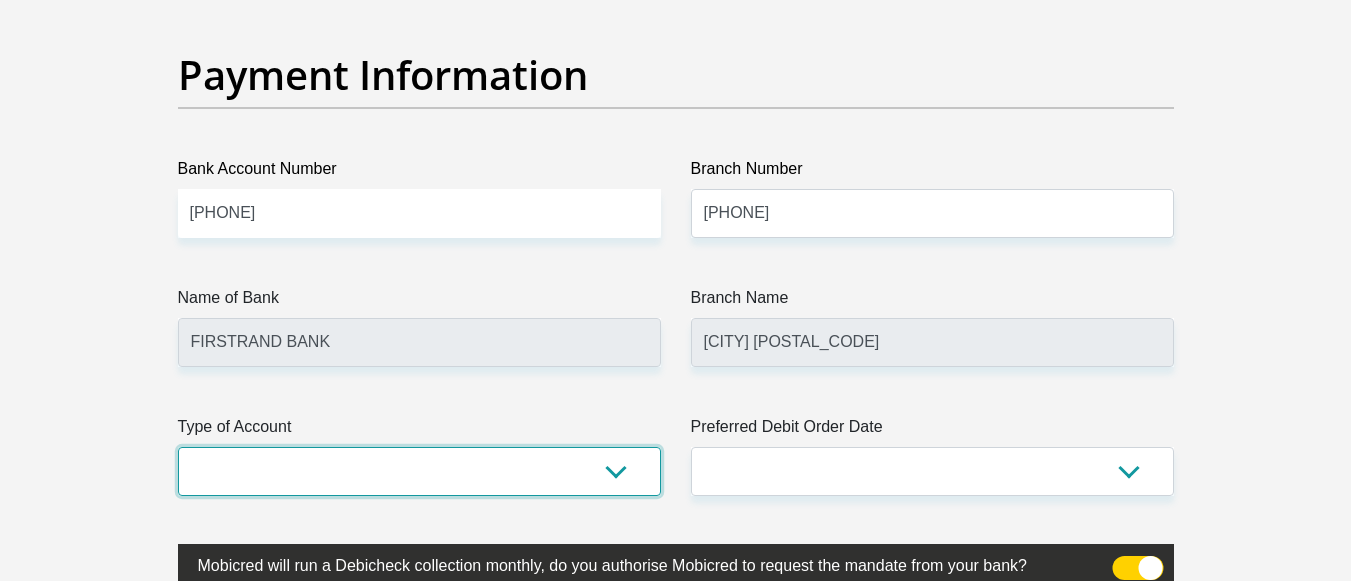 click on "Cheque
Savings" at bounding box center (419, 471) 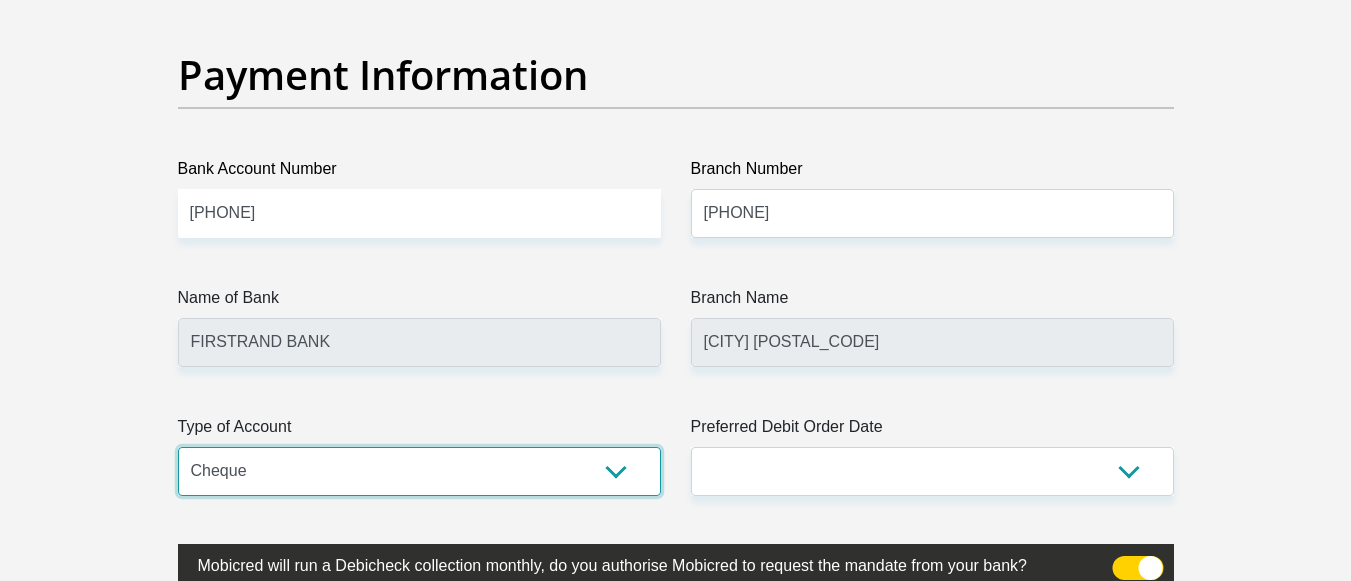 click on "Cheque
Savings" at bounding box center (419, 471) 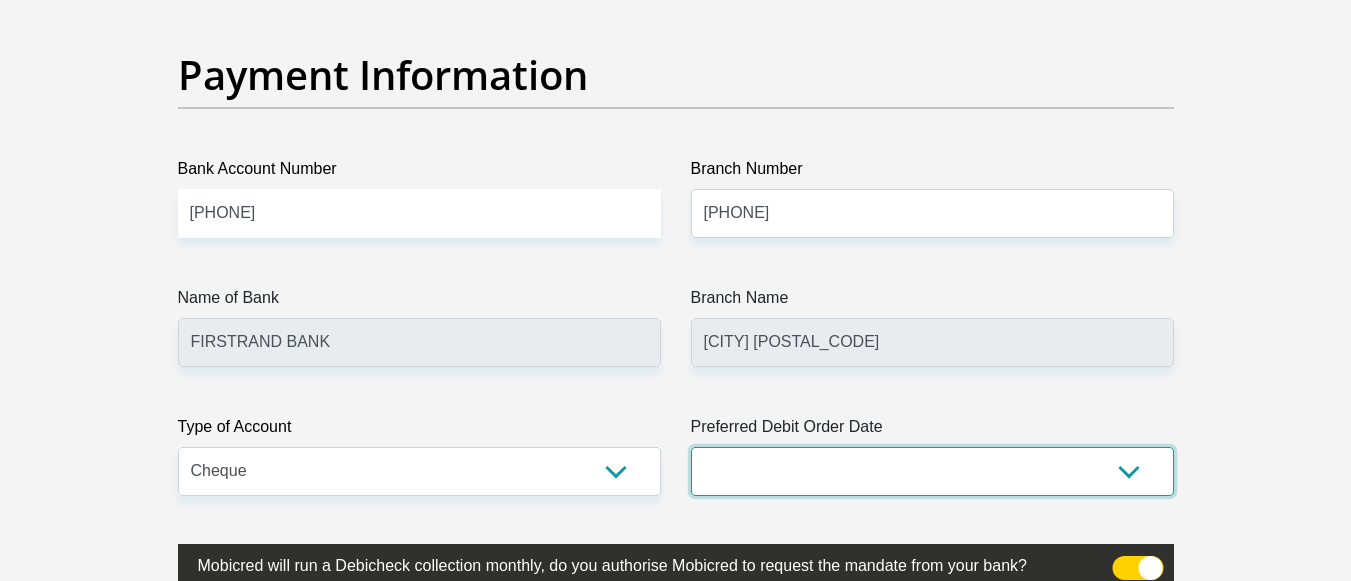 click on "1st
2nd
3rd
4th
5th
7th
18th
19th
20th
21st
22nd
23rd
24th
25th
26th
27th
28th
29th
30th" at bounding box center [932, 471] 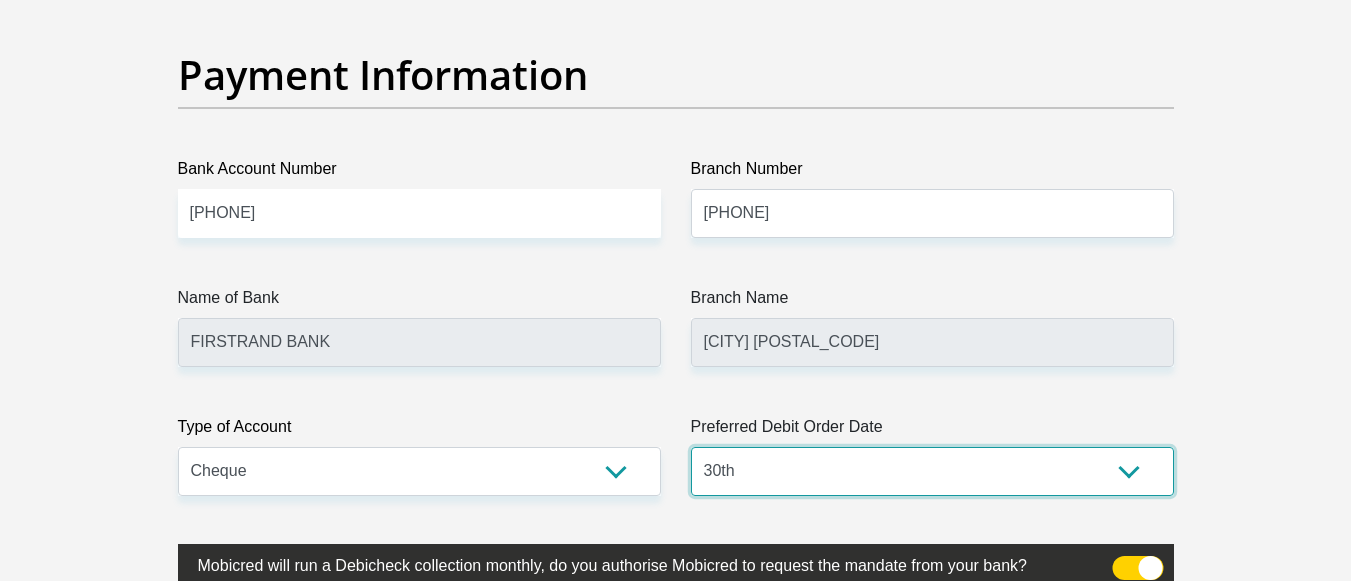 click on "1st
2nd
3rd
4th
5th
7th
18th
19th
20th
21st
22nd
23rd
24th
25th
26th
27th
28th
29th
30th" at bounding box center [932, 471] 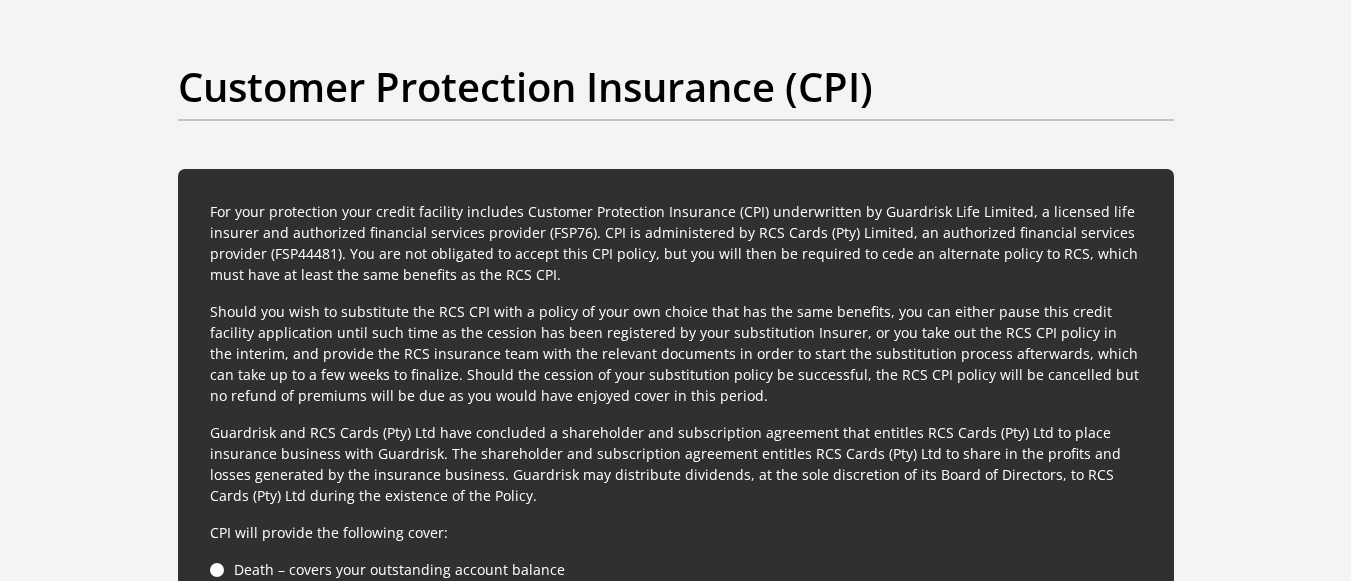 scroll, scrollTop: 5400, scrollLeft: 0, axis: vertical 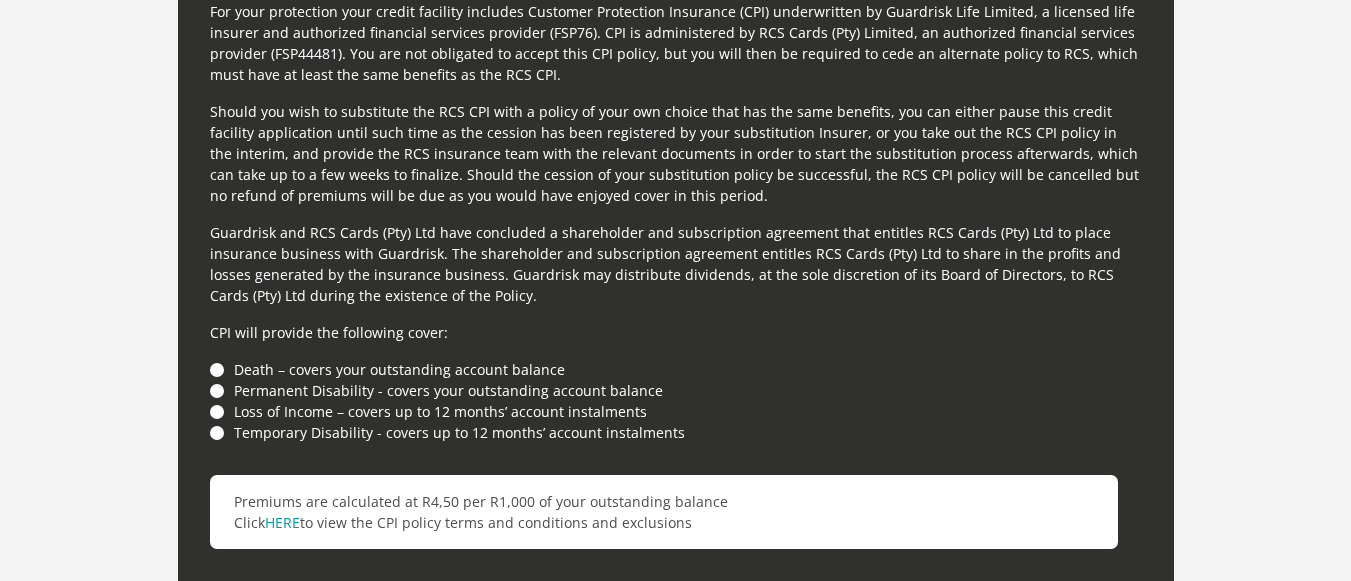 click on "Death – covers your outstanding account balance" at bounding box center (676, 369) 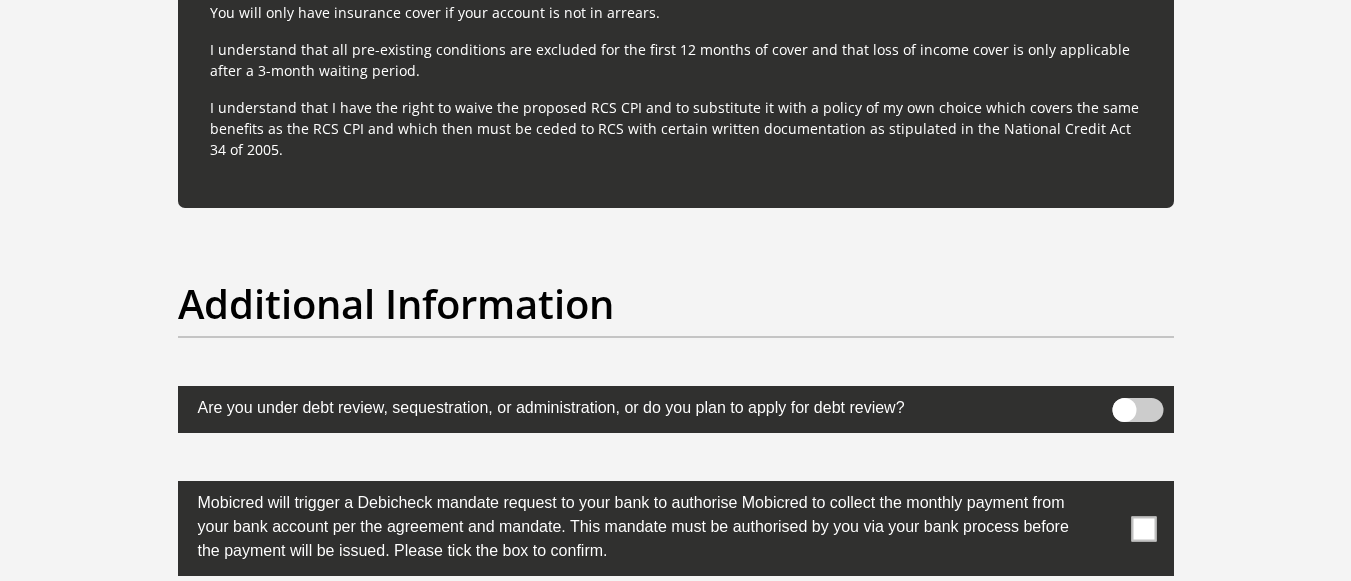 scroll, scrollTop: 6200, scrollLeft: 0, axis: vertical 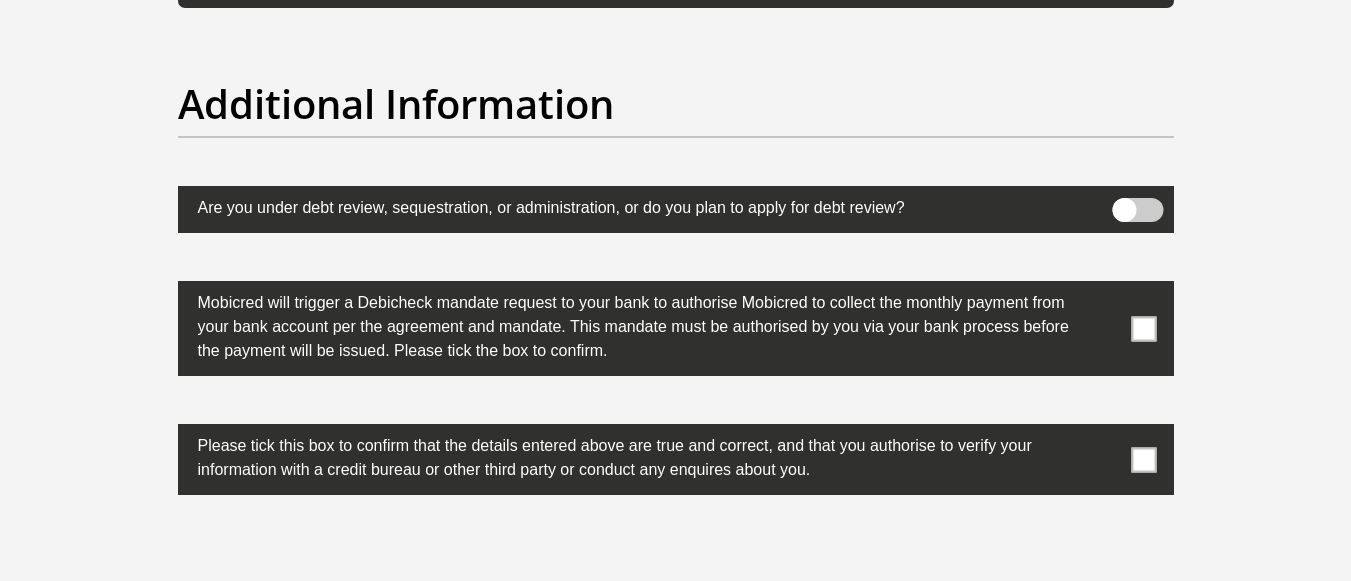 click at bounding box center (1137, 210) 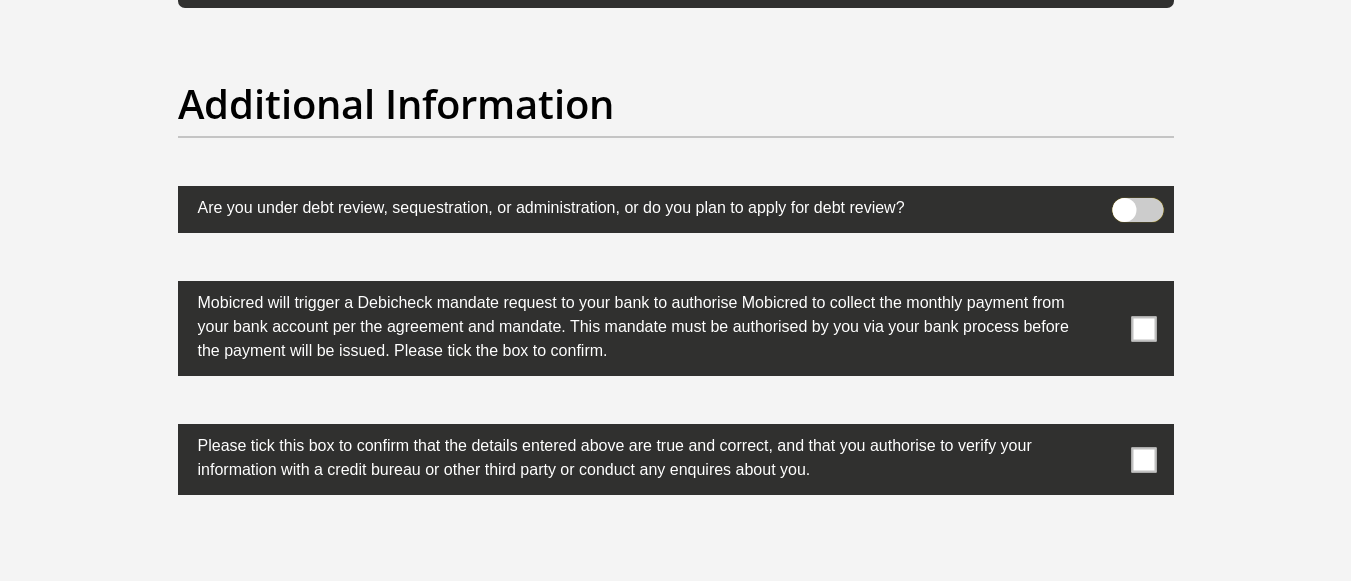 click at bounding box center (1124, 203) 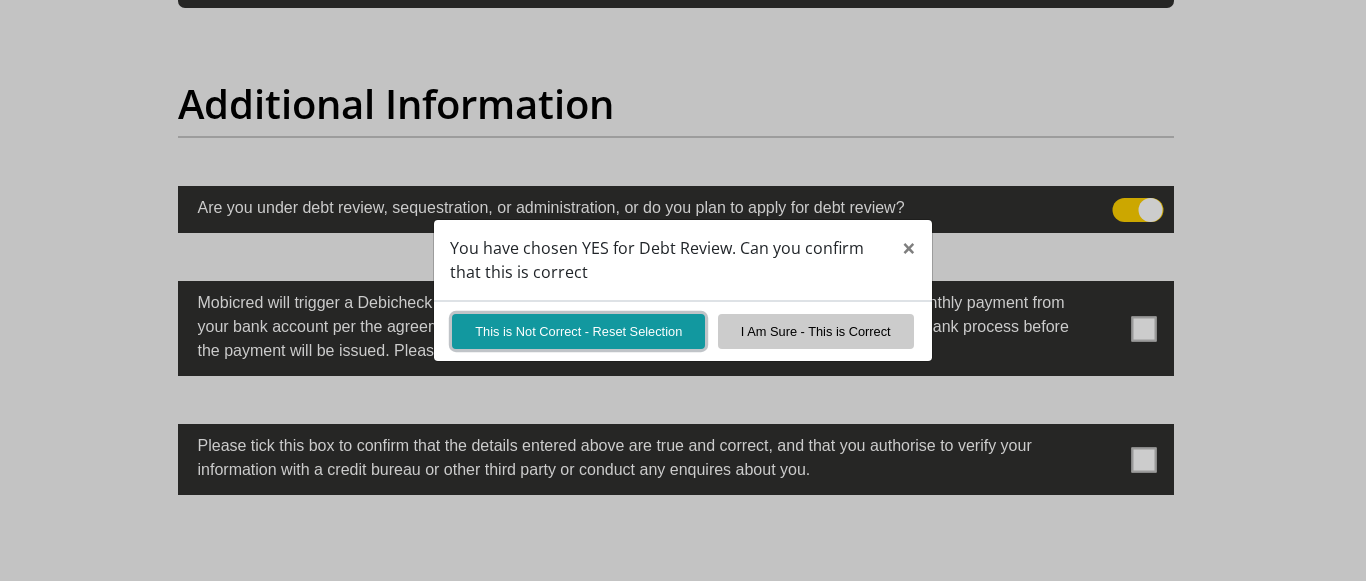 click on "This is Not Correct - Reset Selection" at bounding box center (578, 331) 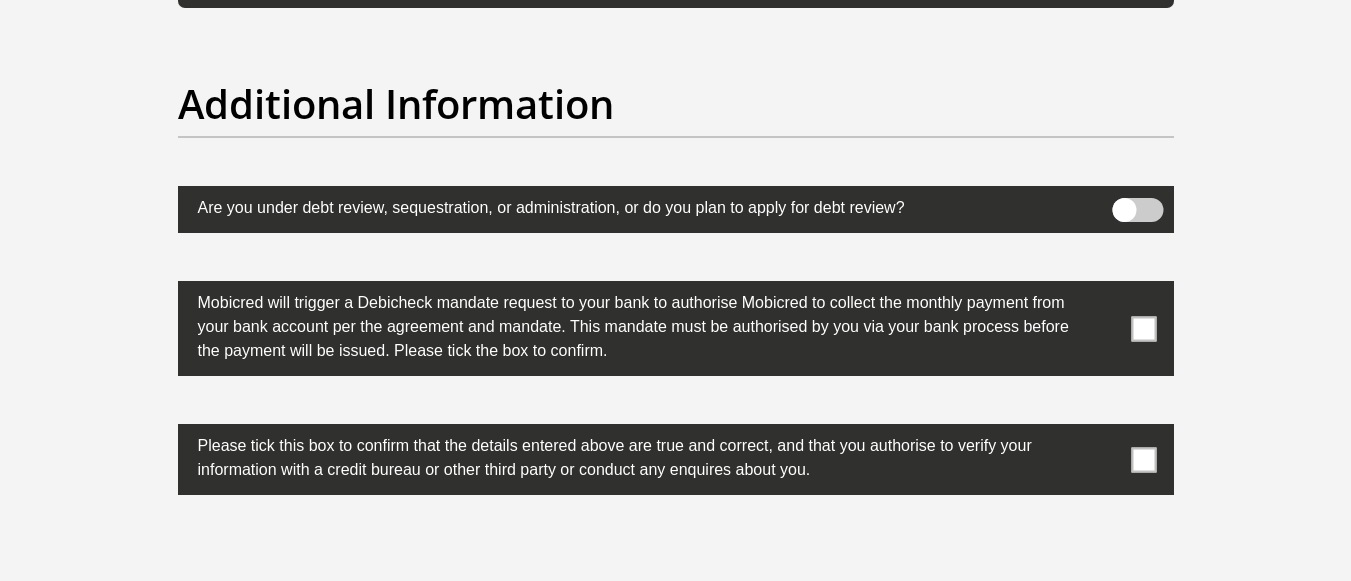 click at bounding box center [1143, 328] 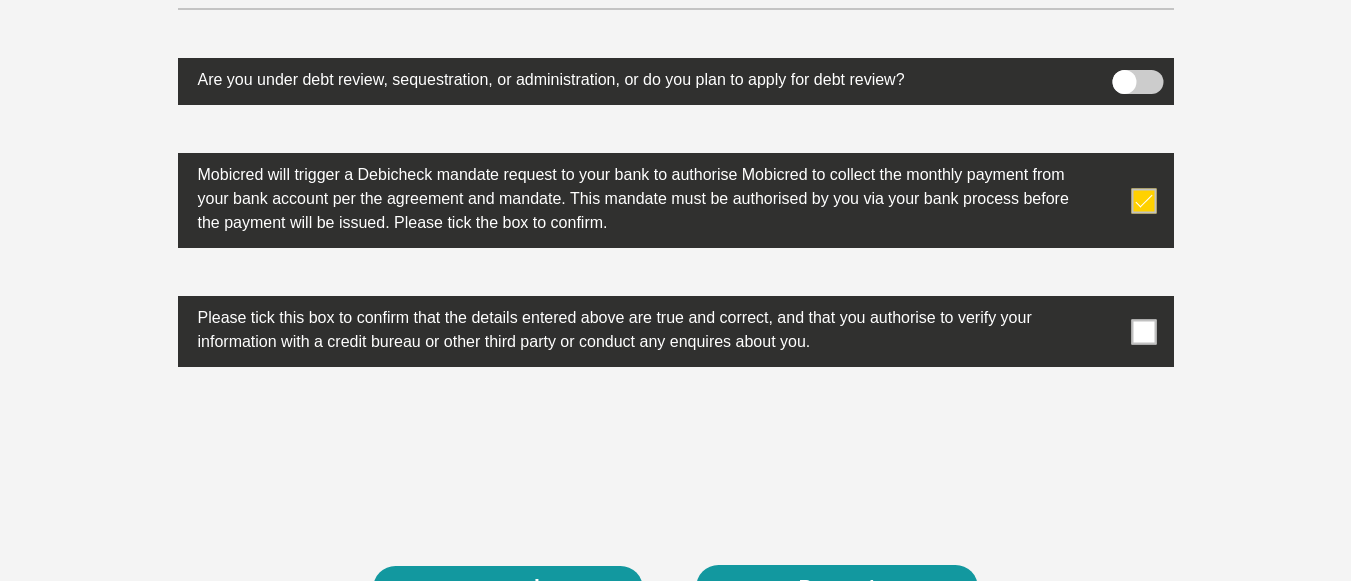 scroll, scrollTop: 6400, scrollLeft: 0, axis: vertical 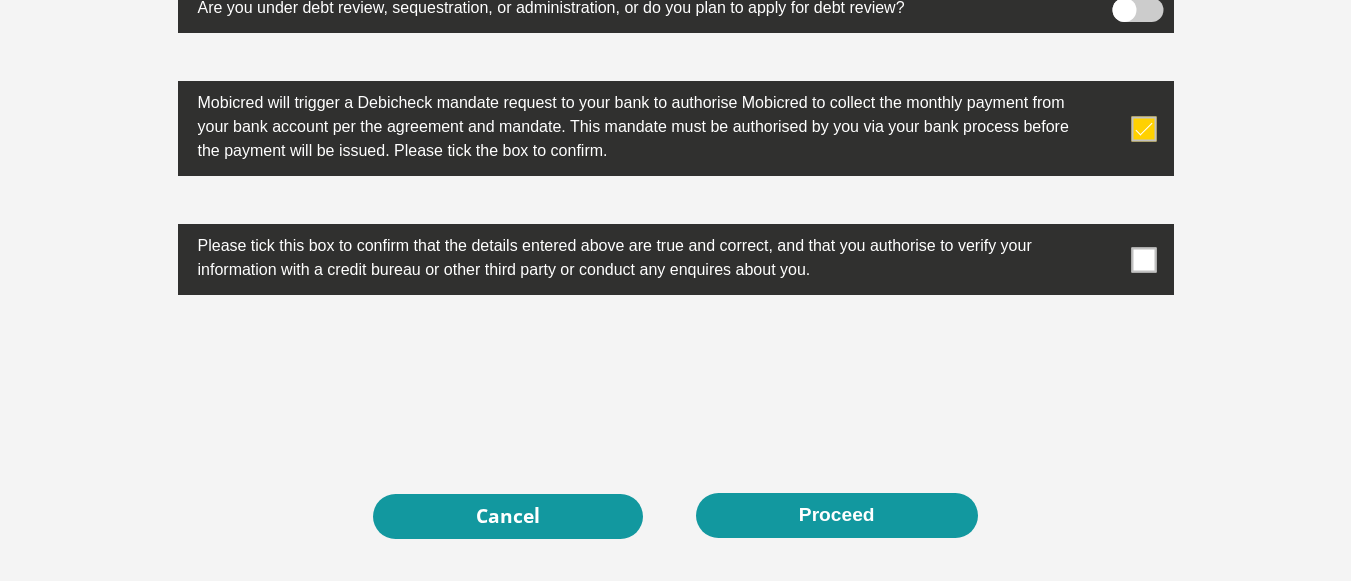 click at bounding box center [1143, 259] 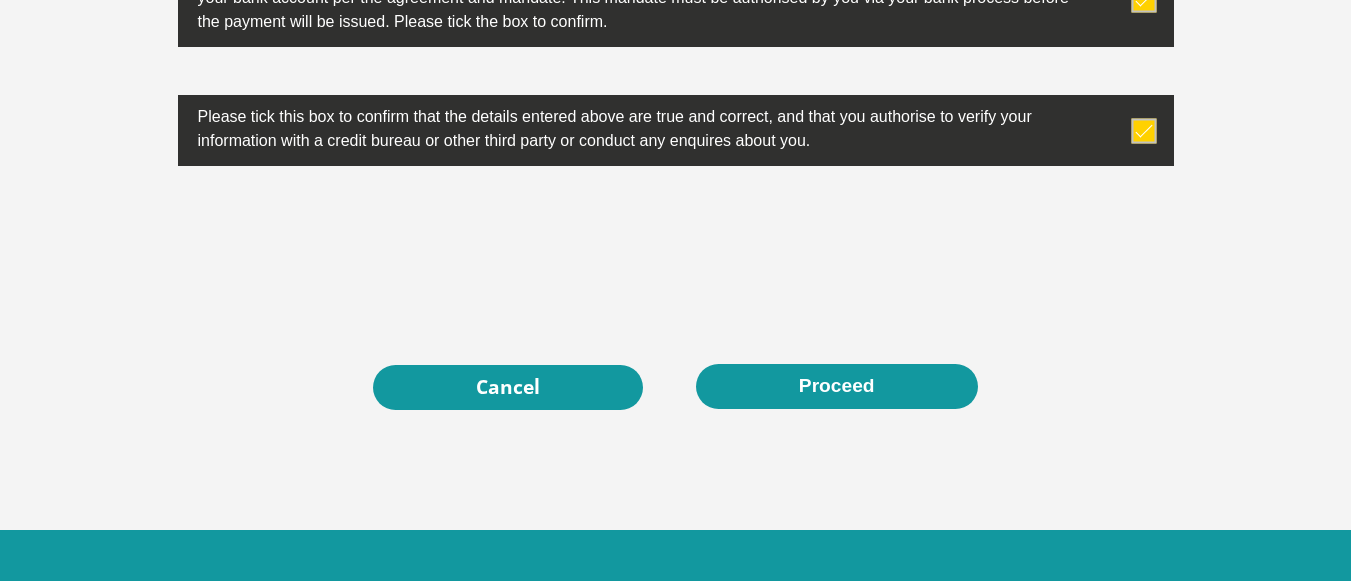 scroll, scrollTop: 6594, scrollLeft: 0, axis: vertical 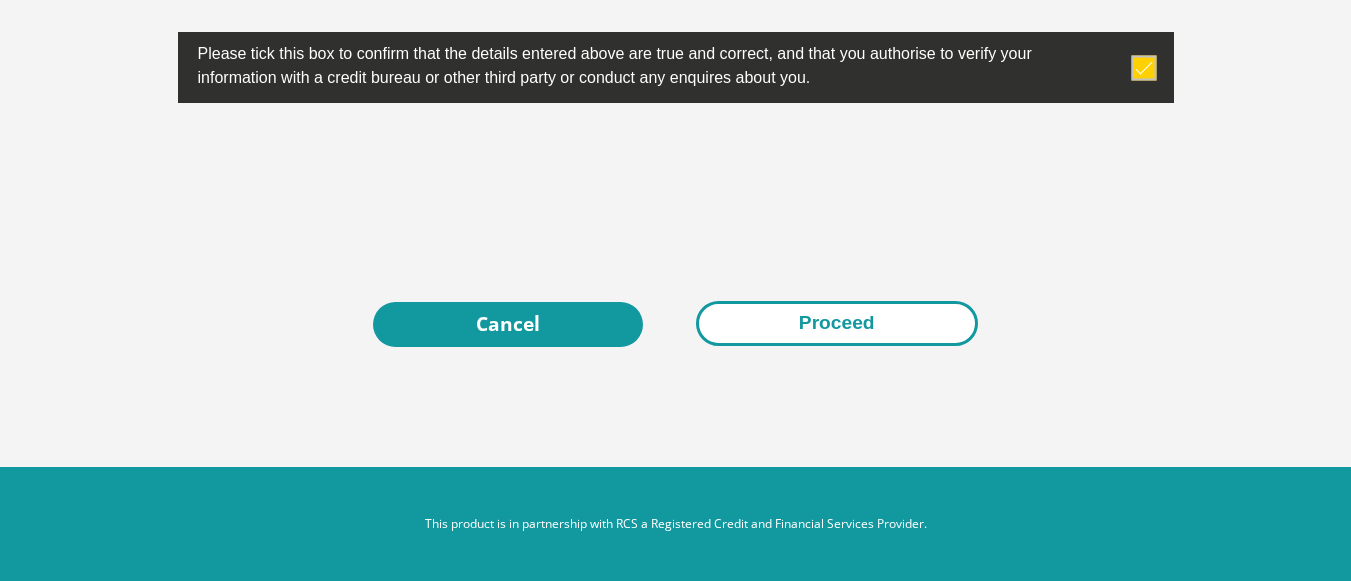 click on "Proceed" at bounding box center (837, 323) 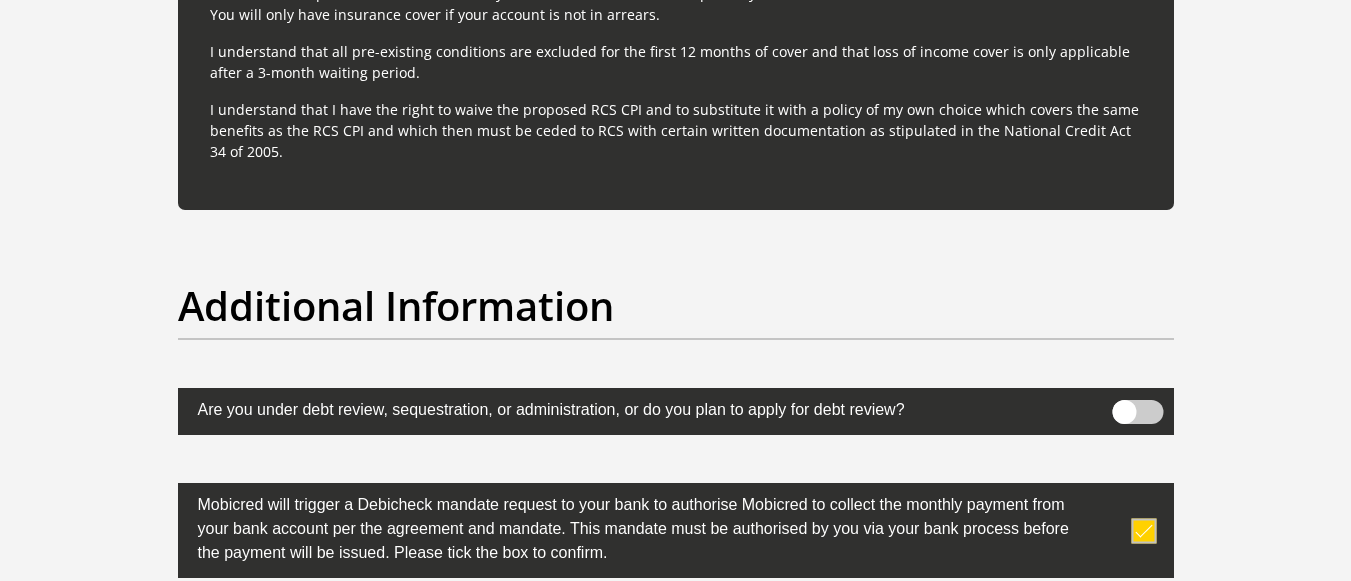 scroll, scrollTop: 5994, scrollLeft: 0, axis: vertical 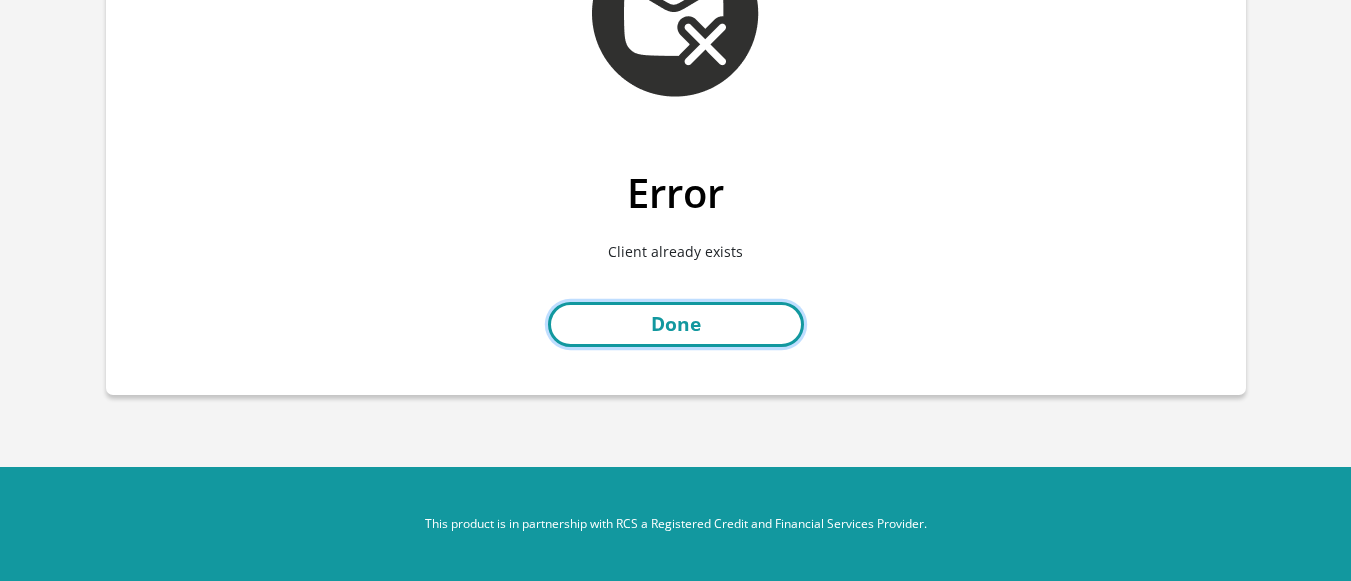 click on "Done" at bounding box center (676, 324) 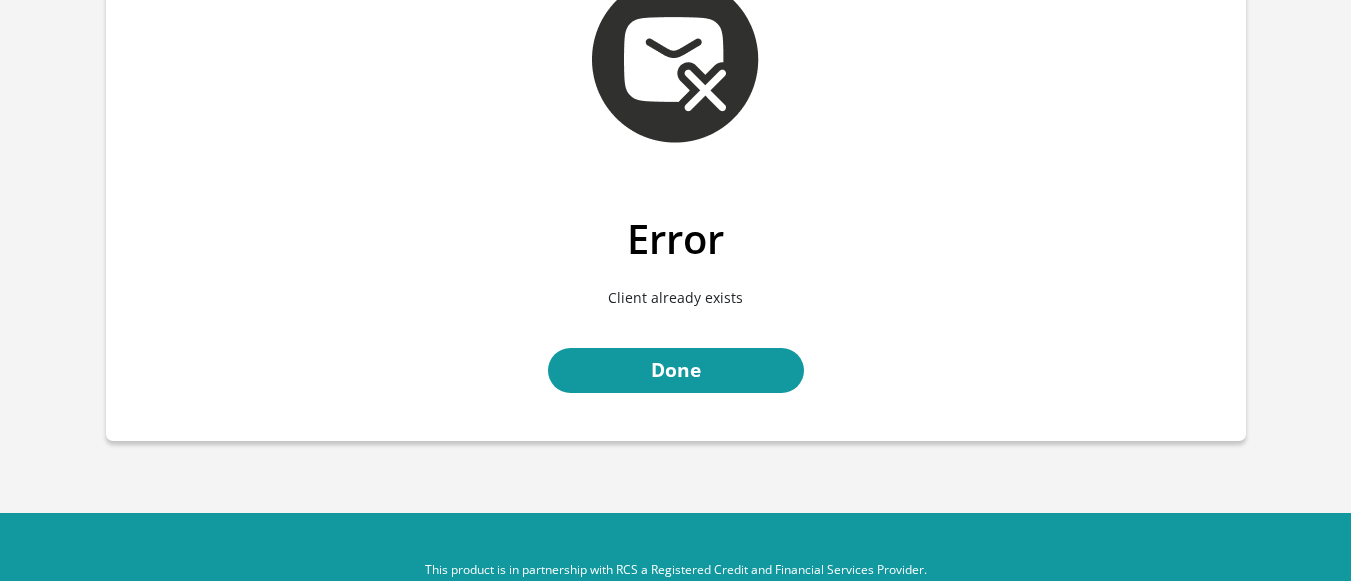 scroll, scrollTop: 190, scrollLeft: 0, axis: vertical 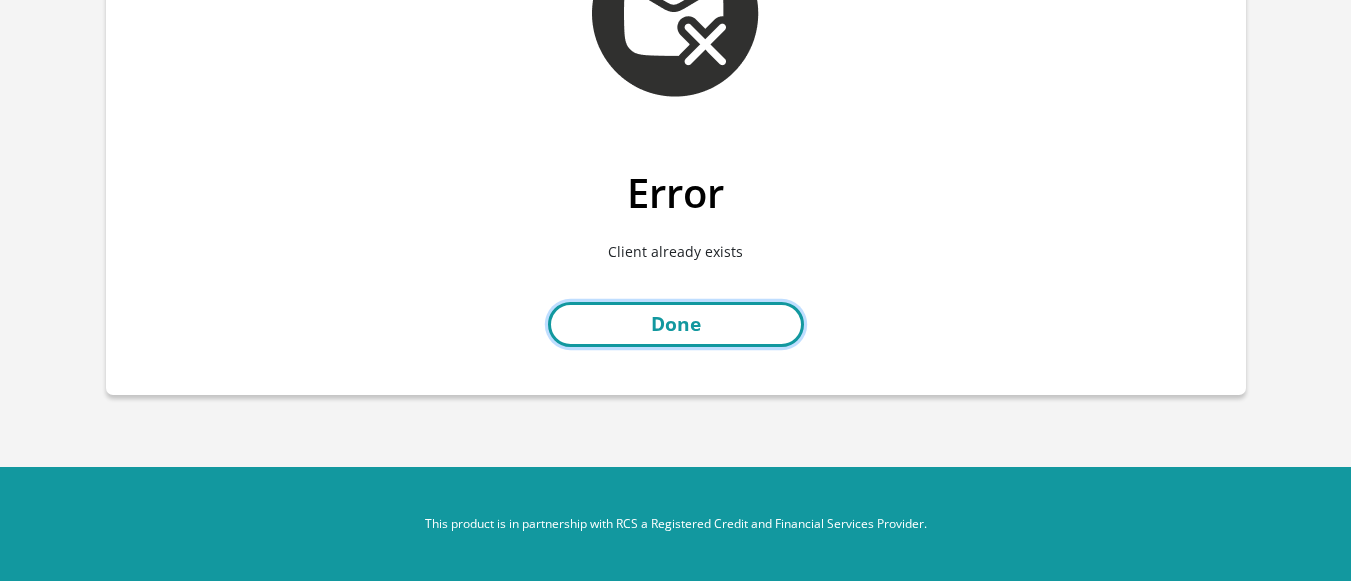 click on "Done" at bounding box center (676, 324) 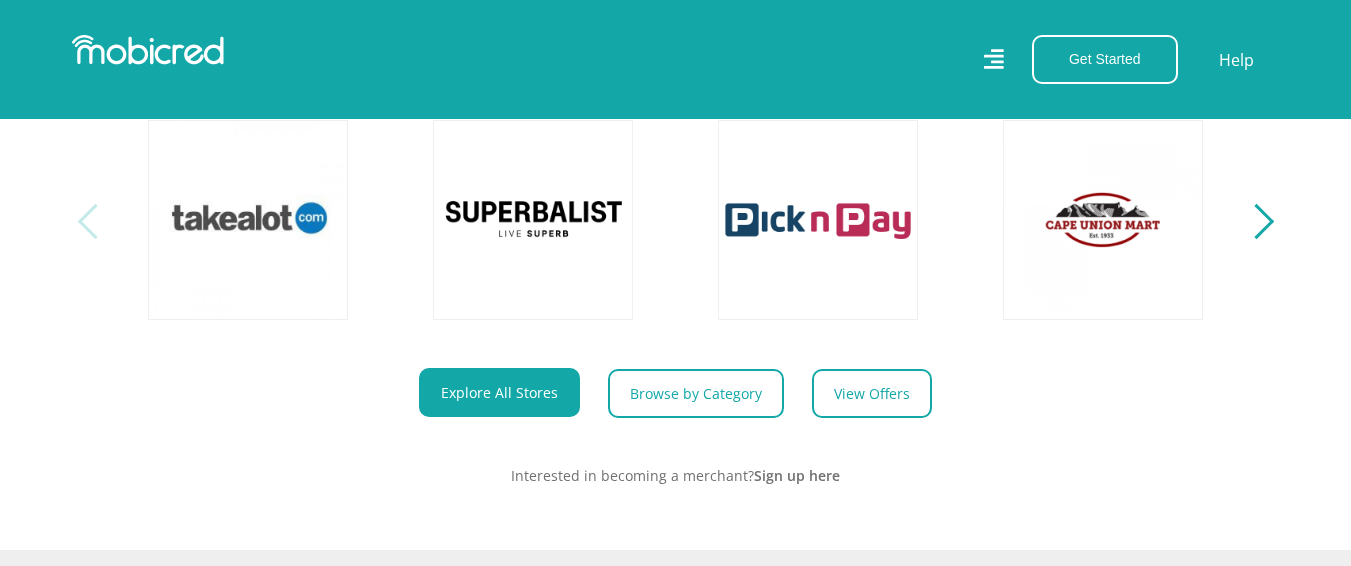 scroll, scrollTop: 800, scrollLeft: 0, axis: vertical 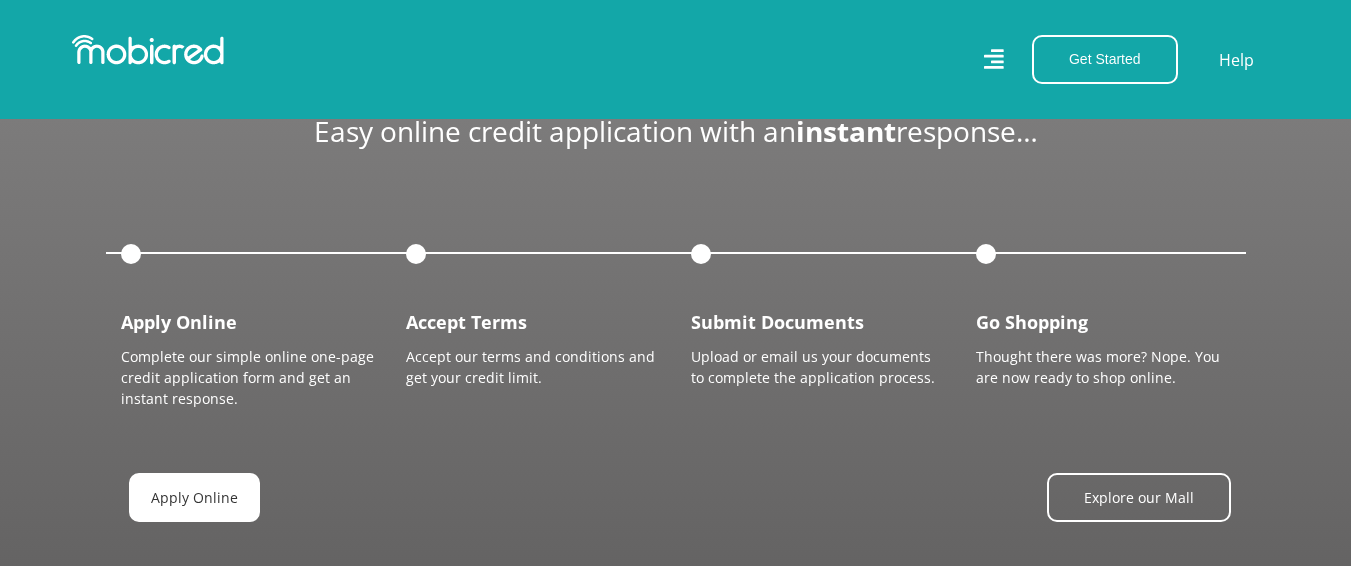 click on "Apply
Online" at bounding box center (194, 497) 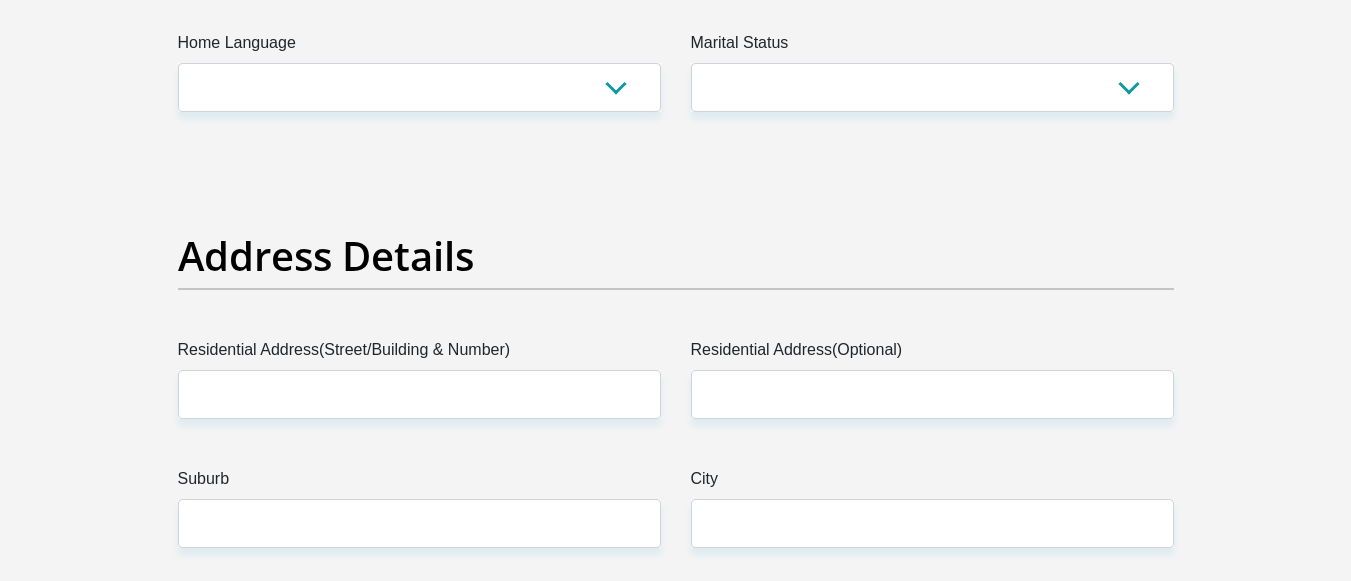 scroll, scrollTop: 0, scrollLeft: 0, axis: both 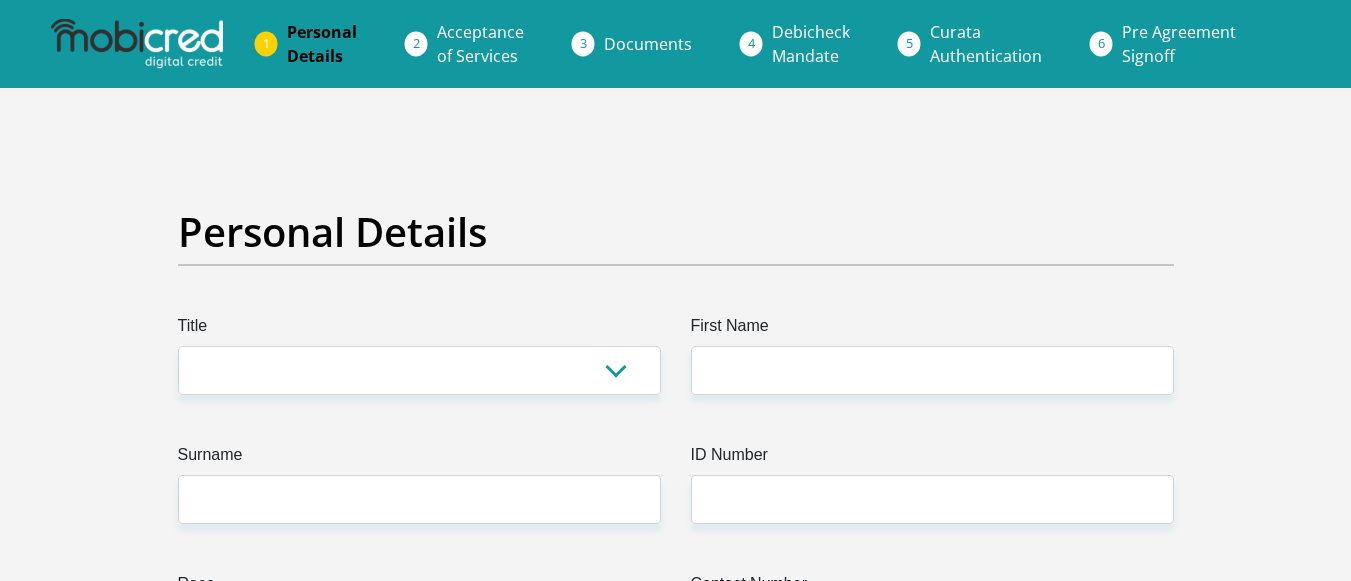 click on "Personal  Details" at bounding box center (322, 44) 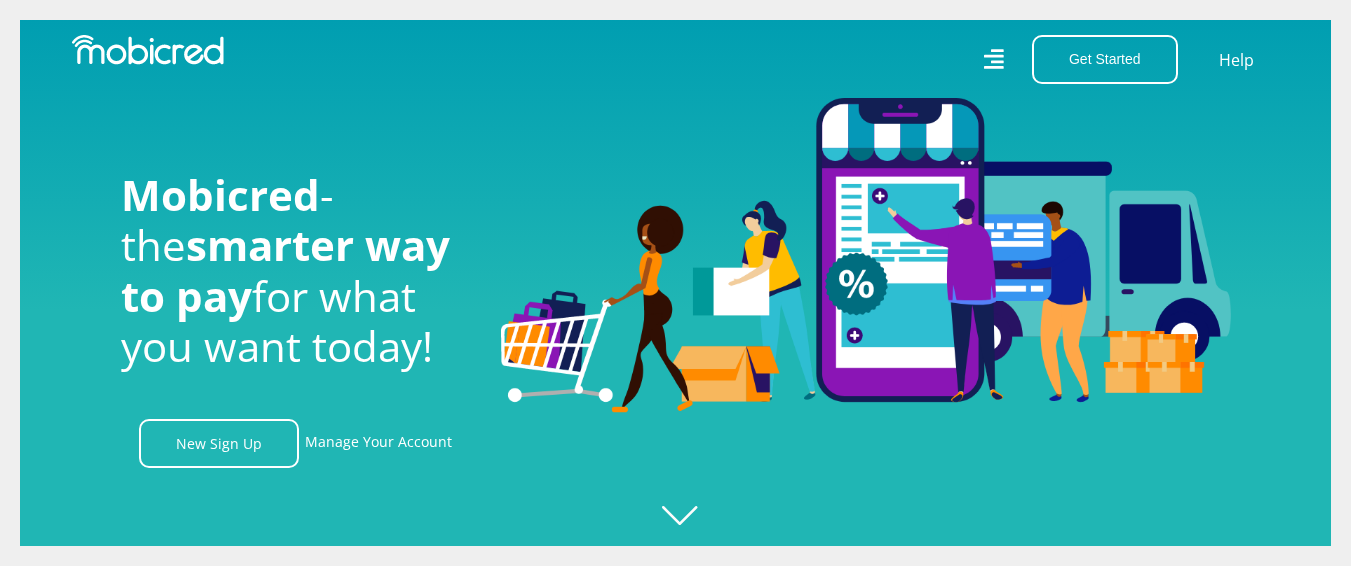 scroll, scrollTop: 2005, scrollLeft: 0, axis: vertical 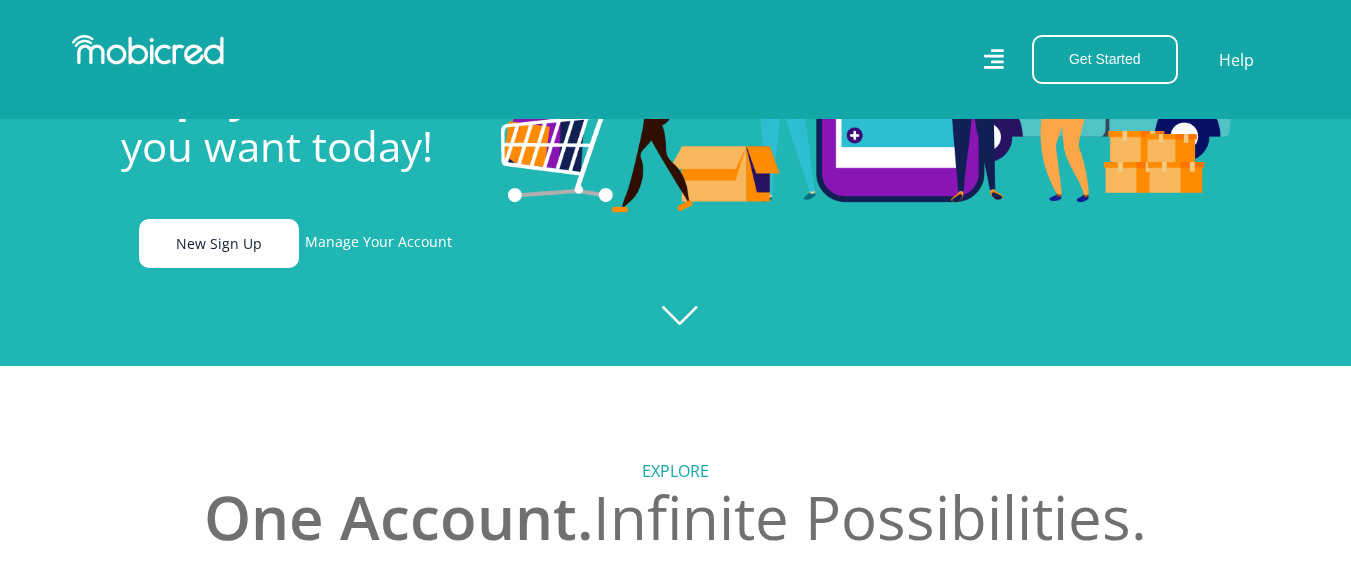 click on "New Sign Up" at bounding box center (219, 243) 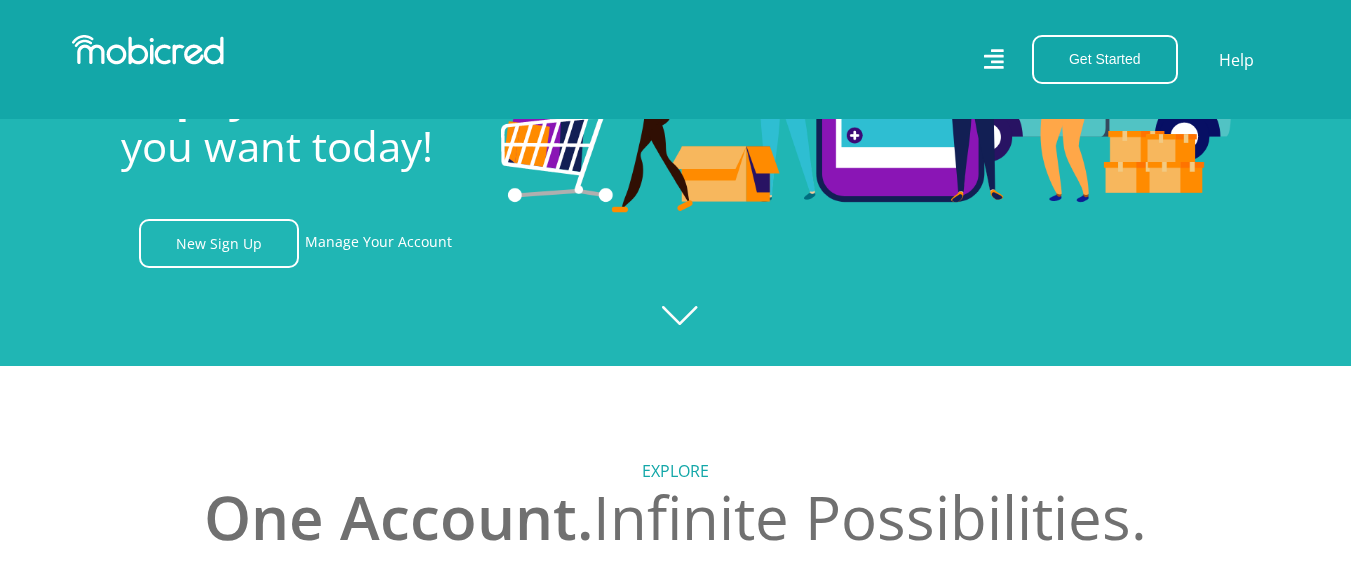 scroll, scrollTop: 0, scrollLeft: 1425, axis: horizontal 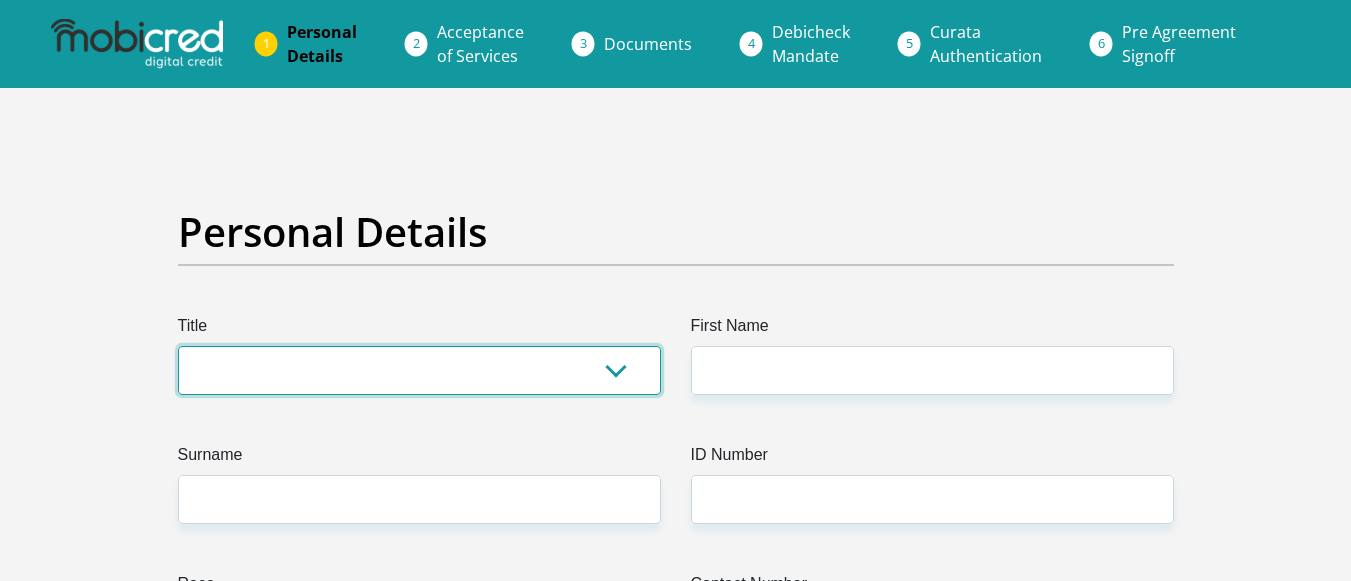 click on "Mr
Ms
Mrs
Dr
Other" at bounding box center [419, 370] 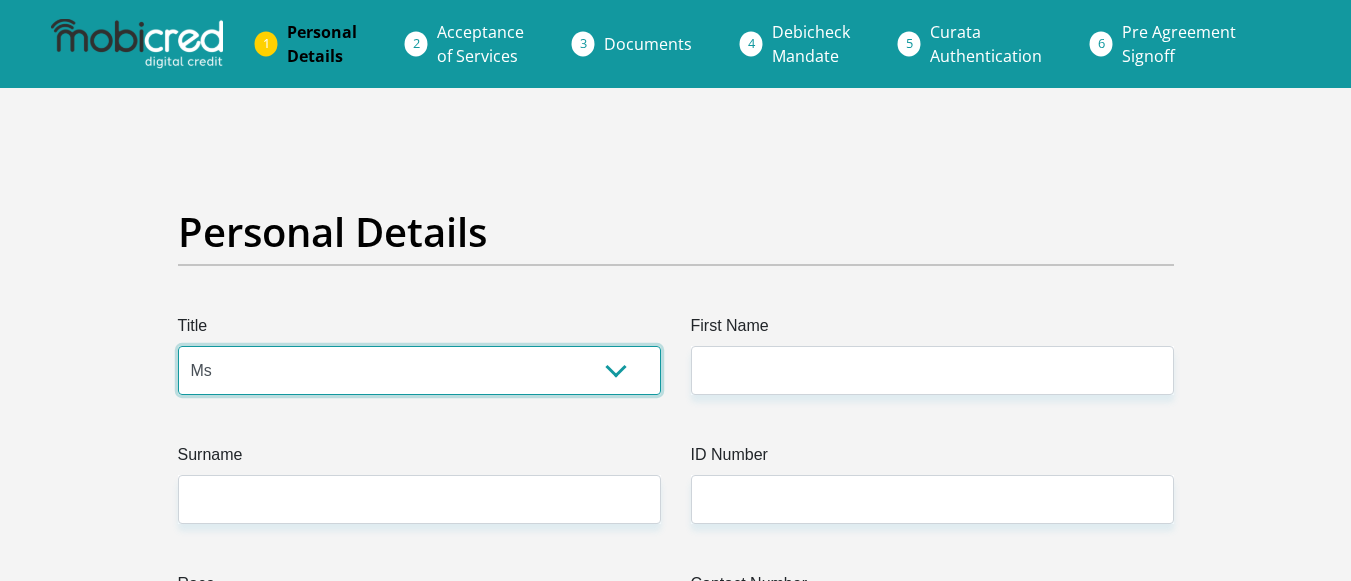click on "Mr
Ms
Mrs
Dr
Other" at bounding box center [419, 370] 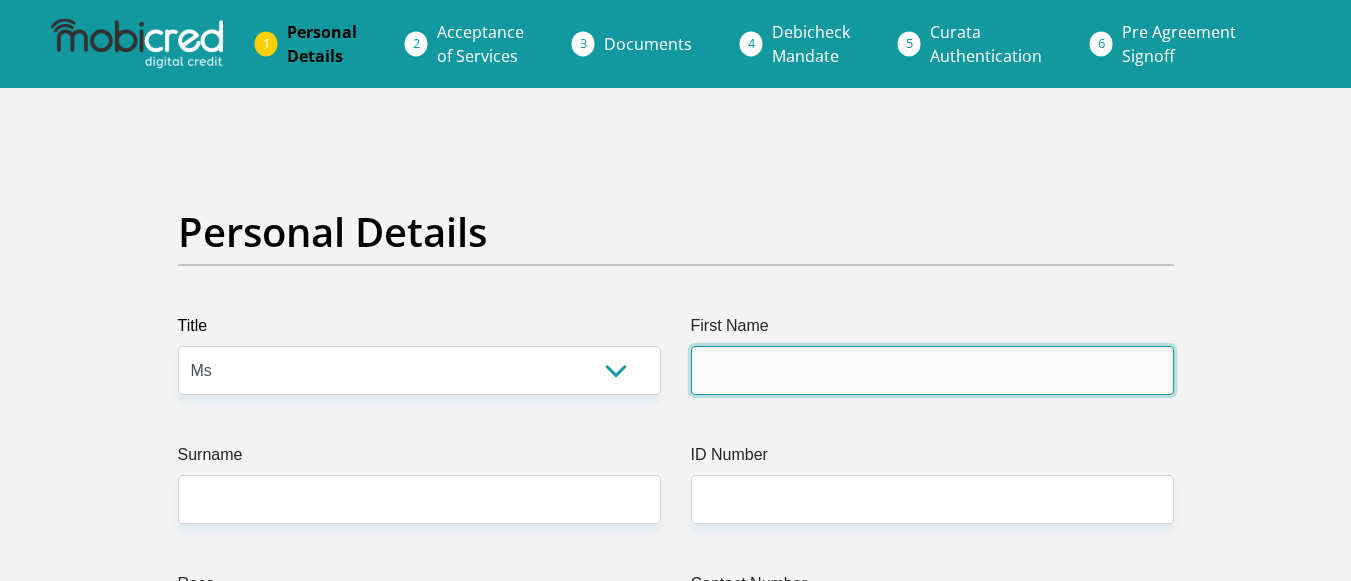 click on "First Name" at bounding box center (932, 370) 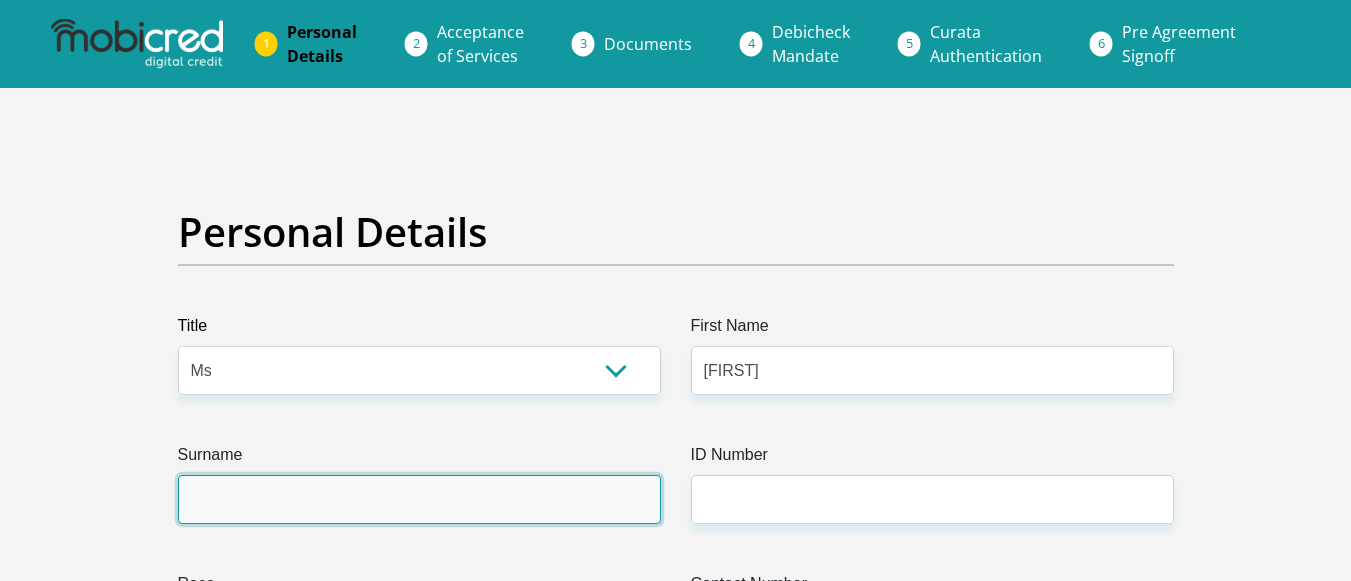 type on "[LAST]" 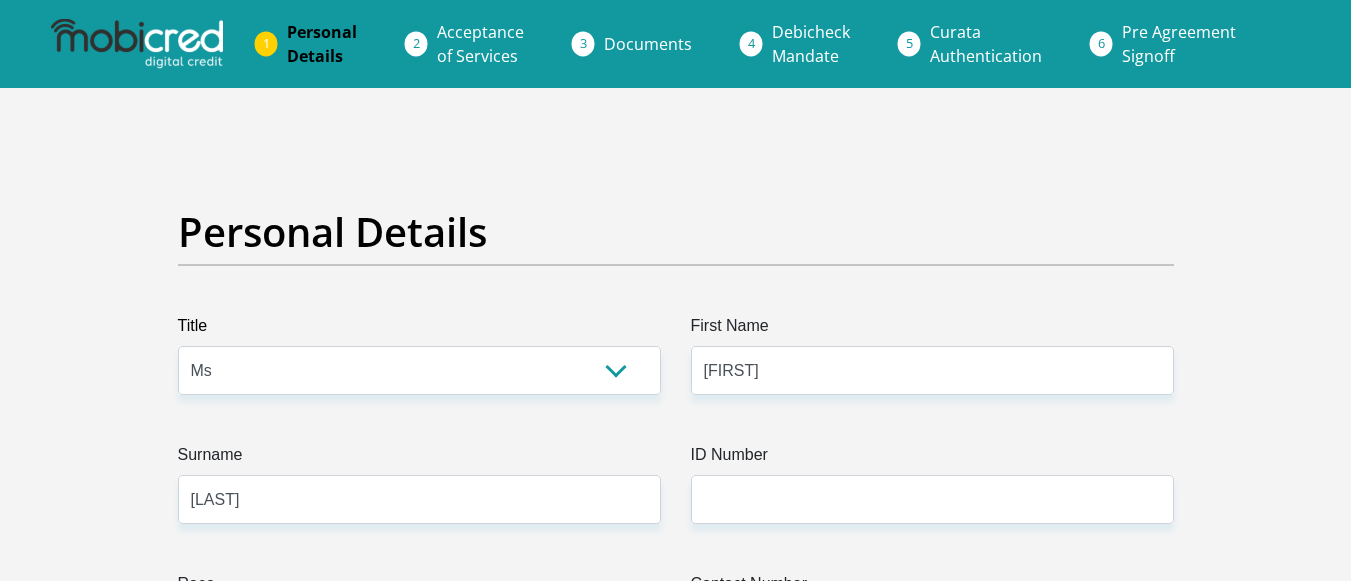 type on "[PHONE]" 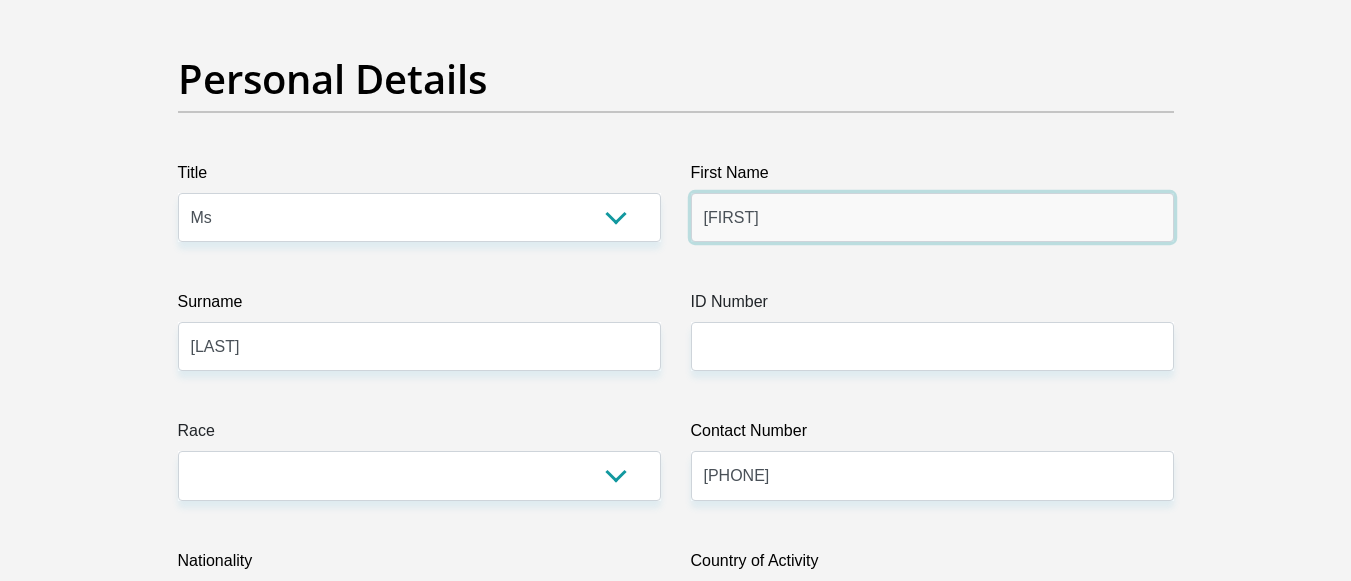 scroll, scrollTop: 200, scrollLeft: 0, axis: vertical 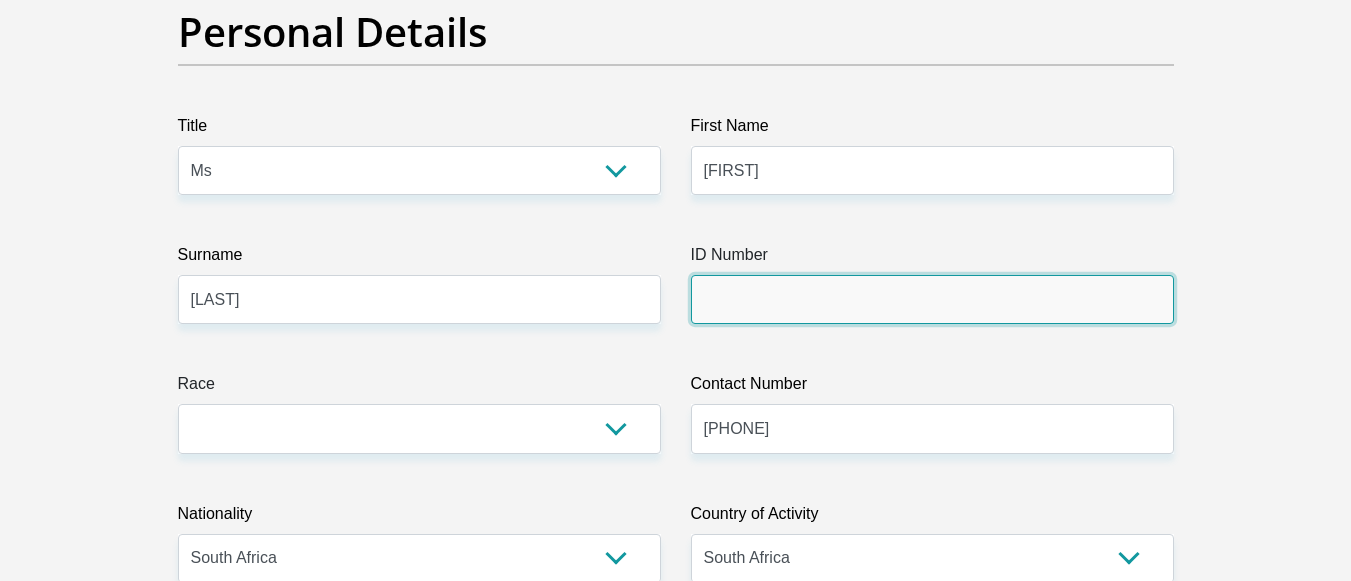click on "ID Number" at bounding box center [932, 299] 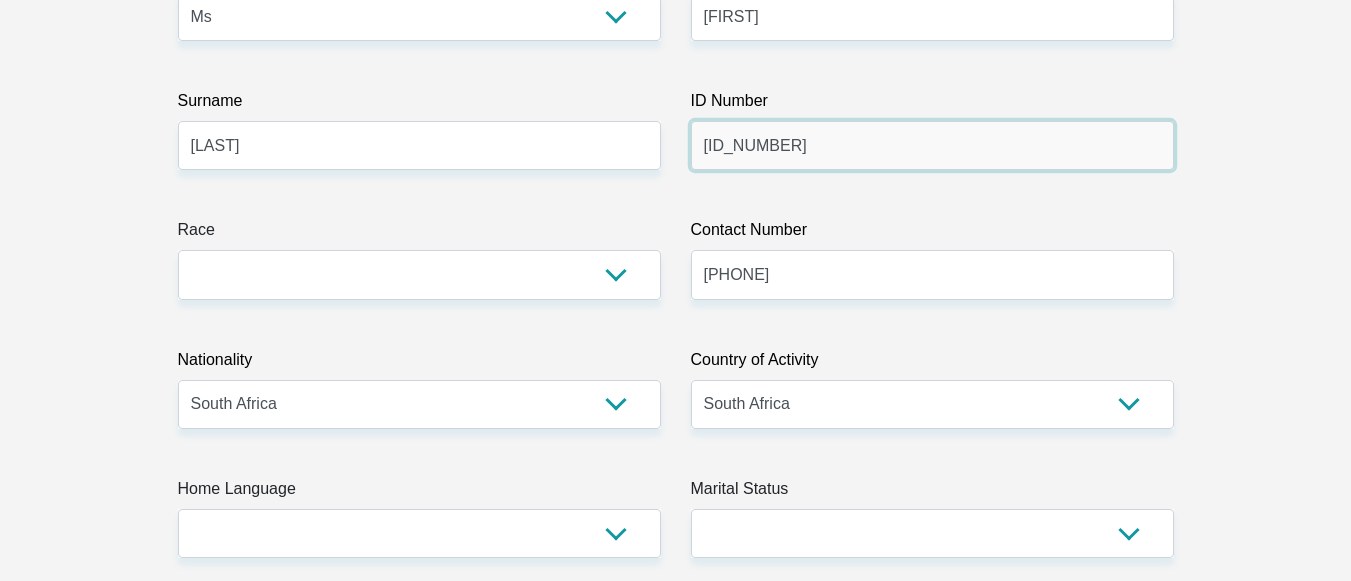 scroll, scrollTop: 400, scrollLeft: 0, axis: vertical 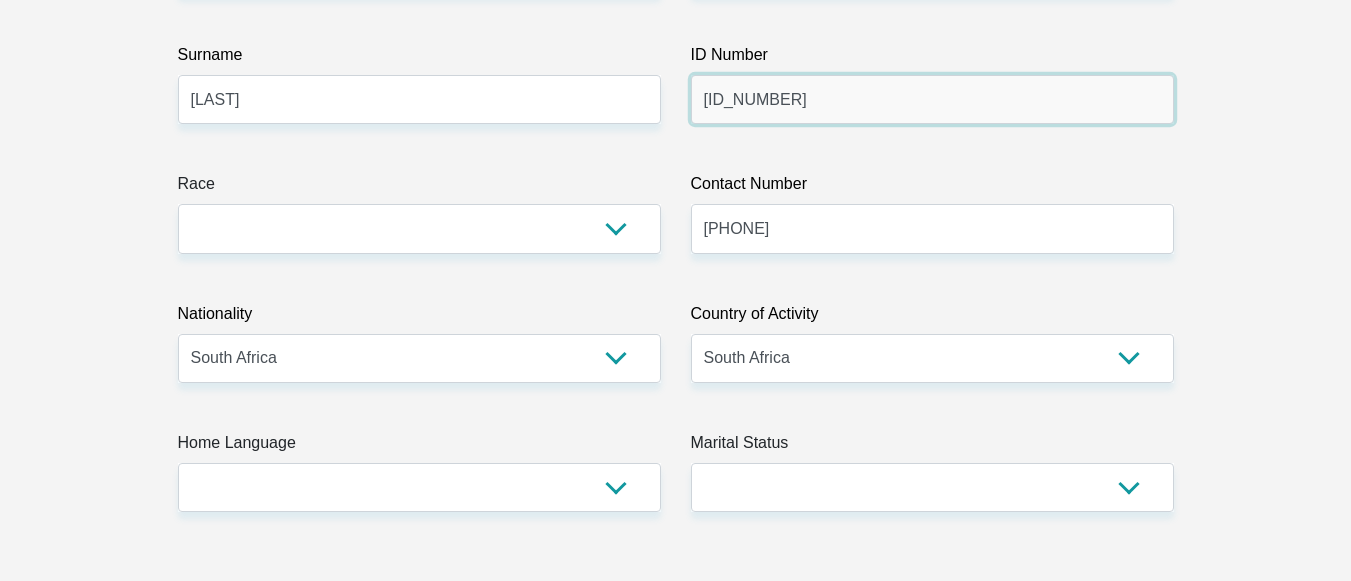type on "0312050137081" 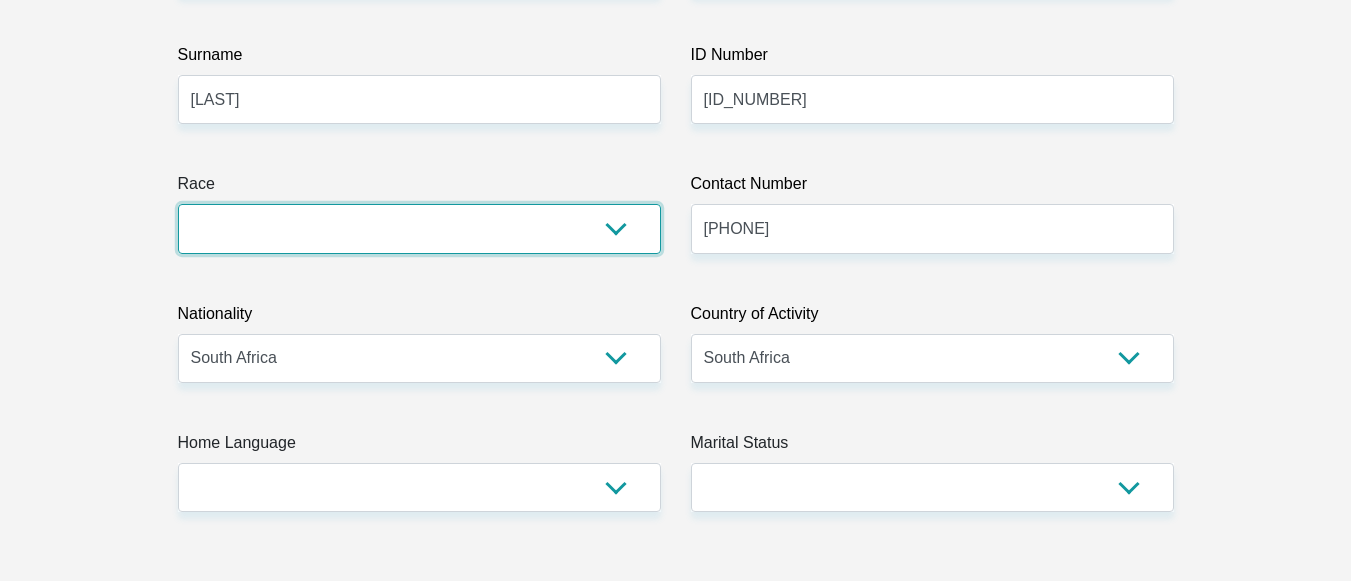 drag, startPoint x: 512, startPoint y: 228, endPoint x: 490, endPoint y: 253, distance: 33.30165 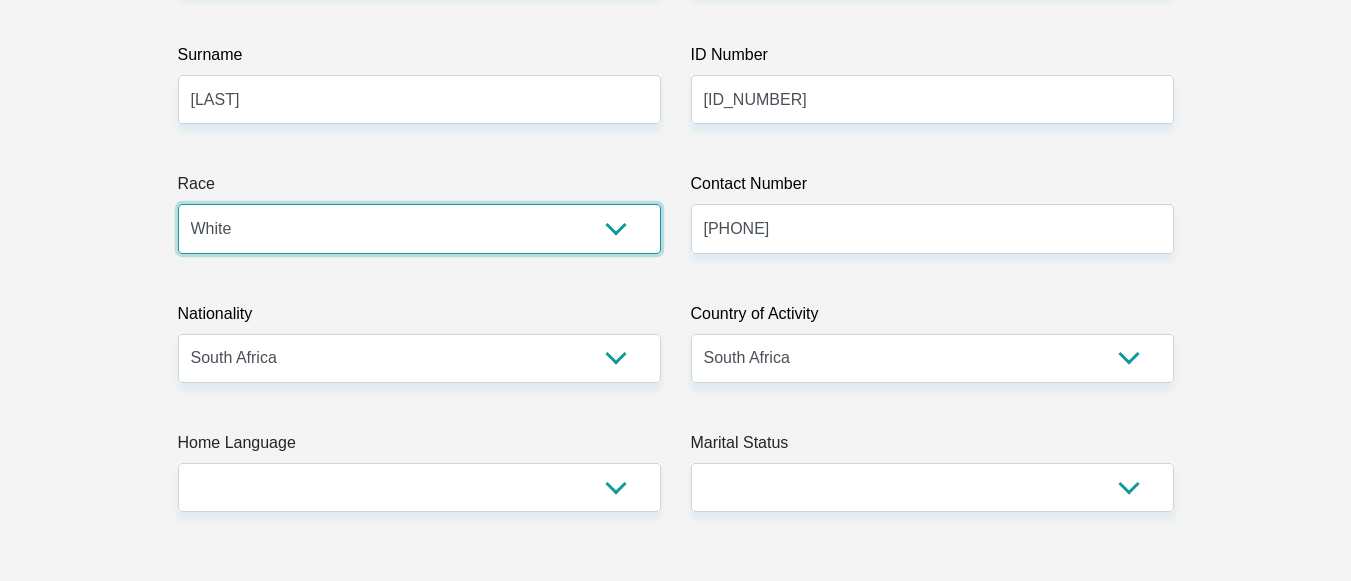 click on "Black
Coloured
Indian
White
Other" at bounding box center (419, 228) 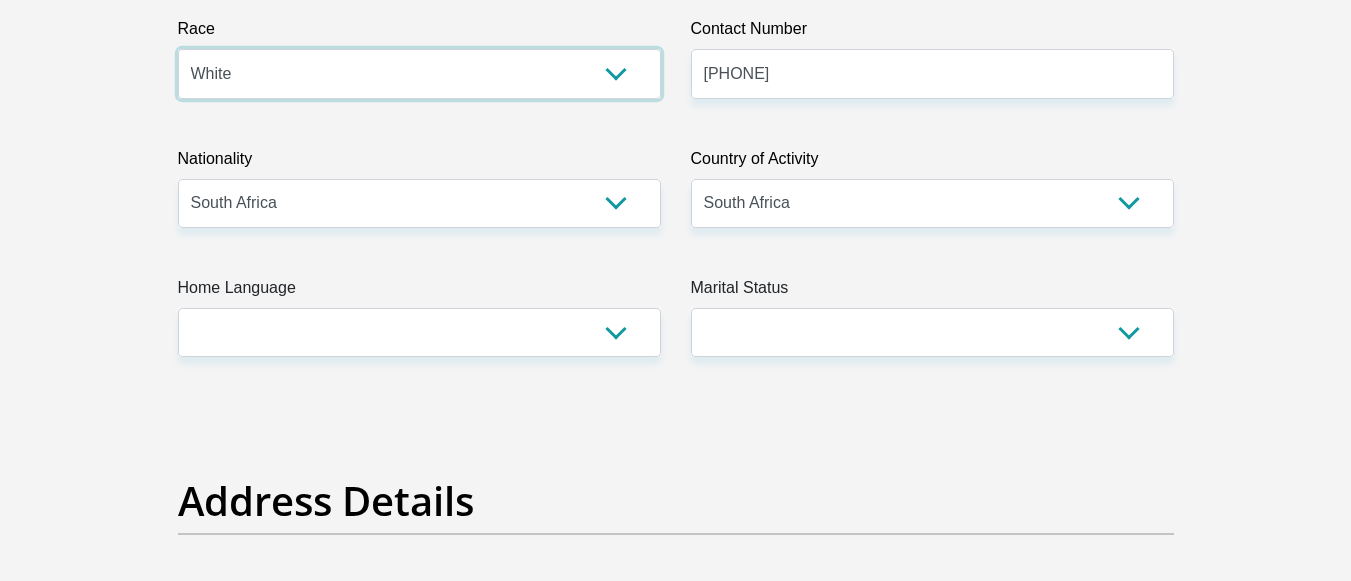 scroll, scrollTop: 600, scrollLeft: 0, axis: vertical 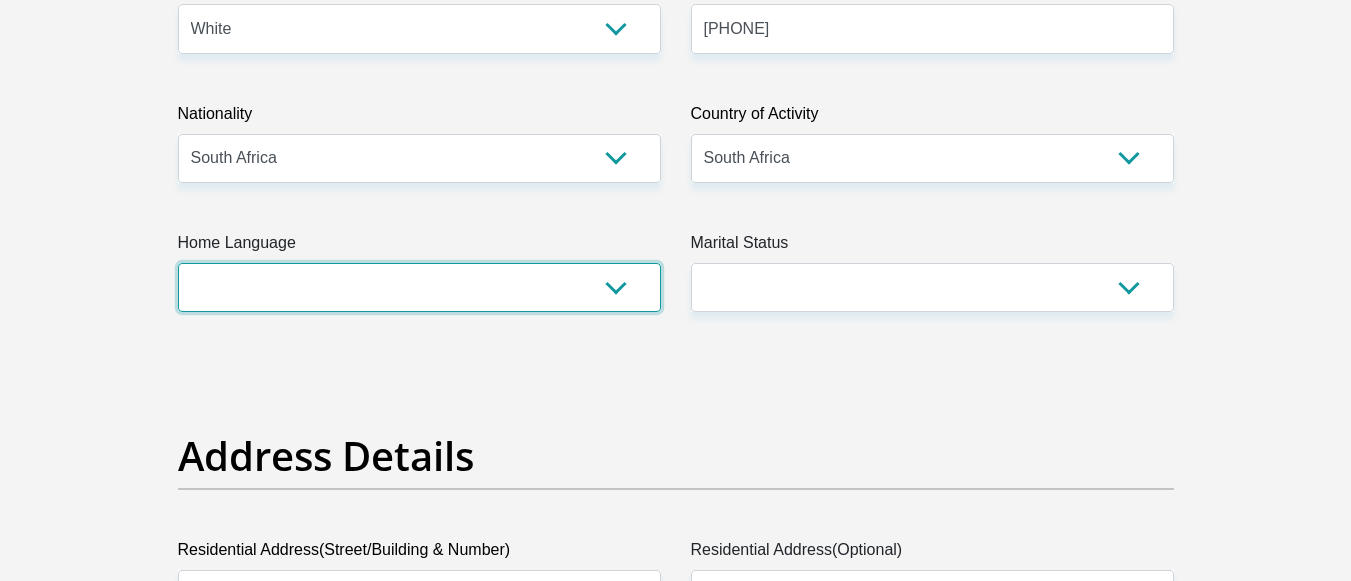 click on "Afrikaans
English
Sepedi
South Ndebele
Southern Sotho
Swati
Tsonga
Tswana
Venda
Xhosa
Zulu
Other" at bounding box center (419, 287) 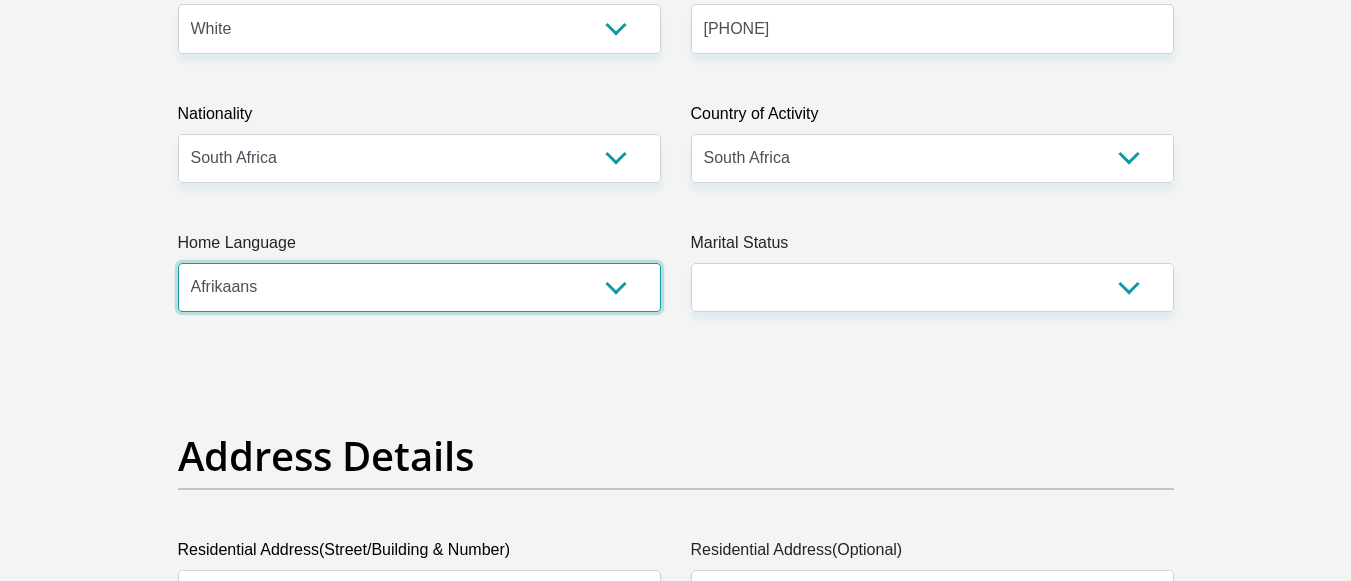 click on "Afrikaans
English
Sepedi
South Ndebele
Southern Sotho
Swati
Tsonga
Tswana
Venda
Xhosa
Zulu
Other" at bounding box center [419, 287] 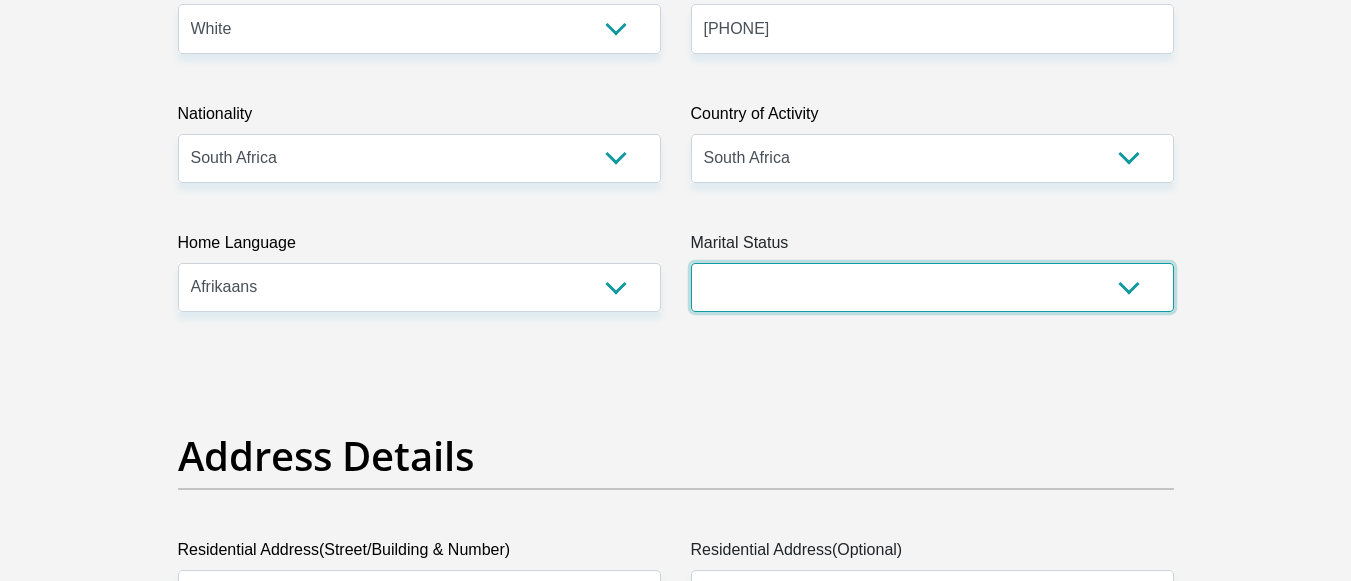 click on "Married ANC
Single
Divorced
Widowed
Married COP or Customary Law" at bounding box center (932, 287) 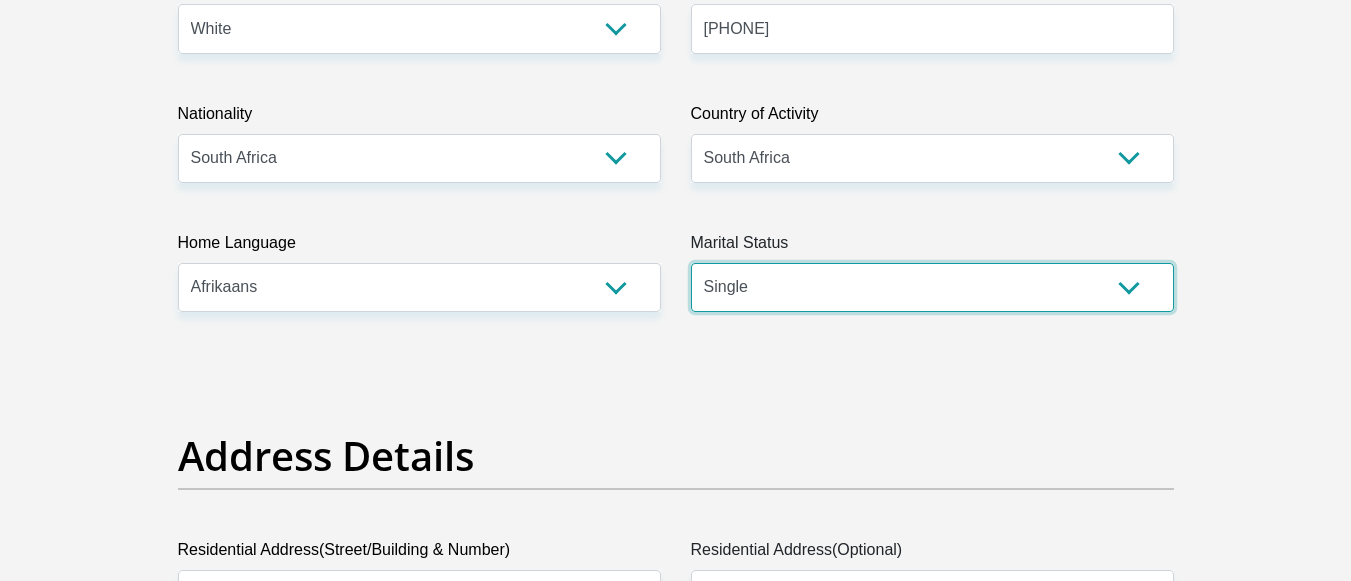 click on "Married ANC
Single
Divorced
Widowed
Married COP or Customary Law" at bounding box center [932, 287] 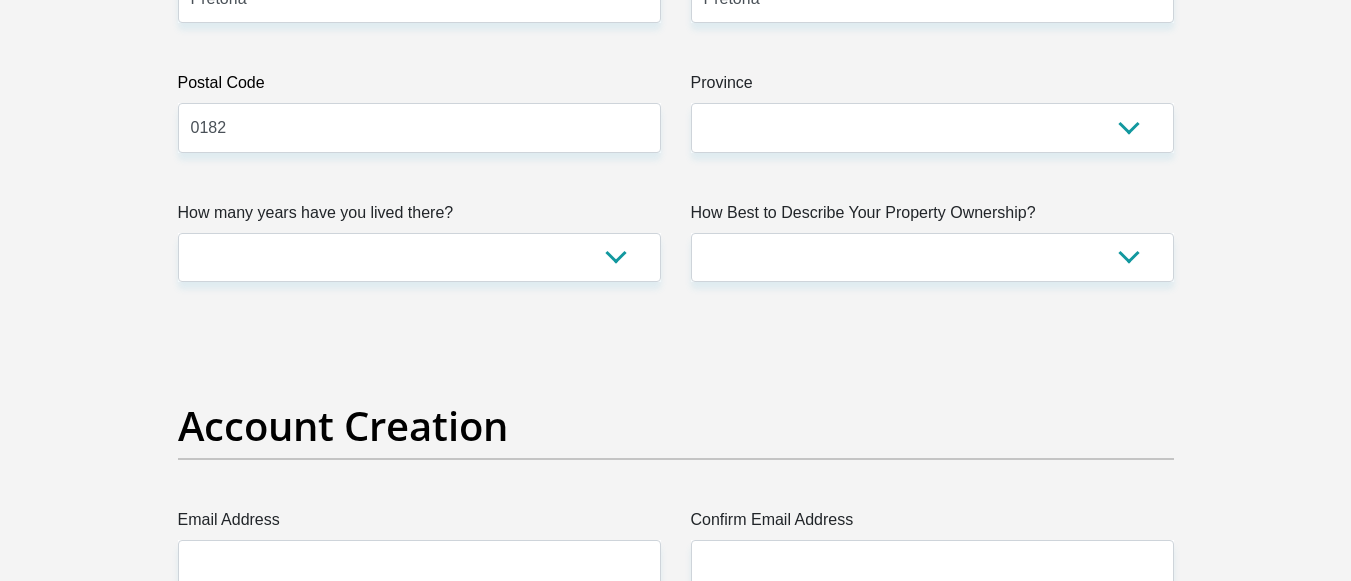 scroll, scrollTop: 1400, scrollLeft: 0, axis: vertical 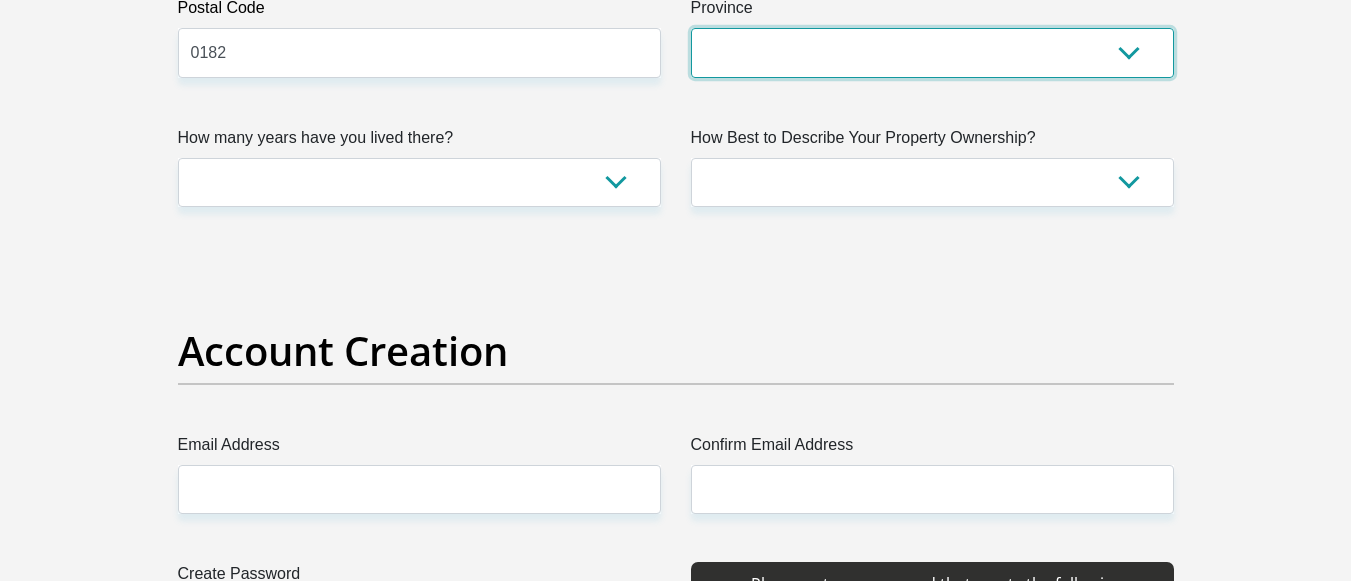 click on "Eastern Cape
Free State
Gauteng
KwaZulu-Natal
Limpopo
Mpumalanga
Northern Cape
North West
Western Cape" at bounding box center (932, 52) 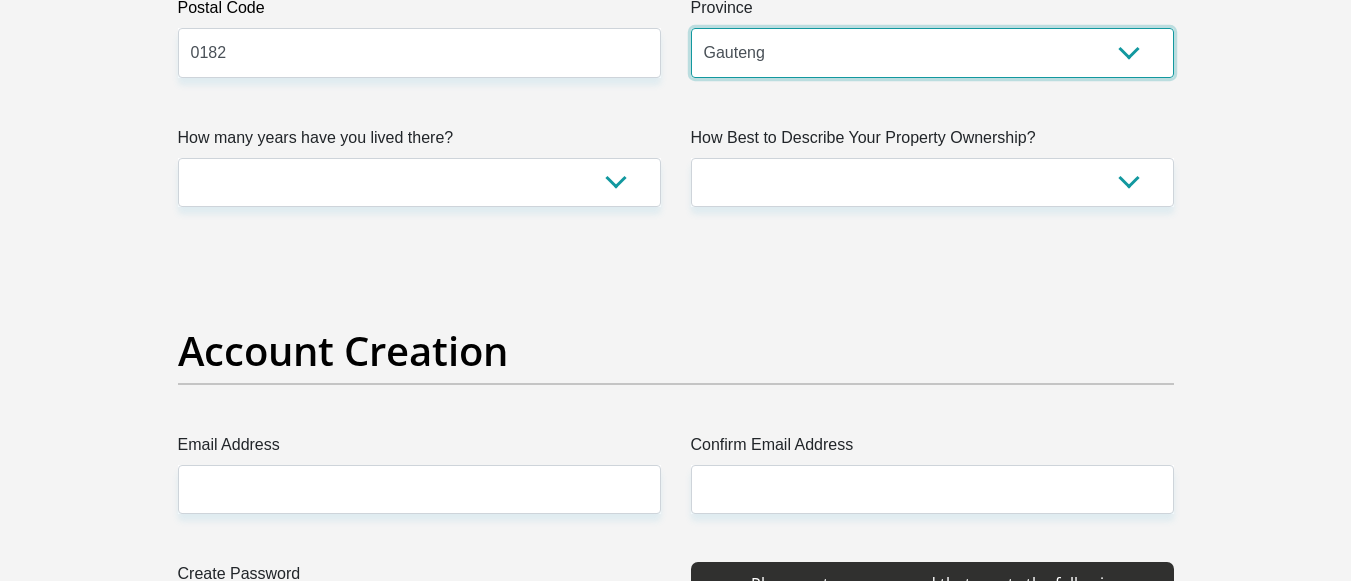 click on "Eastern Cape
Free State
Gauteng
KwaZulu-Natal
Limpopo
Mpumalanga
Northern Cape
North West
Western Cape" at bounding box center [932, 52] 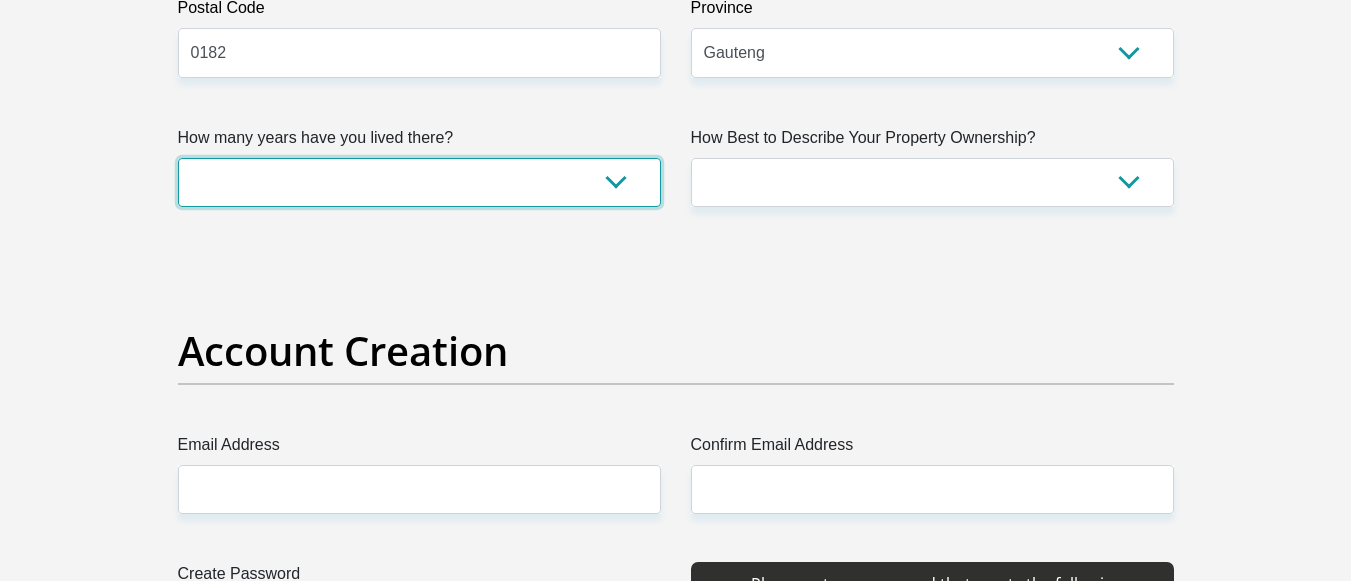 click on "less than 1 year
1-3 years
3-5 years
5+ years" at bounding box center [419, 182] 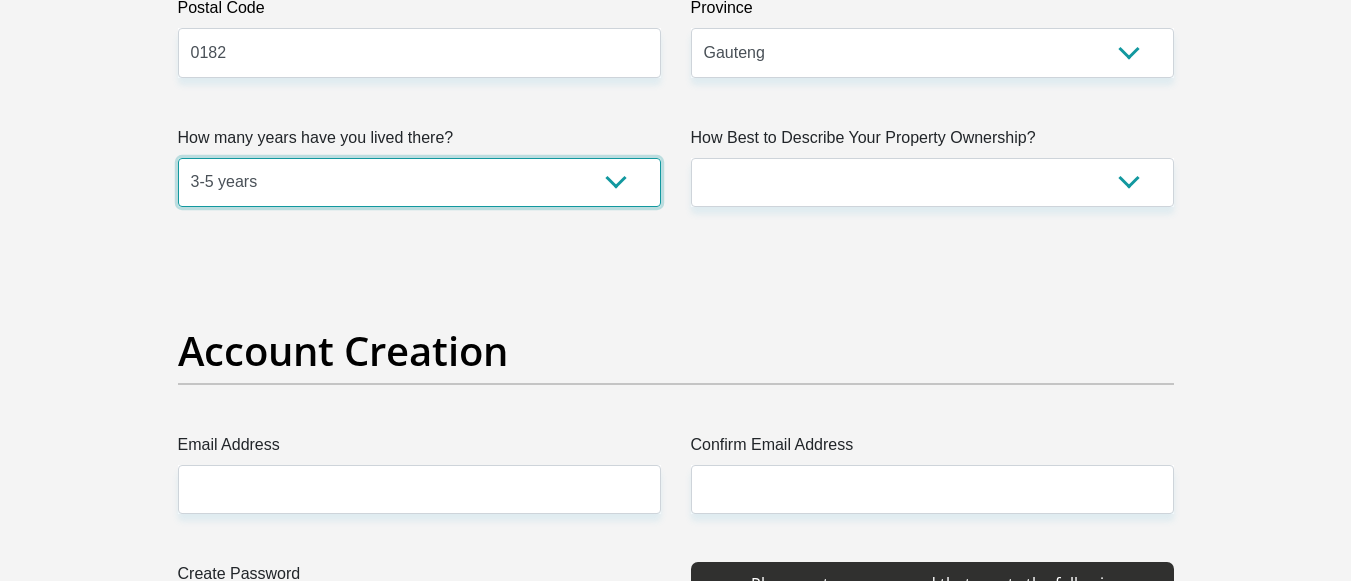 click on "less than 1 year
1-3 years
3-5 years
5+ years" at bounding box center (419, 182) 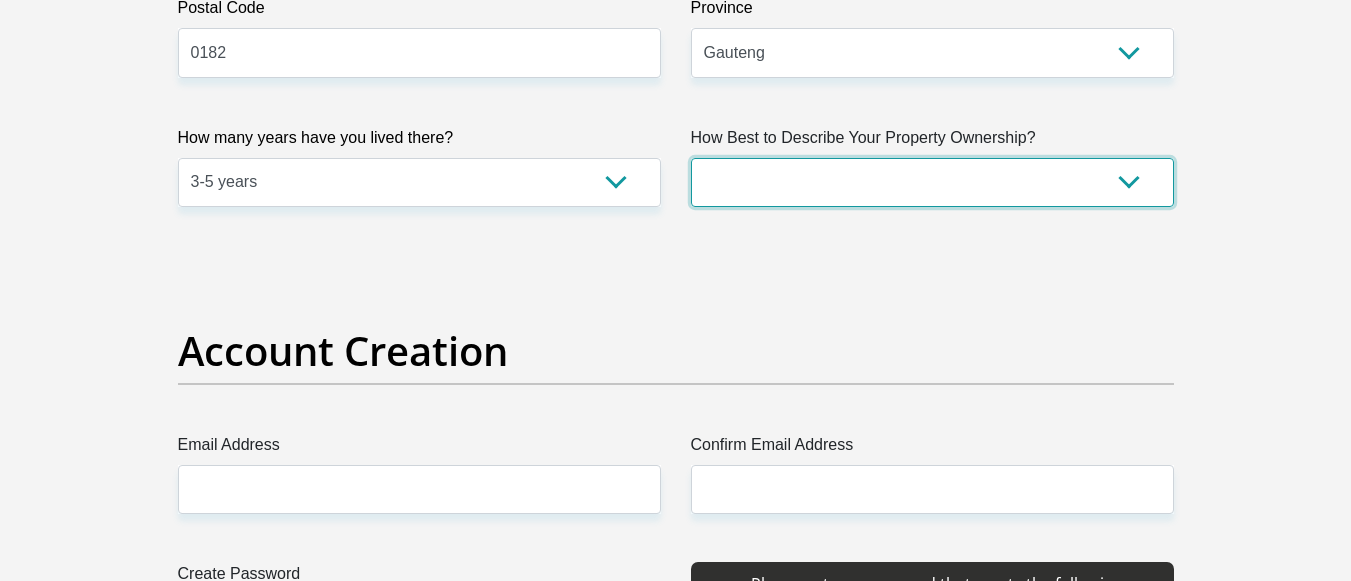 drag, startPoint x: 831, startPoint y: 190, endPoint x: 822, endPoint y: 196, distance: 10.816654 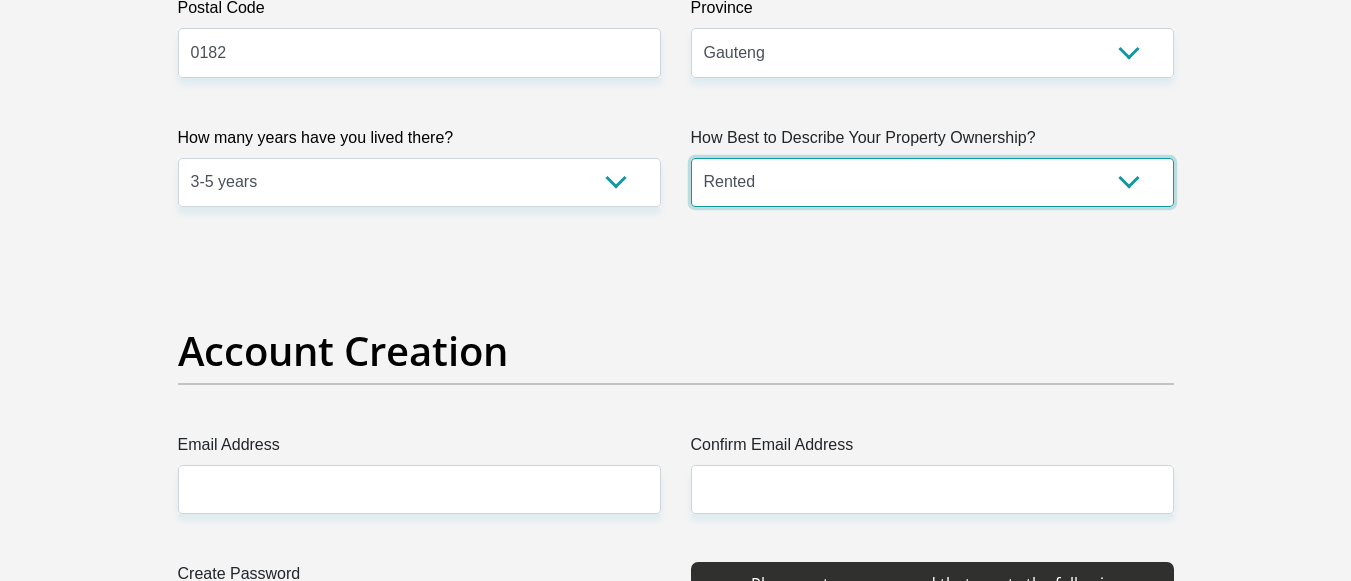 click on "Owned
Rented
Family Owned
Company Dwelling" at bounding box center [932, 182] 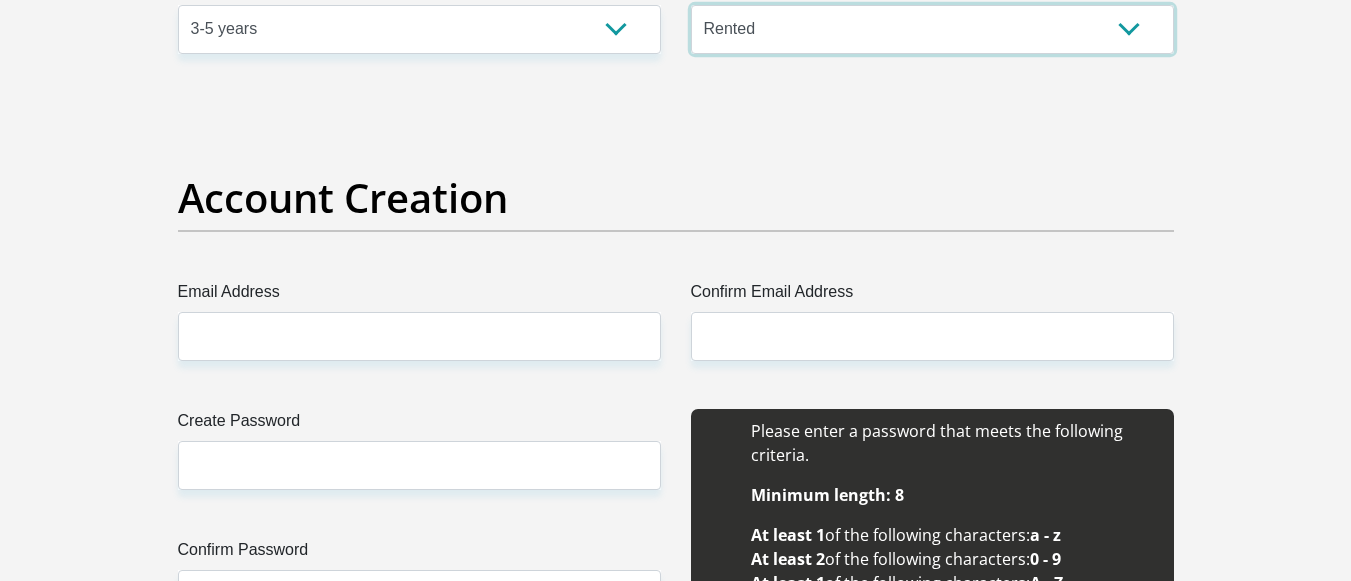 scroll, scrollTop: 1600, scrollLeft: 0, axis: vertical 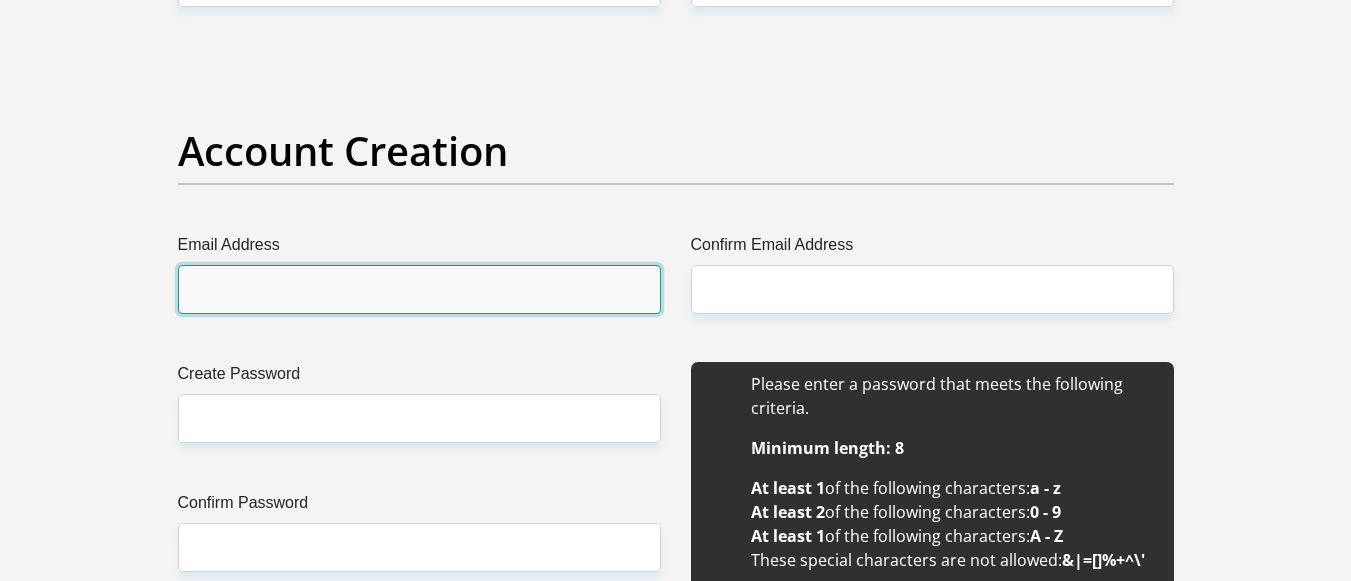 click on "Email Address" at bounding box center [419, 289] 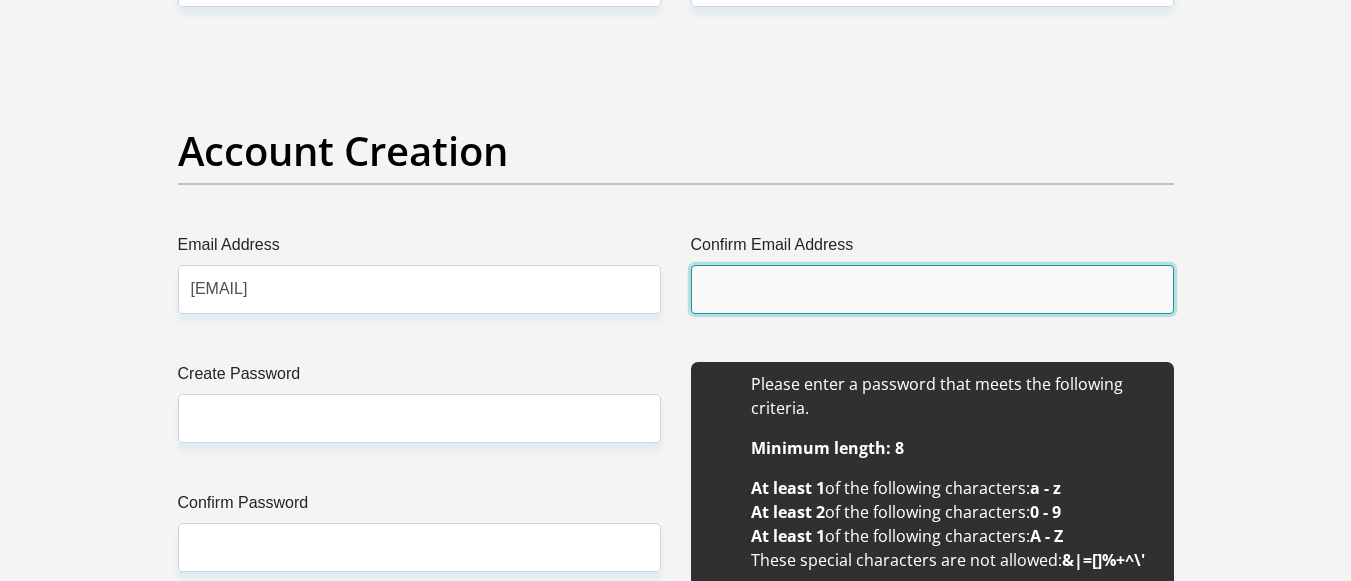 type on "pretoriusmarlie3@gmail.com" 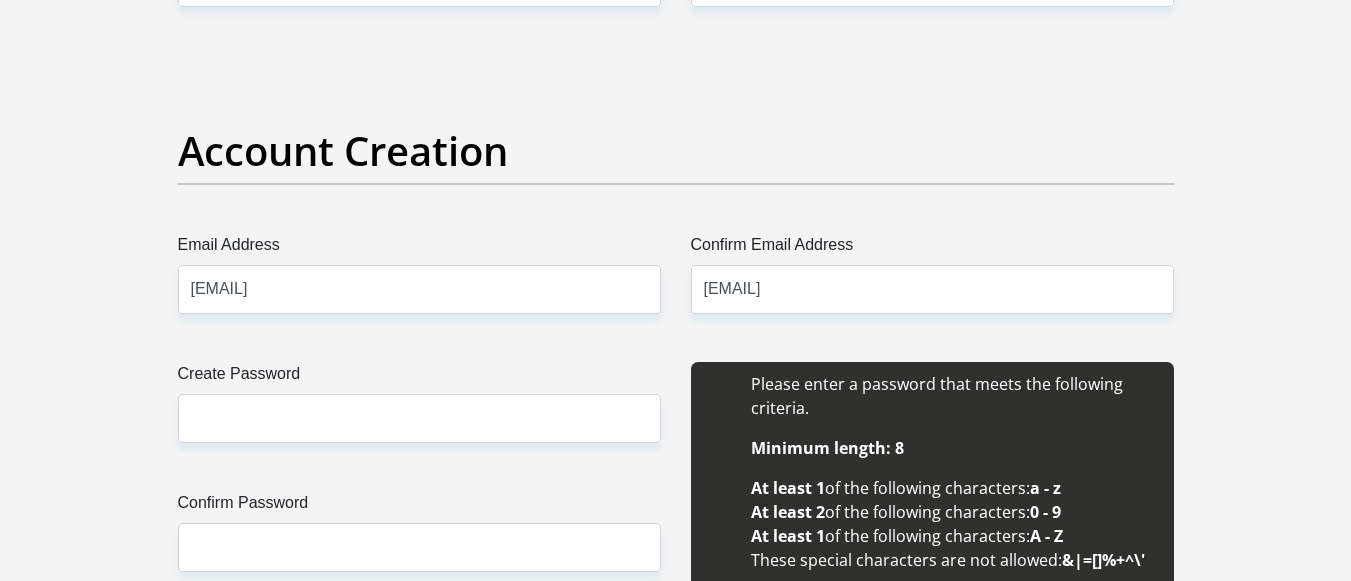 type 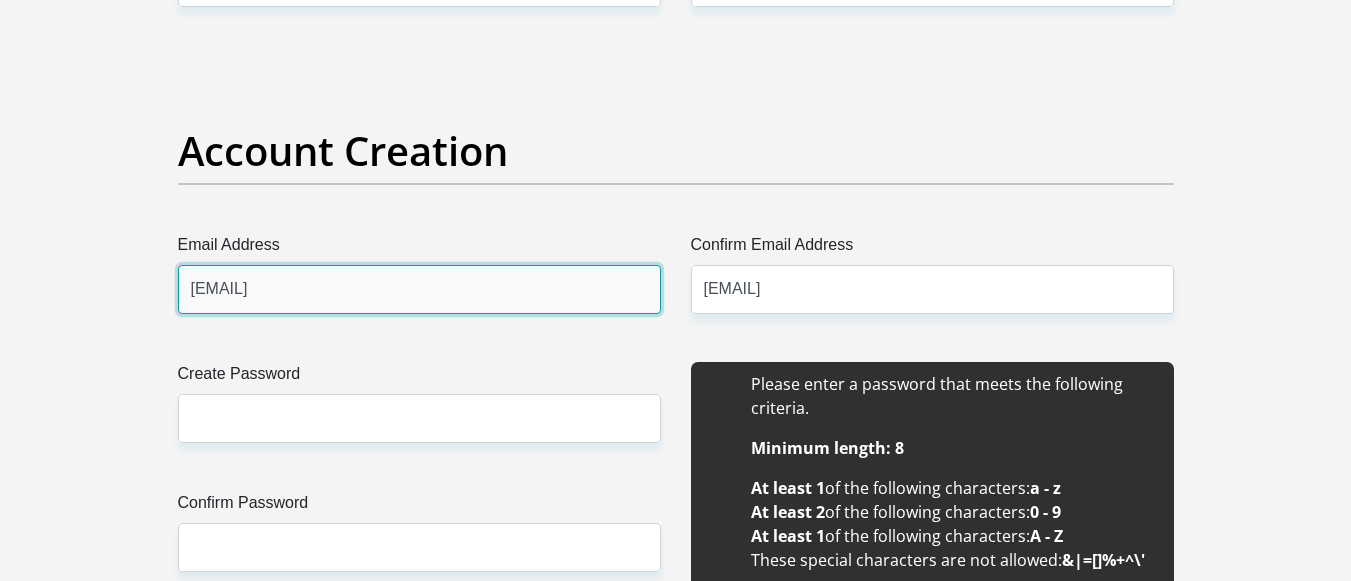 type 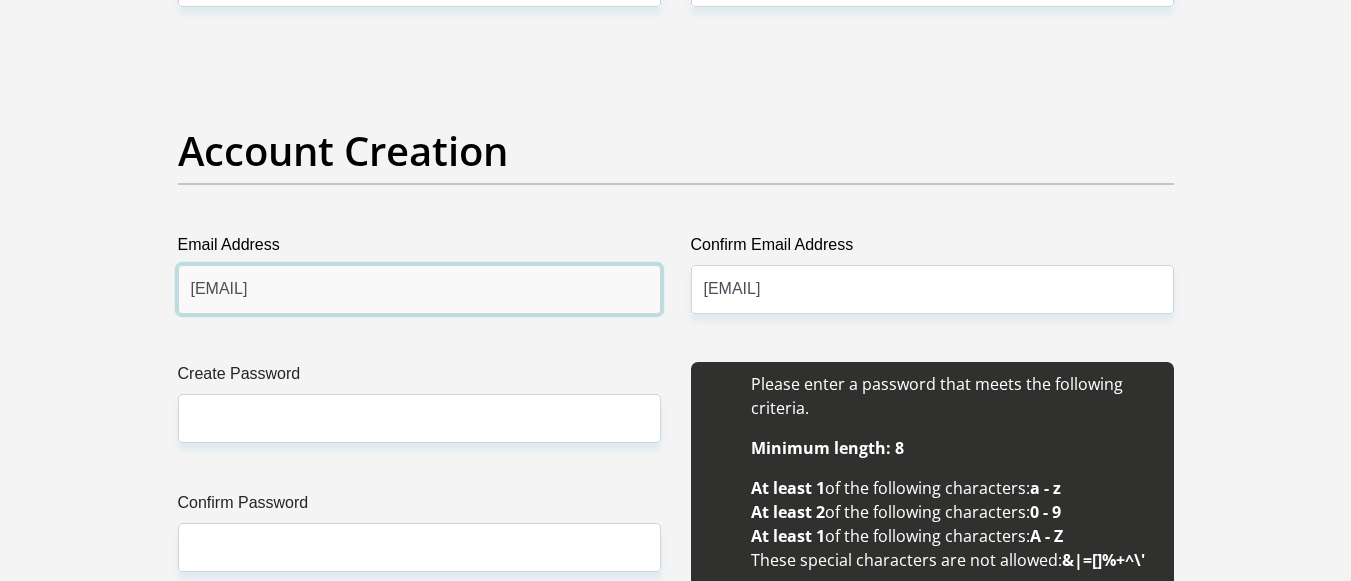 scroll, scrollTop: 1800, scrollLeft: 0, axis: vertical 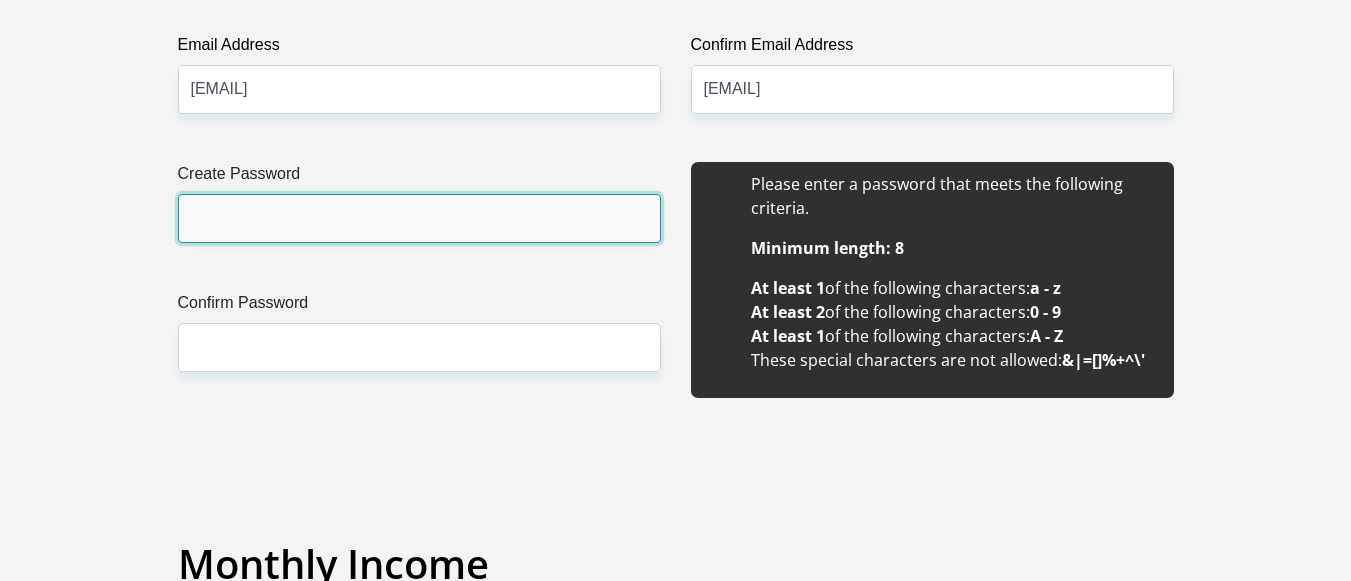 click on "Create Password" at bounding box center [419, 218] 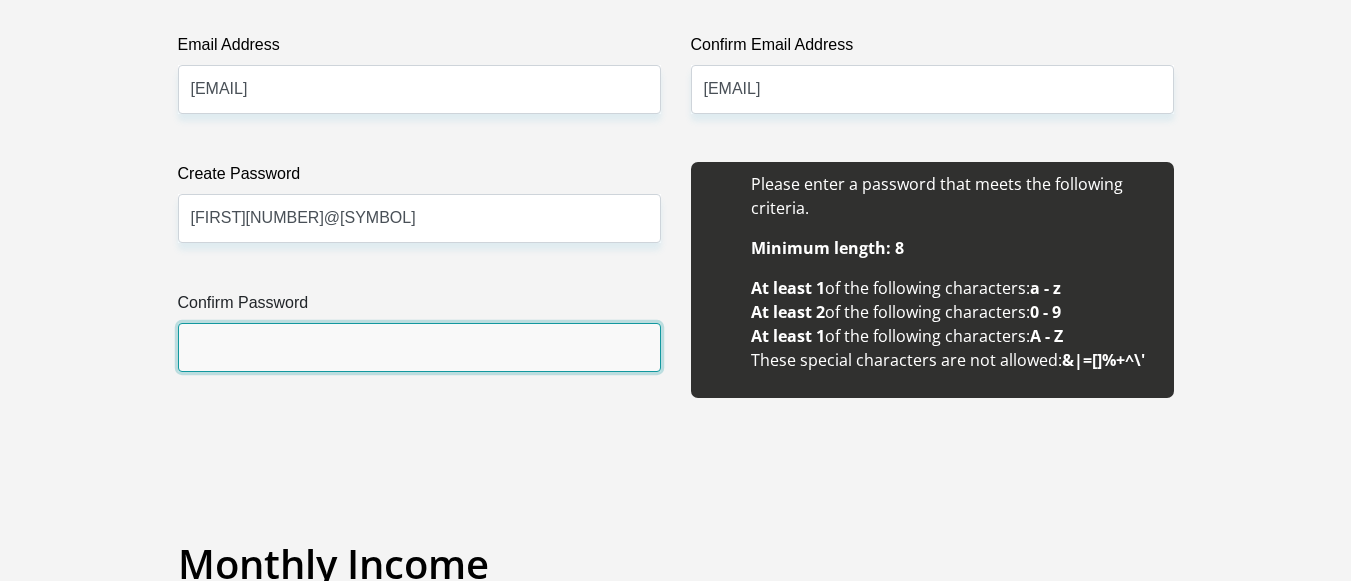 click on "Confirm Password" at bounding box center [419, 347] 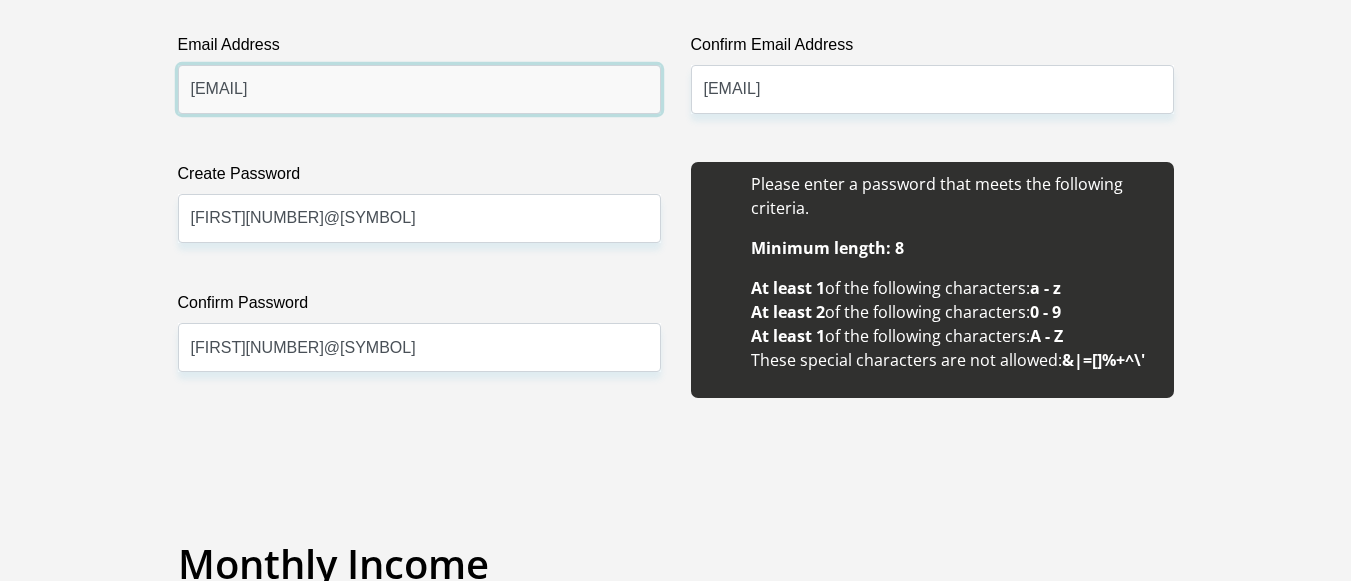 drag, startPoint x: 404, startPoint y: 104, endPoint x: 118, endPoint y: 77, distance: 287.27164 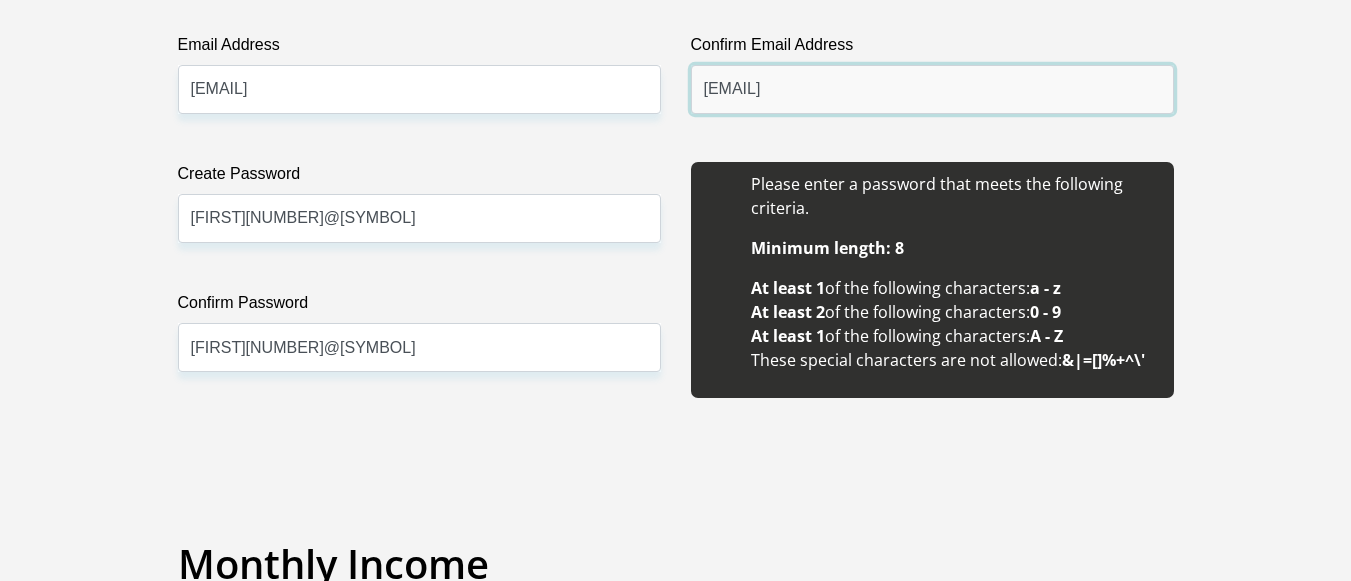 drag, startPoint x: 1031, startPoint y: 110, endPoint x: 1020, endPoint y: 109, distance: 11.045361 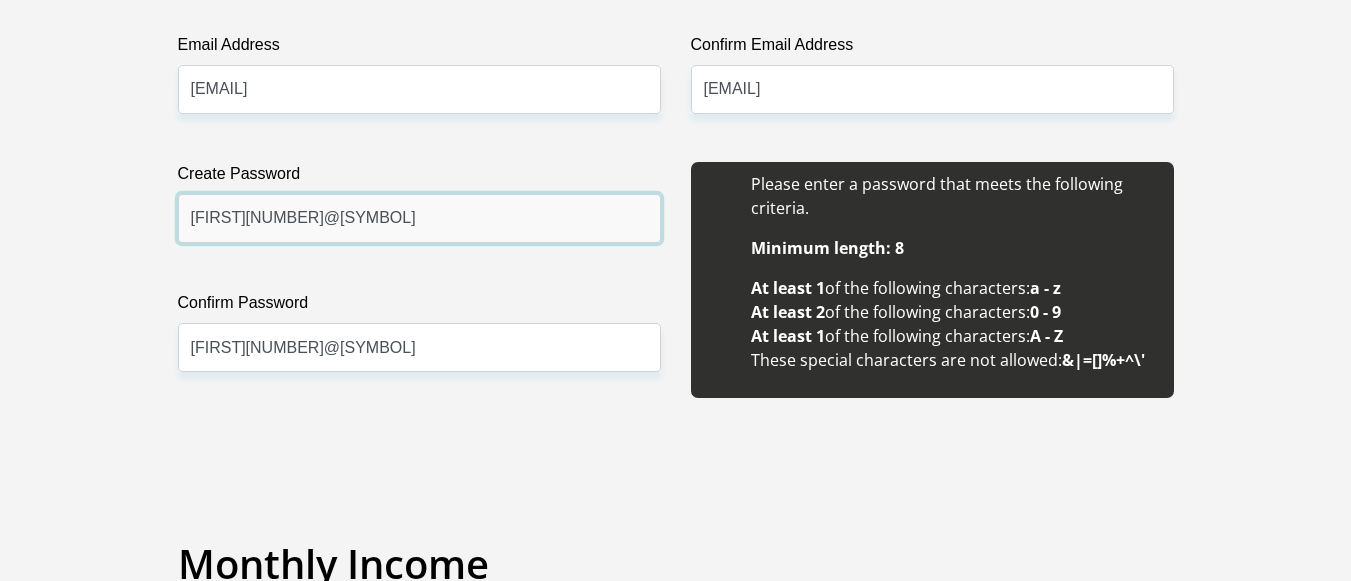 click on "Marlie122@" at bounding box center (419, 218) 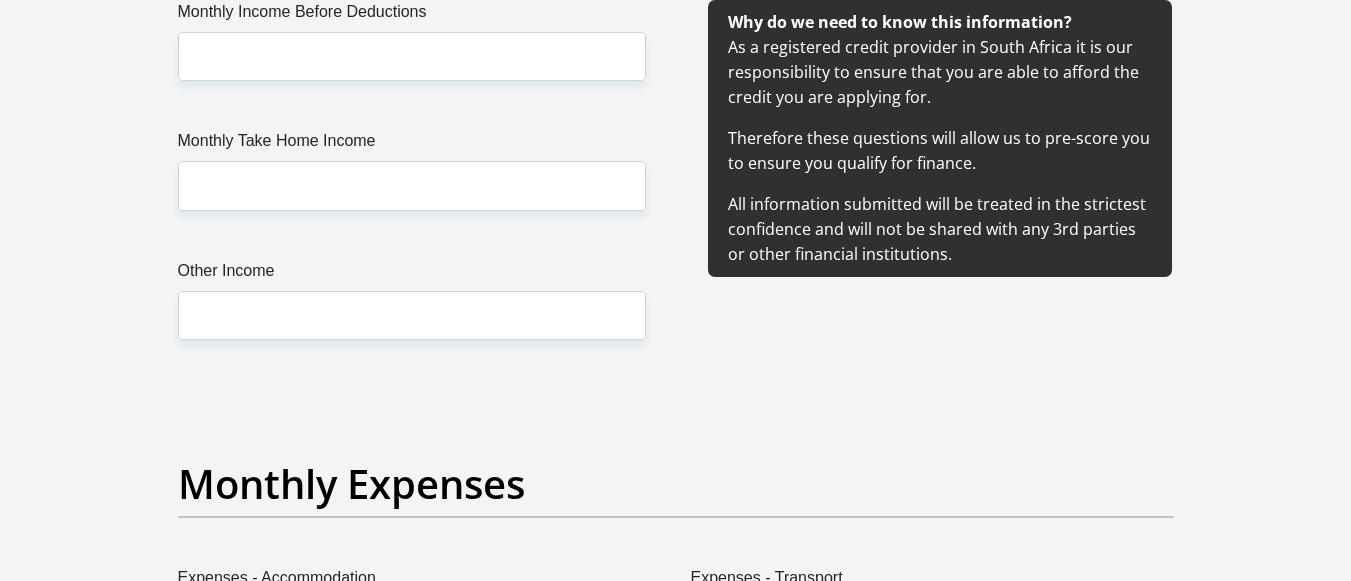 scroll, scrollTop: 2400, scrollLeft: 0, axis: vertical 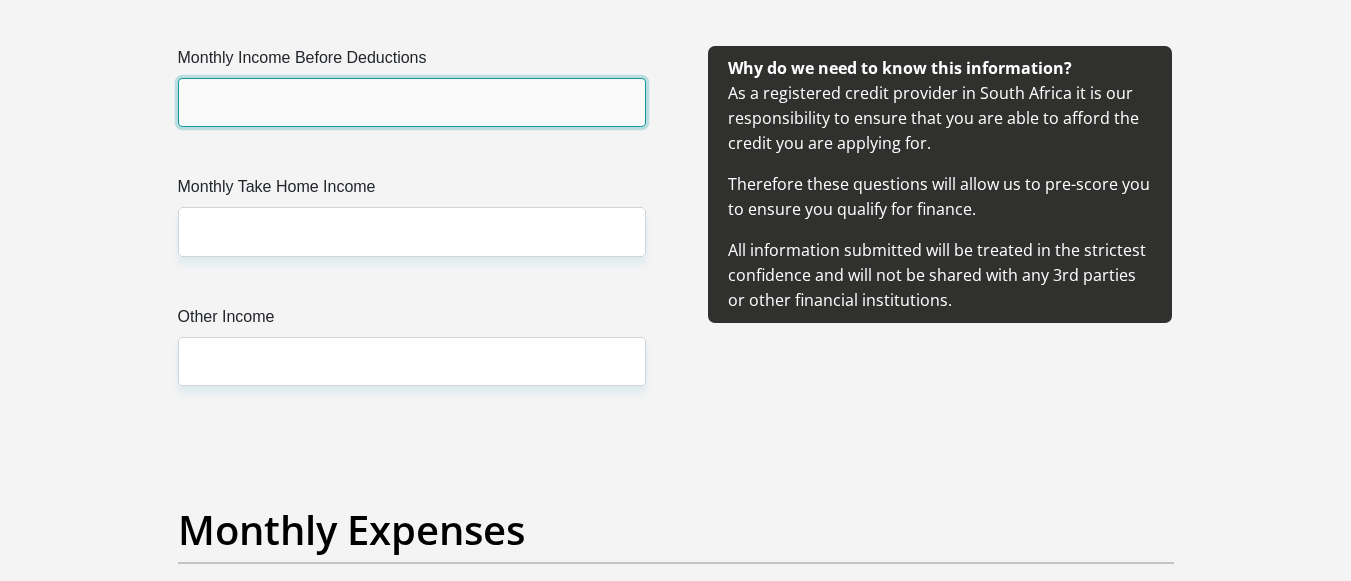 click on "Monthly Income Before Deductions" at bounding box center [412, 102] 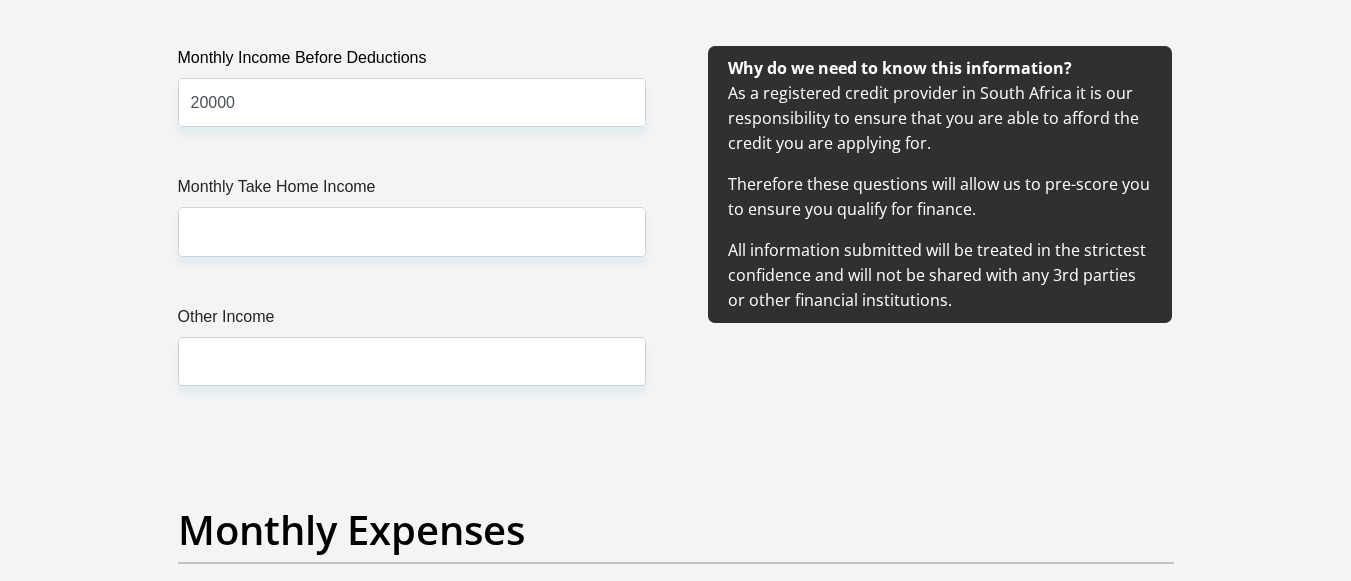 click on "Monthly Income Before Deductions
20000
Monthly Take Home Income
Other Income" at bounding box center (412, 240) 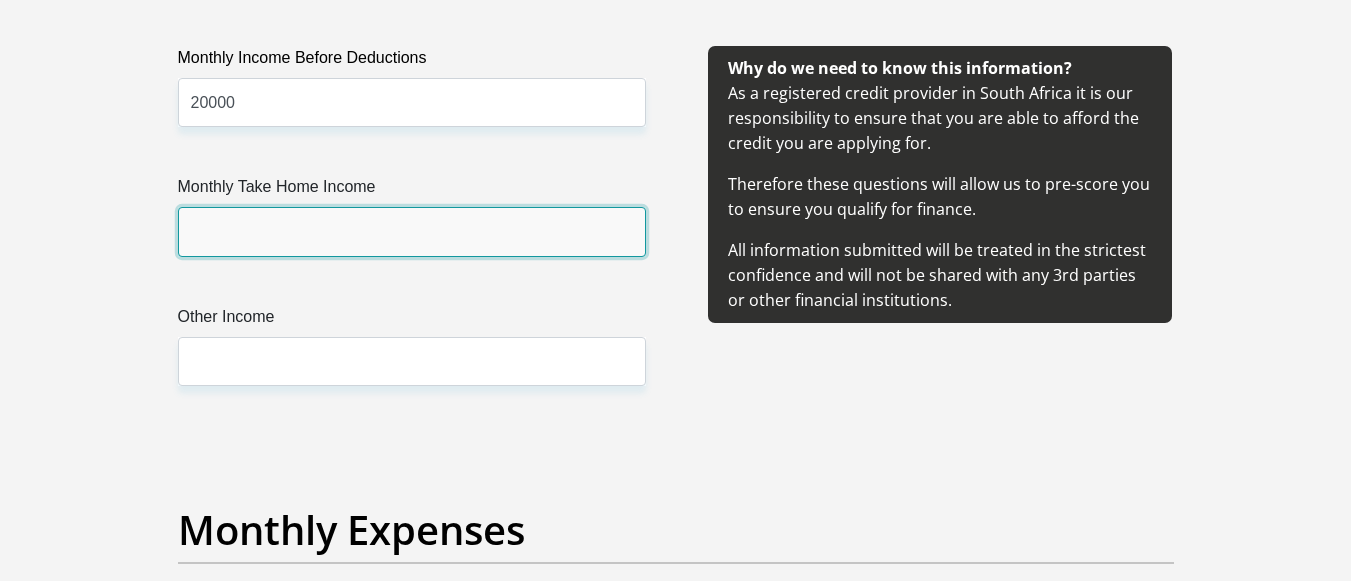 click on "Monthly Take Home Income" at bounding box center [412, 231] 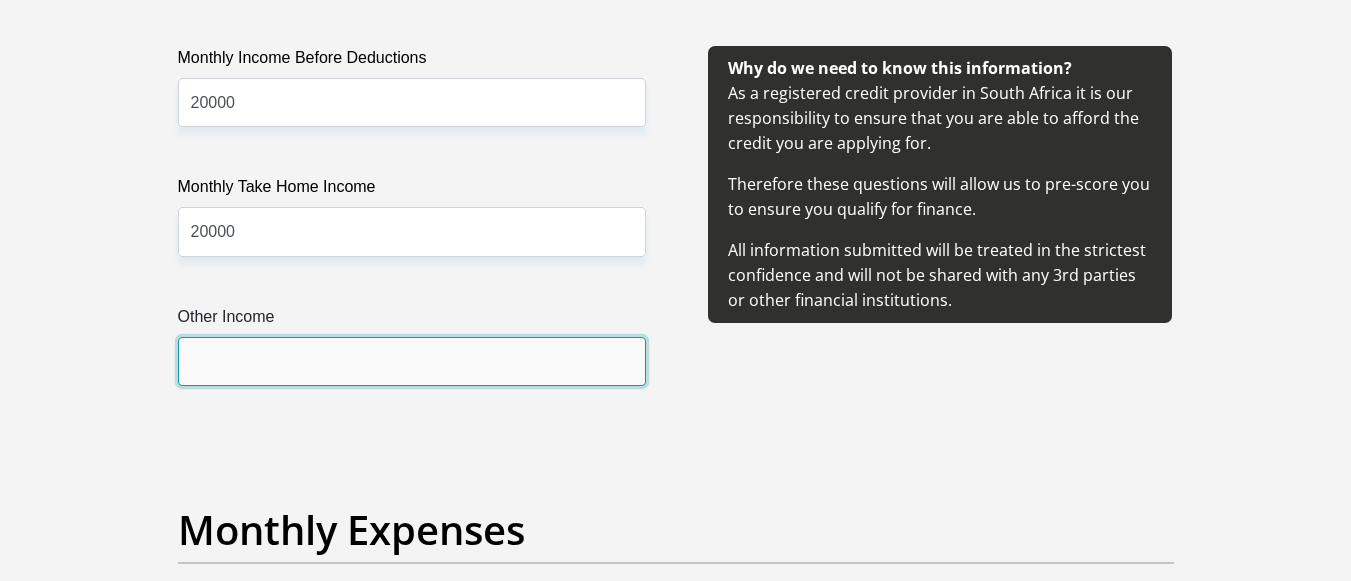 click on "Other Income" at bounding box center (412, 361) 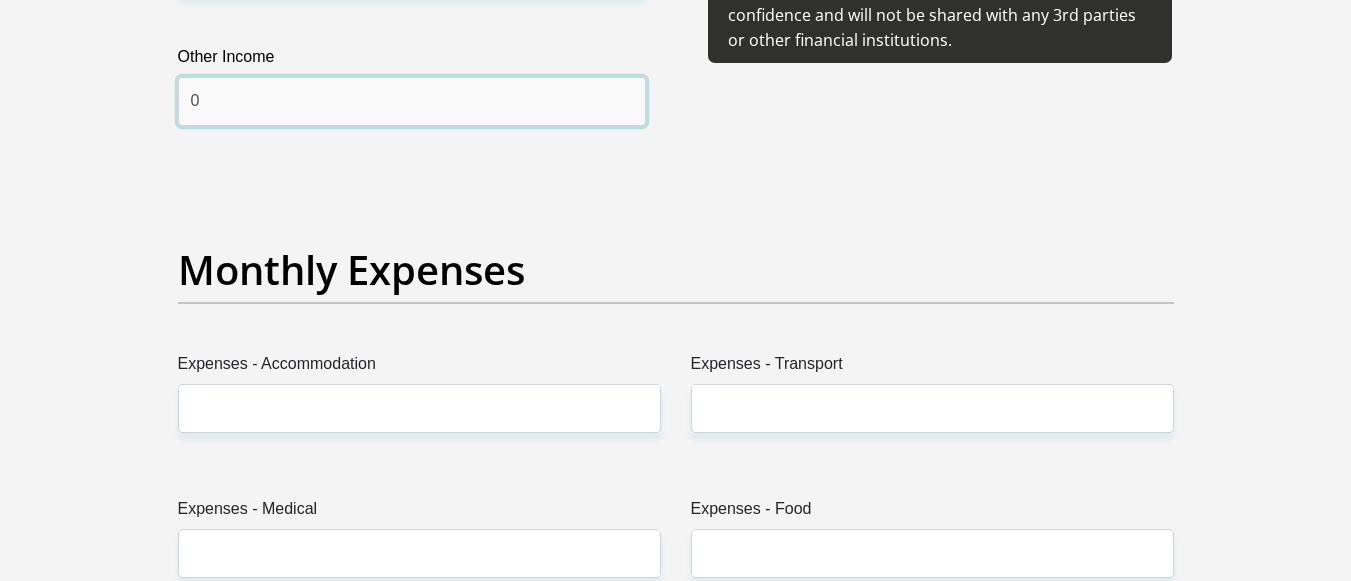 scroll, scrollTop: 2800, scrollLeft: 0, axis: vertical 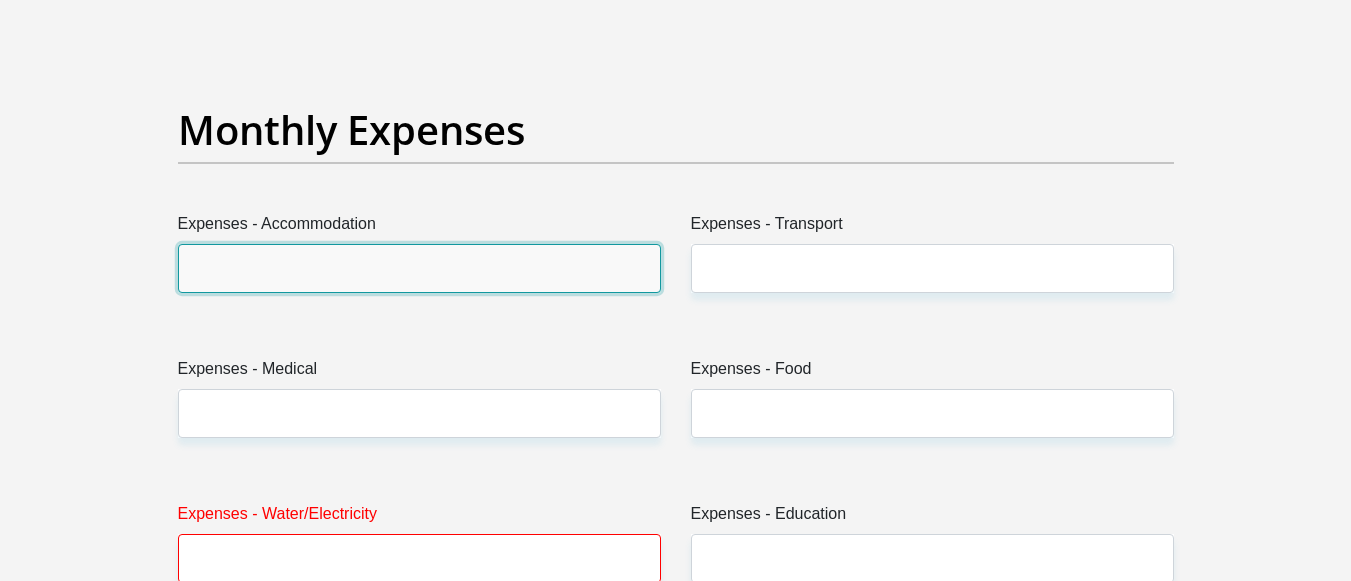 click on "Expenses - Accommodation" at bounding box center (419, 268) 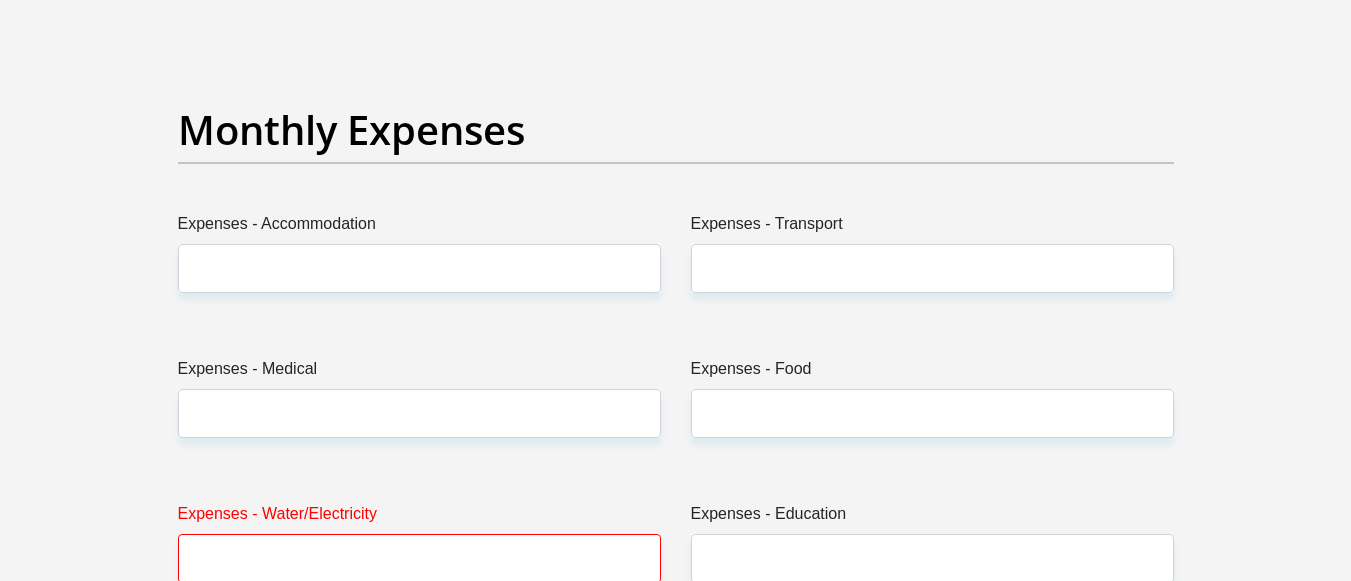 drag, startPoint x: 312, startPoint y: 367, endPoint x: 323, endPoint y: 330, distance: 38.600517 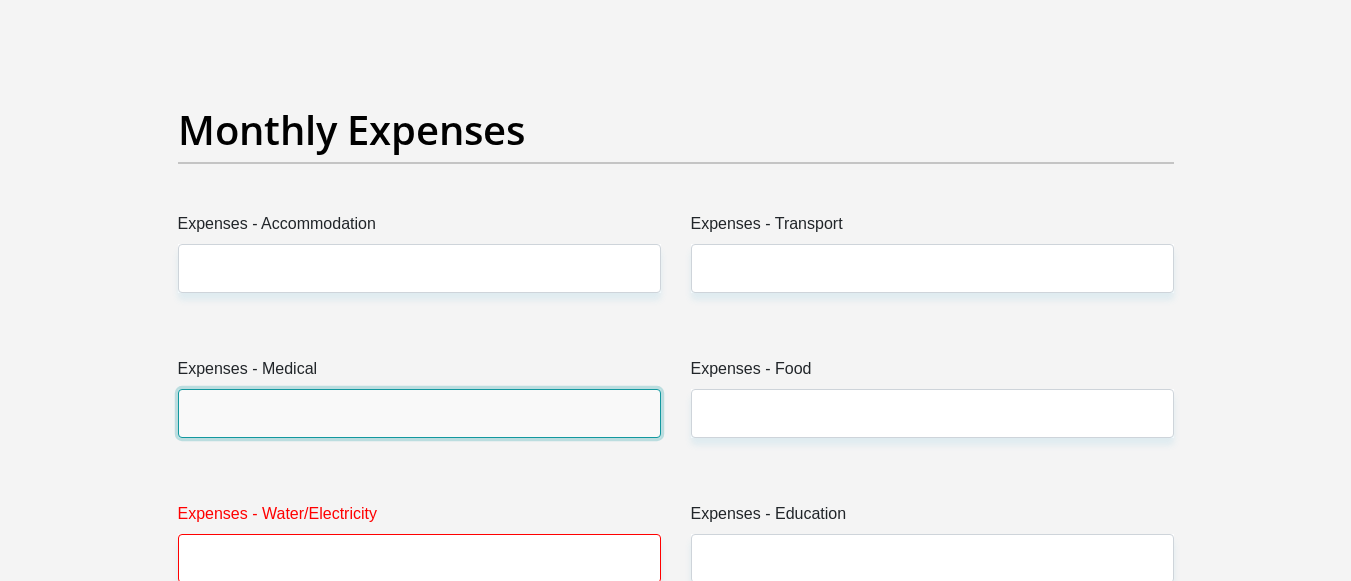 click on "Expenses - Medical" at bounding box center [419, 413] 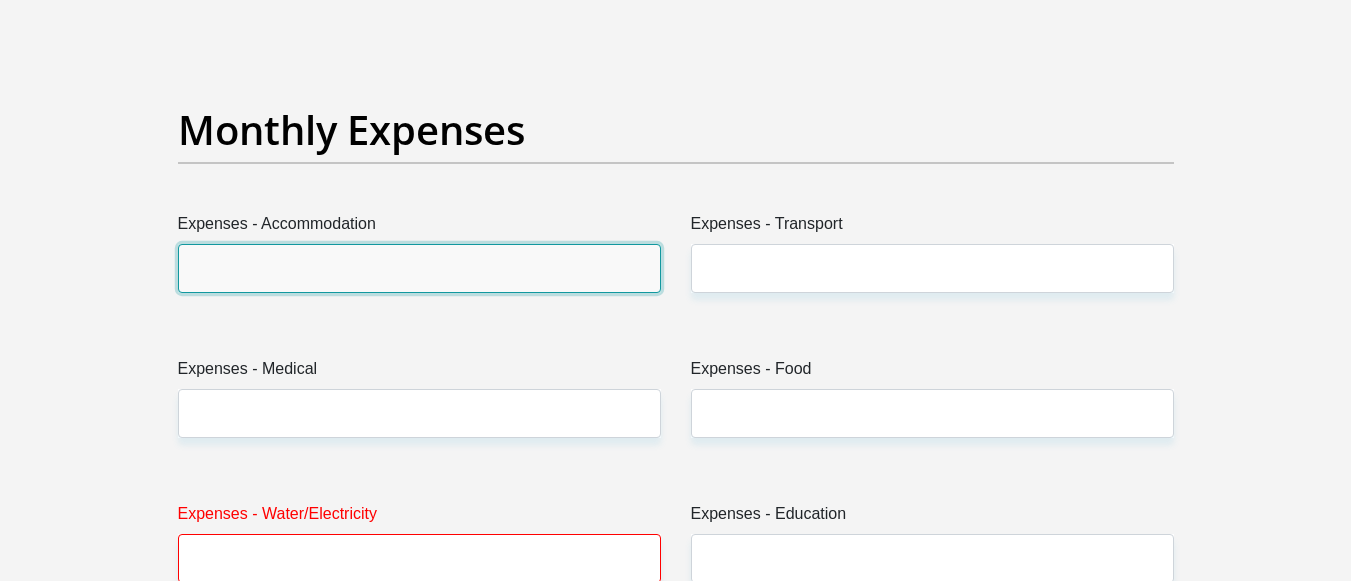 drag, startPoint x: 332, startPoint y: 277, endPoint x: 330, endPoint y: 289, distance: 12.165525 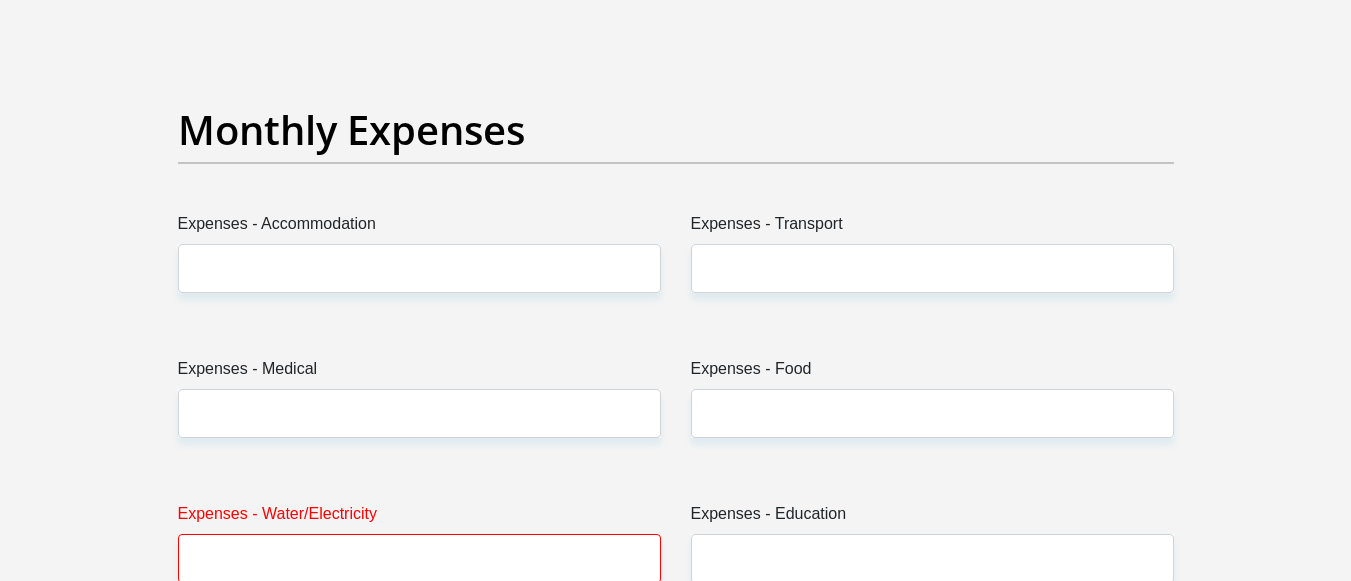 click on "Expenses - Transport" at bounding box center [932, 260] 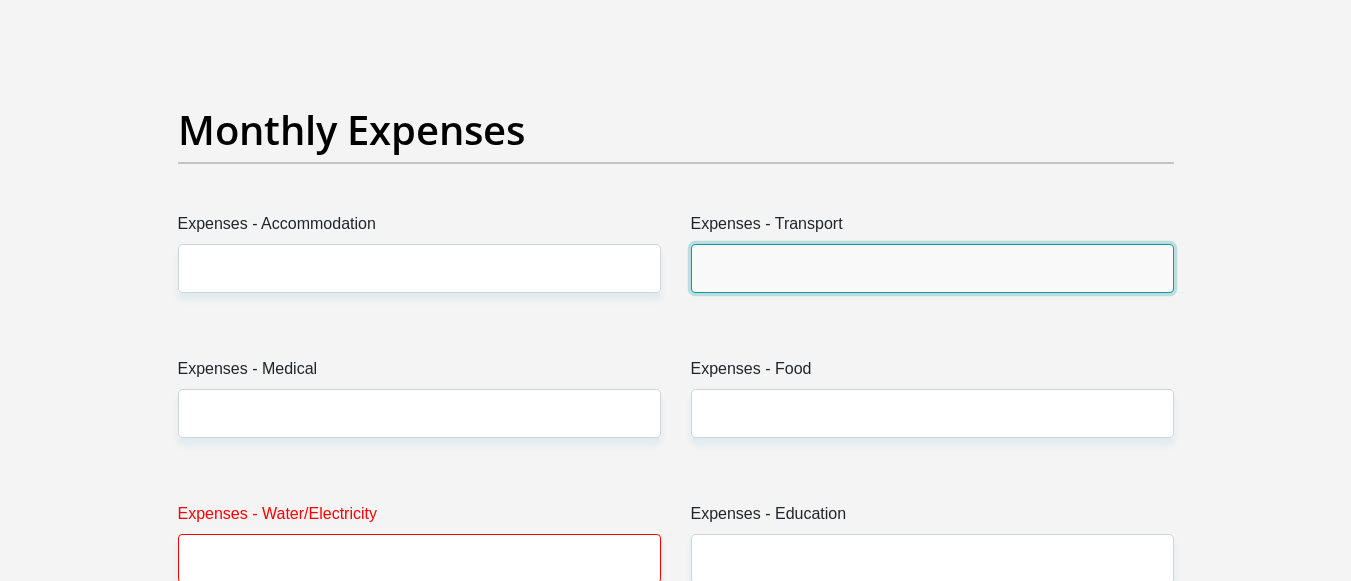 click on "Expenses - Transport" at bounding box center [932, 268] 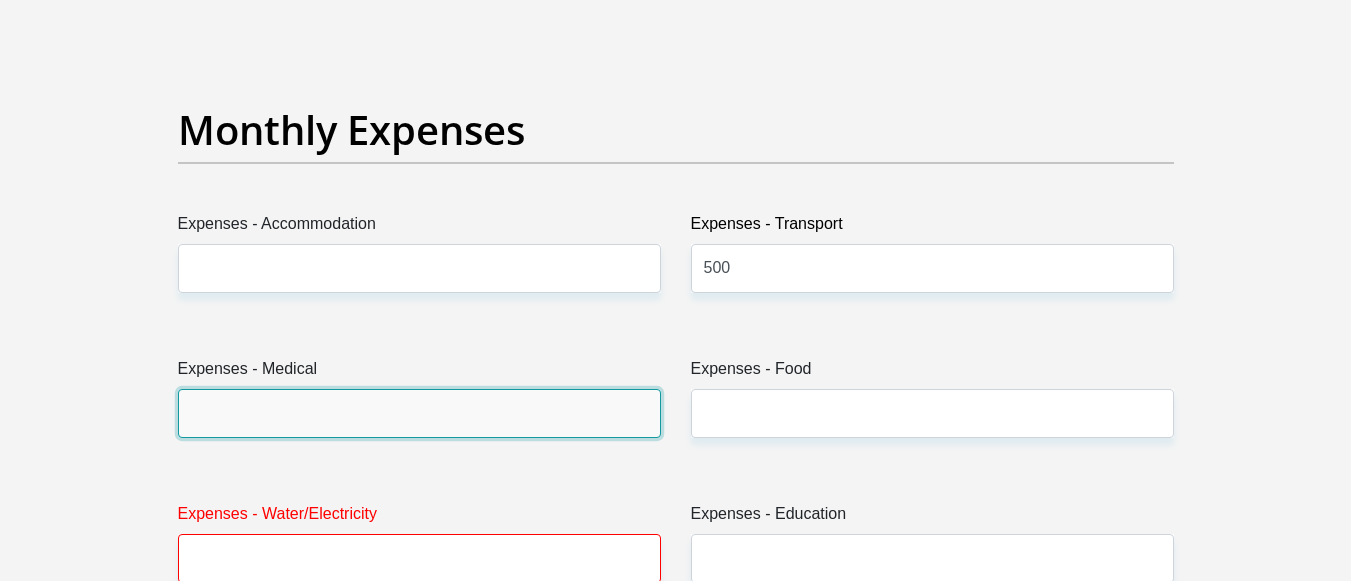 click on "Expenses - Medical" at bounding box center [419, 413] 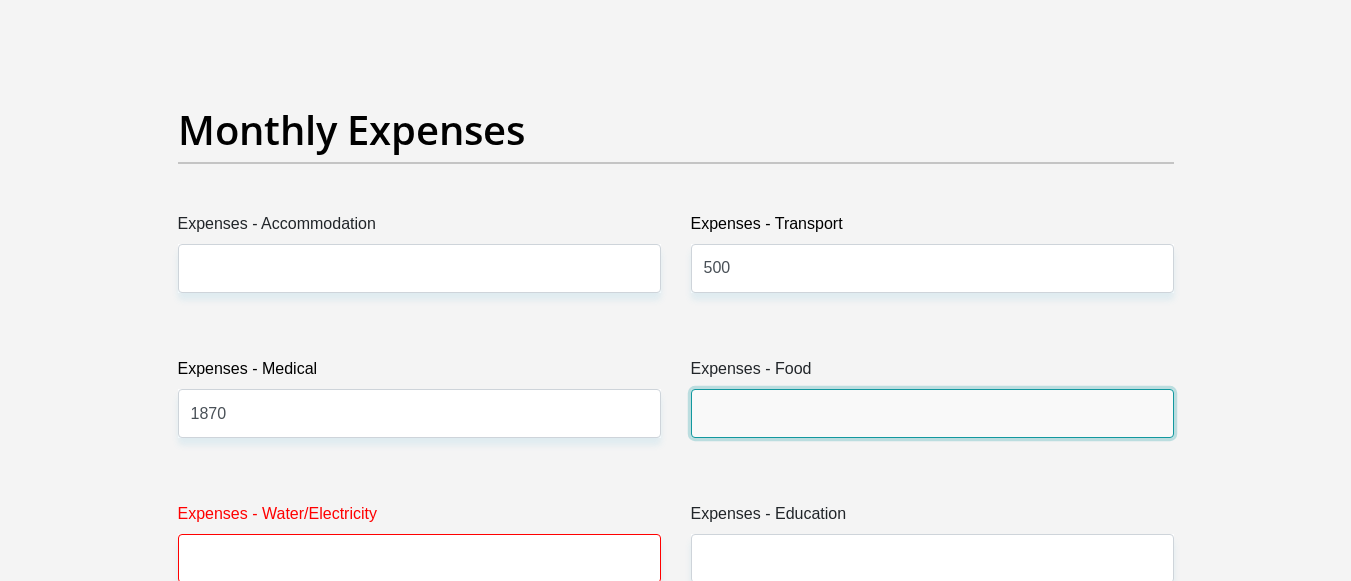click on "Expenses - Food" at bounding box center [932, 413] 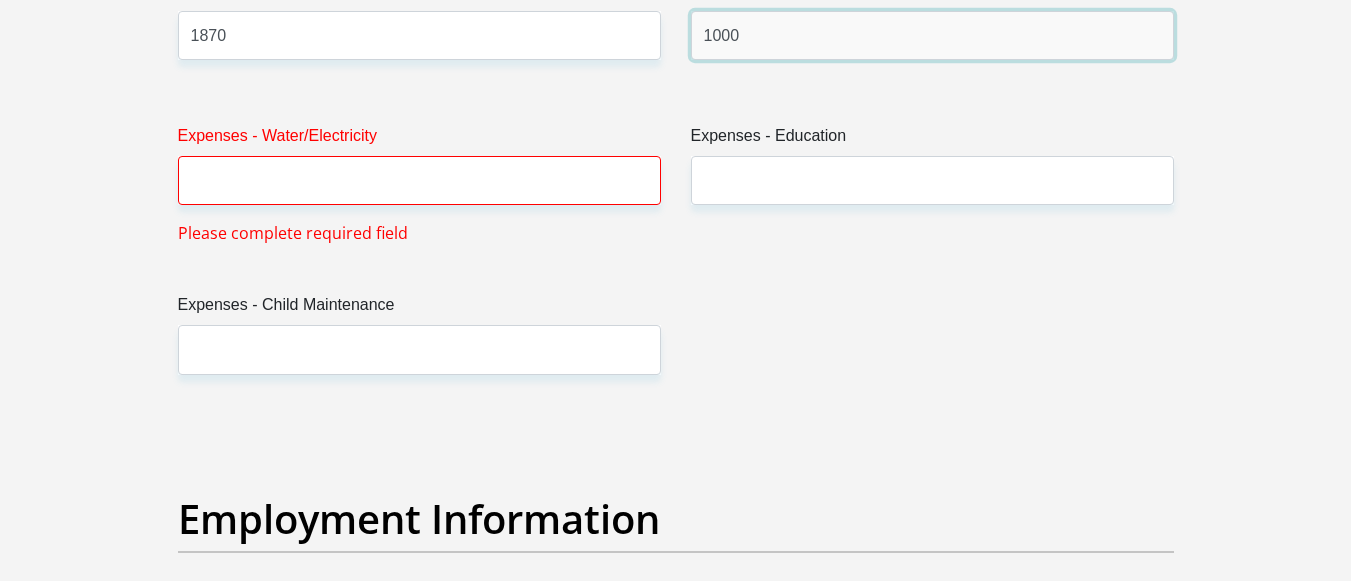 scroll, scrollTop: 3200, scrollLeft: 0, axis: vertical 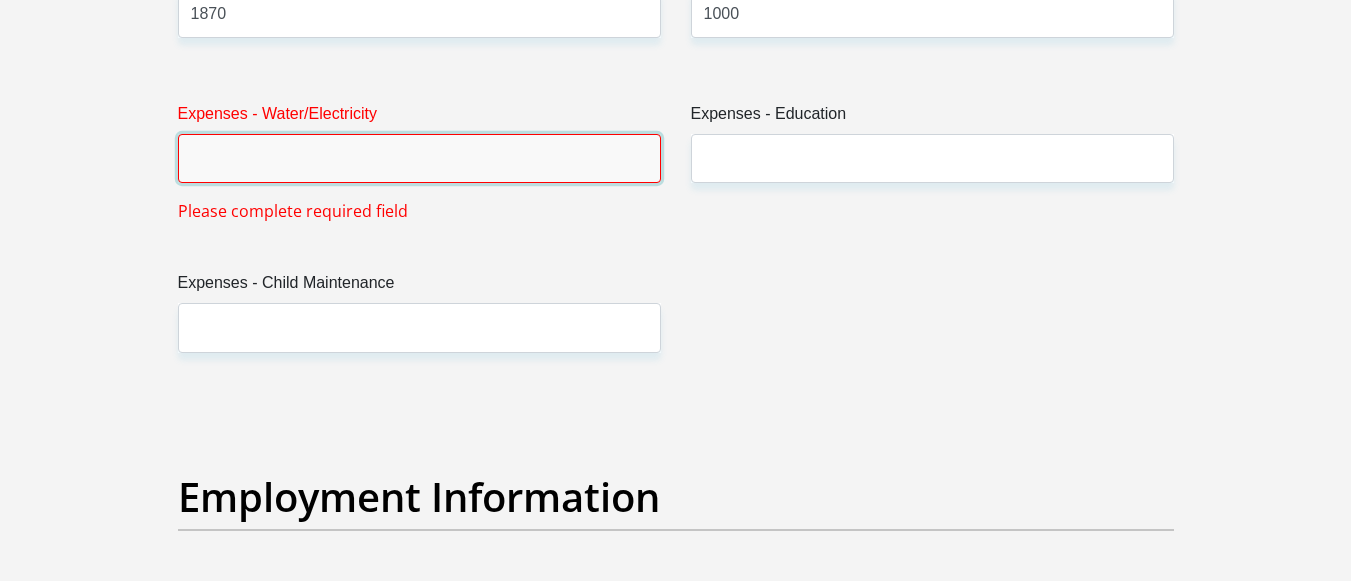 click on "Expenses - Water/Electricity" at bounding box center [419, 158] 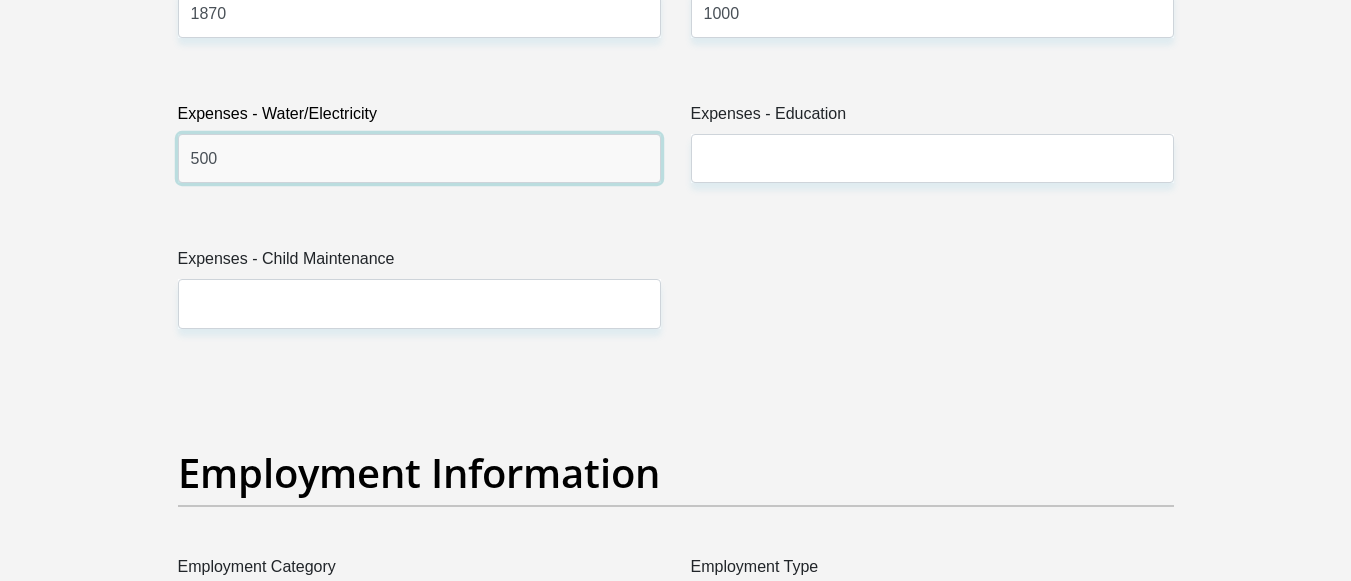 type on "500" 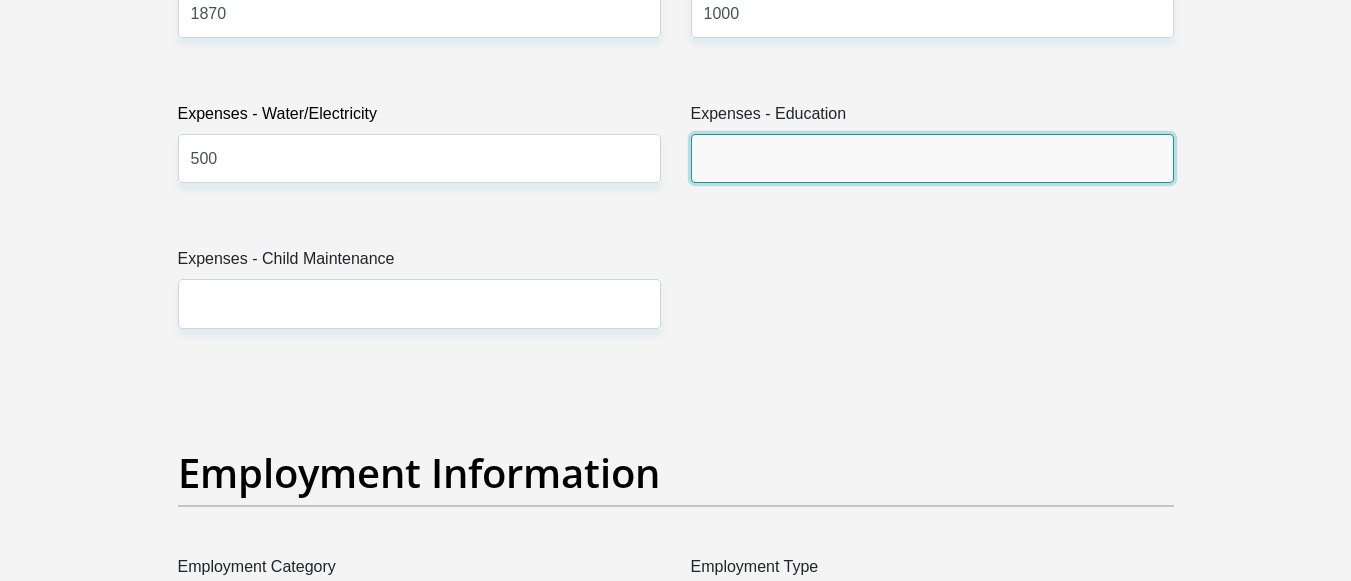 drag, startPoint x: 906, startPoint y: 165, endPoint x: 614, endPoint y: 164, distance: 292.0017 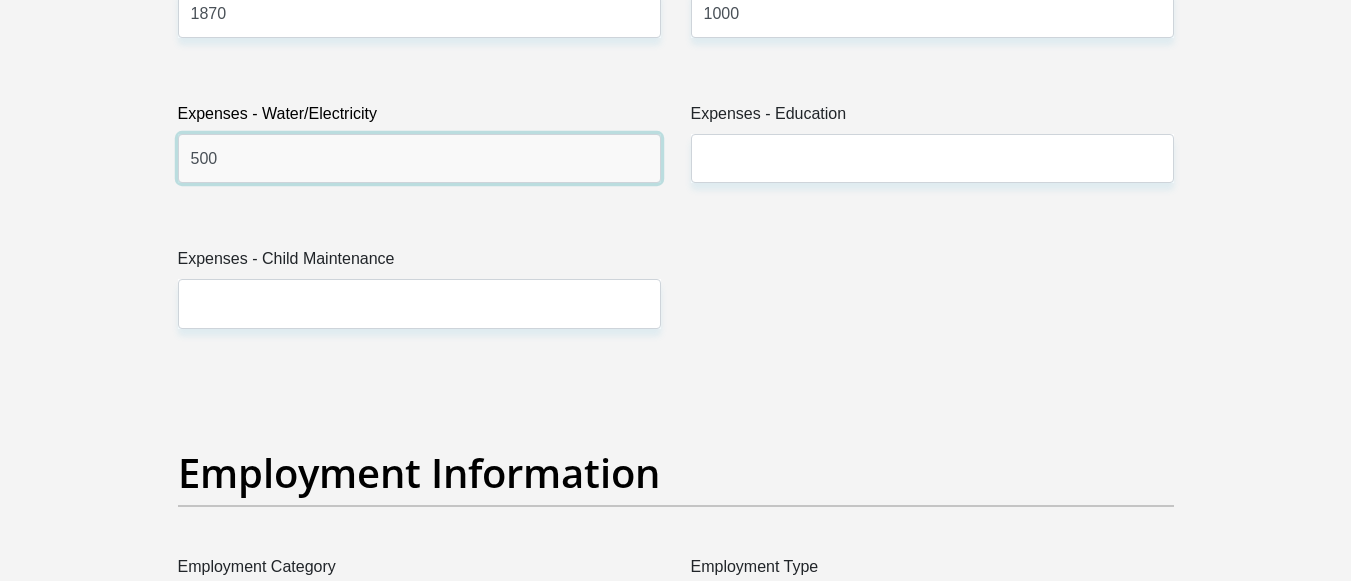 drag, startPoint x: 434, startPoint y: 150, endPoint x: 150, endPoint y: 163, distance: 284.2974 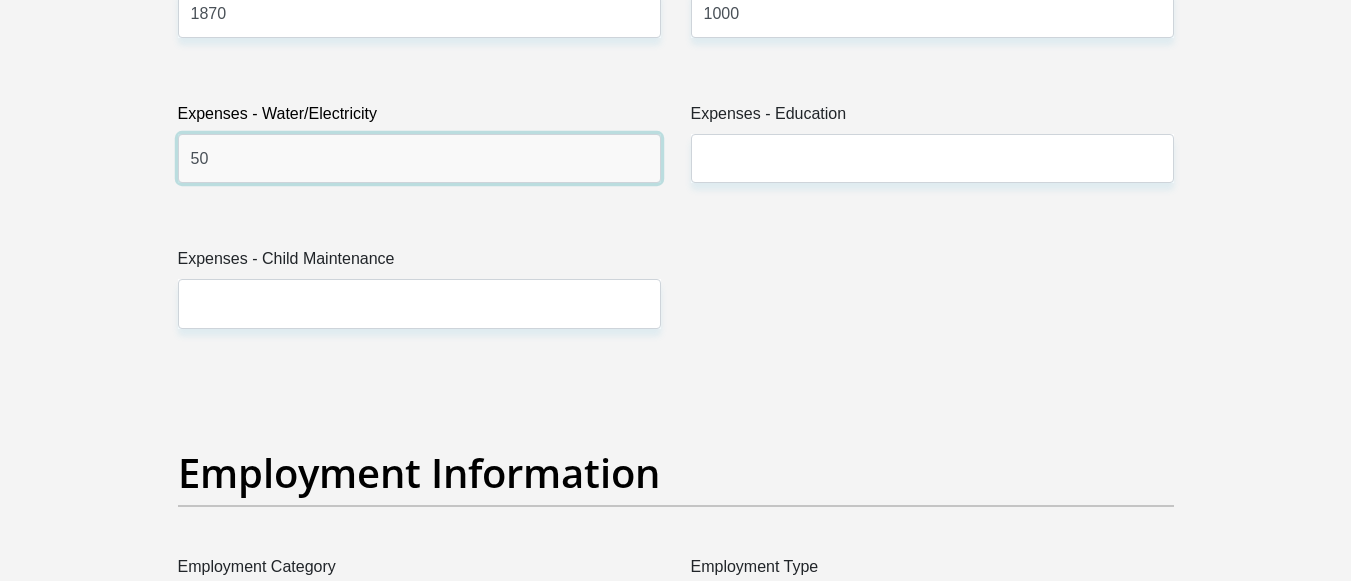 type on "500" 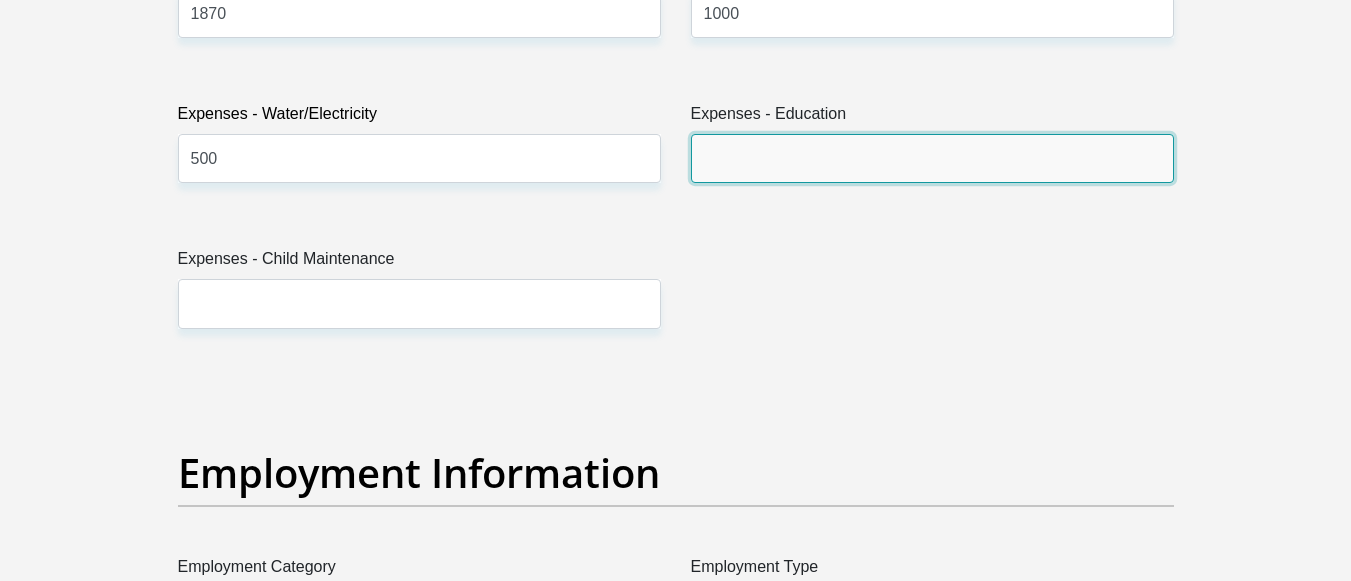 click on "Expenses - Education" at bounding box center (932, 158) 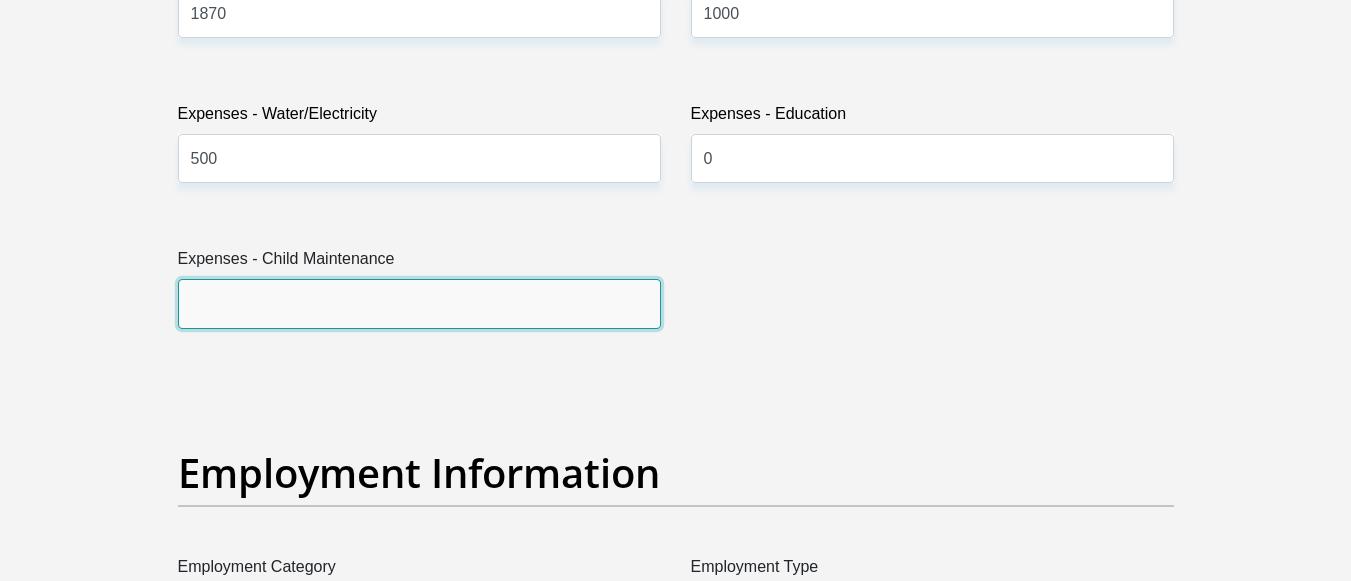 click on "Expenses - Child Maintenance" at bounding box center (419, 303) 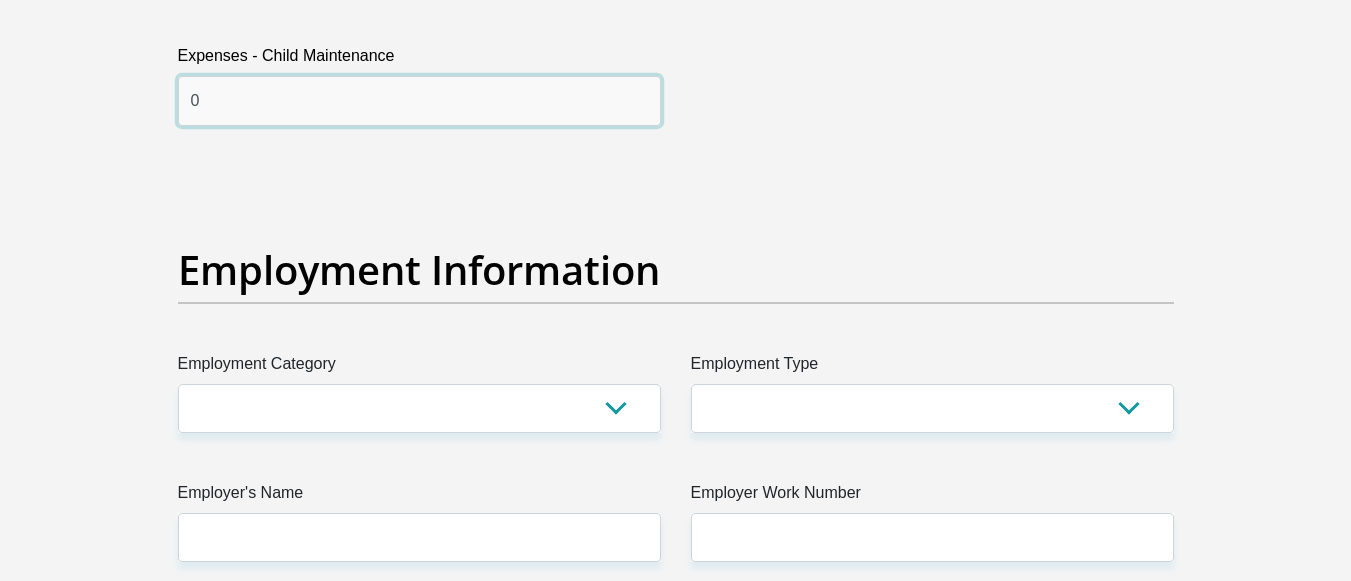 scroll, scrollTop: 3600, scrollLeft: 0, axis: vertical 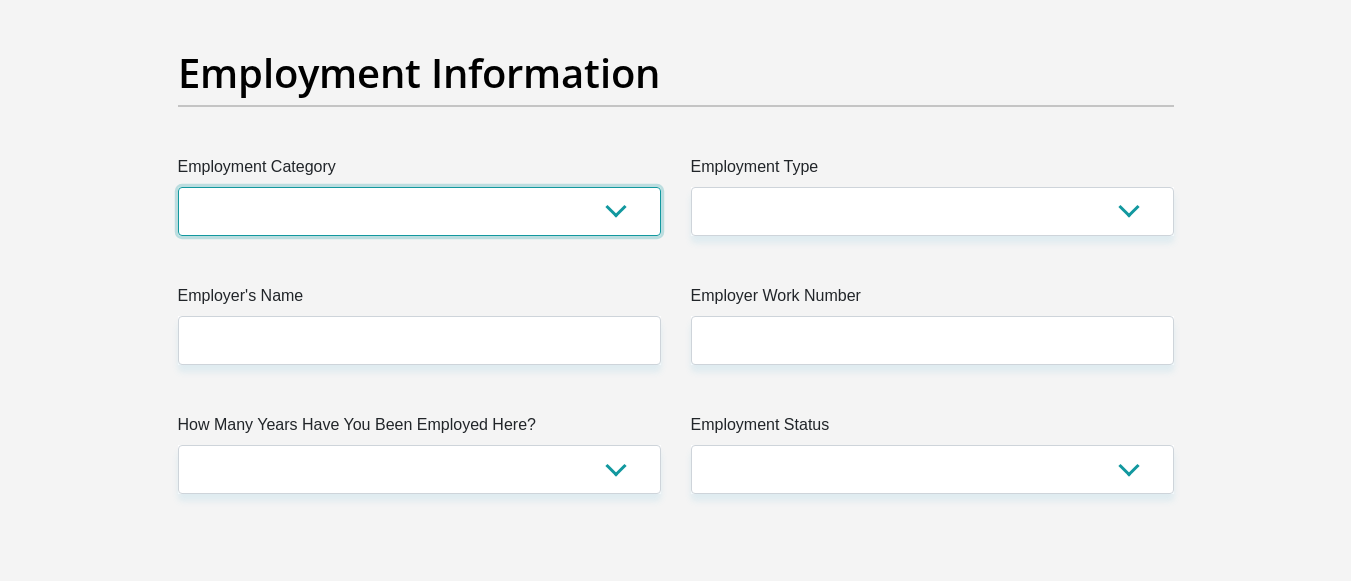 click on "AGRICULTURE
ALCOHOL & TOBACCO
CONSTRUCTION MATERIALS
METALLURGY
EQUIPMENT FOR RENEWABLE ENERGY
SPECIALIZED CONTRACTORS
CAR
GAMING (INCL. INTERNET
OTHER WHOLESALE
UNLICENSED PHARMACEUTICALS
CURRENCY EXCHANGE HOUSES
OTHER FINANCIAL INSTITUTIONS & INSURANCE
REAL ESTATE AGENTS
OIL & GAS
OTHER MATERIALS (E.G. IRON ORE)
PRECIOUS STONES & PRECIOUS METALS
POLITICAL ORGANIZATIONS
RELIGIOUS ORGANIZATIONS(NOT SECTS)
ACTI. HAVING BUSINESS DEAL WITH PUBLIC ADMINISTRATION
LAUNDROMATS" at bounding box center [419, 211] 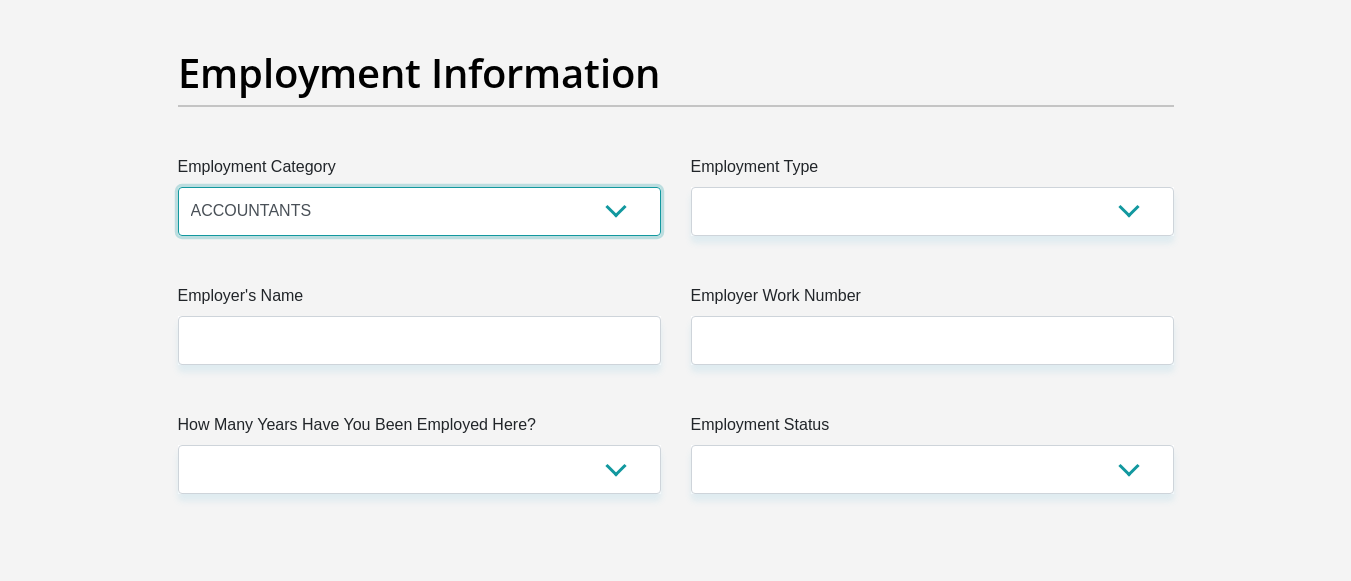 click on "AGRICULTURE
ALCOHOL & TOBACCO
CONSTRUCTION MATERIALS
METALLURGY
EQUIPMENT FOR RENEWABLE ENERGY
SPECIALIZED CONTRACTORS
CAR
GAMING (INCL. INTERNET
OTHER WHOLESALE
UNLICENSED PHARMACEUTICALS
CURRENCY EXCHANGE HOUSES
OTHER FINANCIAL INSTITUTIONS & INSURANCE
REAL ESTATE AGENTS
OIL & GAS
OTHER MATERIALS (E.G. IRON ORE)
PRECIOUS STONES & PRECIOUS METALS
POLITICAL ORGANIZATIONS
RELIGIOUS ORGANIZATIONS(NOT SECTS)
ACTI. HAVING BUSINESS DEAL WITH PUBLIC ADMINISTRATION
LAUNDROMATS" at bounding box center [419, 211] 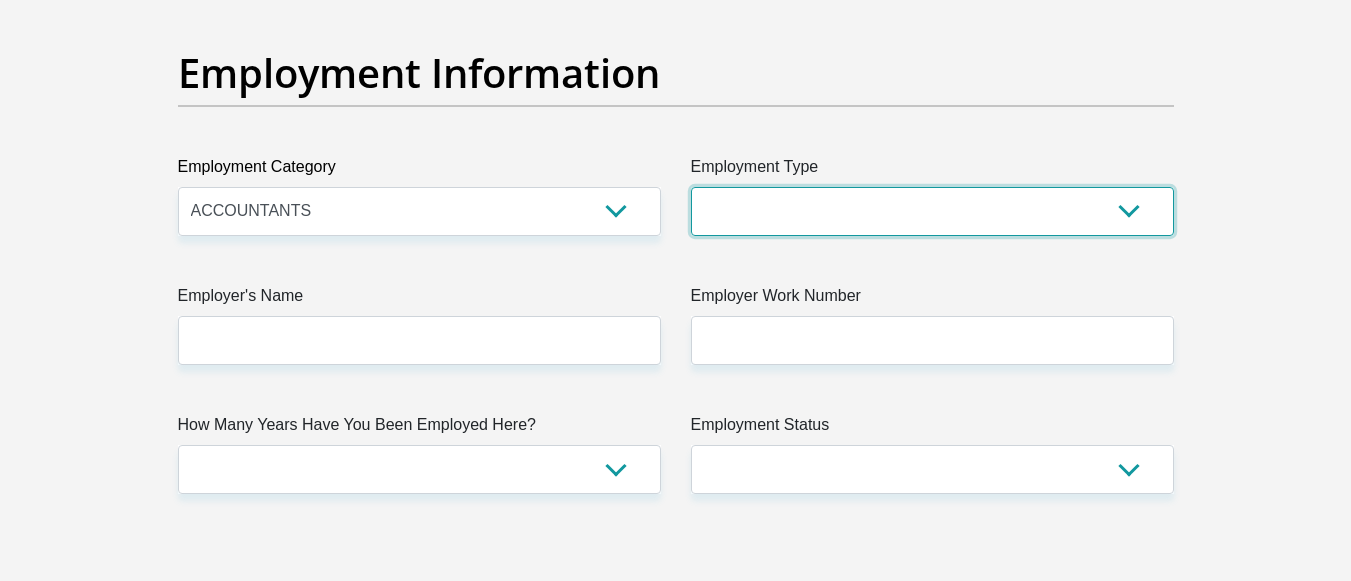 click on "College/Lecturer
Craft Seller
Creative
Driver
Executive
Farmer
Forces - Non Commissioned
Forces - Officer
Hawker
Housewife
Labourer
Licenced Professional
Manager
Miner
Non Licenced Professional
Office Staff/Clerk
Outside Worker
Pensioner
Permanent Teacher
Production/Manufacturing
Sales
Self-Employed
Semi-Professional Worker
Service Industry  Social Worker  Student" at bounding box center (932, 211) 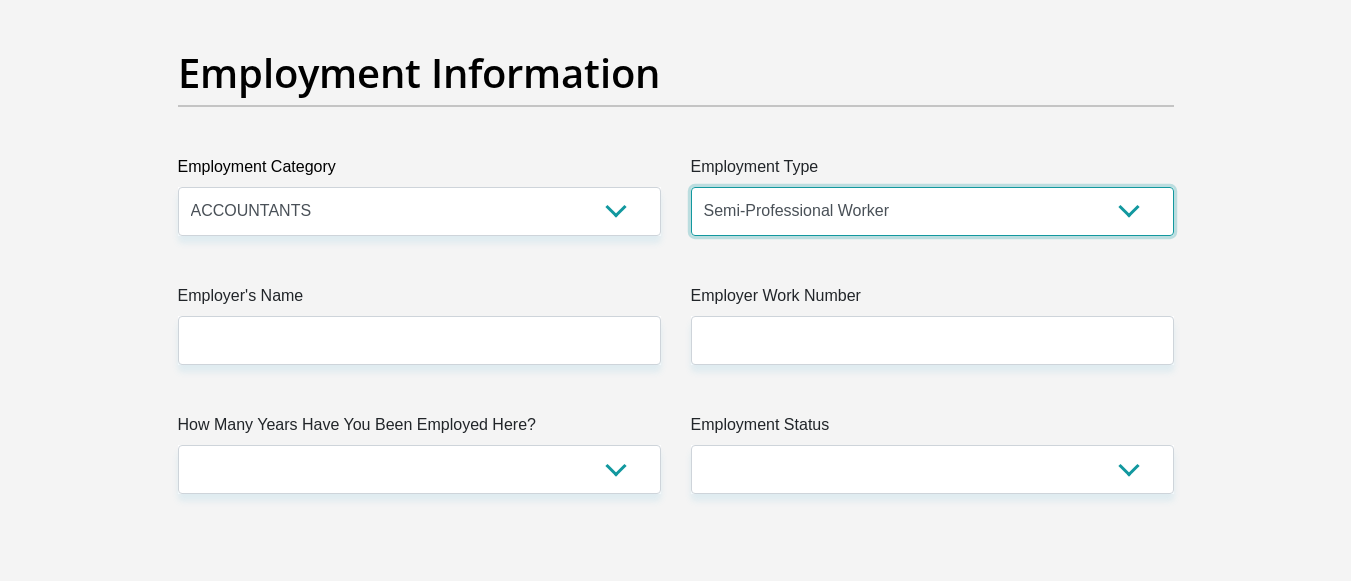 click on "College/Lecturer
Craft Seller
Creative
Driver
Executive
Farmer
Forces - Non Commissioned
Forces - Officer
Hawker
Housewife
Labourer
Licenced Professional
Manager
Miner
Non Licenced Professional
Office Staff/Clerk
Outside Worker
Pensioner
Permanent Teacher
Production/Manufacturing
Sales
Self-Employed
Semi-Professional Worker
Service Industry  Social Worker  Student" at bounding box center [932, 211] 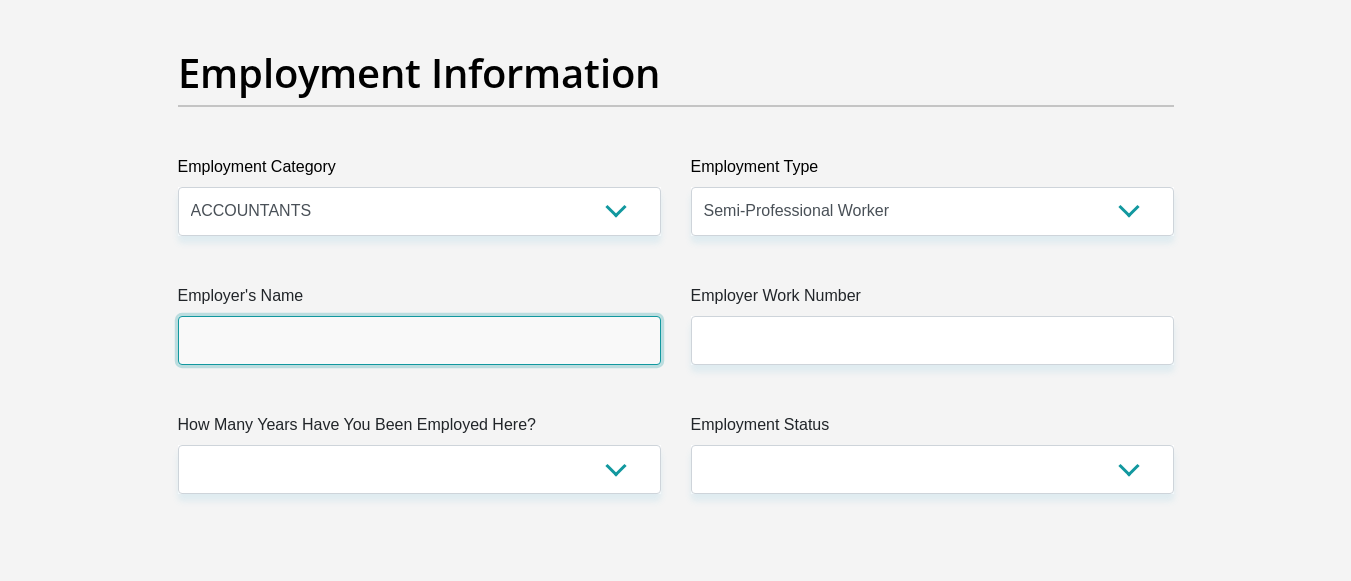 click on "Employer's Name" at bounding box center [419, 340] 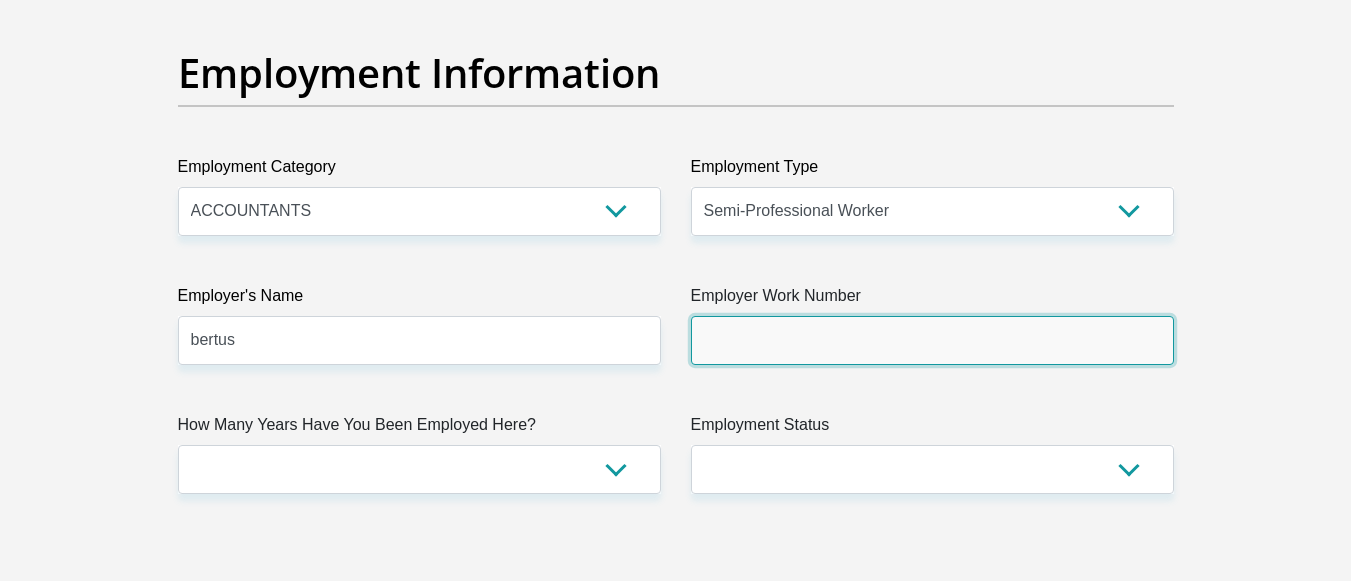 click on "Employer Work Number" at bounding box center (932, 340) 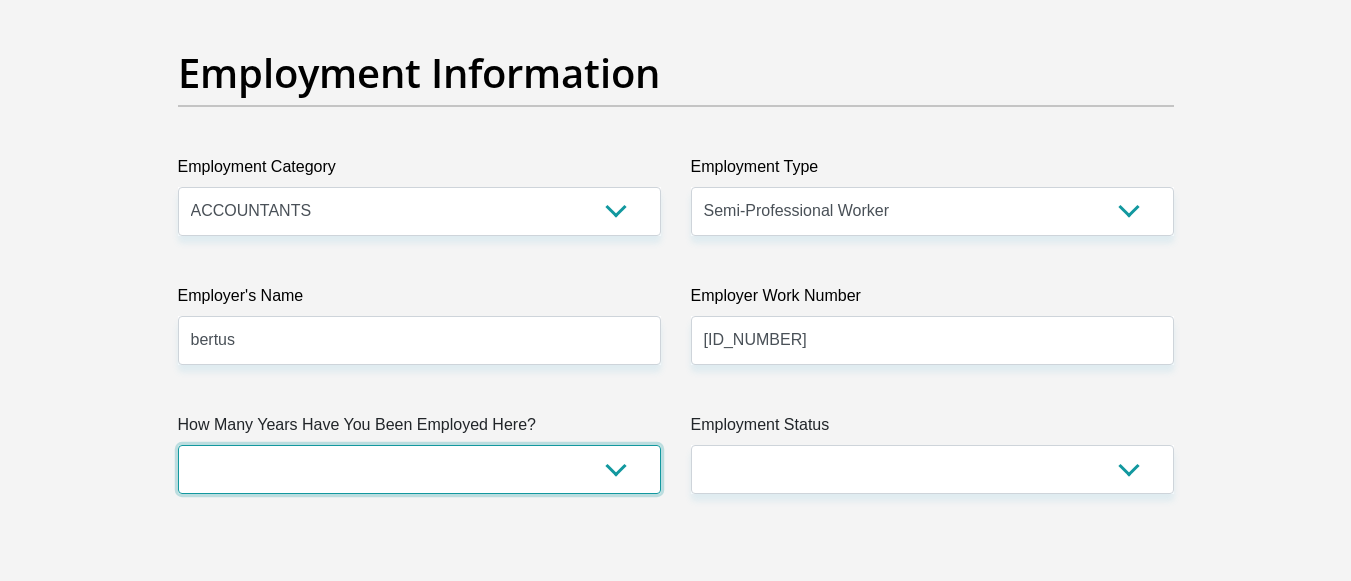 drag, startPoint x: 394, startPoint y: 469, endPoint x: 377, endPoint y: 469, distance: 17 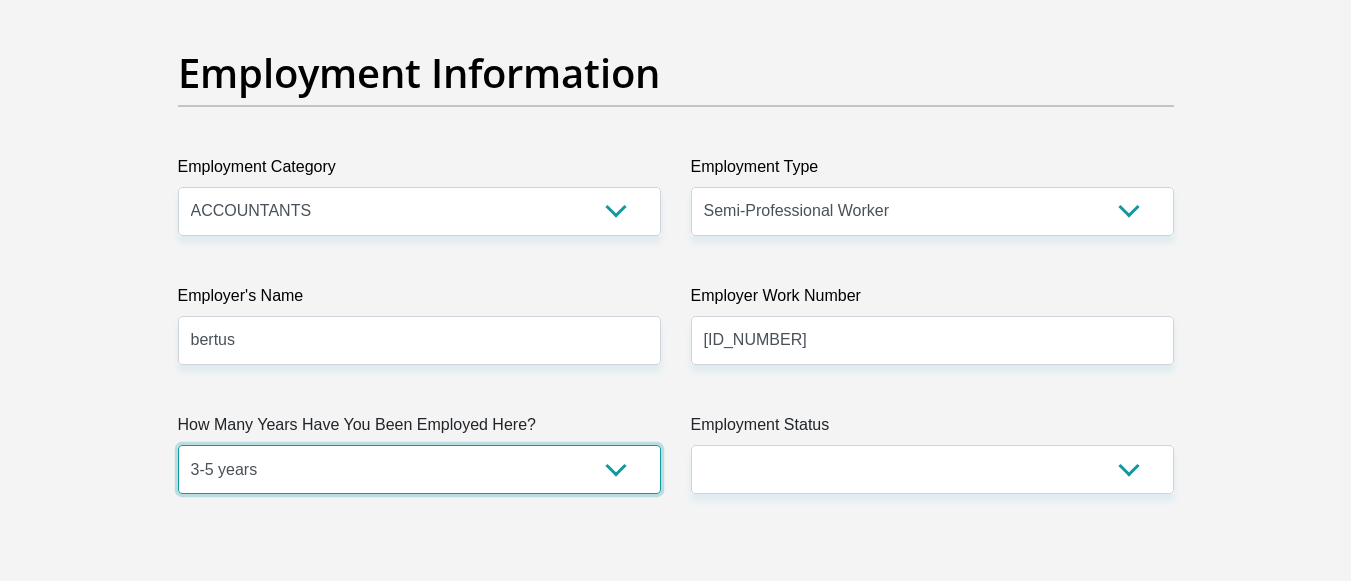 click on "less than 1 year
1-3 years
3-5 years
5+ years" at bounding box center (419, 469) 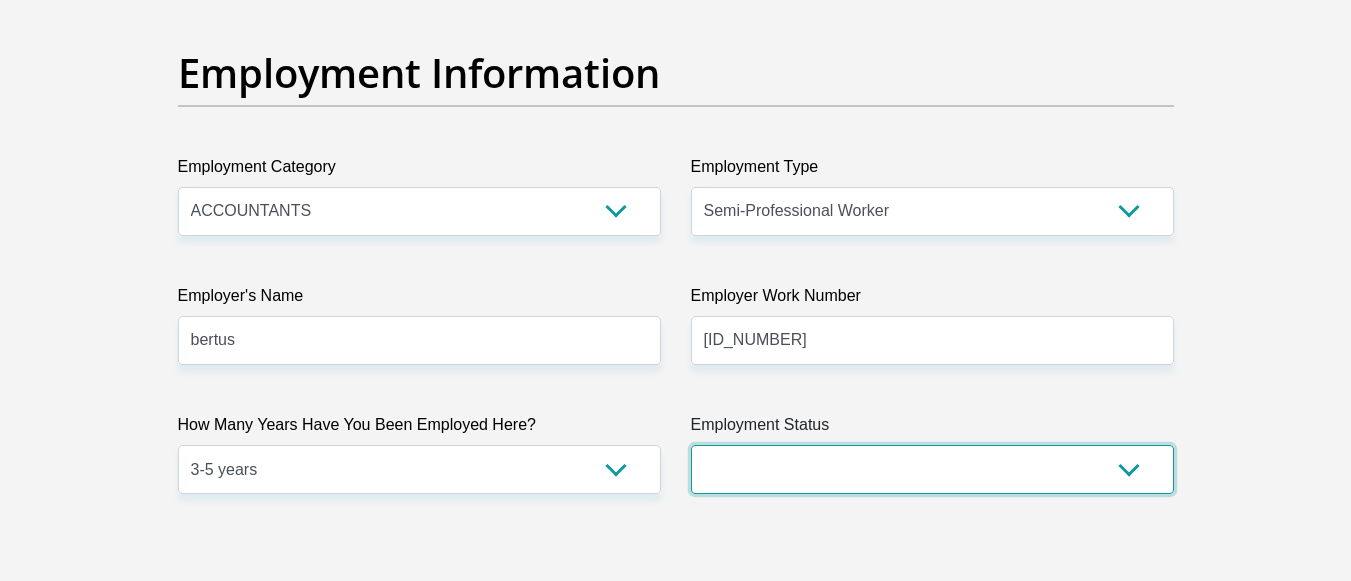 click on "Permanent/Full-time
Part-time/Casual
Contract Worker
Self-Employed
Housewife
Retired
Student
Medically Boarded
Disability
Unemployed" at bounding box center (932, 469) 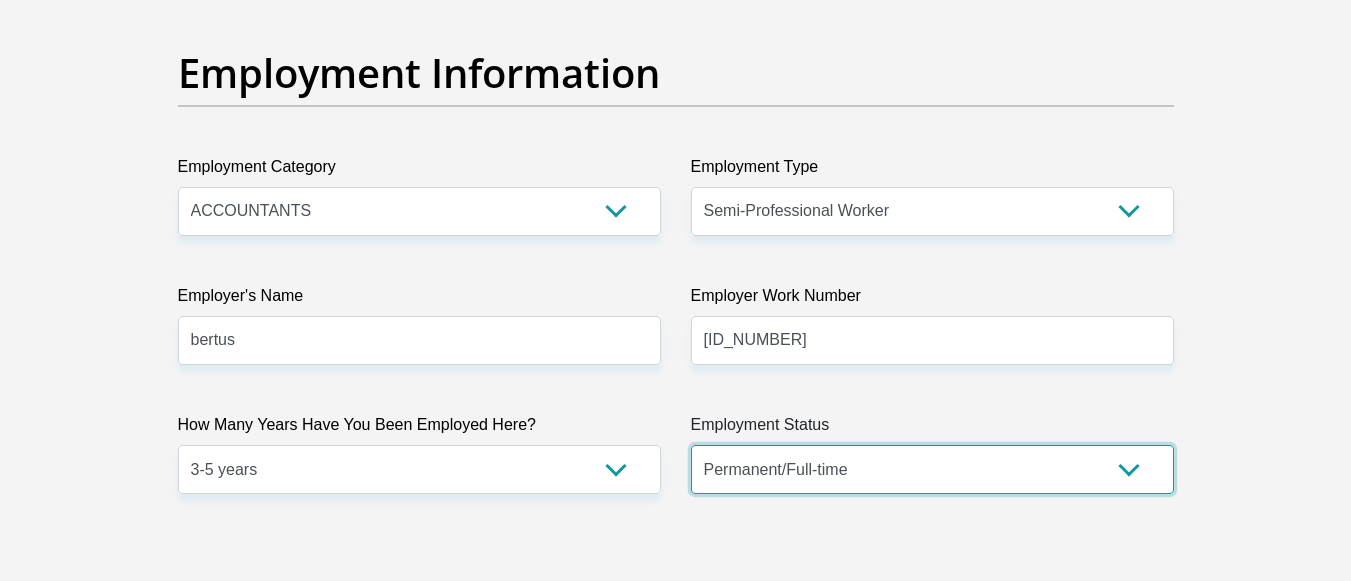 click on "Permanent/Full-time
Part-time/Casual
Contract Worker
Self-Employed
Housewife
Retired
Student
Medically Boarded
Disability
Unemployed" at bounding box center (932, 469) 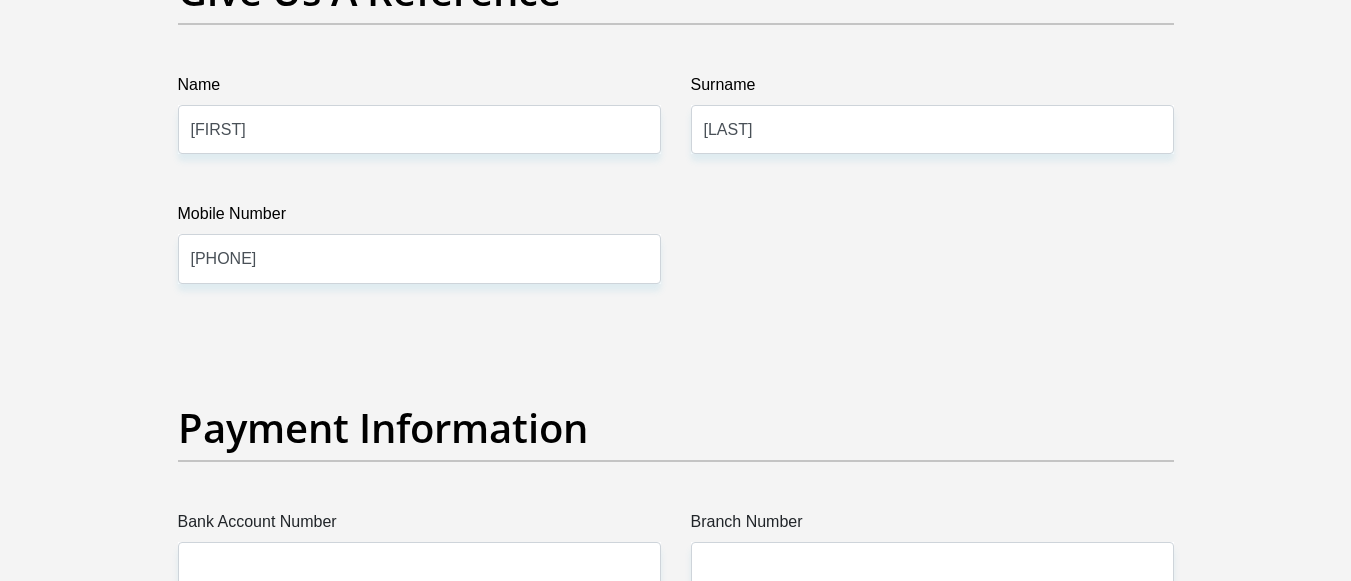 scroll, scrollTop: 4200, scrollLeft: 0, axis: vertical 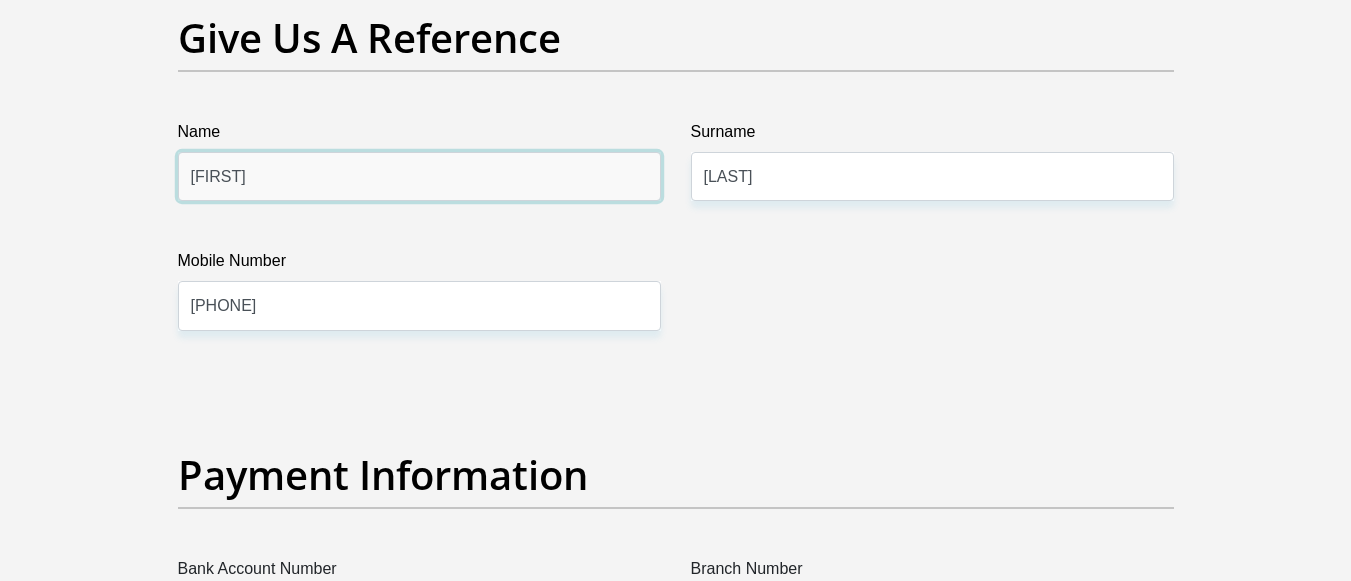 click on "Marlie" at bounding box center [419, 176] 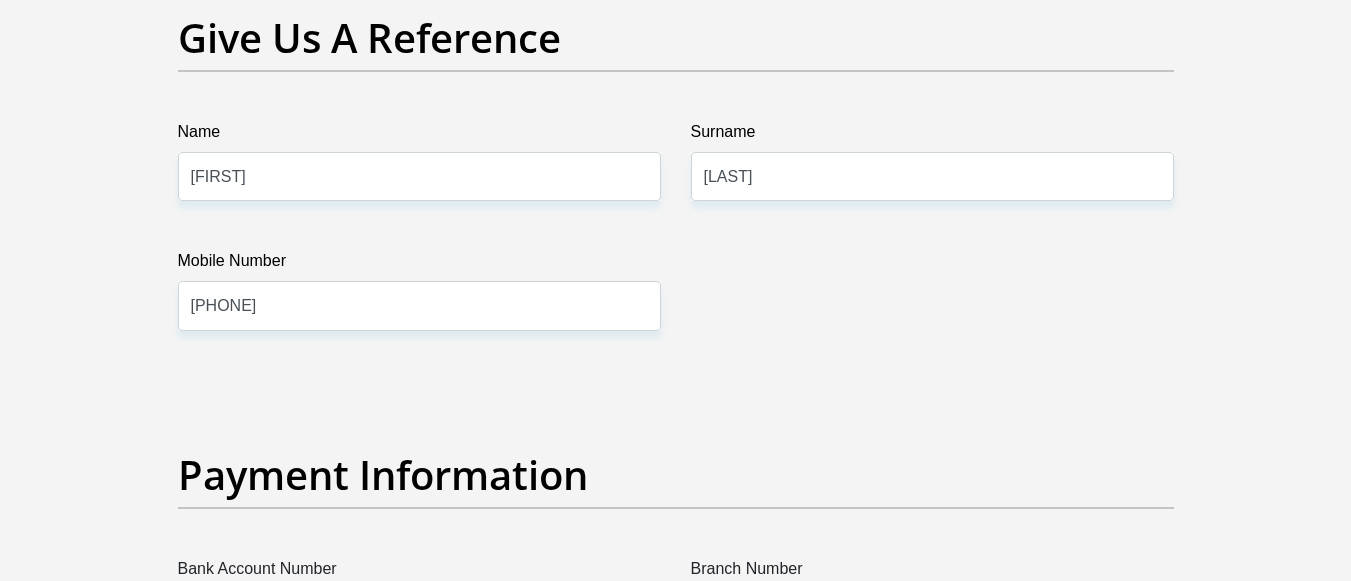 click on "Title
Mr
Ms
Mrs
Dr
Other
First Name
Marlie
Surname
Pretorius
ID Number
0312050137081
Please input valid ID number
Race
Black
Coloured
Indian
White
Other
Contact Number
0642960859
Please input valid contact number
Nationality
South Africa
Afghanistan
Aland Islands  Albania  Algeria" at bounding box center (676, -633) 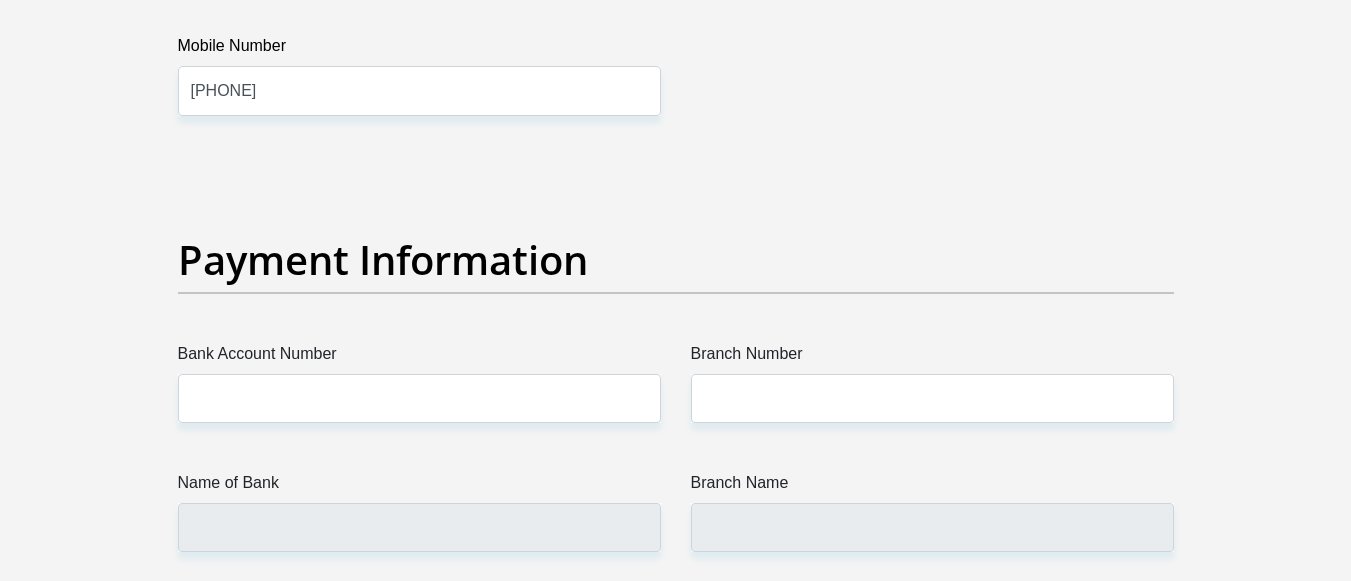 scroll, scrollTop: 4600, scrollLeft: 0, axis: vertical 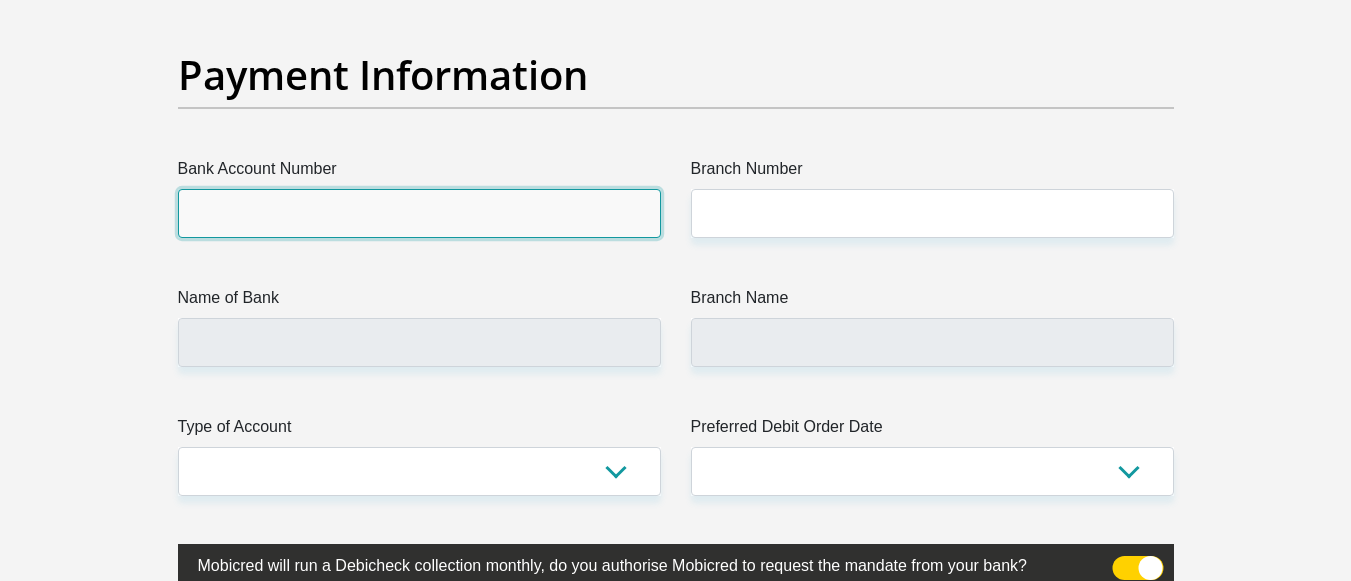 click on "Bank Account Number" at bounding box center [419, 213] 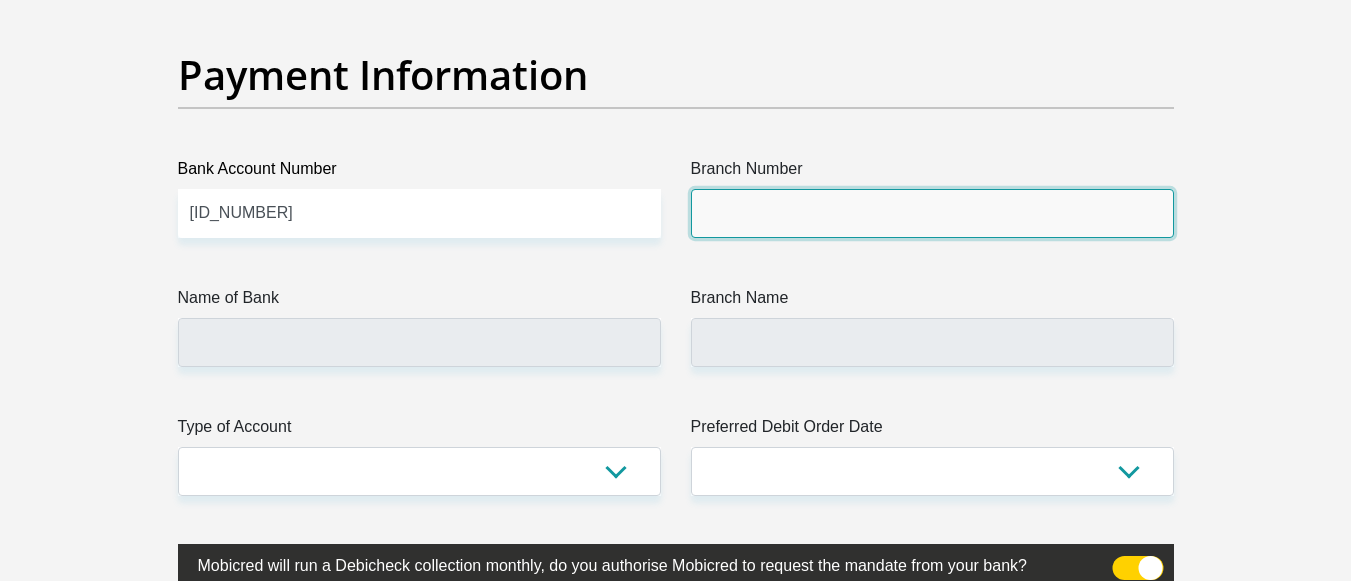 click on "Branch Number" at bounding box center [932, 213] 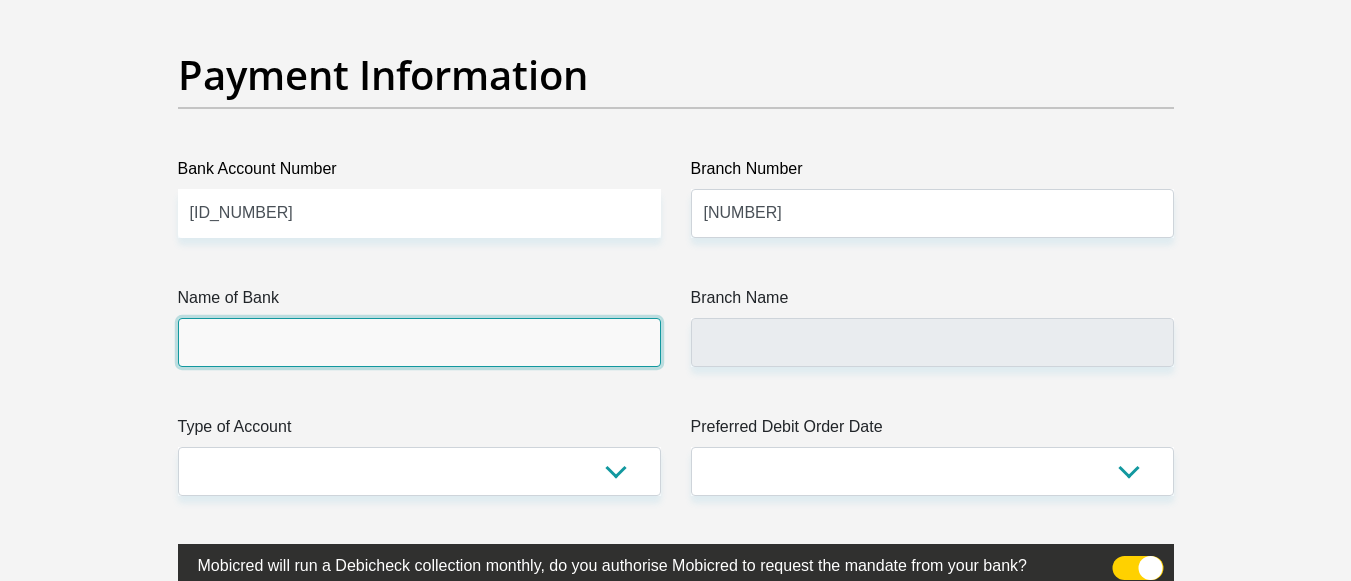click on "Name of Bank" at bounding box center [419, 342] 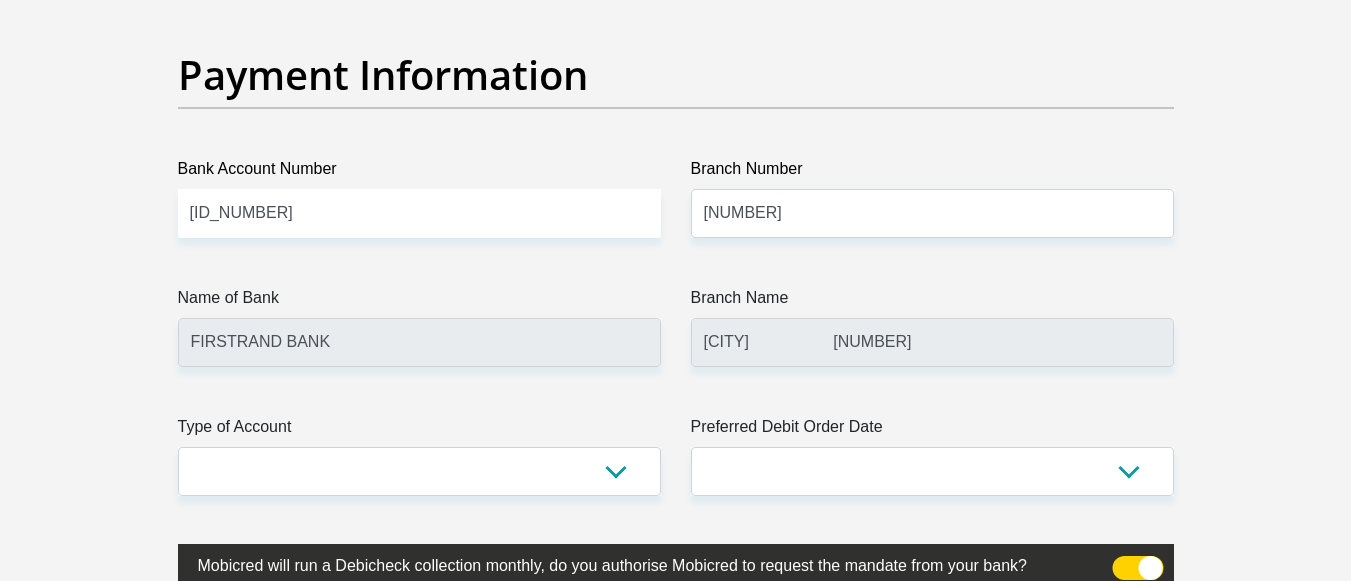 click on "Branch Name" at bounding box center [932, 302] 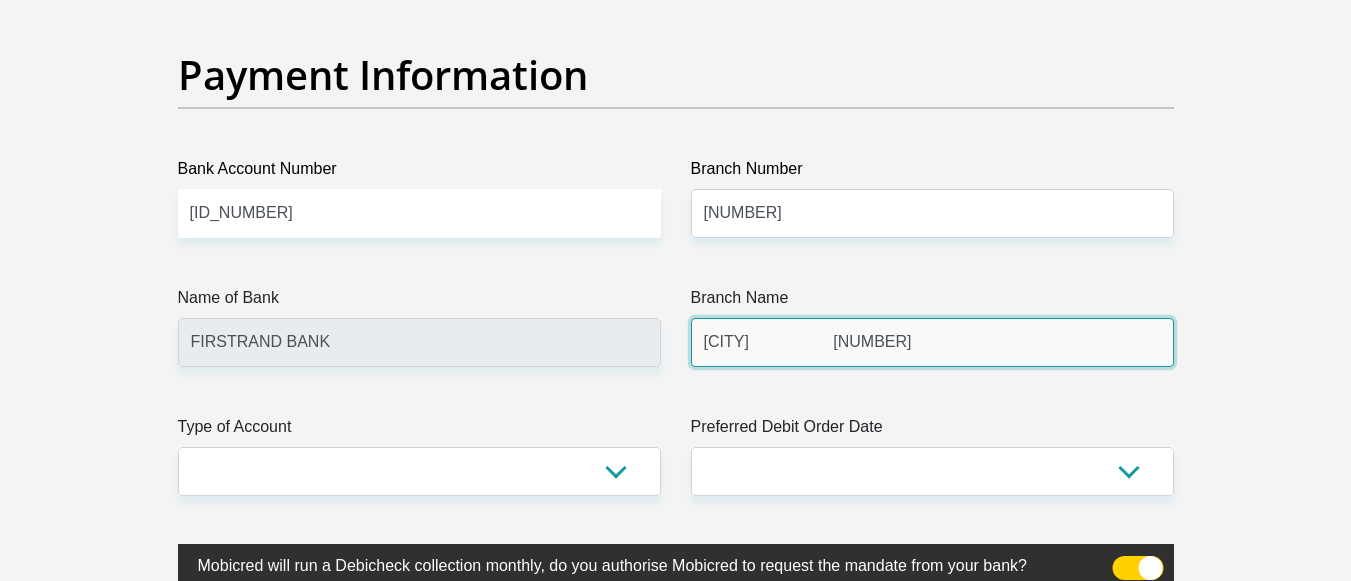 click on "PARKTOWN                   881" at bounding box center [932, 342] 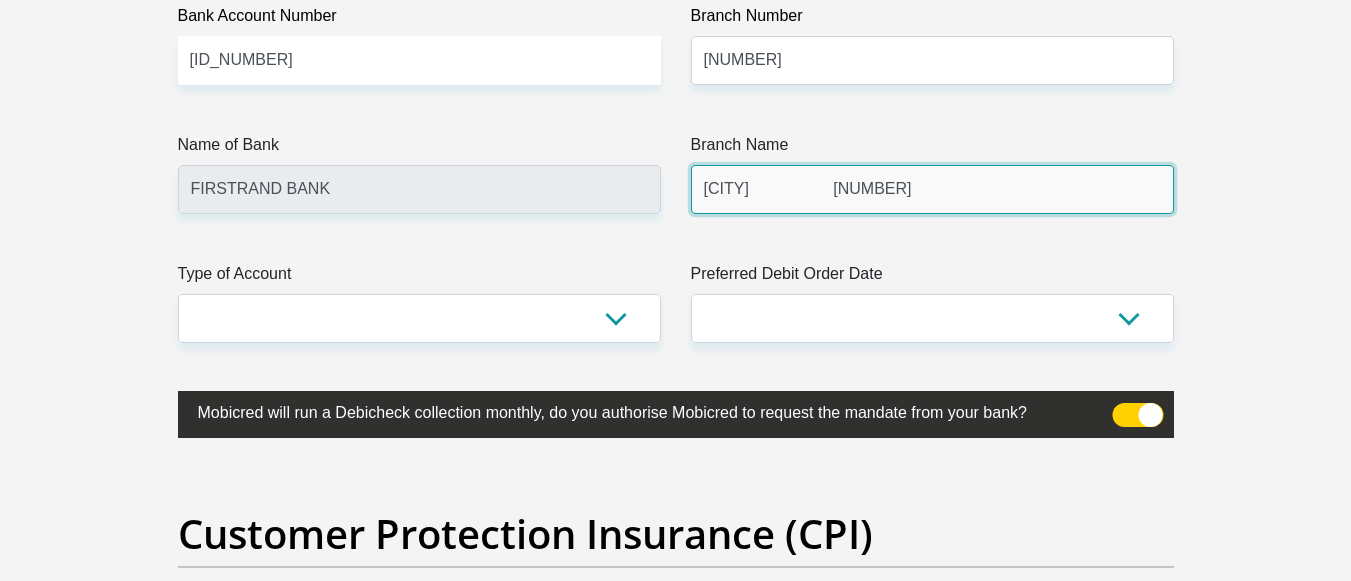 scroll, scrollTop: 4800, scrollLeft: 0, axis: vertical 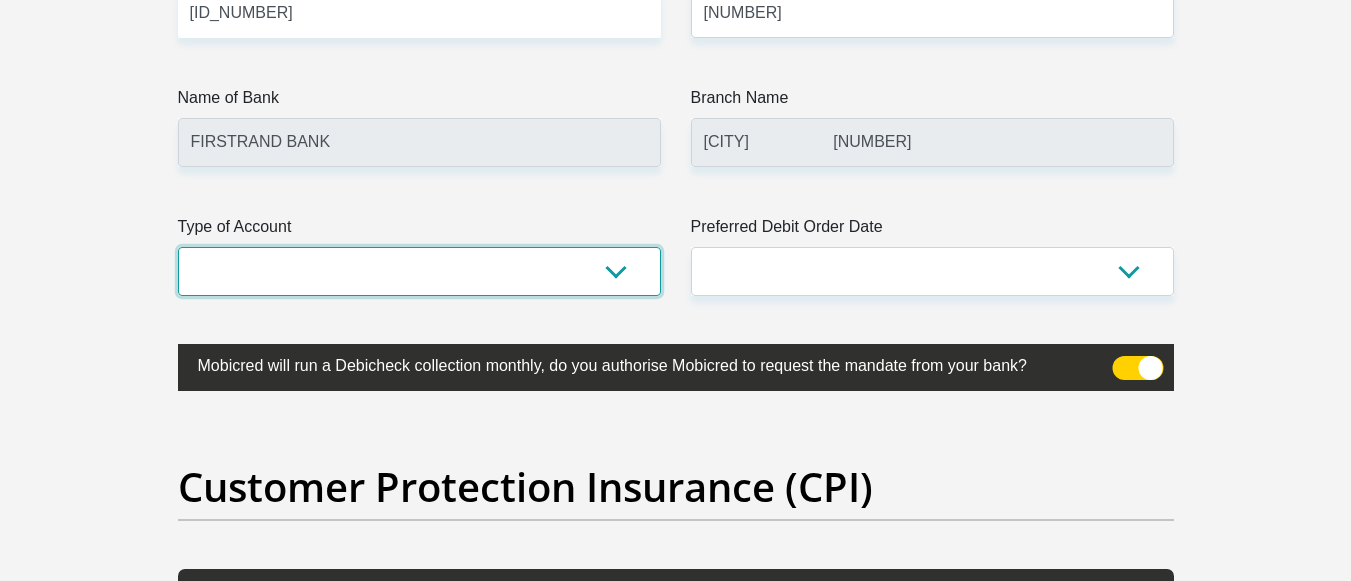 drag, startPoint x: 441, startPoint y: 258, endPoint x: 427, endPoint y: 264, distance: 15.231546 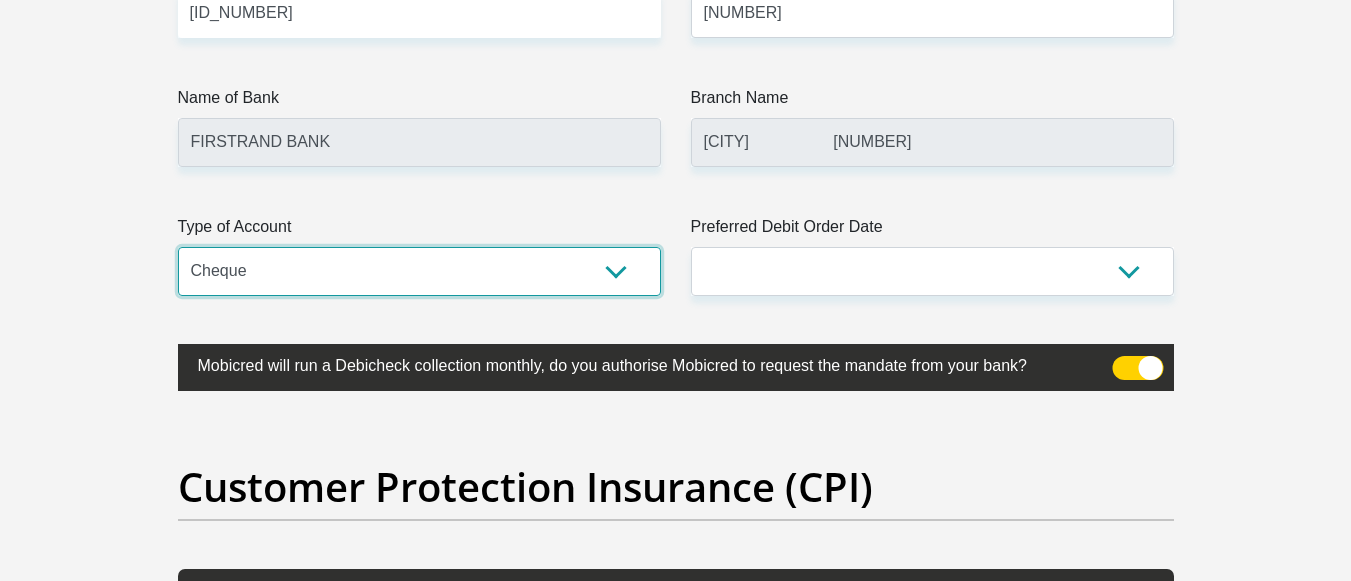 click on "Cheque
Savings" at bounding box center [419, 271] 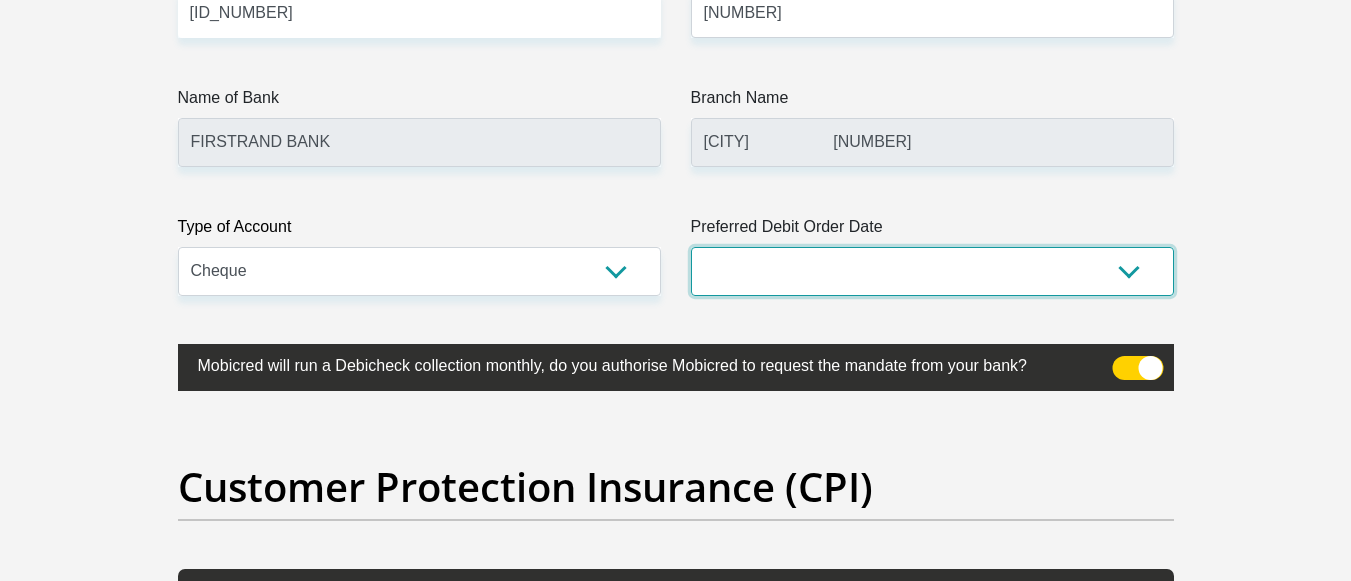 click on "1st
2nd
3rd
4th
5th
7th
18th
19th
20th
21st
22nd
23rd
24th
25th
26th
27th
28th
29th
30th" at bounding box center [932, 271] 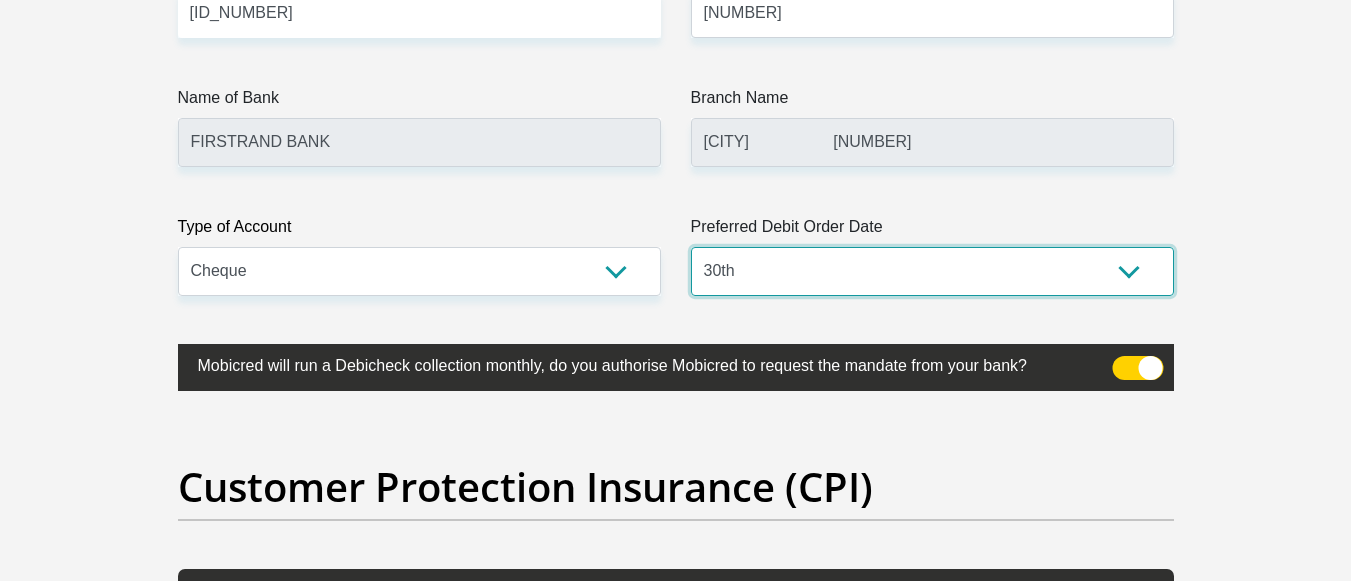 click on "1st
2nd
3rd
4th
5th
7th
18th
19th
20th
21st
22nd
23rd
24th
25th
26th
27th
28th
29th
30th" at bounding box center (932, 271) 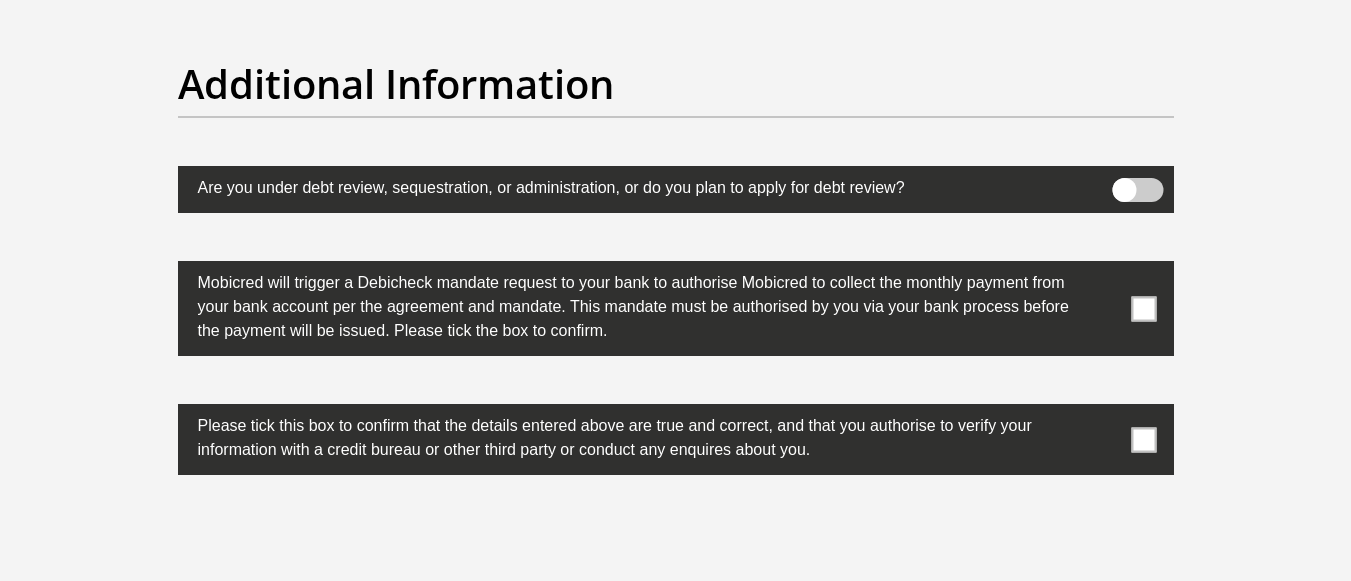 scroll, scrollTop: 6400, scrollLeft: 0, axis: vertical 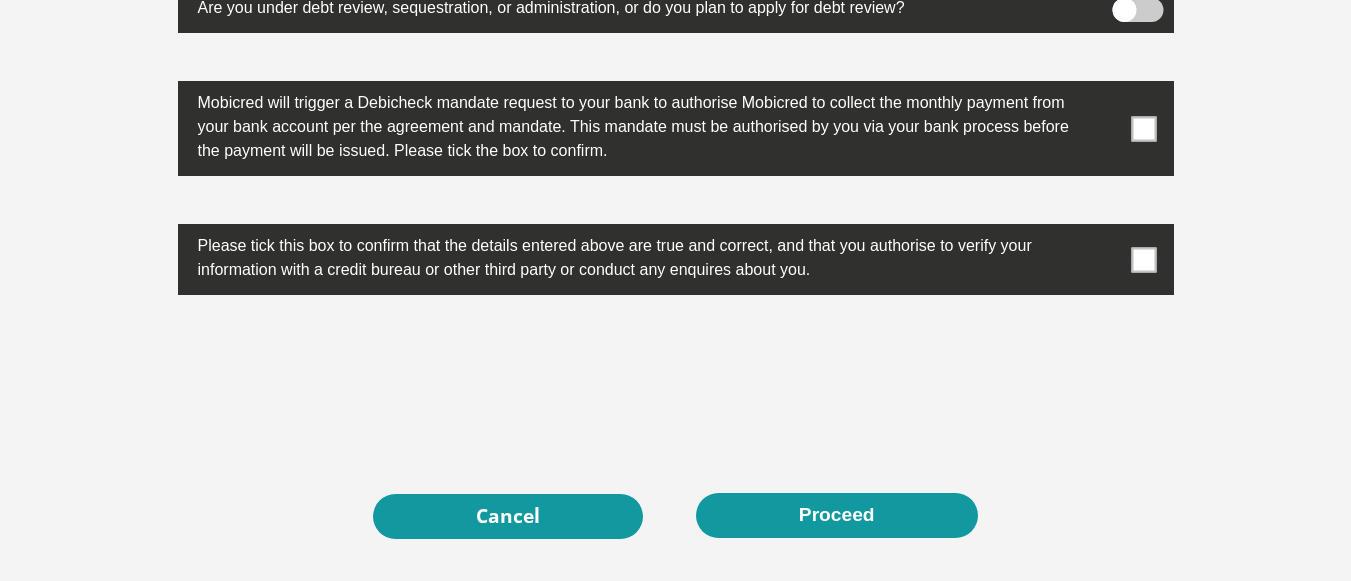 click at bounding box center [1143, 128] 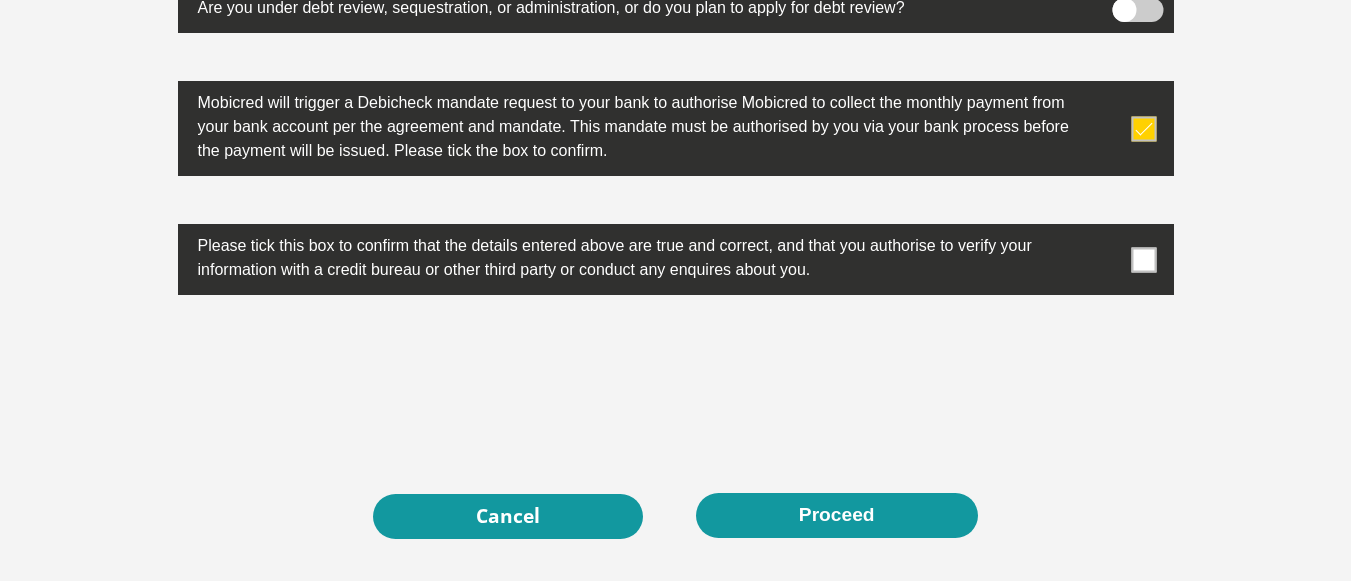 drag, startPoint x: 1160, startPoint y: 229, endPoint x: 1143, endPoint y: 259, distance: 34.48188 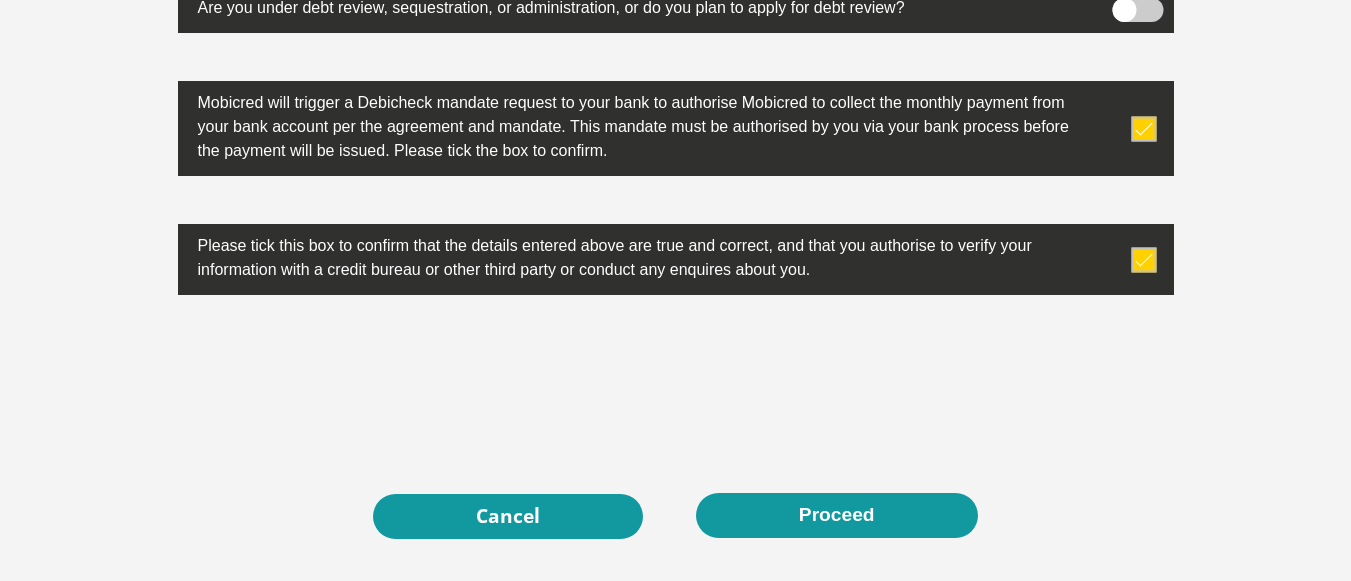 click at bounding box center [1143, 259] 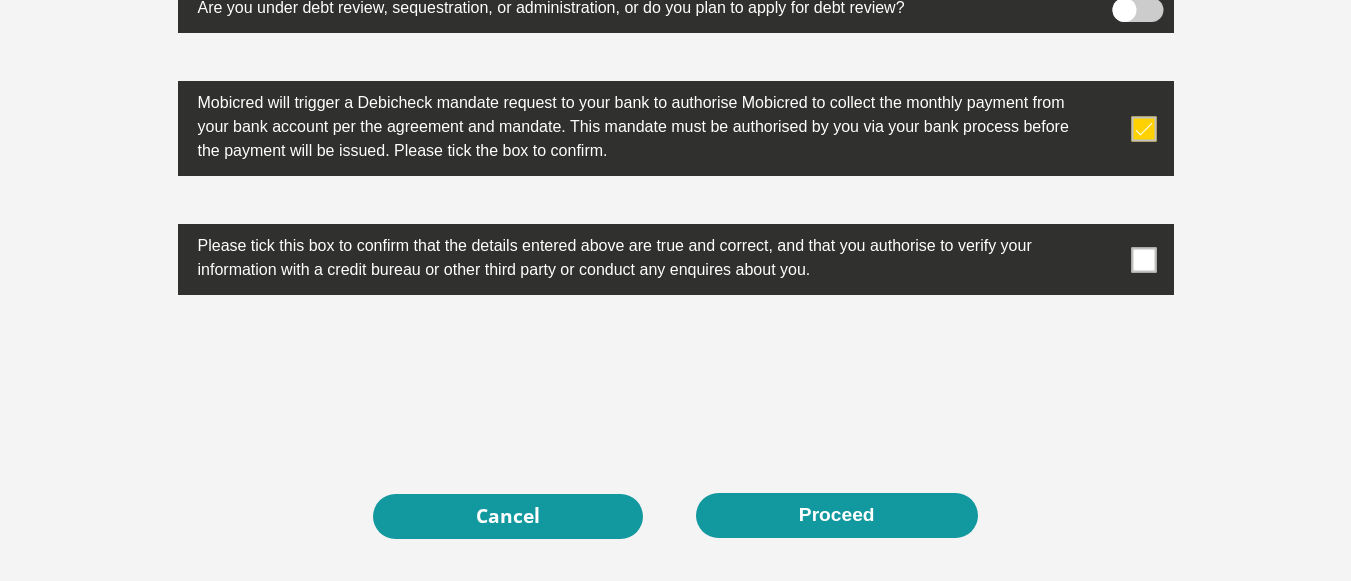 click at bounding box center (1143, 259) 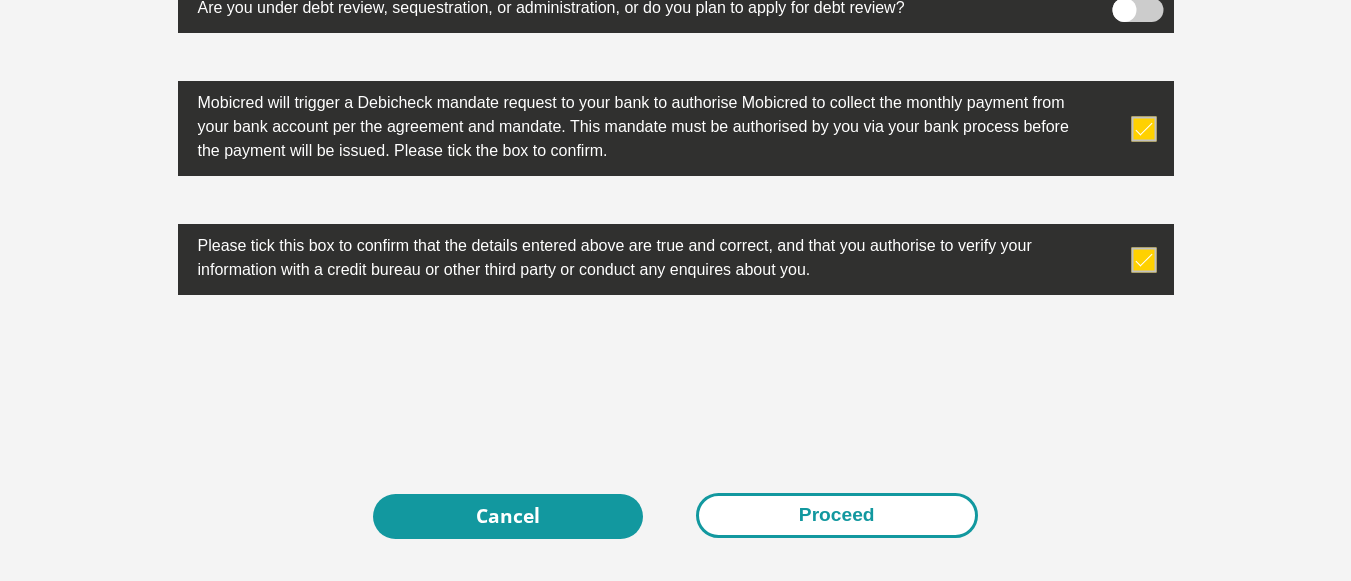 click on "Proceed" at bounding box center (837, 515) 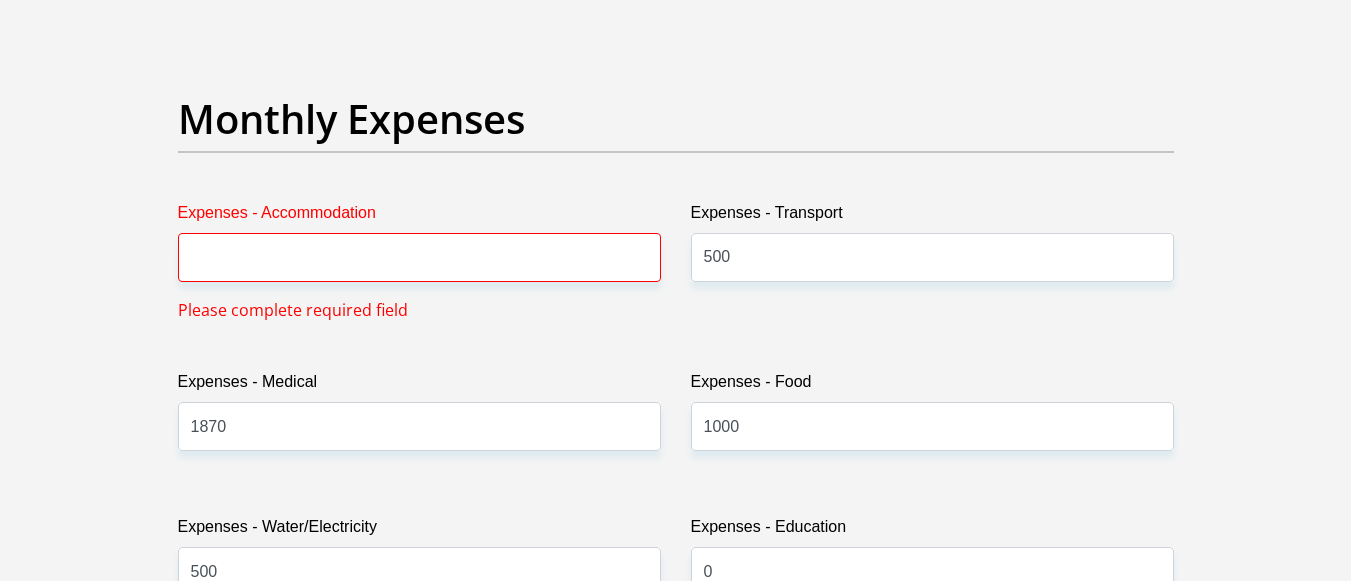 scroll, scrollTop: 2809, scrollLeft: 0, axis: vertical 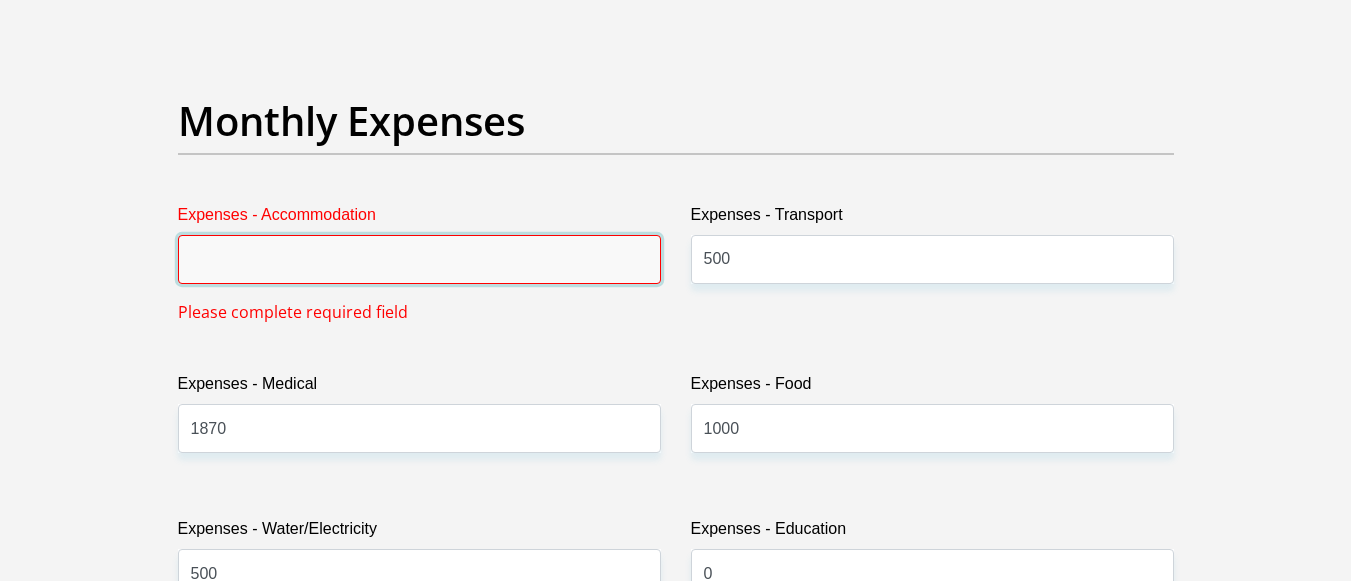 click on "Expenses - Accommodation" at bounding box center (419, 259) 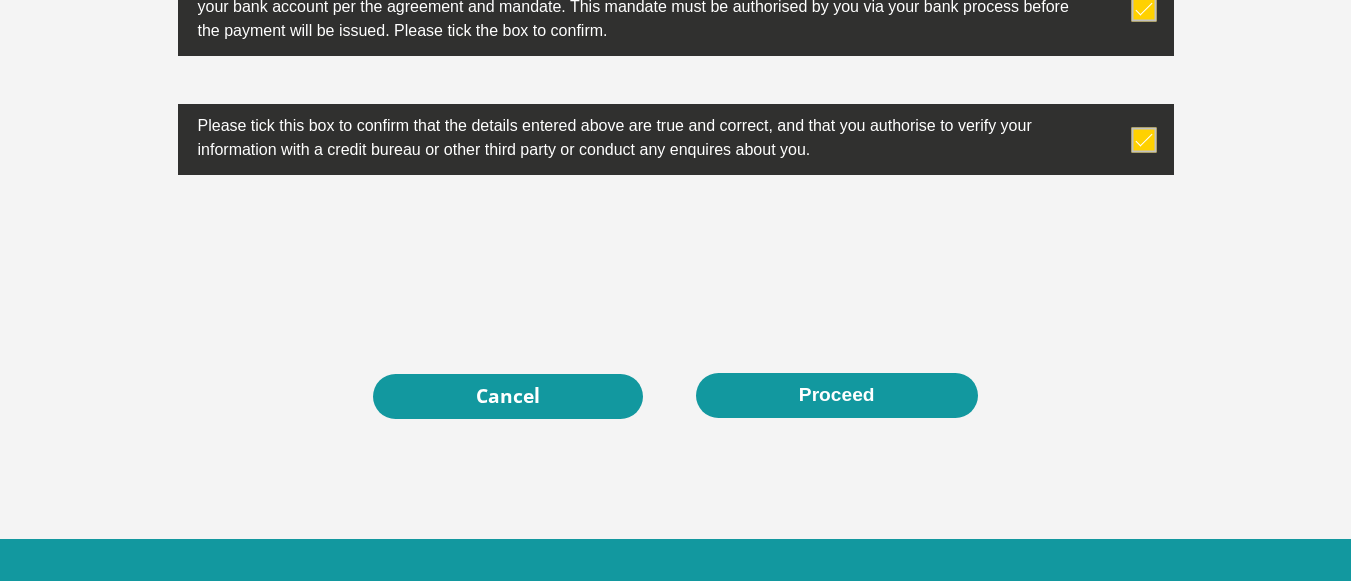scroll, scrollTop: 6594, scrollLeft: 0, axis: vertical 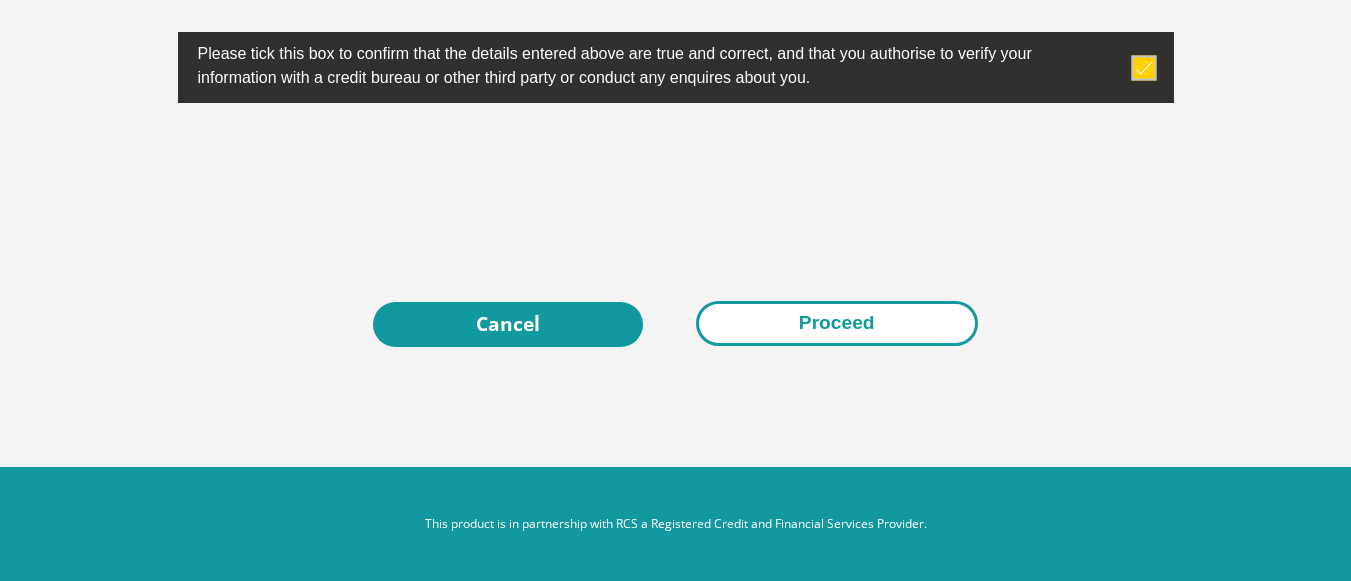 click on "Proceed" at bounding box center (837, 323) 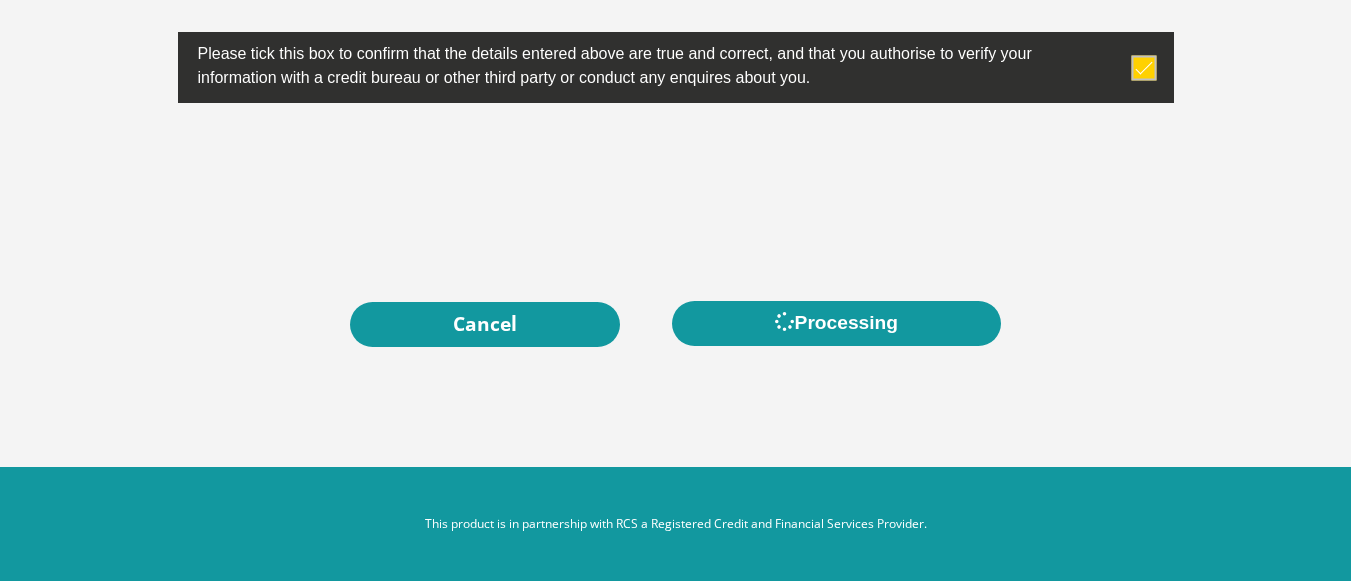 scroll, scrollTop: 6394, scrollLeft: 0, axis: vertical 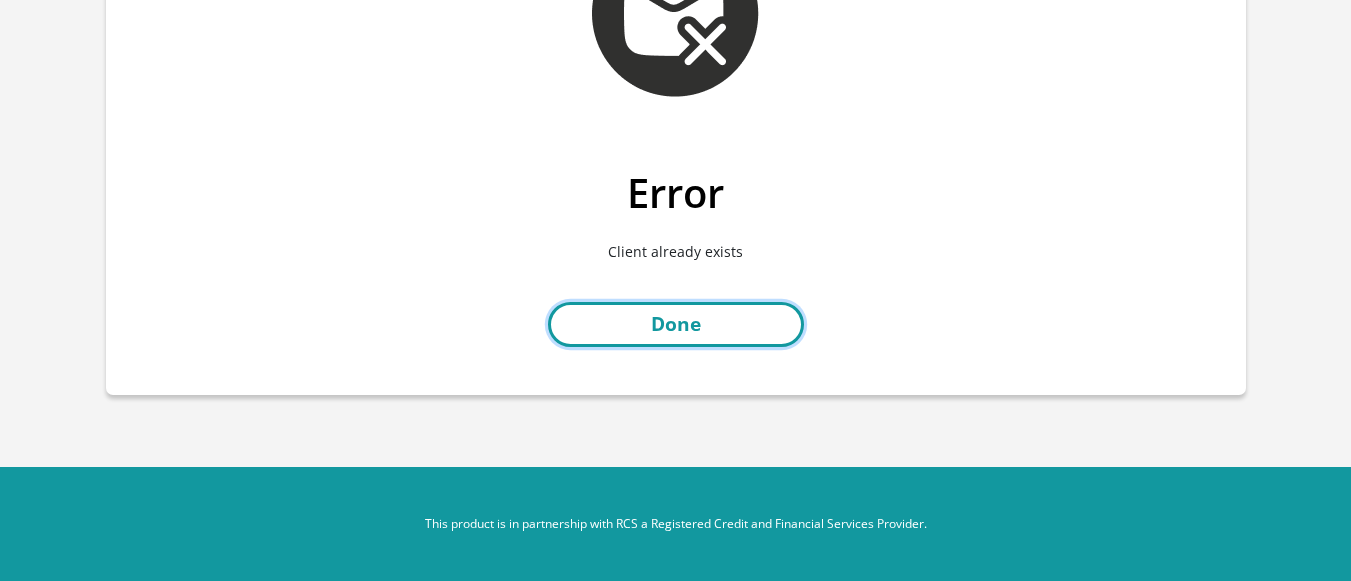 click on "Done" at bounding box center [676, 324] 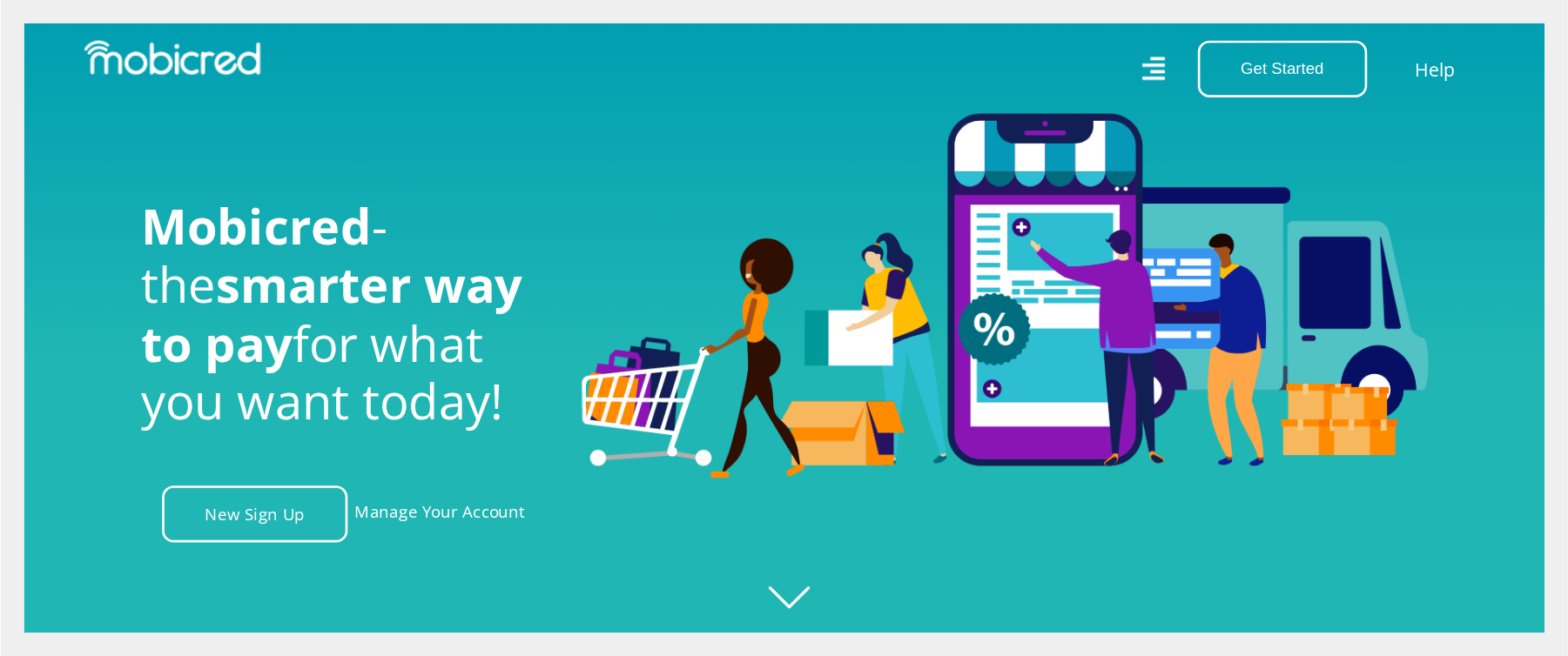 scroll, scrollTop: 0, scrollLeft: 0, axis: both 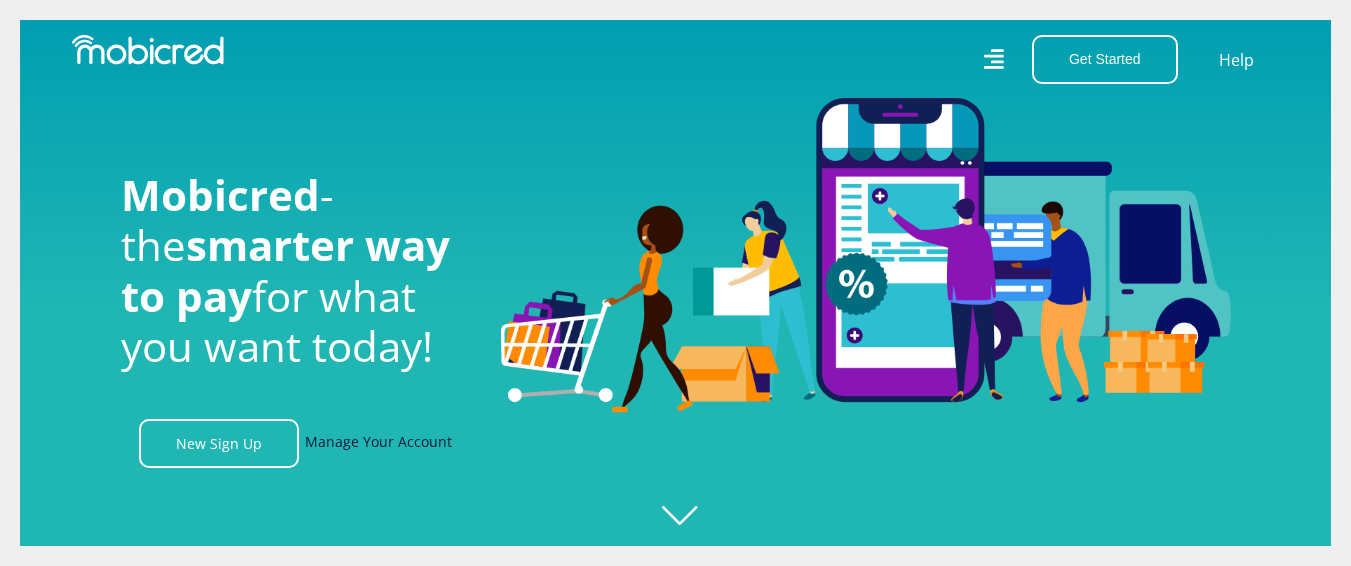 click on "Manage Your Account" at bounding box center (378, 443) 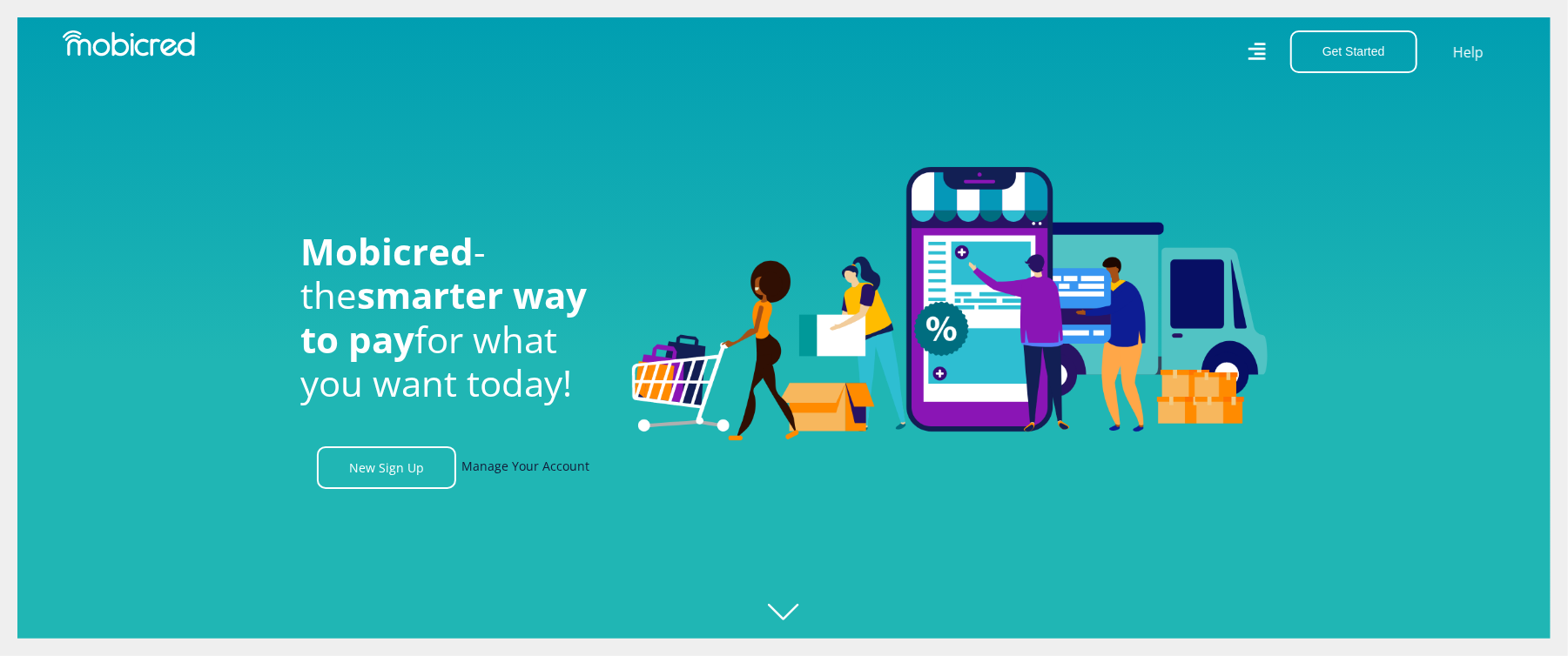 scroll, scrollTop: 0, scrollLeft: 1241, axis: horizontal 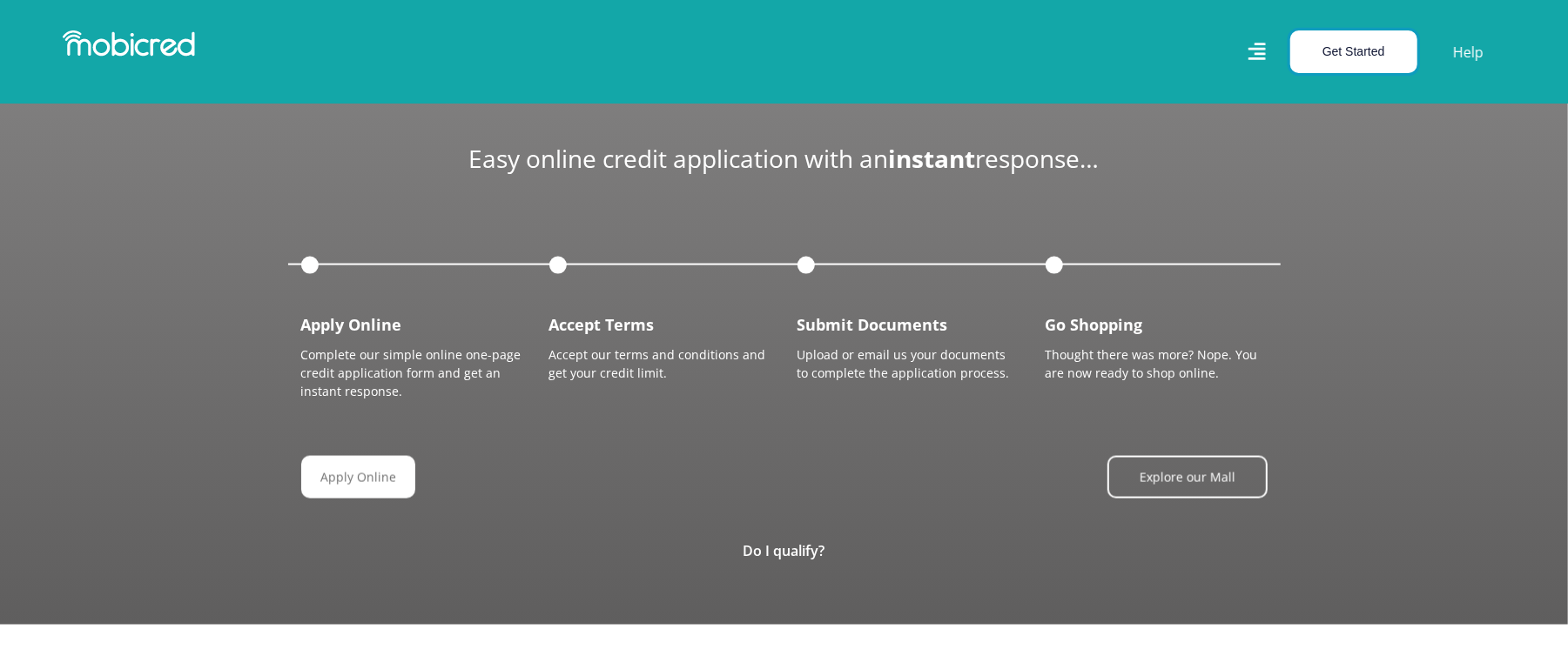 click on "Get Started" at bounding box center (1354, 51) 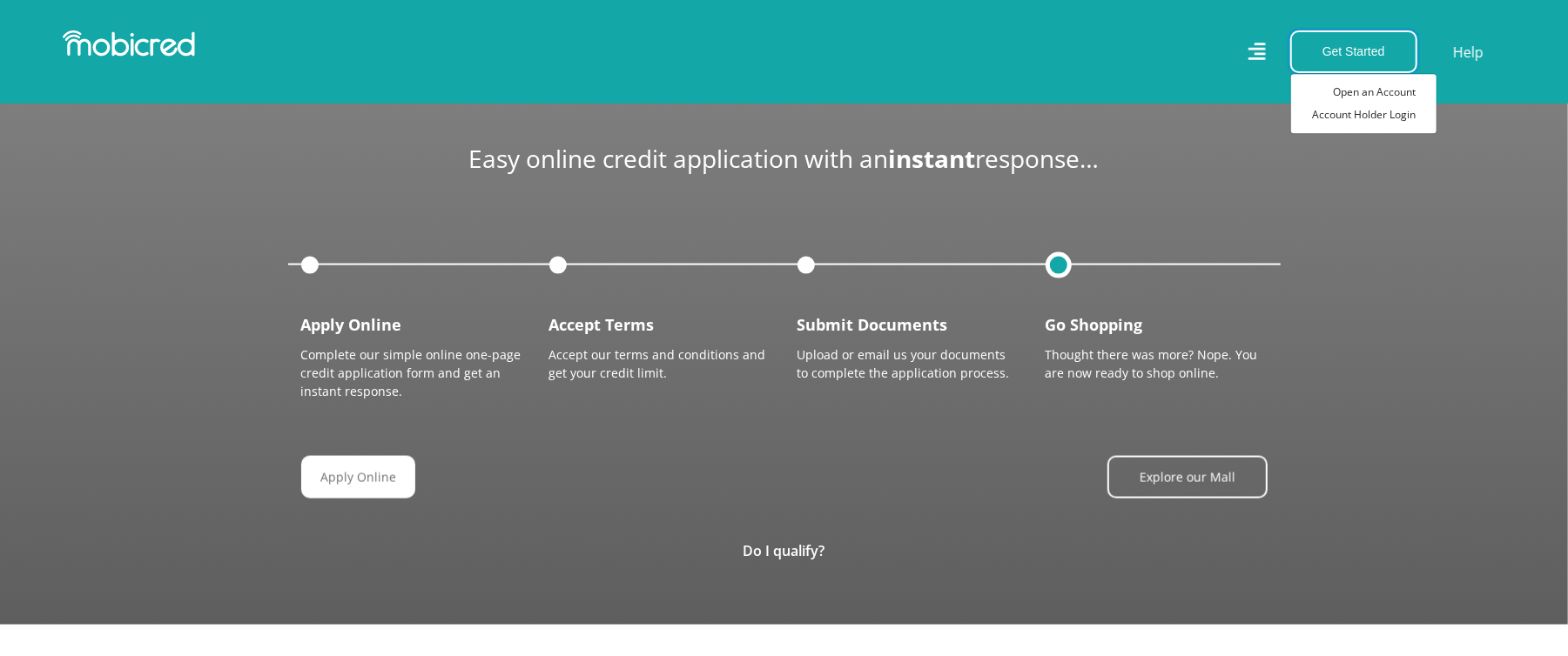 scroll, scrollTop: 0, scrollLeft: 1, axis: horizontal 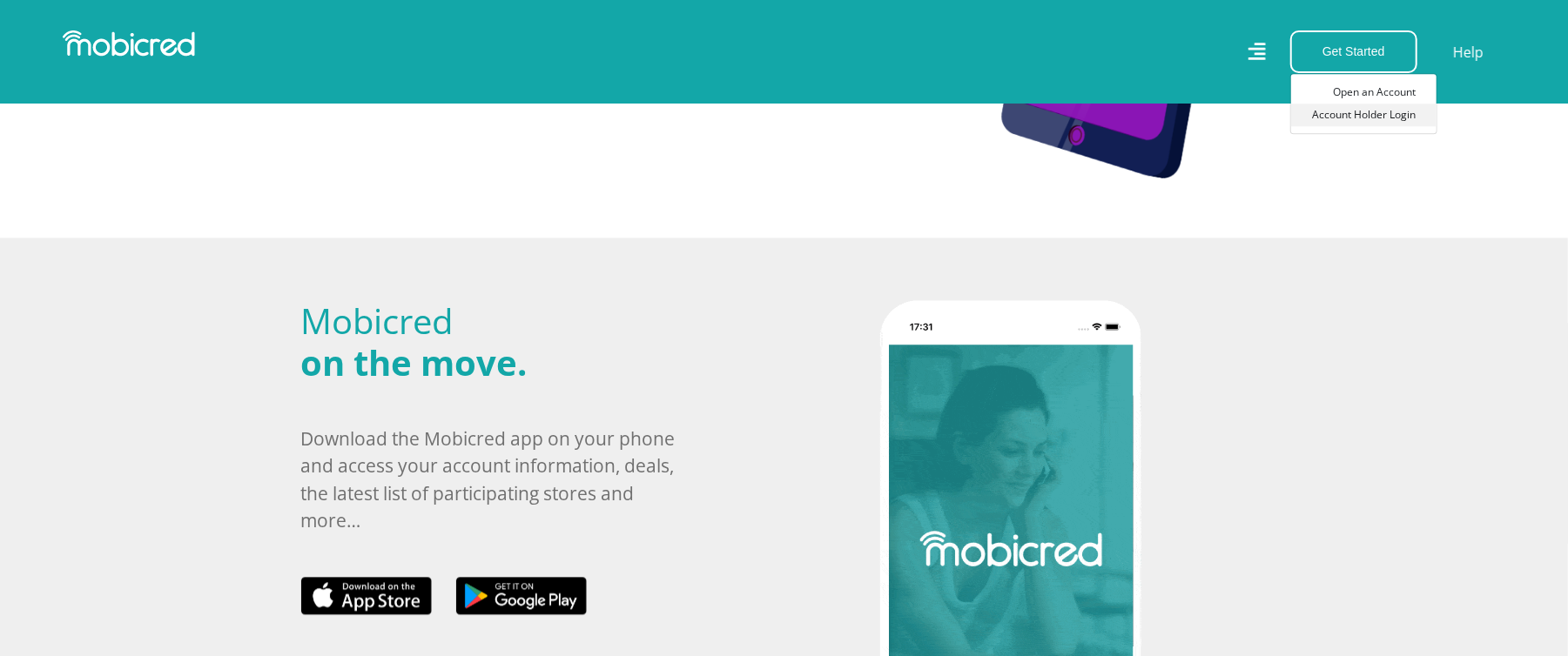 click on "Account Holder Login" at bounding box center (1363, 115) 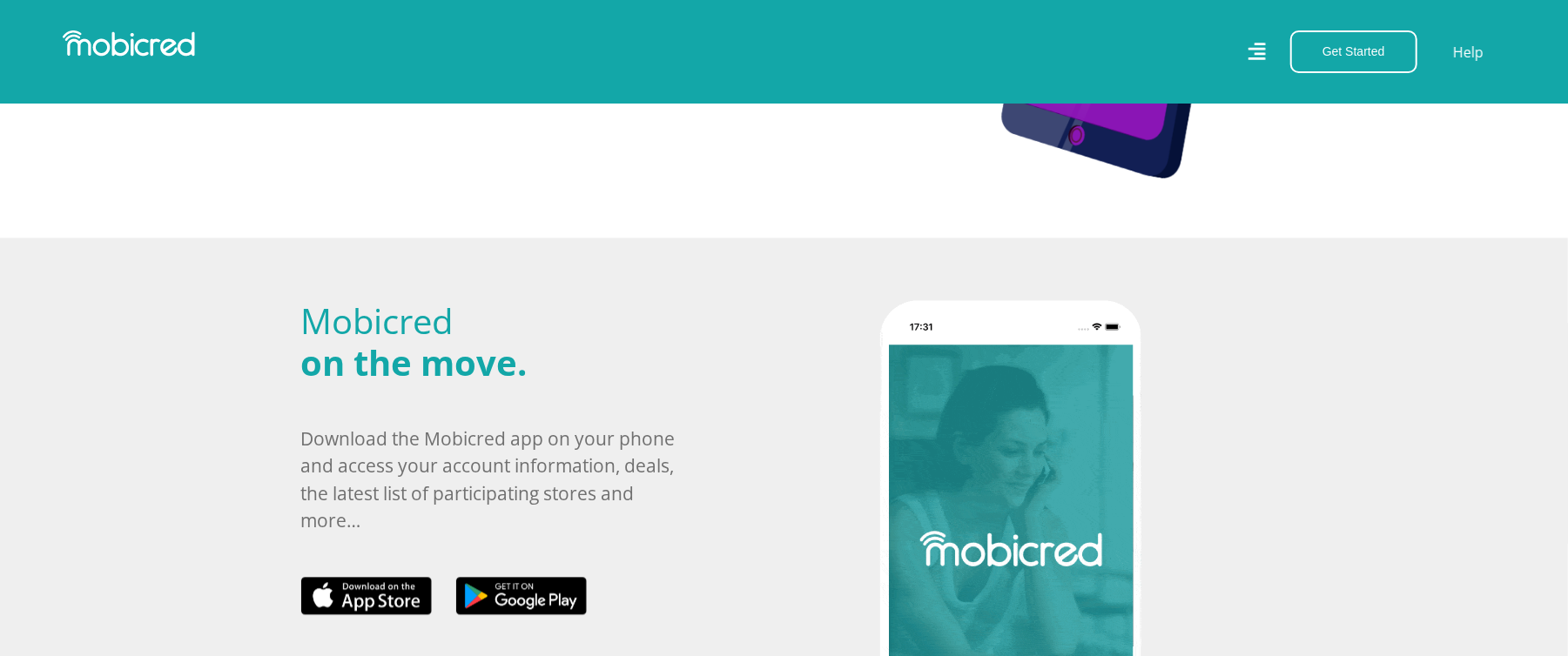 scroll, scrollTop: 0, scrollLeft: 0, axis: both 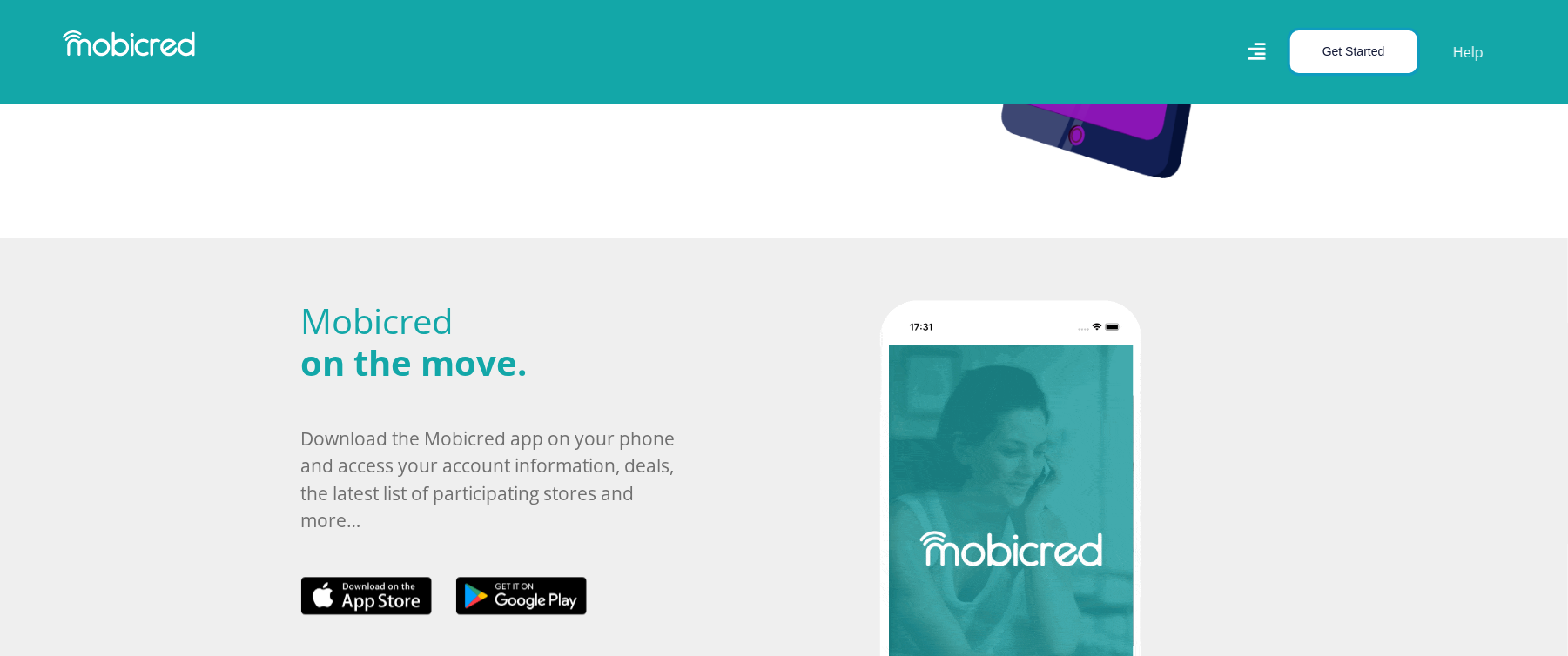 click on "Get Started" at bounding box center [1354, 51] 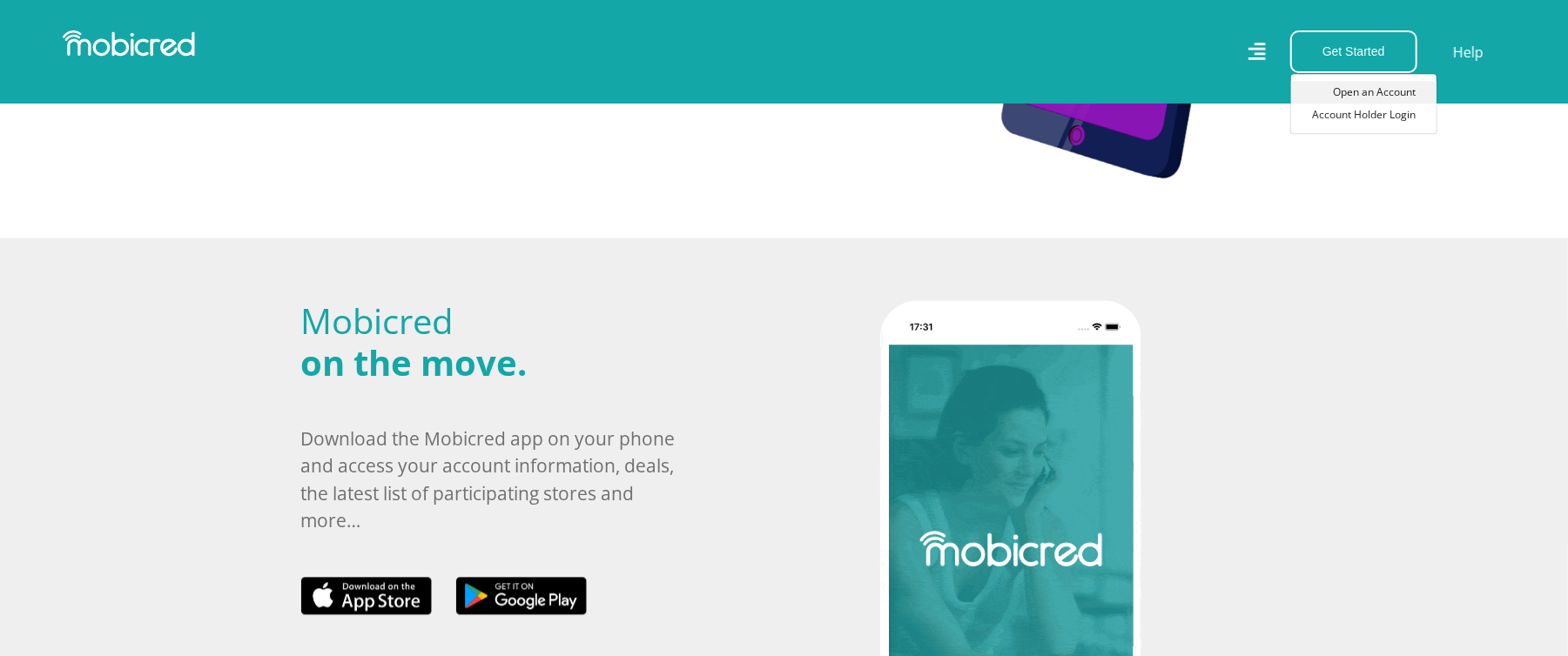 scroll, scrollTop: 0, scrollLeft: 993, axis: horizontal 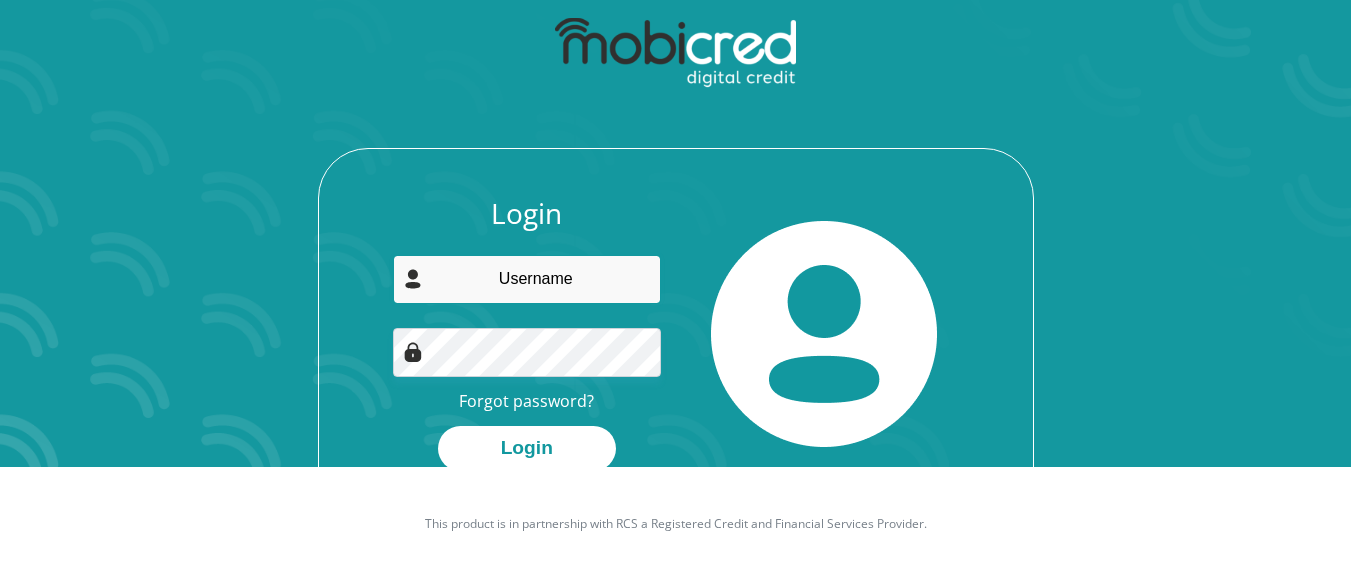 click at bounding box center (527, 279) 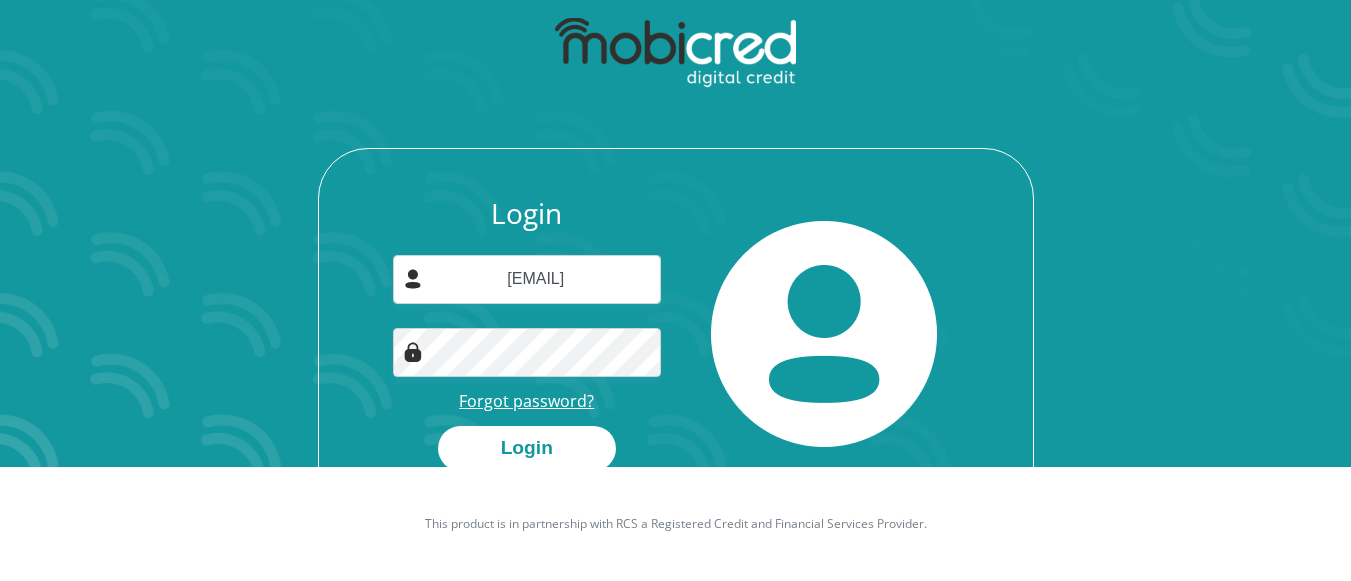 click on "Forgot password?" at bounding box center (526, 401) 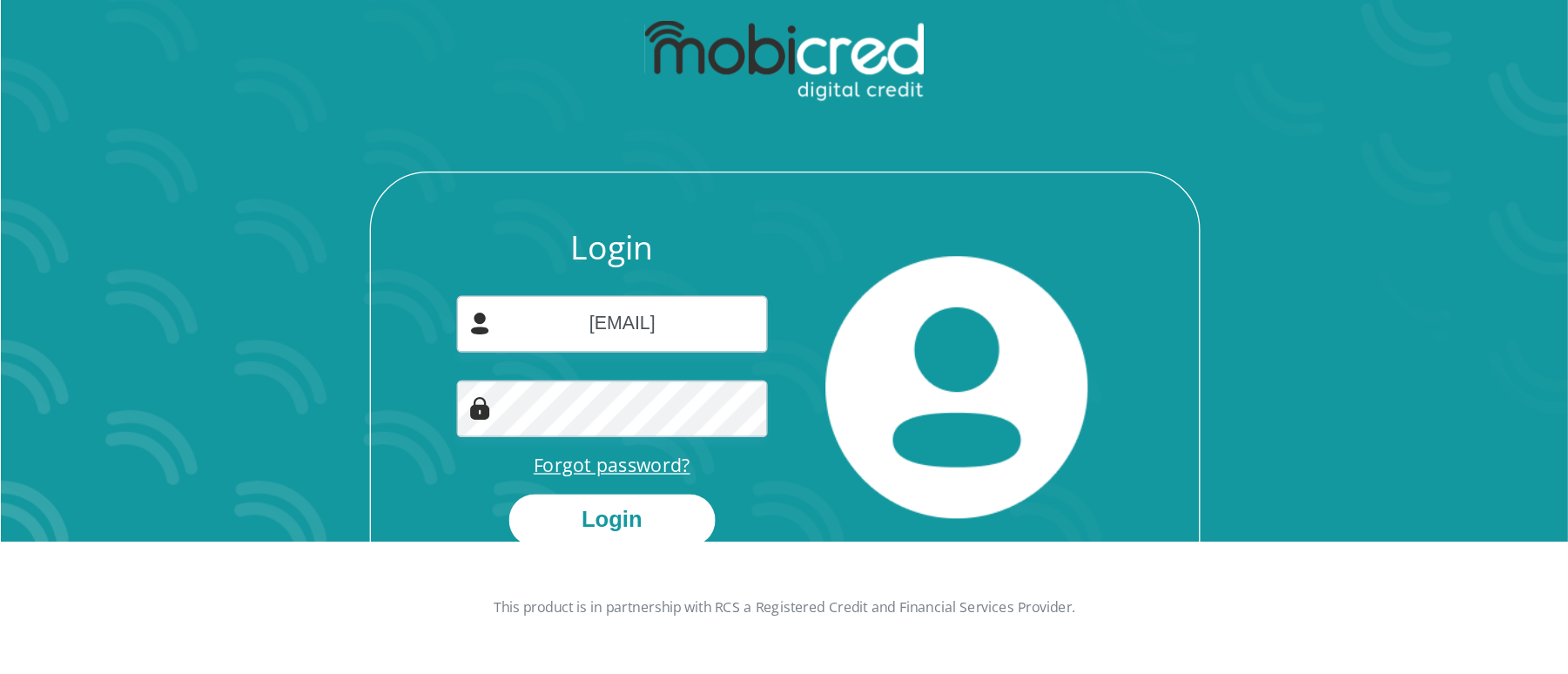 scroll, scrollTop: 99, scrollLeft: 0, axis: vertical 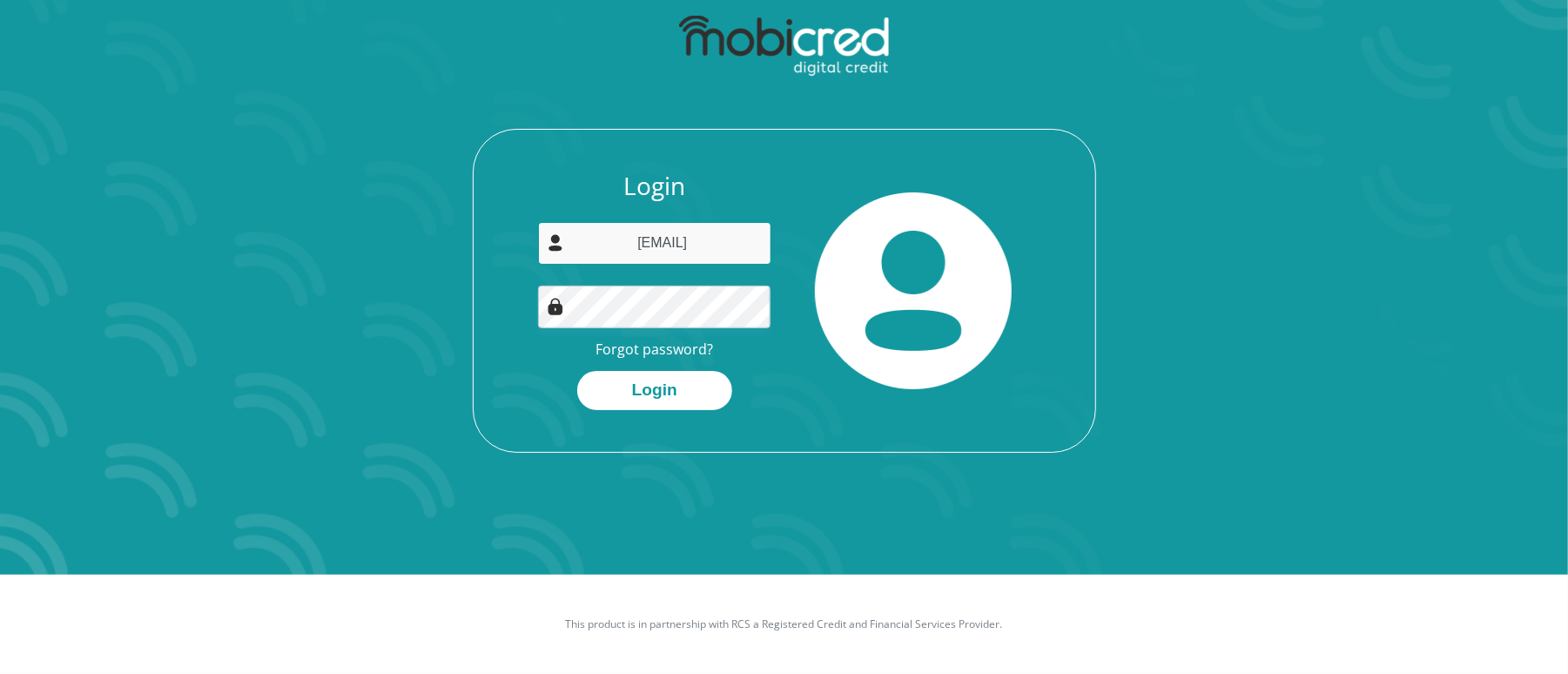 click on "[EMAIL]" at bounding box center (655, 243) 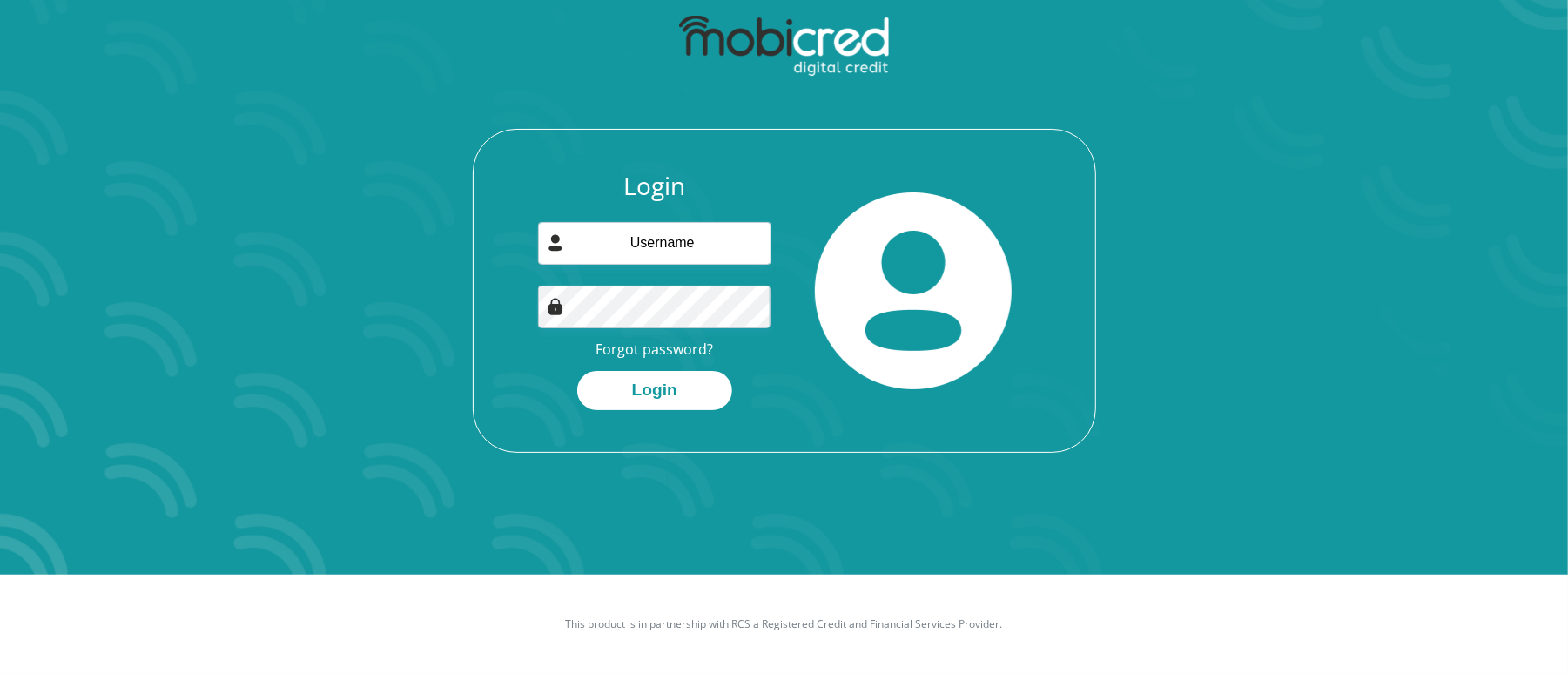 click on "Login
Forgot password?
Login" at bounding box center [784, 312] 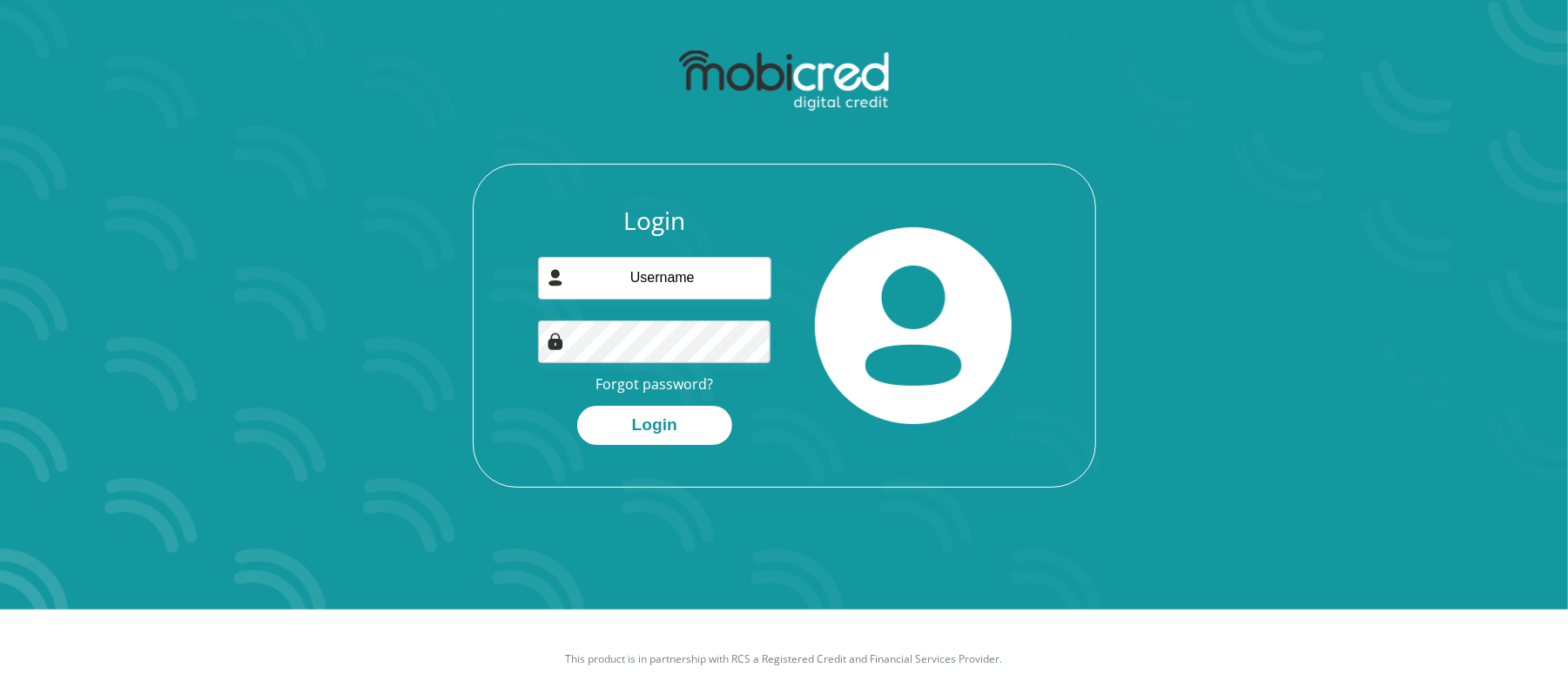 scroll, scrollTop: 99, scrollLeft: 0, axis: vertical 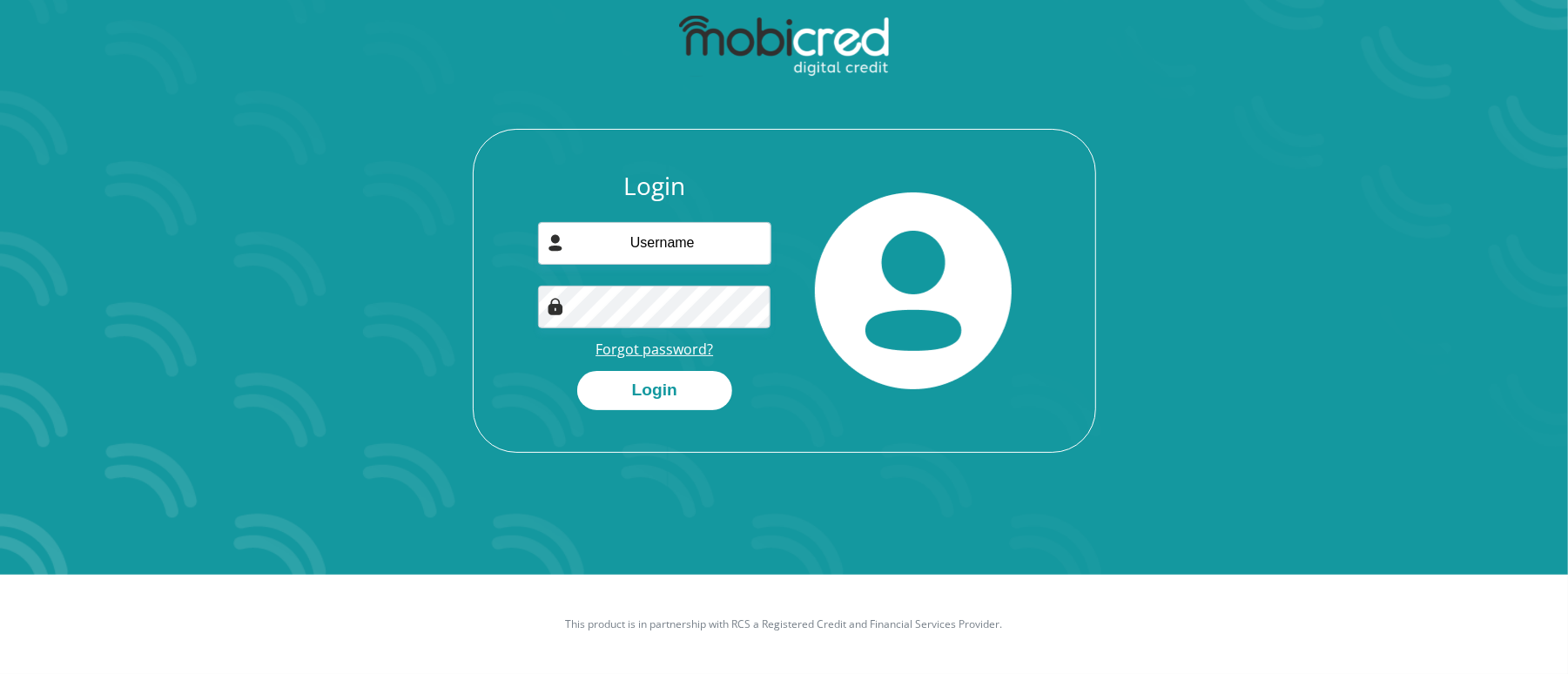 click on "Forgot password?" at bounding box center (654, 349) 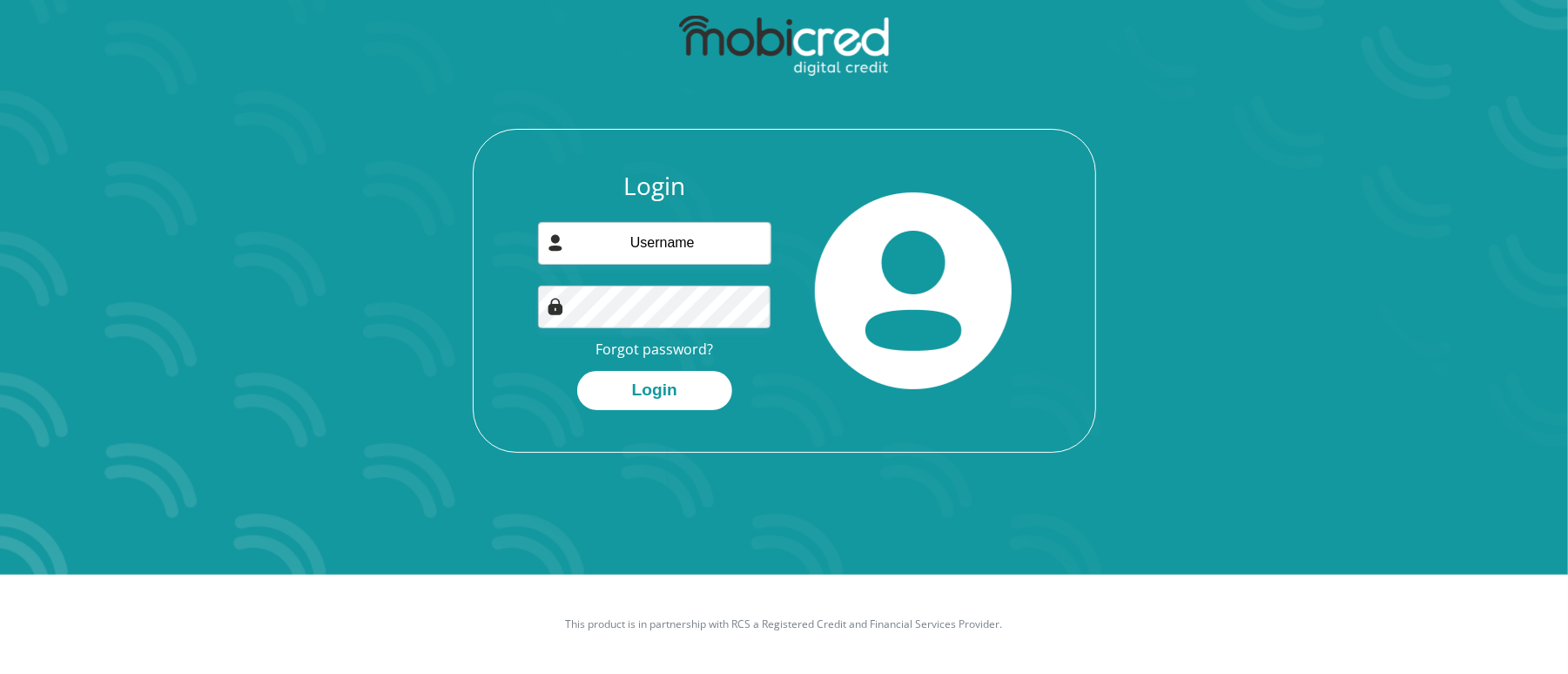 click on "Login
Forgot password?
Login" at bounding box center [784, 238] 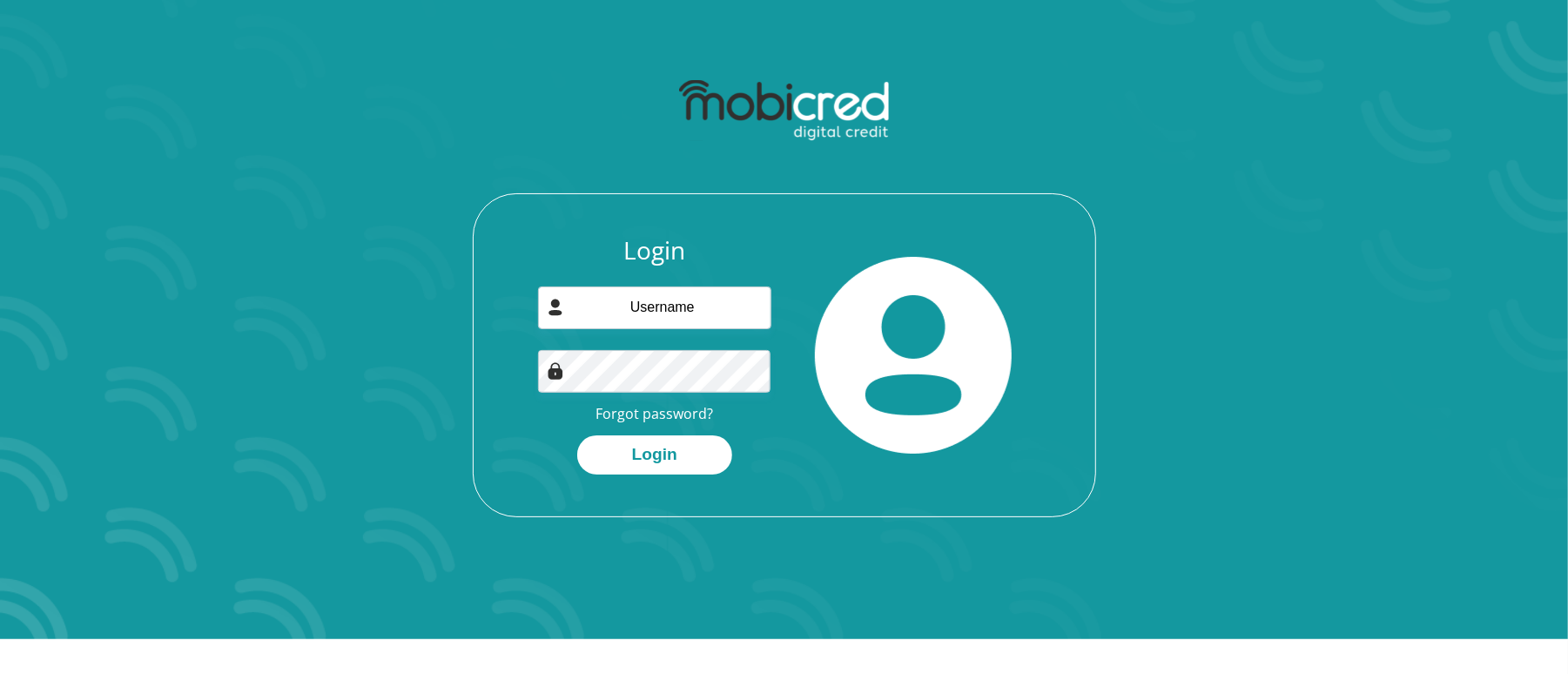scroll, scrollTop: 0, scrollLeft: 0, axis: both 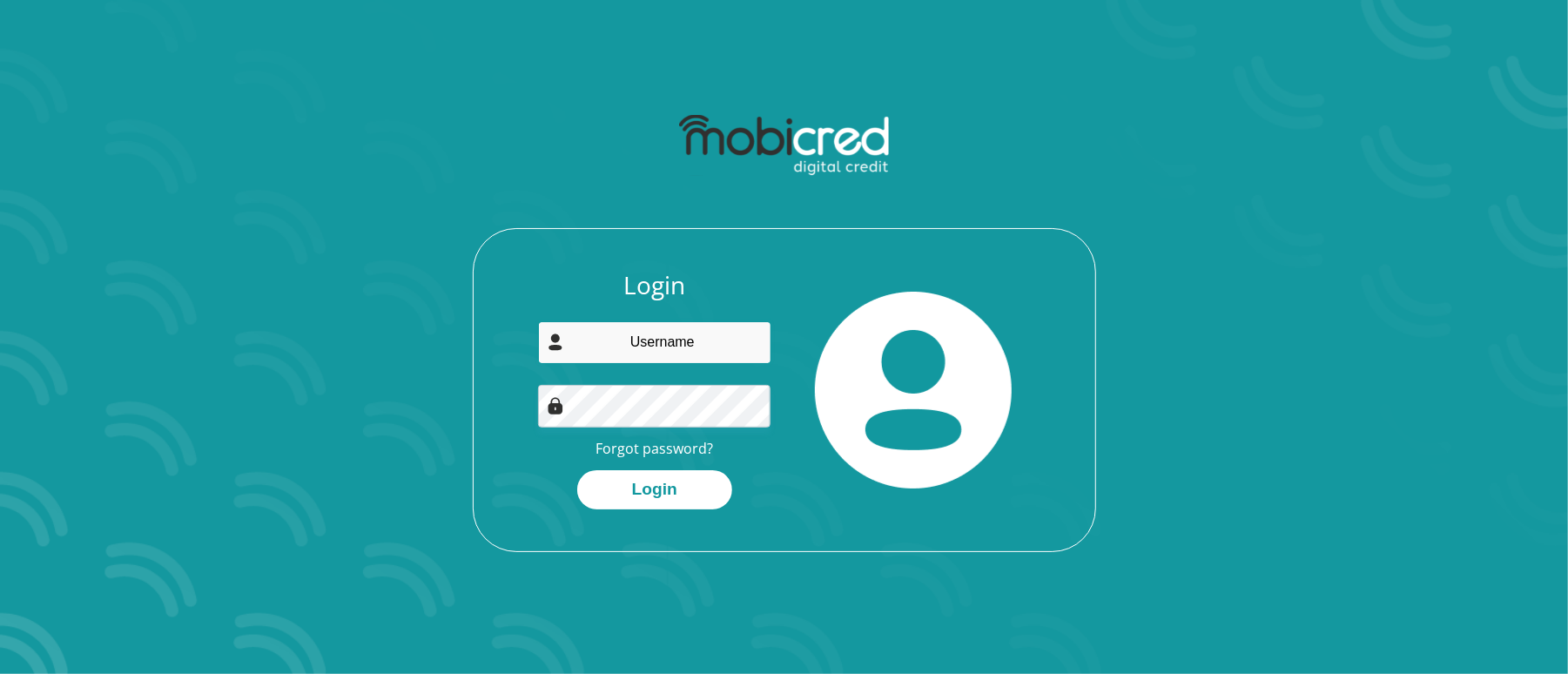 click at bounding box center (655, 342) 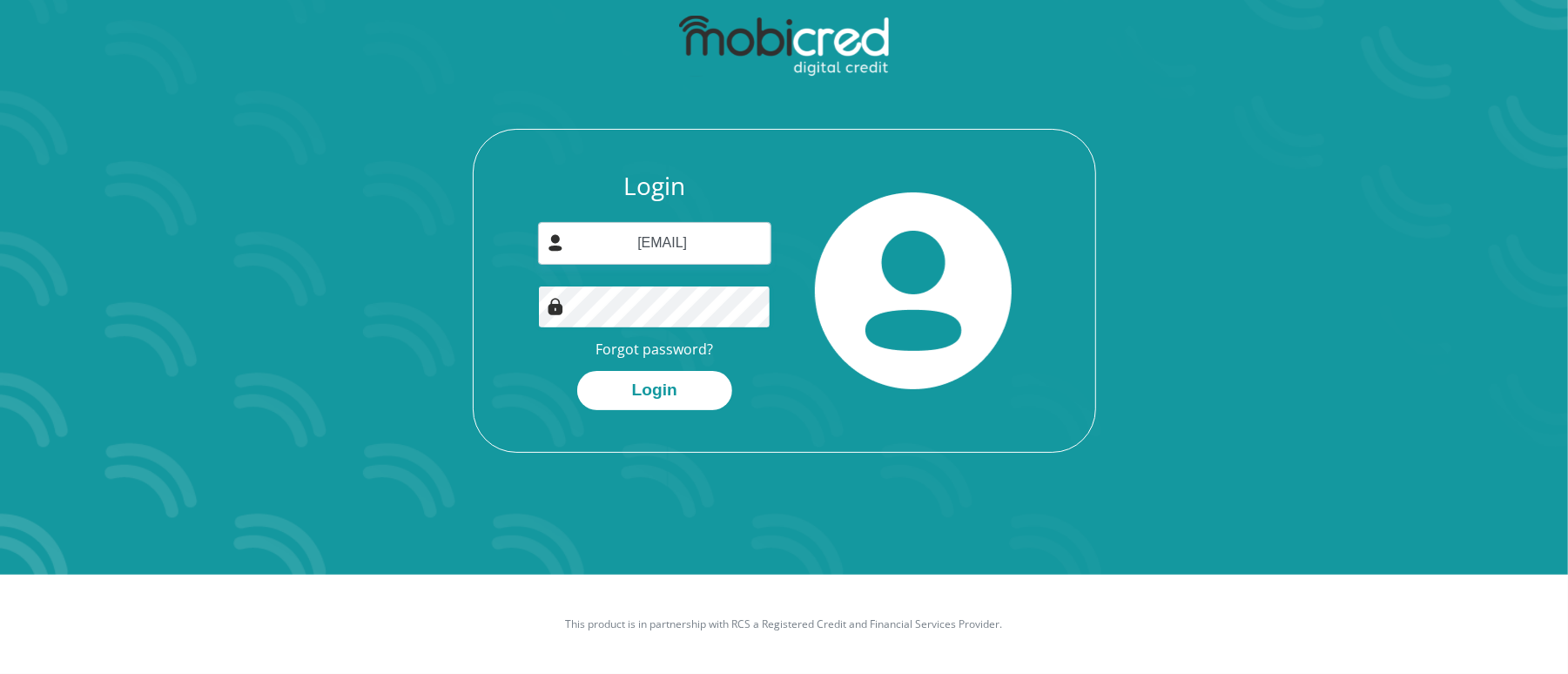 scroll, scrollTop: 0, scrollLeft: 0, axis: both 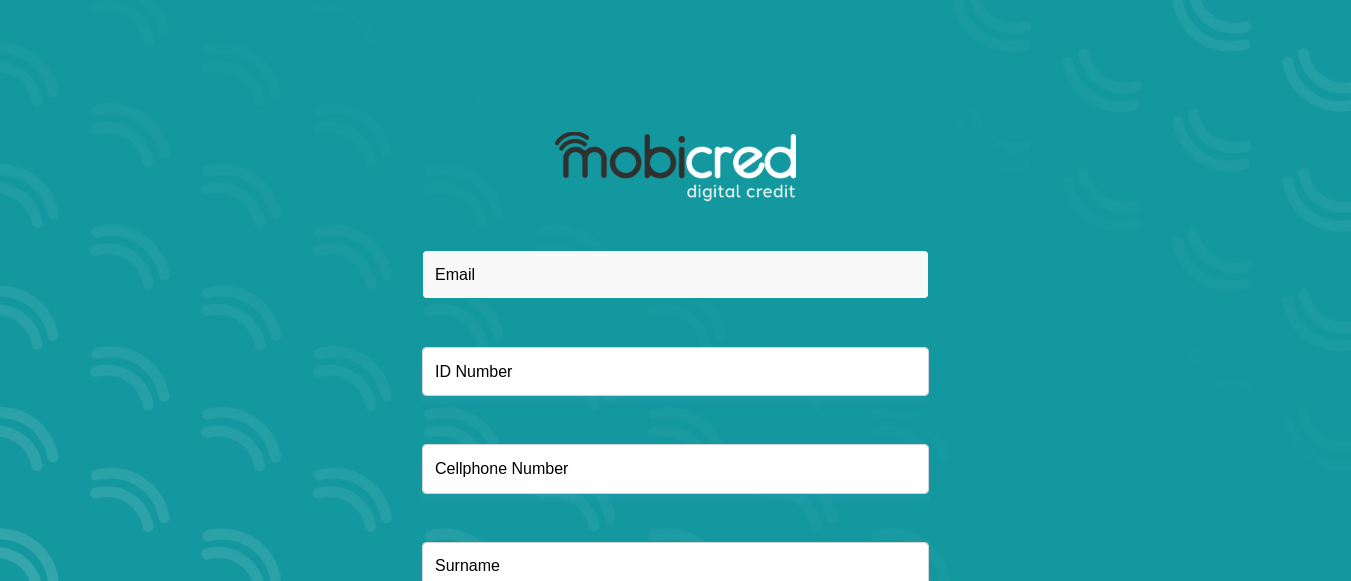 click at bounding box center (675, 274) 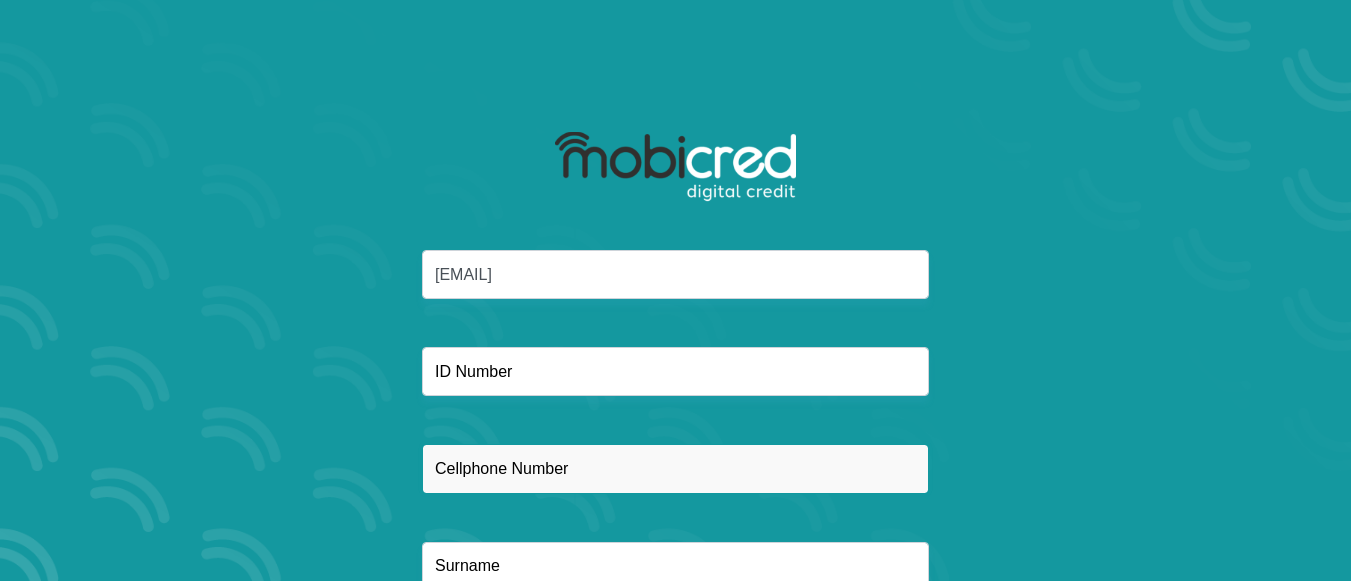 type on "[PHONE]" 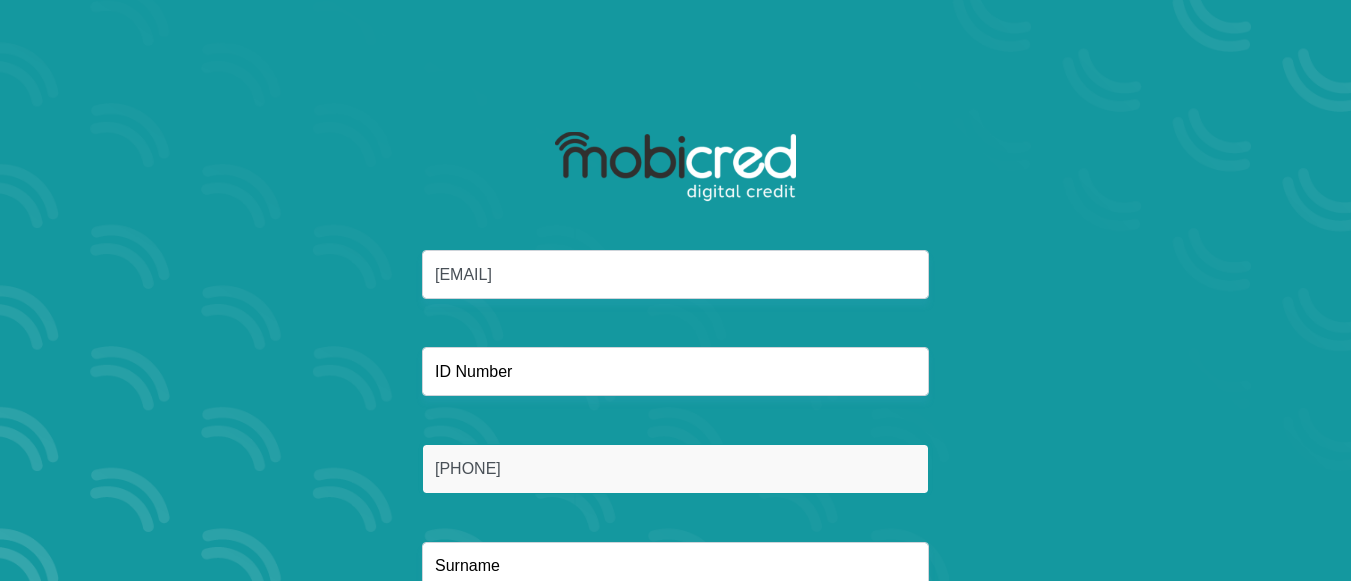 type on "[LAST]" 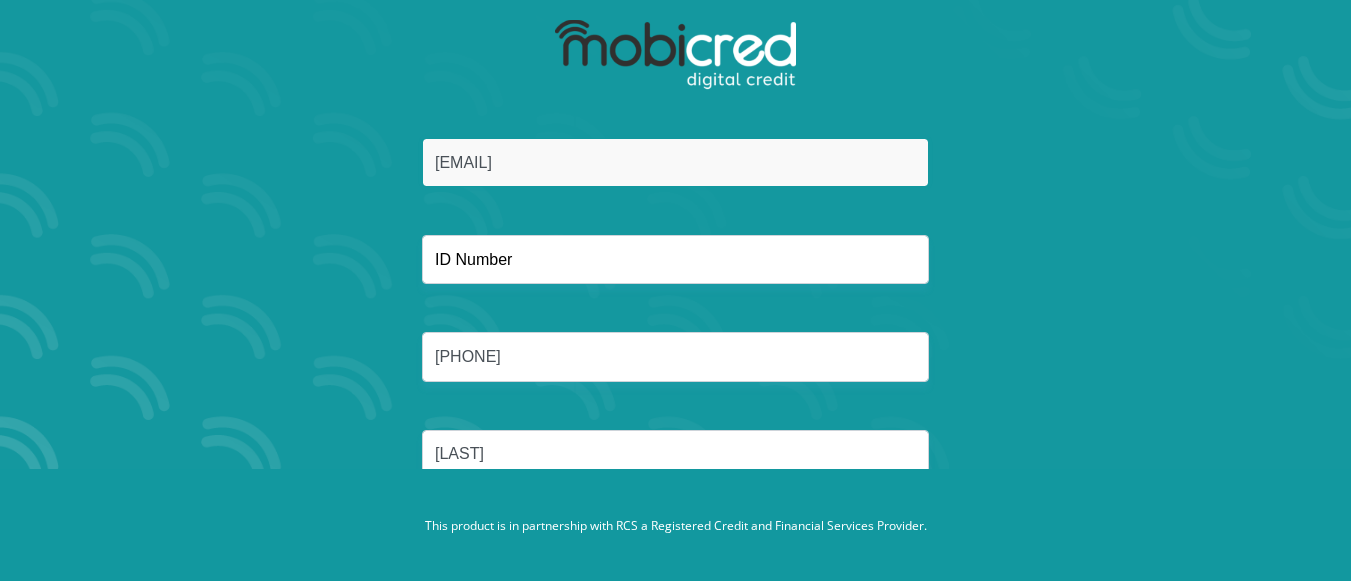 scroll, scrollTop: 151, scrollLeft: 0, axis: vertical 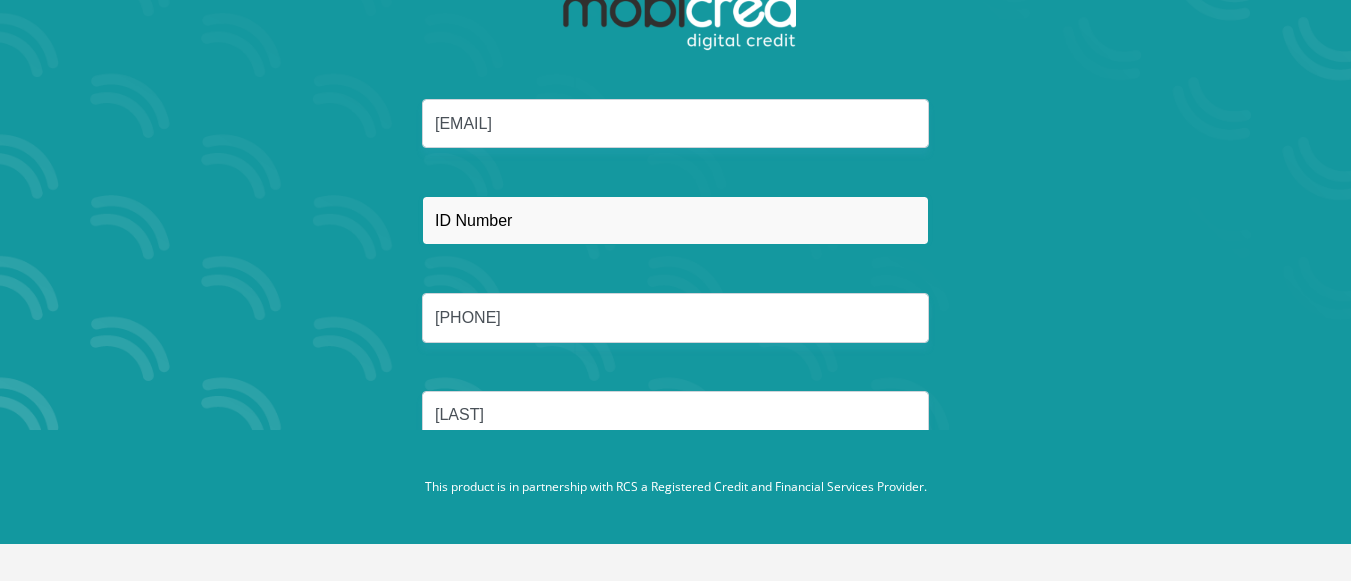 click at bounding box center [675, 220] 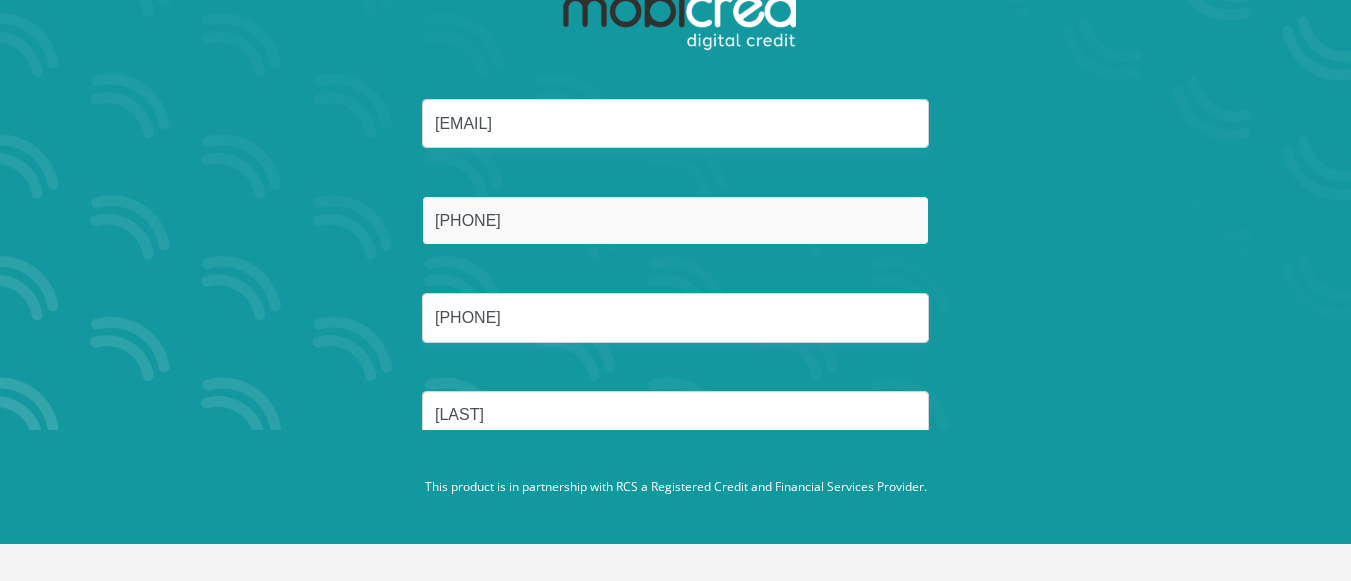 type on "0312050137081" 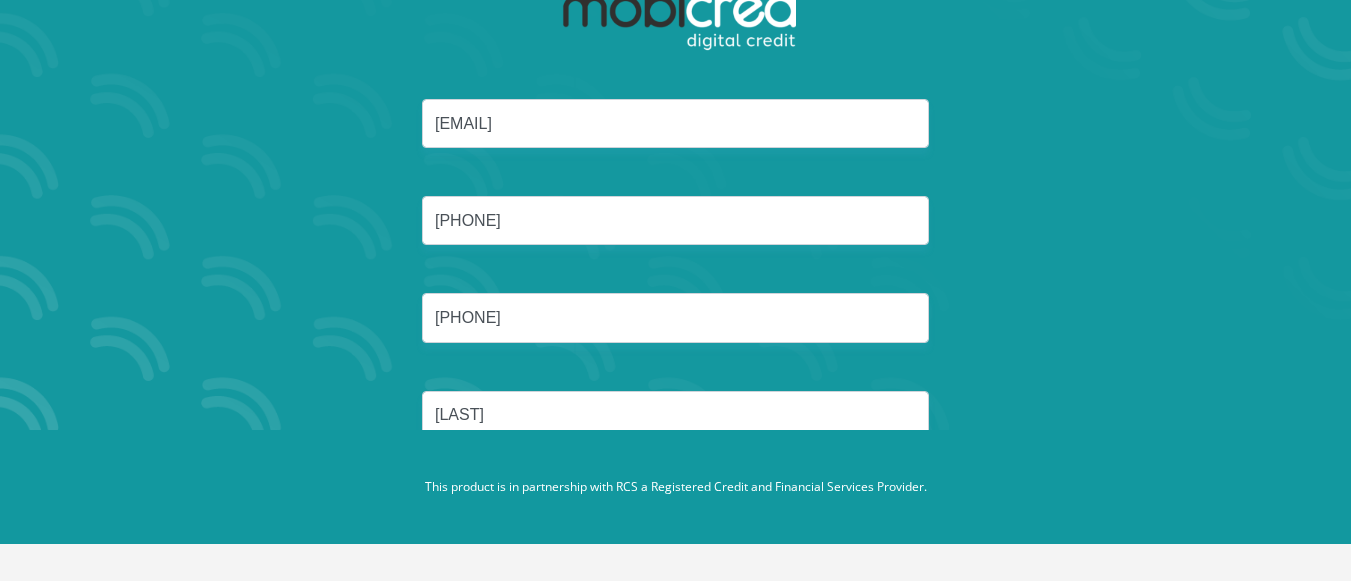 click on "pretoriusmarlie3@gmail.com
0312050137081
0642960859
Pretorius" at bounding box center [676, 293] 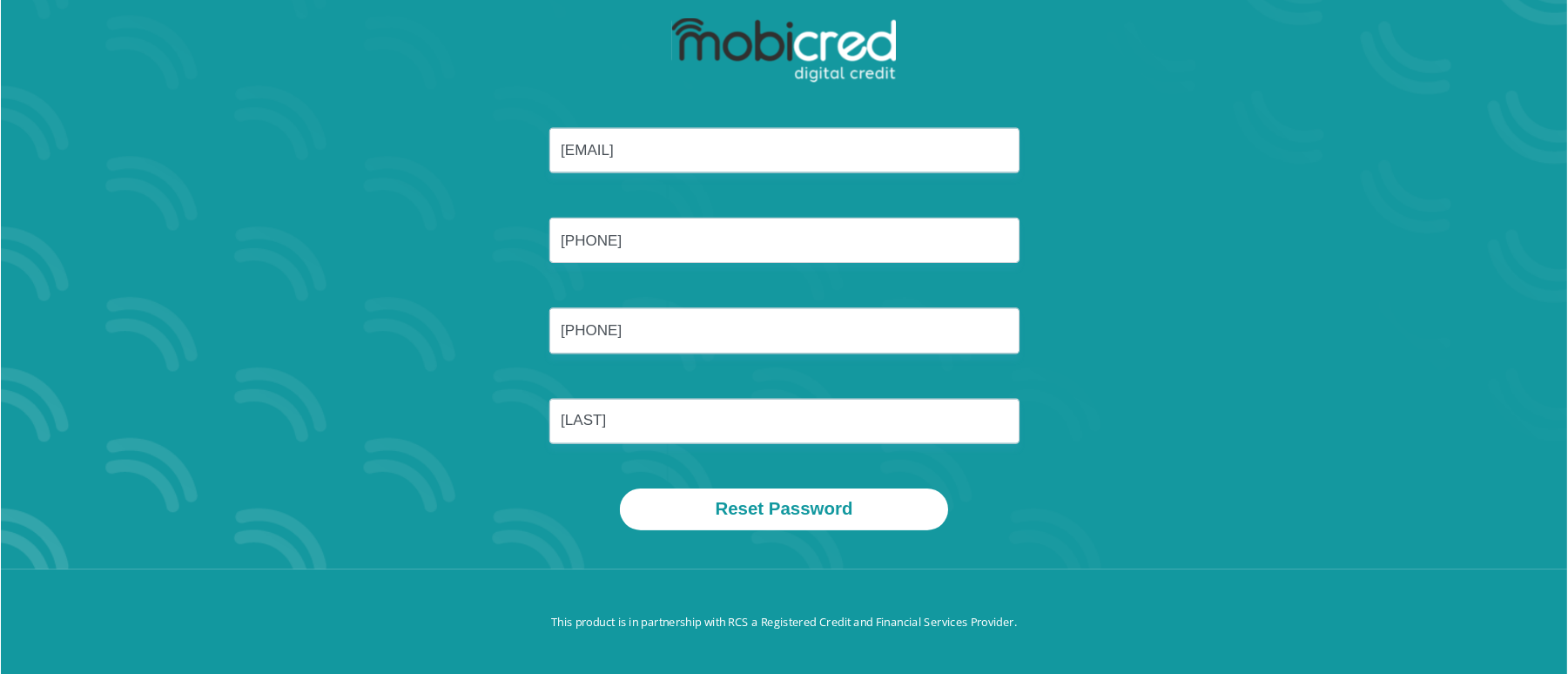 scroll, scrollTop: 98, scrollLeft: 0, axis: vertical 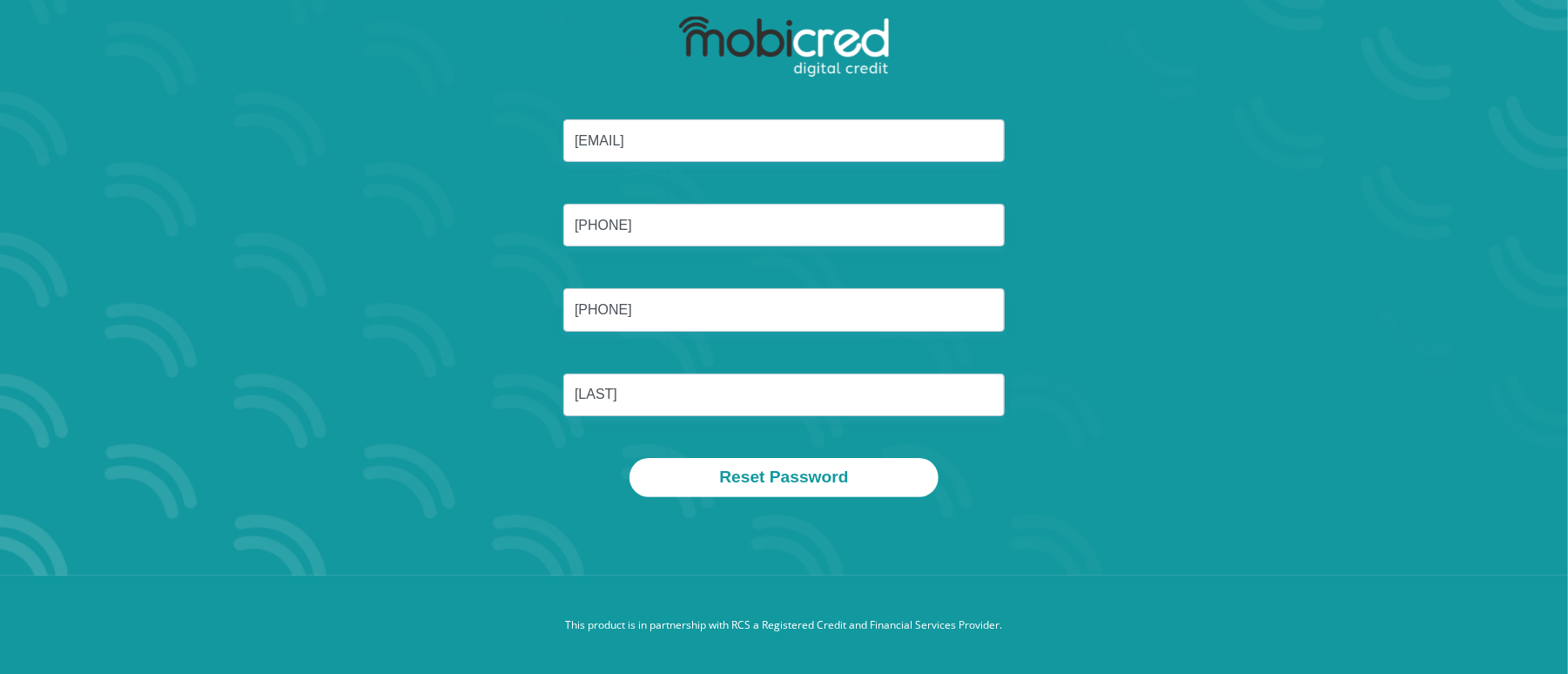 drag, startPoint x: 1153, startPoint y: 3, endPoint x: 830, endPoint y: 499, distance: 591.8995 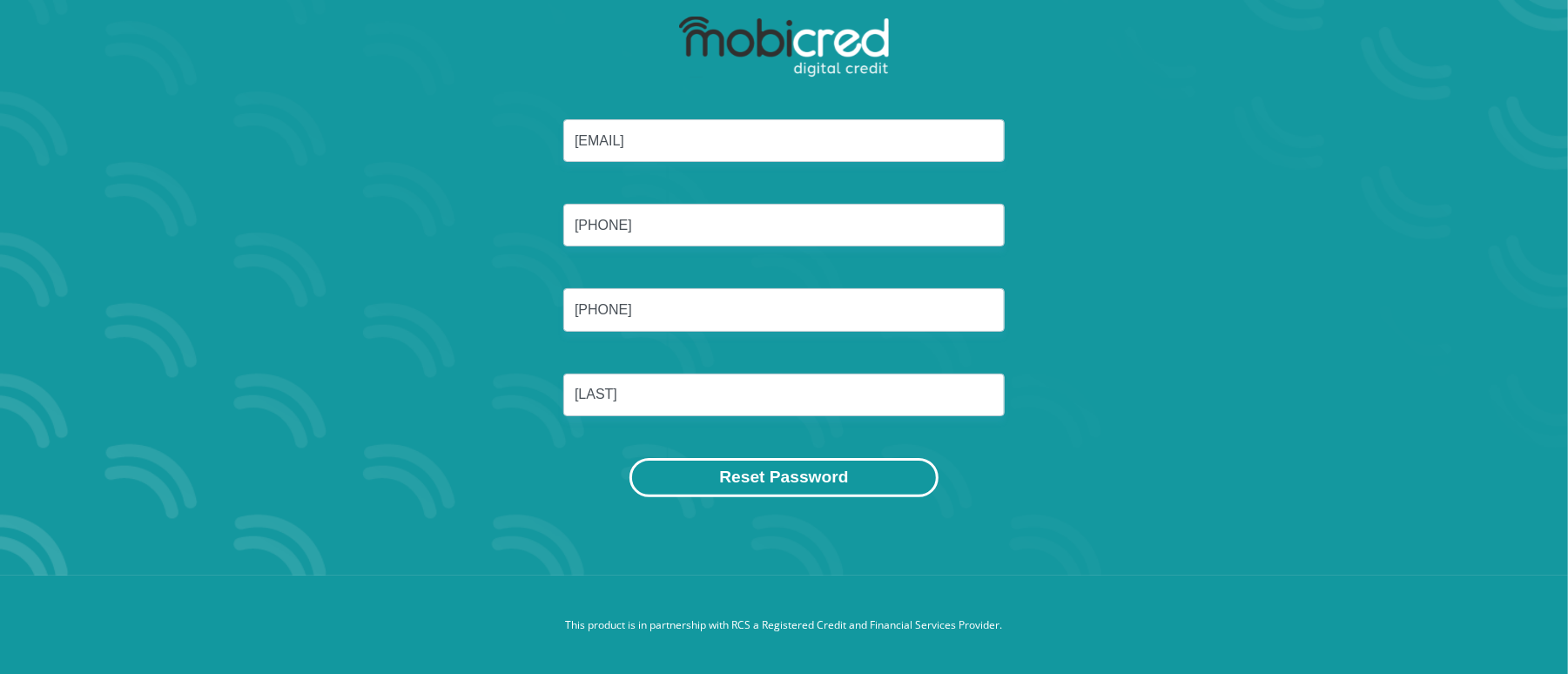 click on "Reset Password" at bounding box center (784, 477) 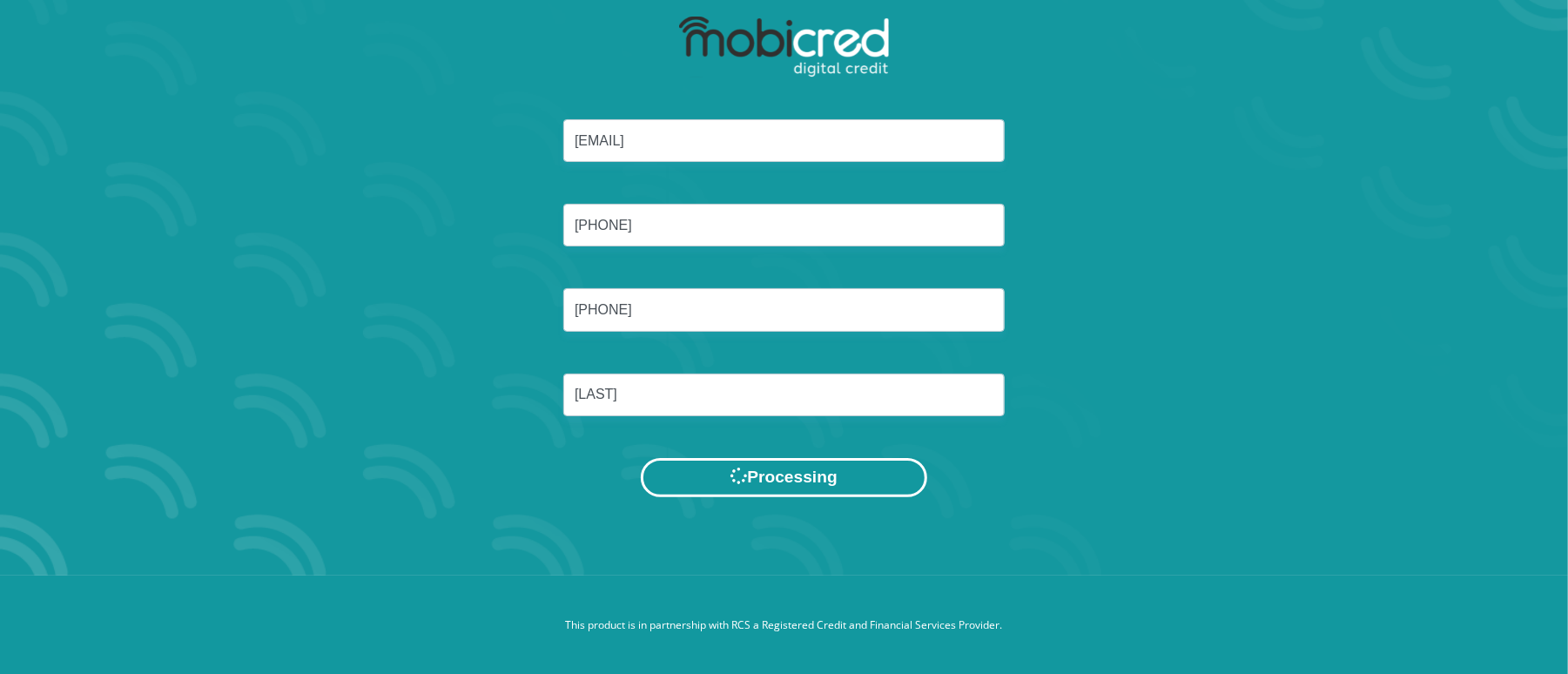scroll, scrollTop: 0, scrollLeft: 0, axis: both 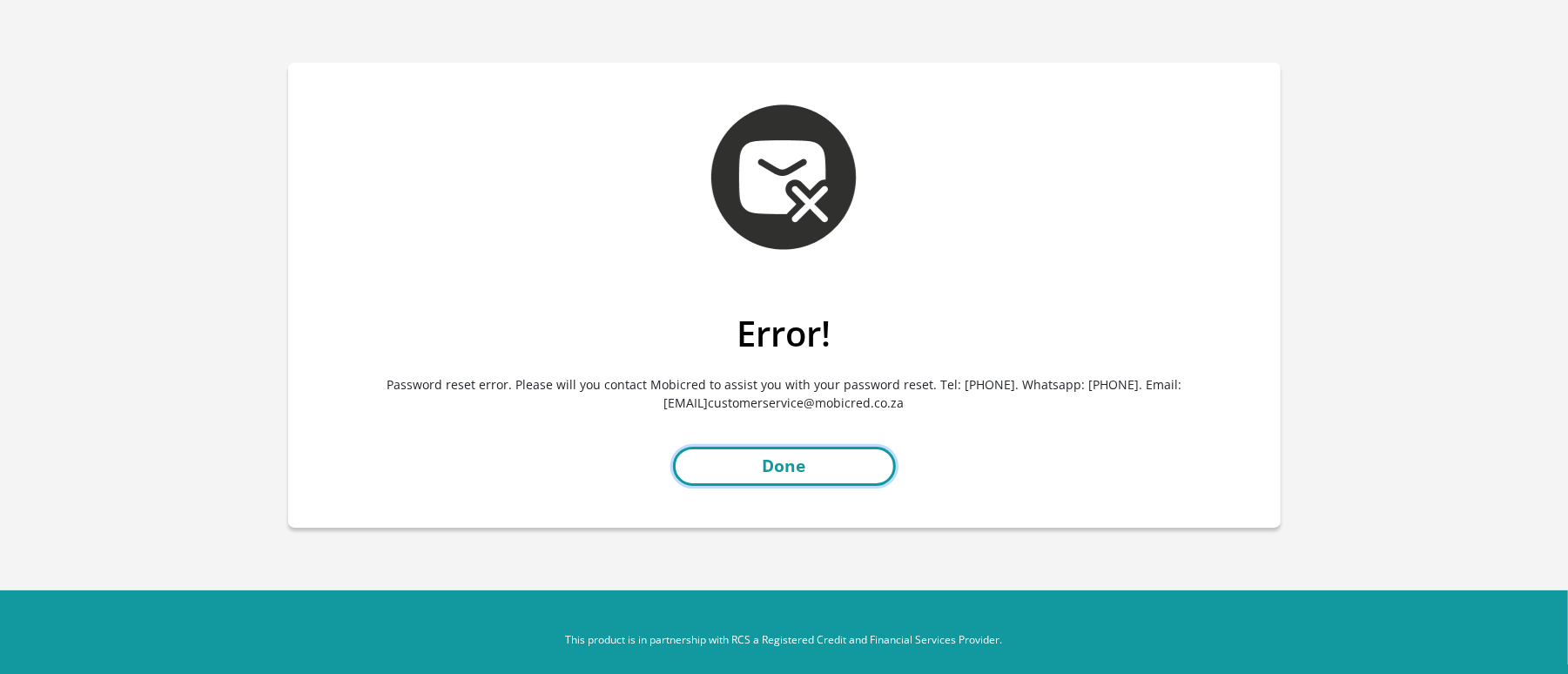 click on "Done" at bounding box center [784, 466] 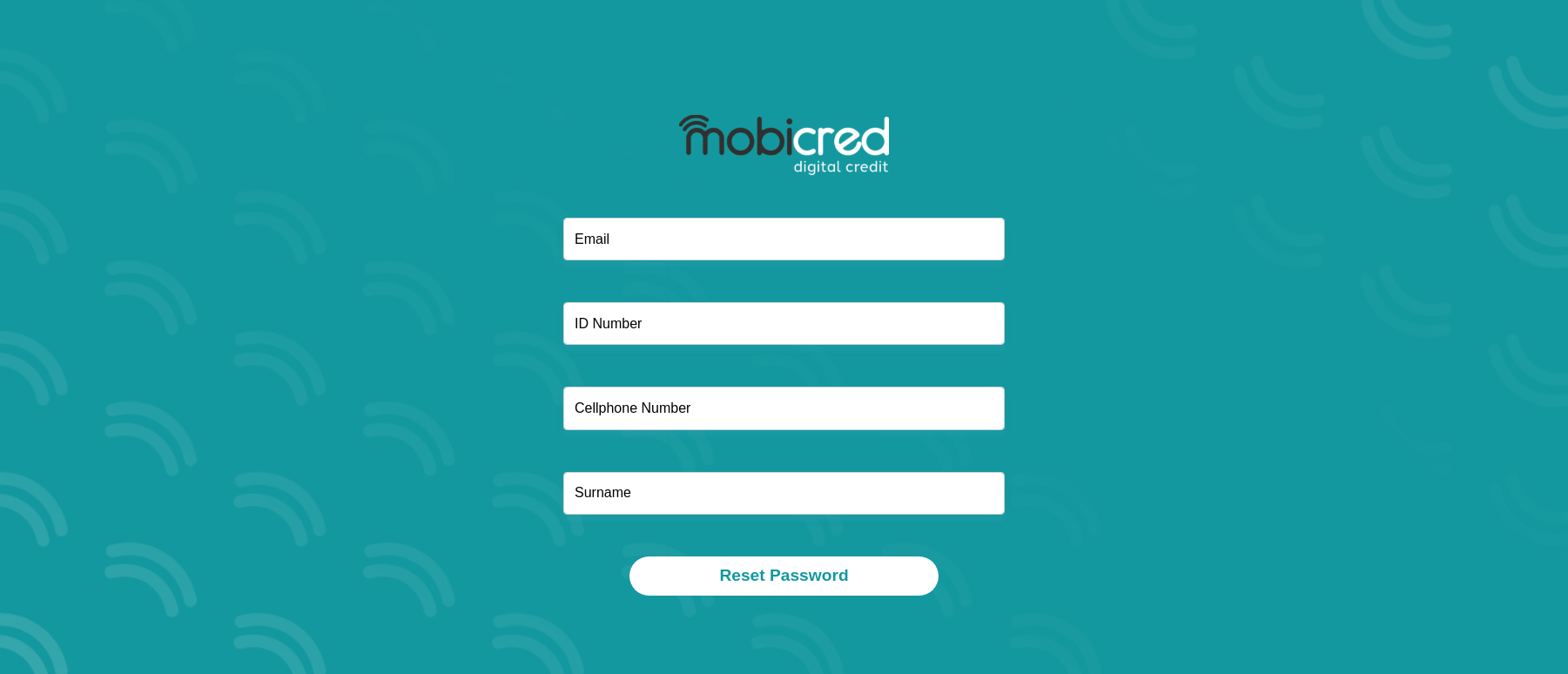 scroll, scrollTop: 0, scrollLeft: 0, axis: both 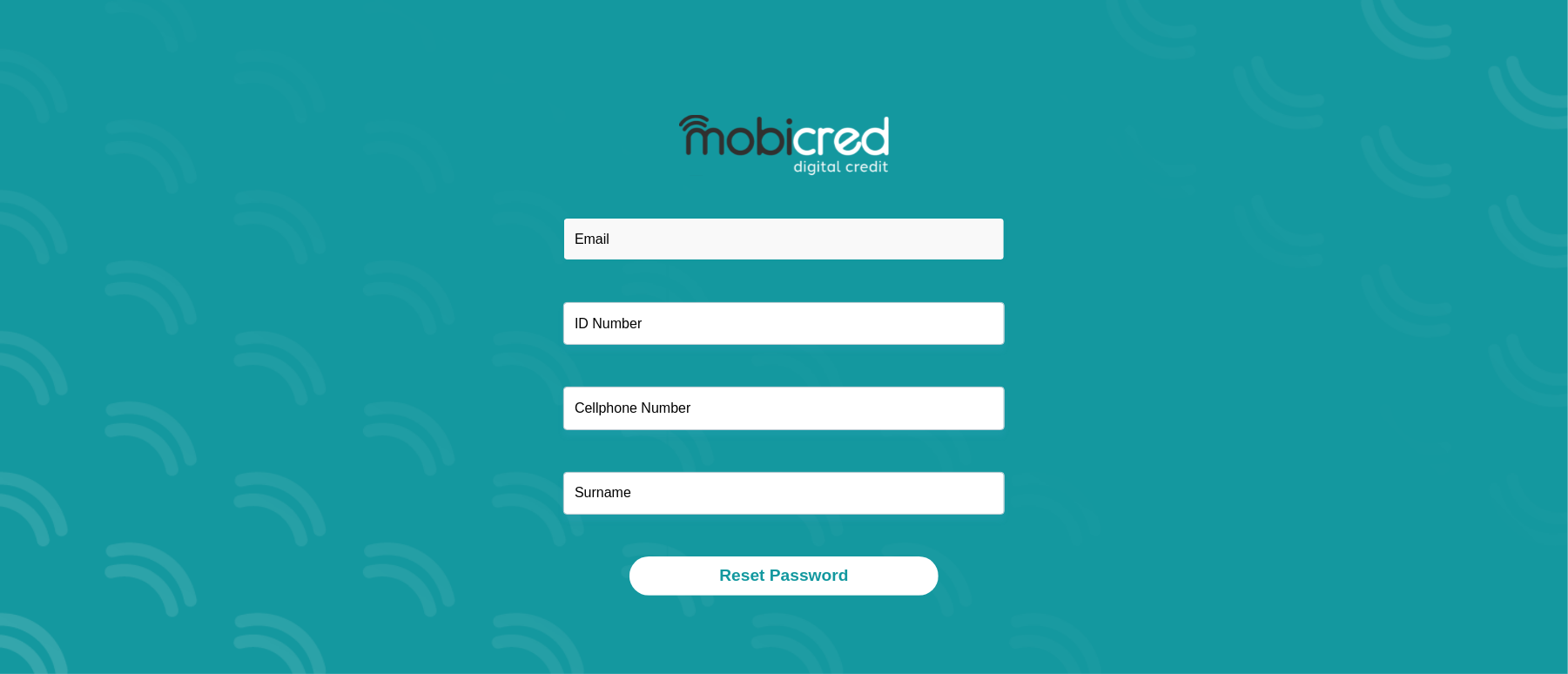drag, startPoint x: 0, startPoint y: 0, endPoint x: 731, endPoint y: 259, distance: 775.52692 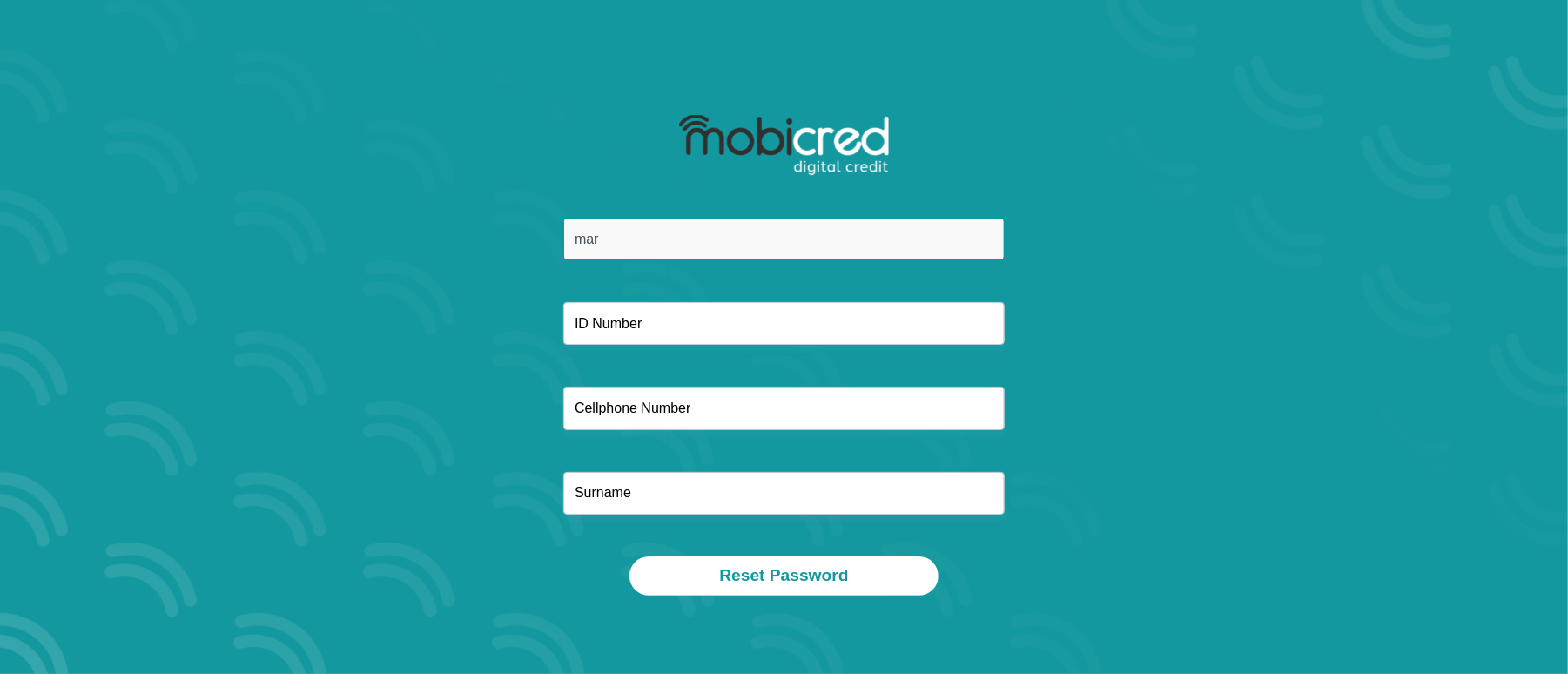 type on "[EMAIL]" 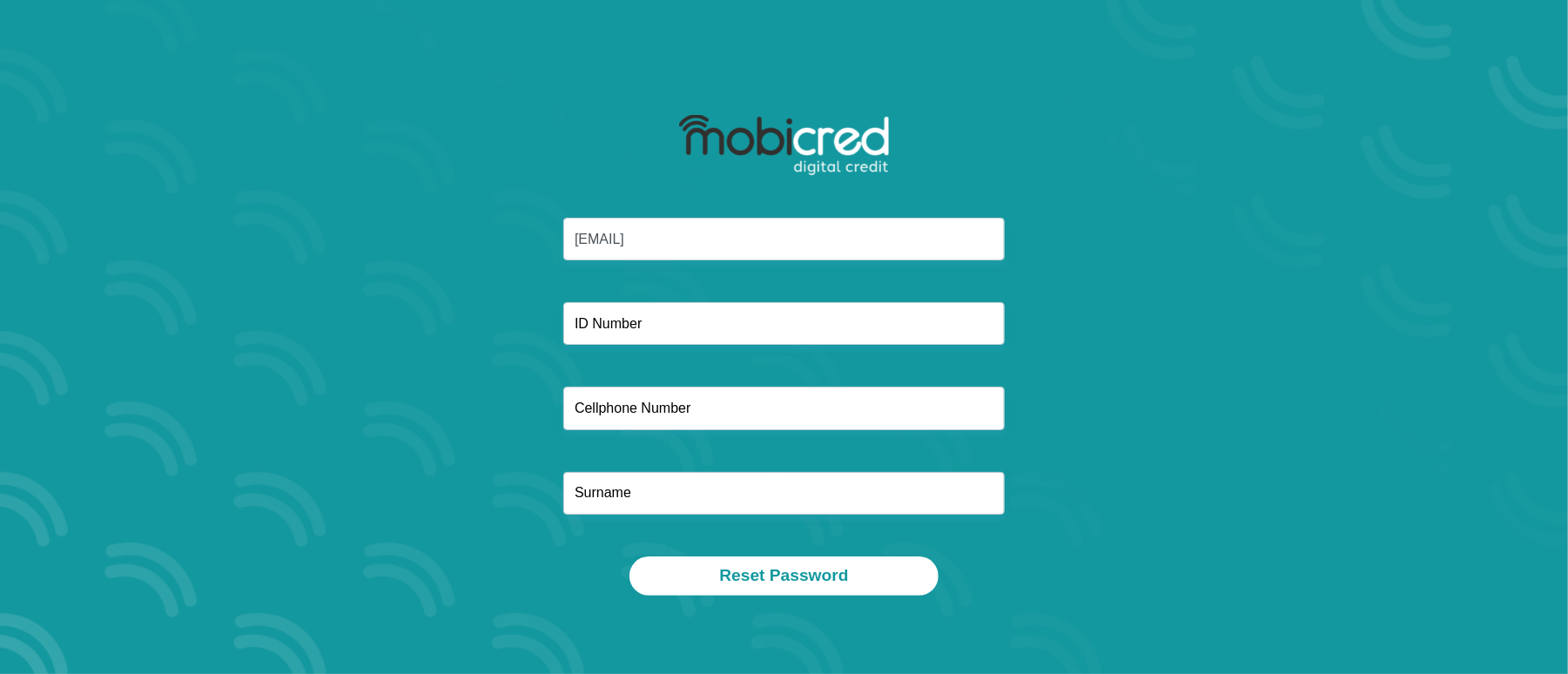 click on "[EMAIL]" at bounding box center (784, 387) 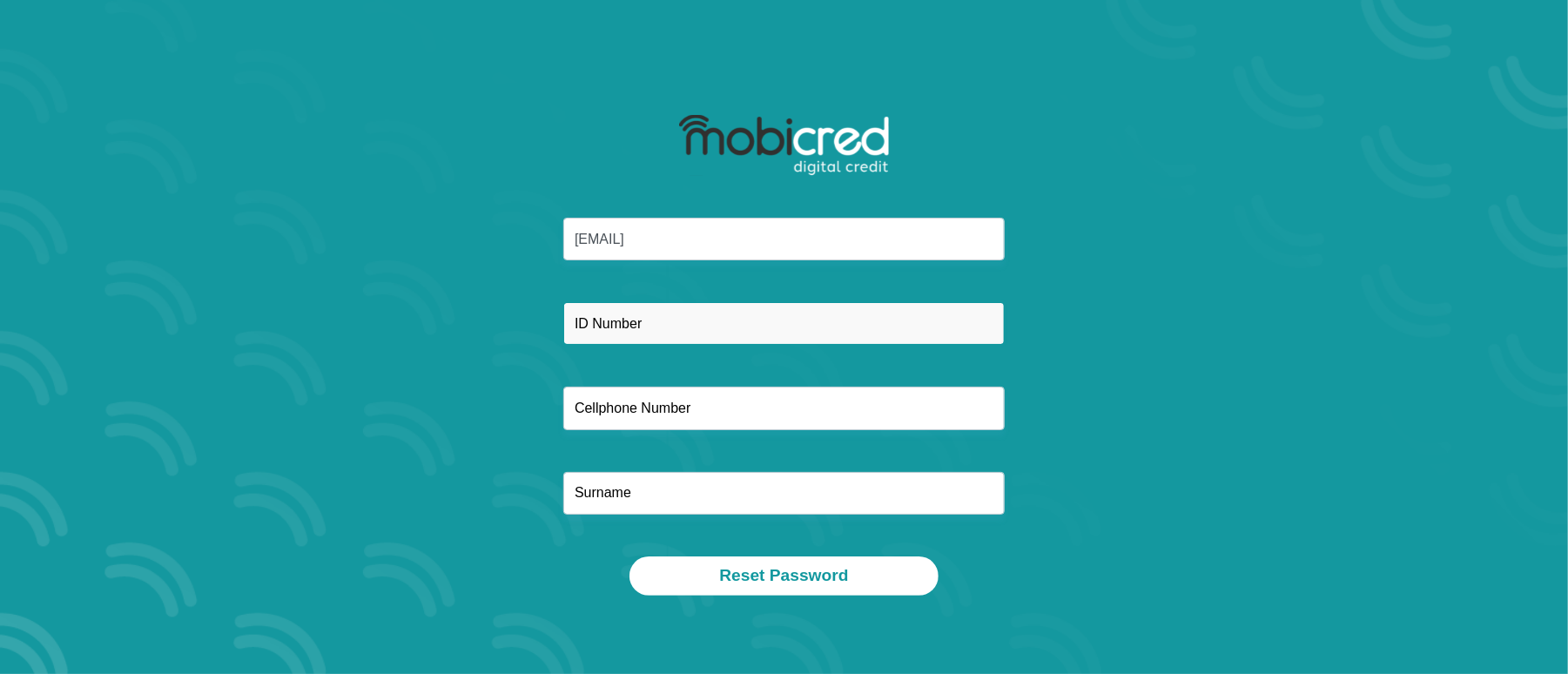 click at bounding box center (784, 323) 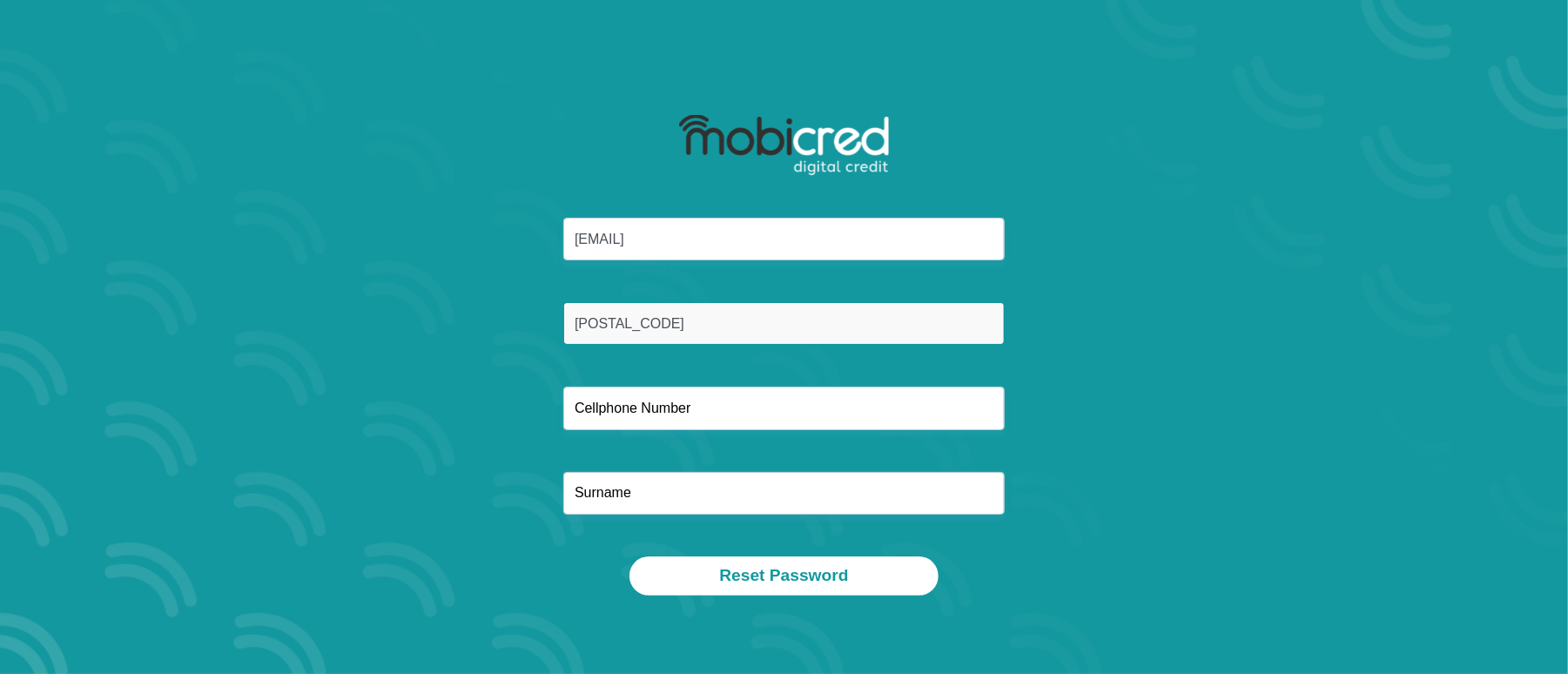 type on "[POSTAL_CODE]" 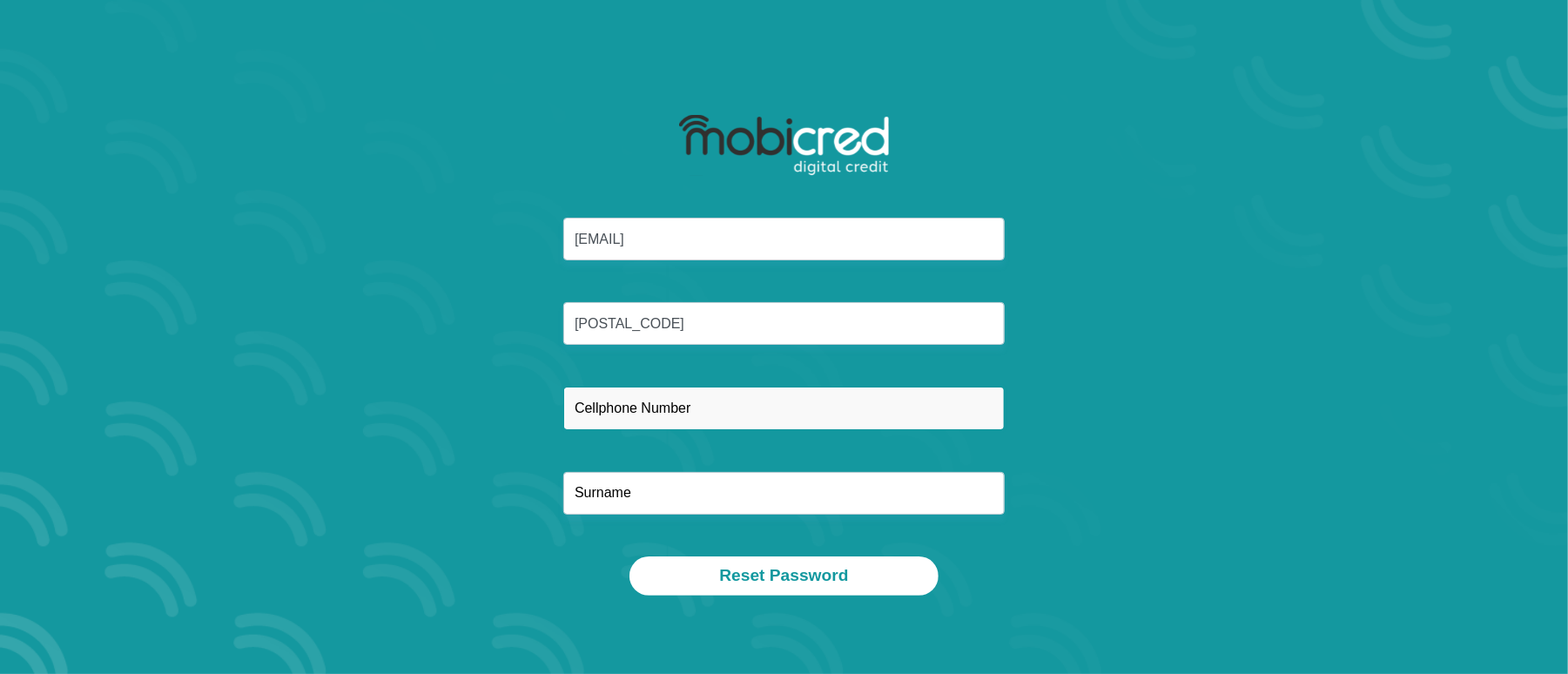 click at bounding box center (784, 408) 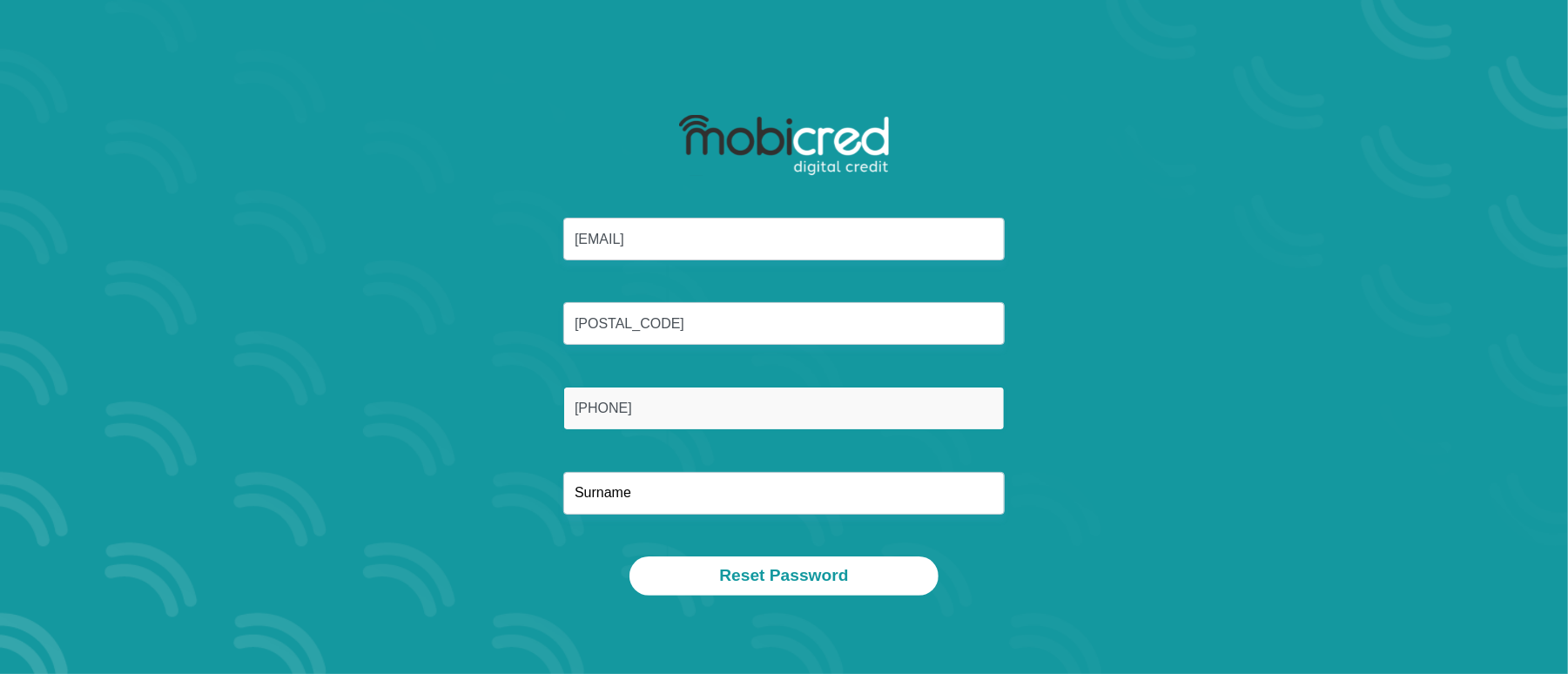type on "0818672368" 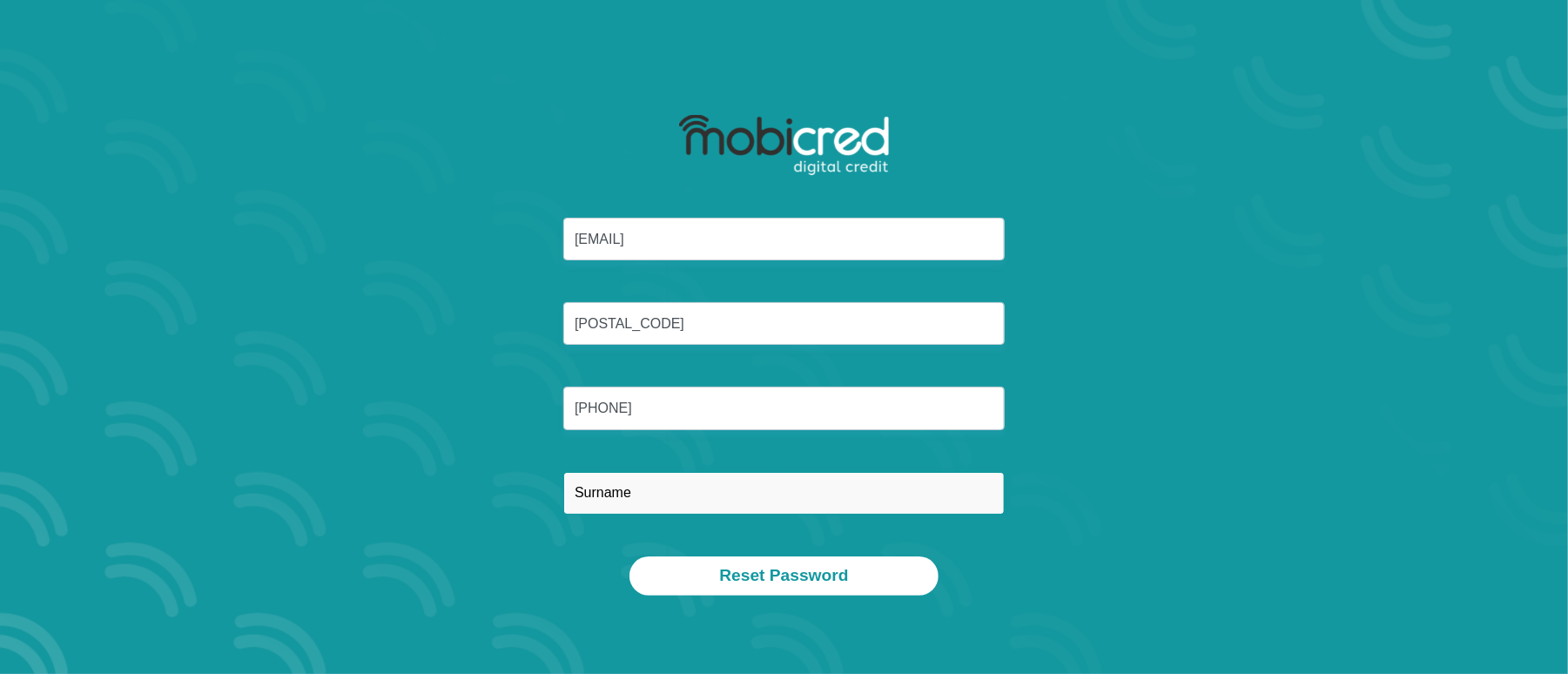 click at bounding box center (784, 493) 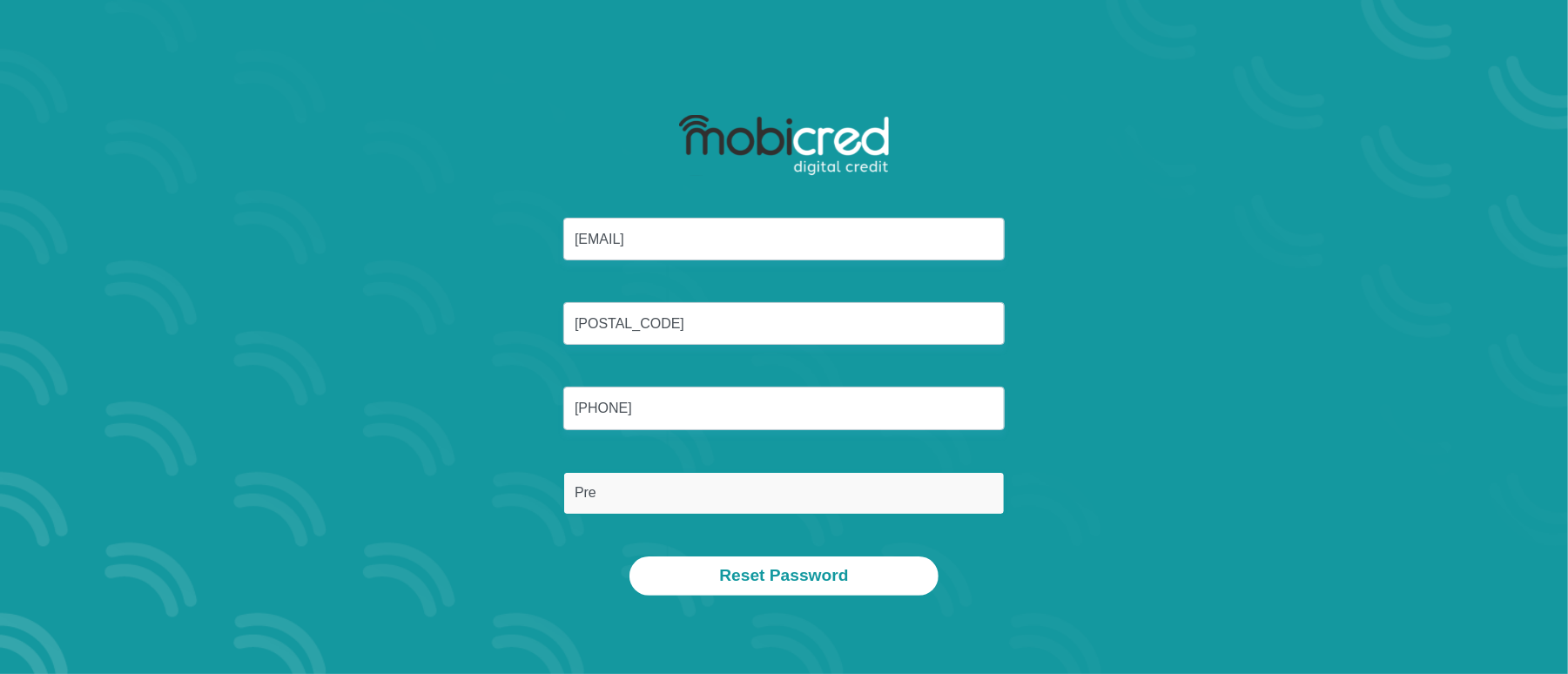 type on "Pretorius" 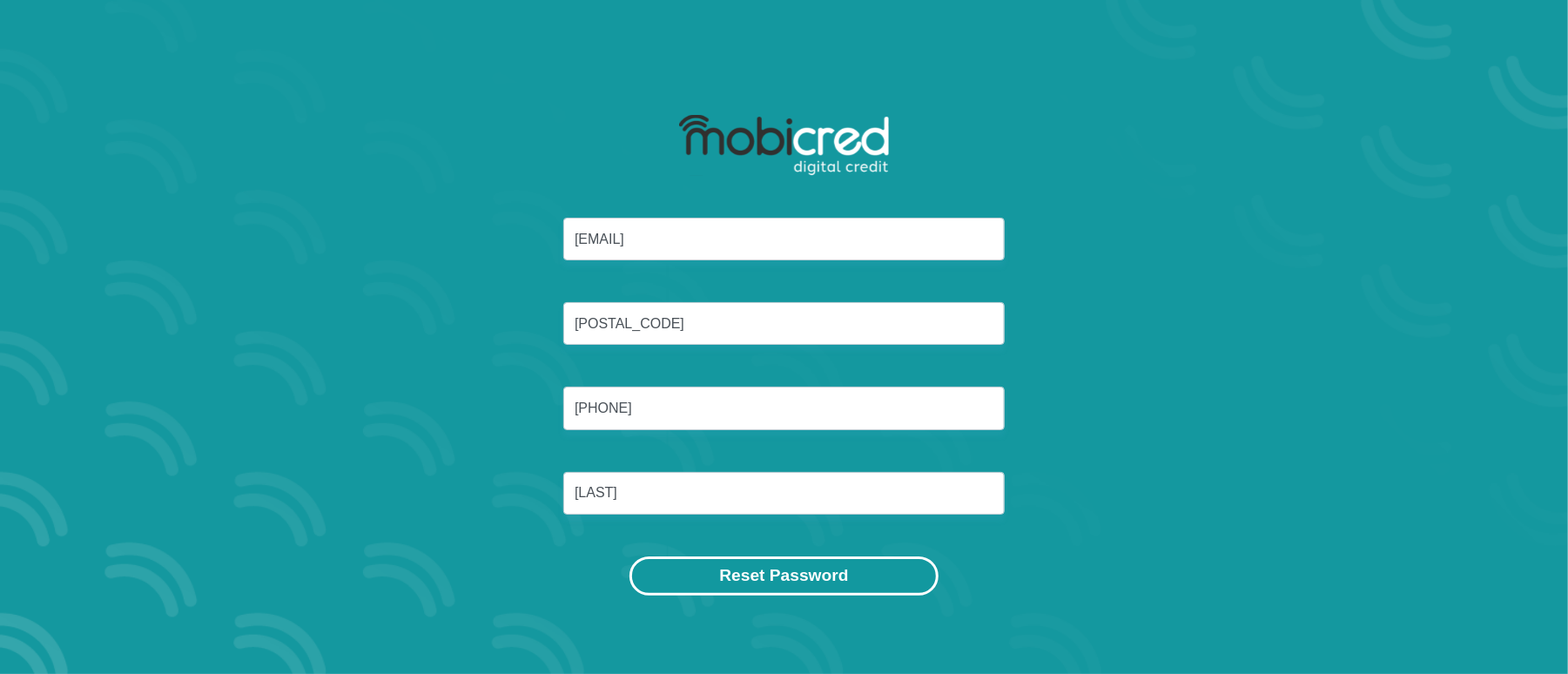 click on "Reset Password" at bounding box center (784, 576) 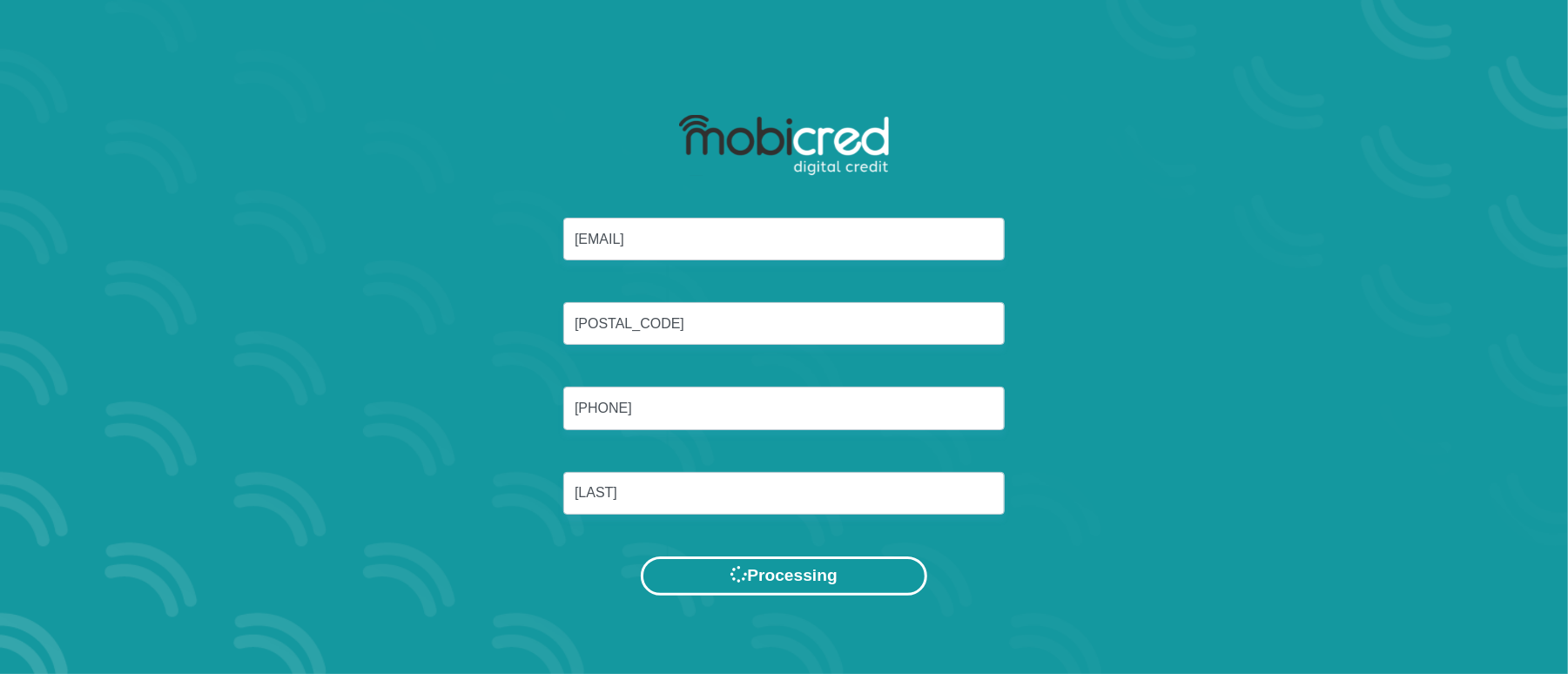 scroll, scrollTop: 0, scrollLeft: 0, axis: both 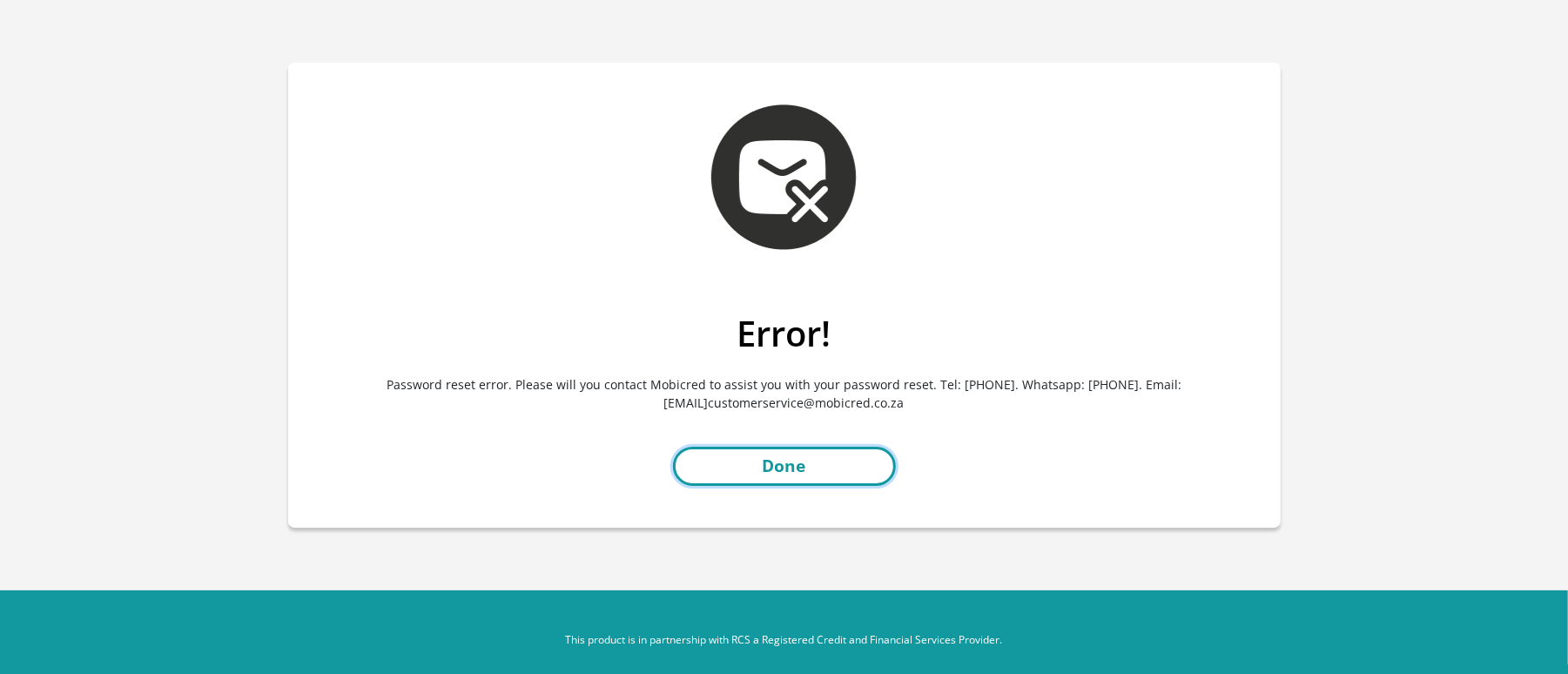 click on "Done" at bounding box center [784, 466] 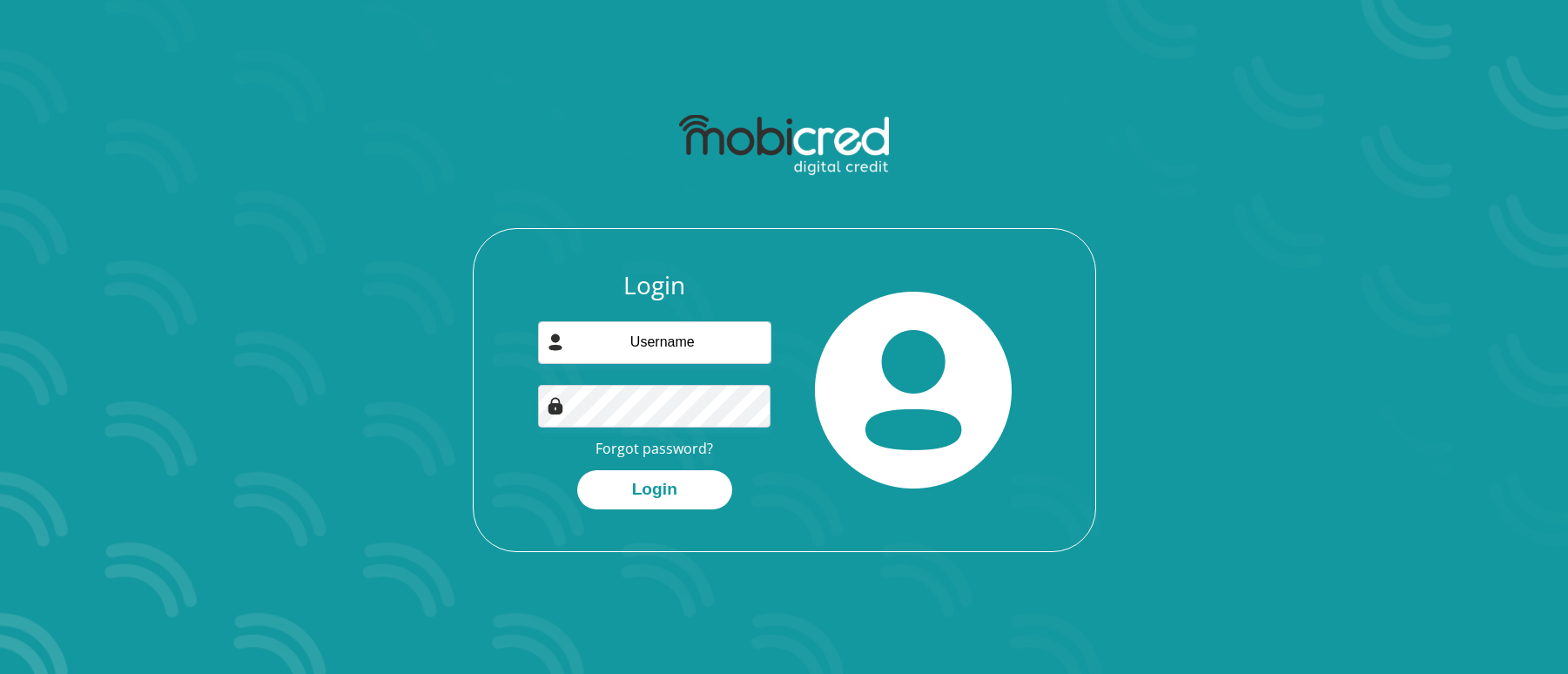 scroll, scrollTop: 0, scrollLeft: 0, axis: both 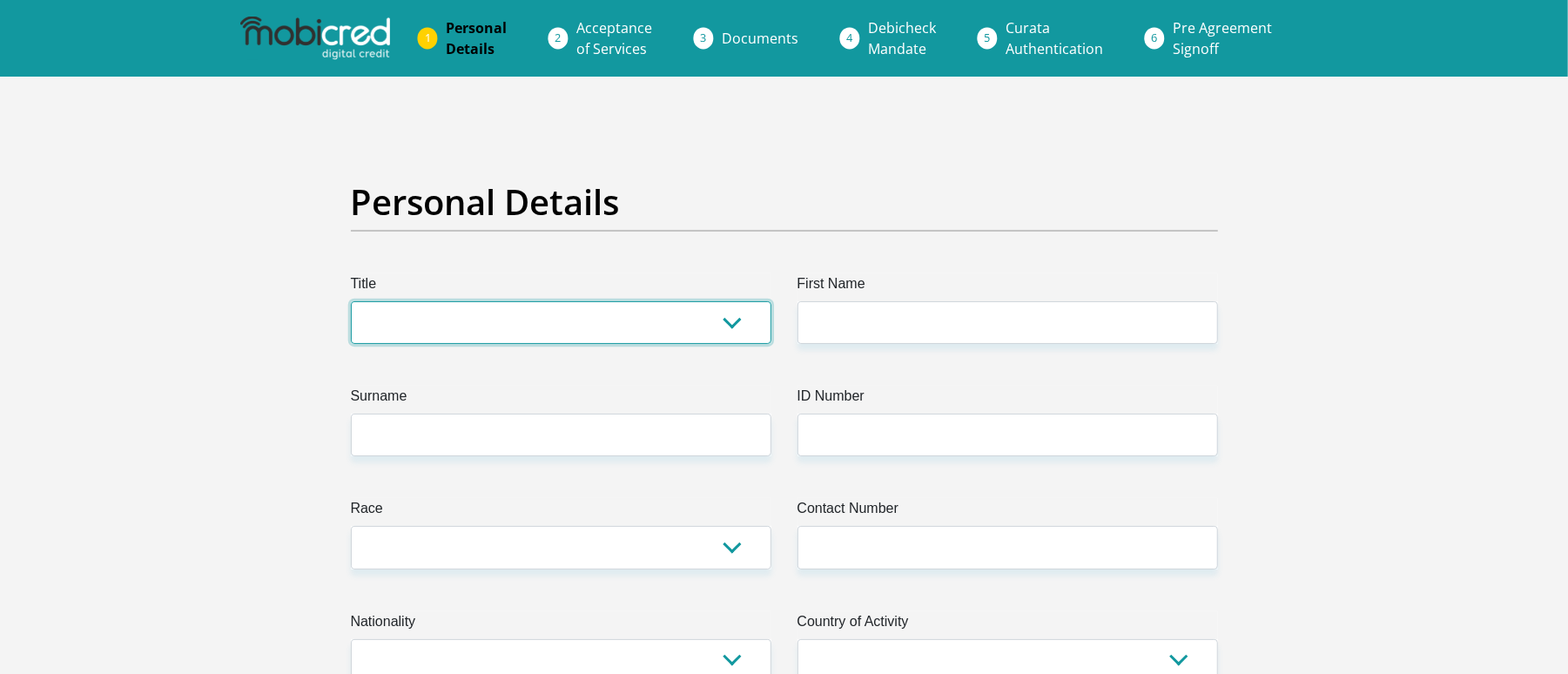 click on "Mr
Ms
Mrs
Dr
Other" at bounding box center (561, 322) 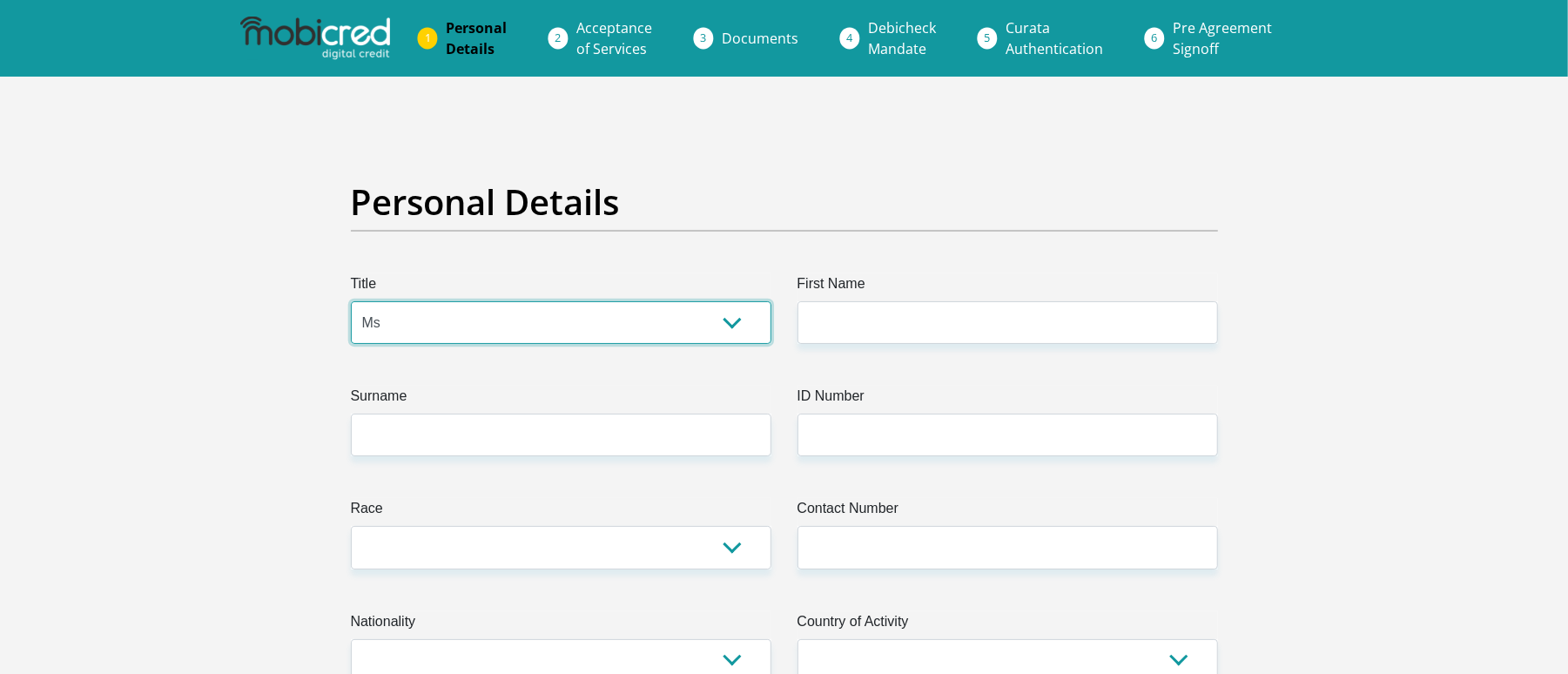 click on "Mr
Ms
Mrs
Dr
Other" at bounding box center [561, 322] 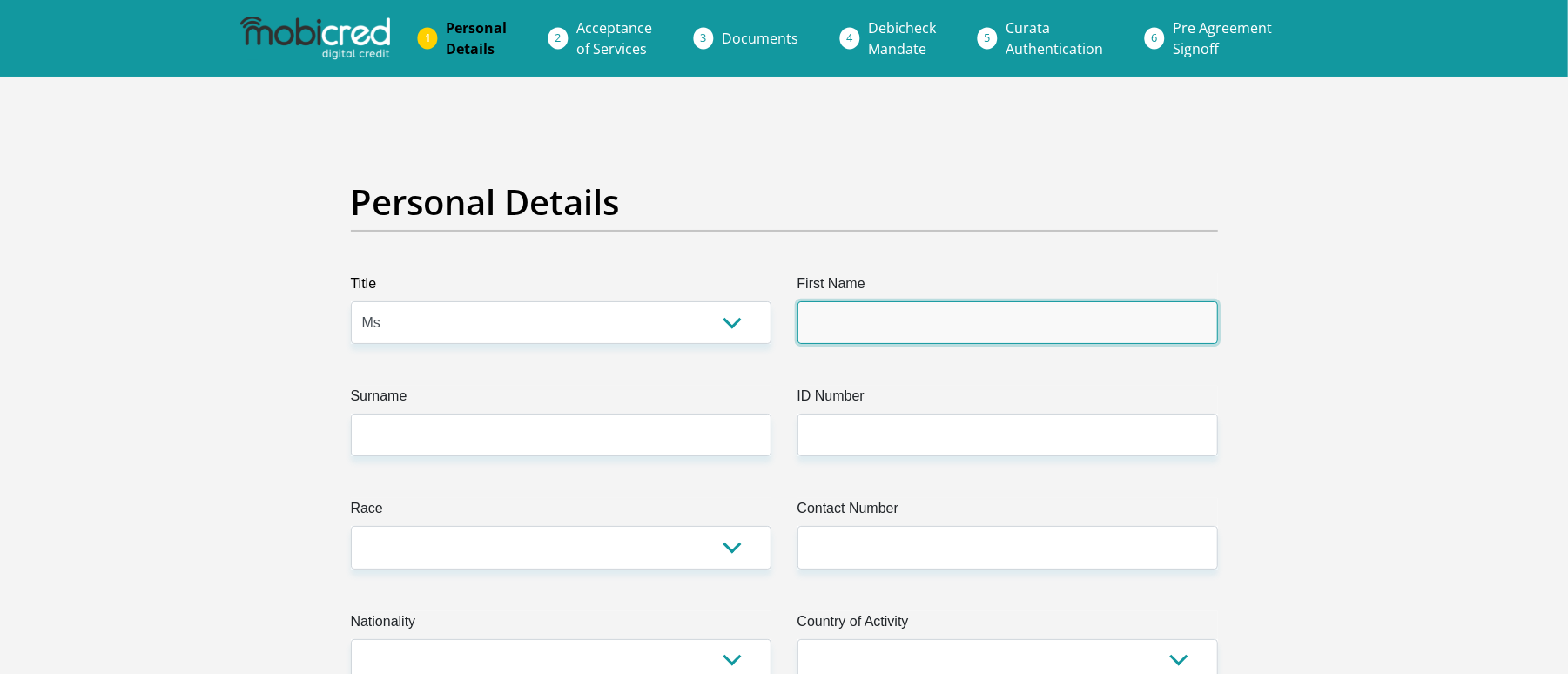 click on "First Name" at bounding box center [1007, 322] 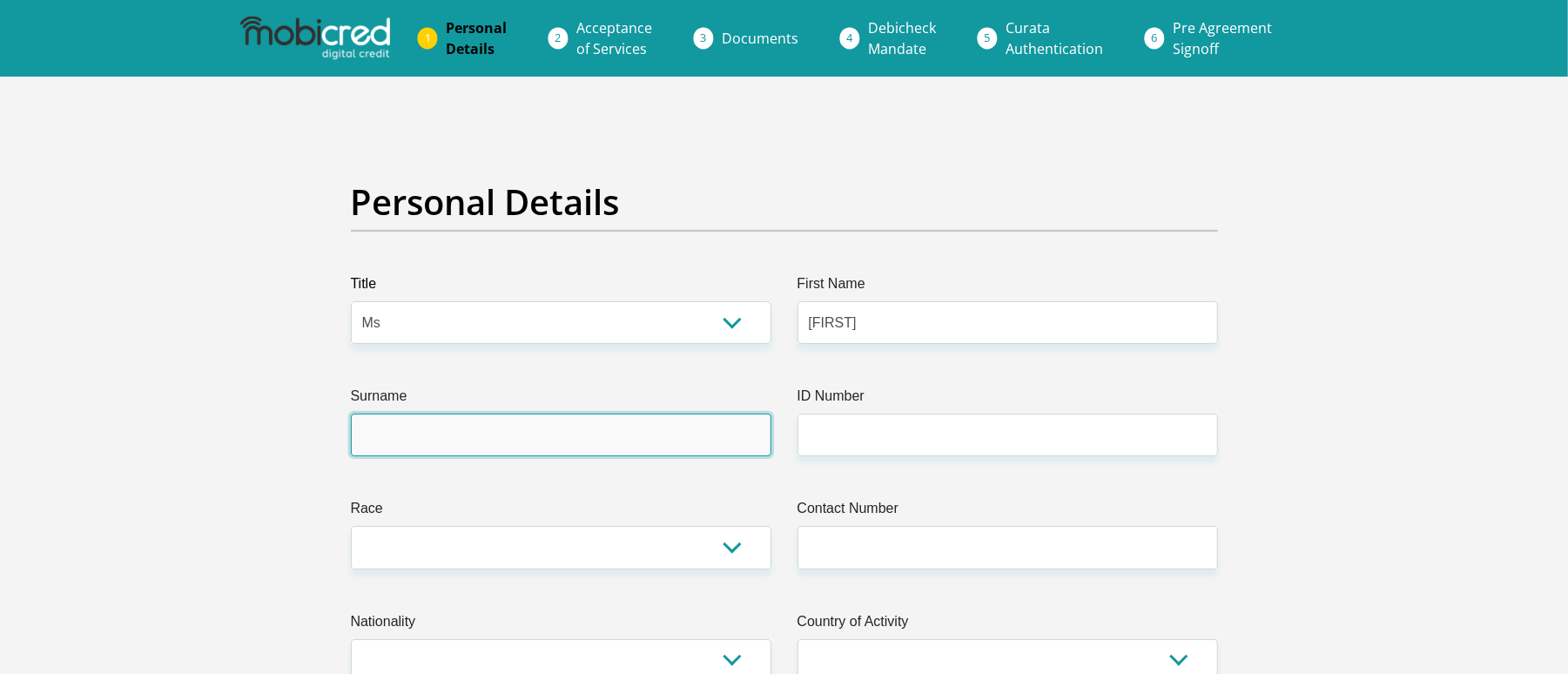 type on "Pretorius" 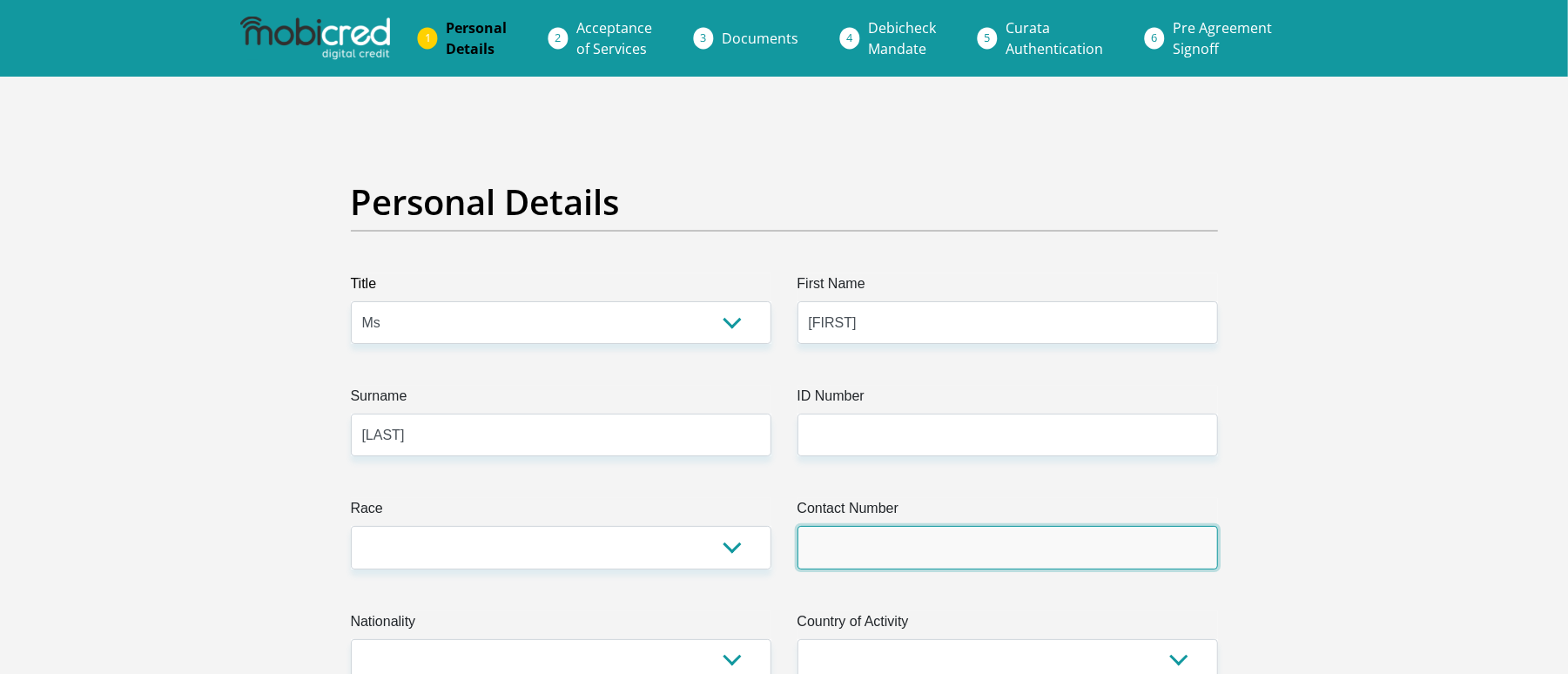 type on "0642960859" 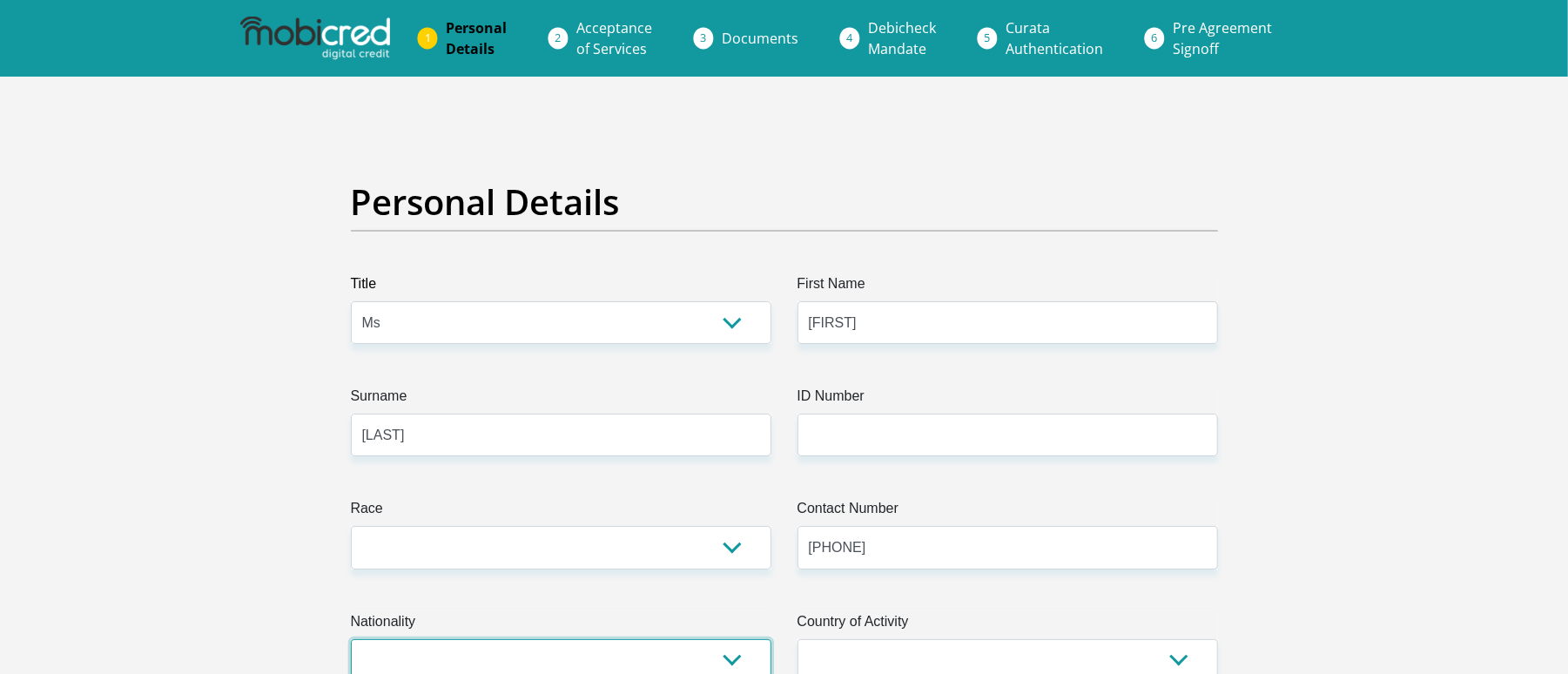 select on "ZAF" 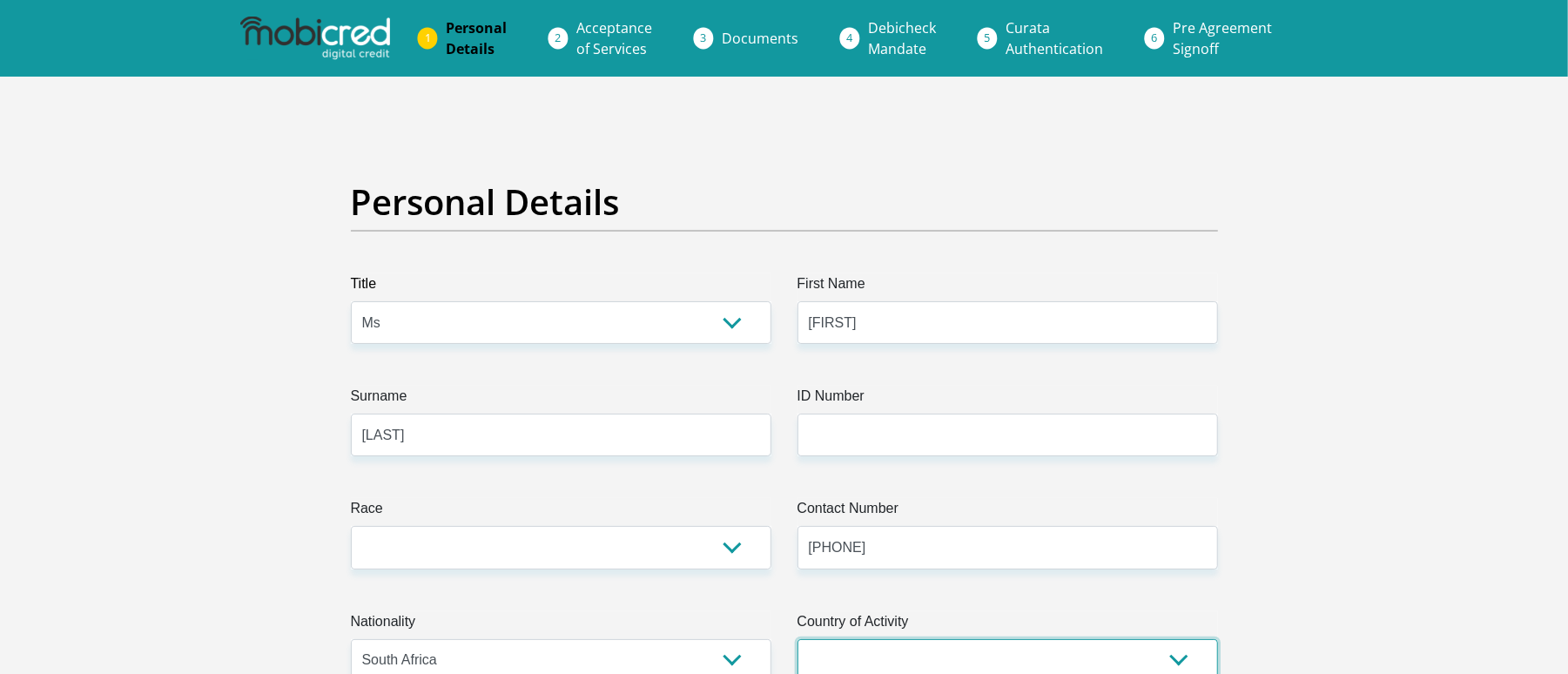 select on "ZAF" 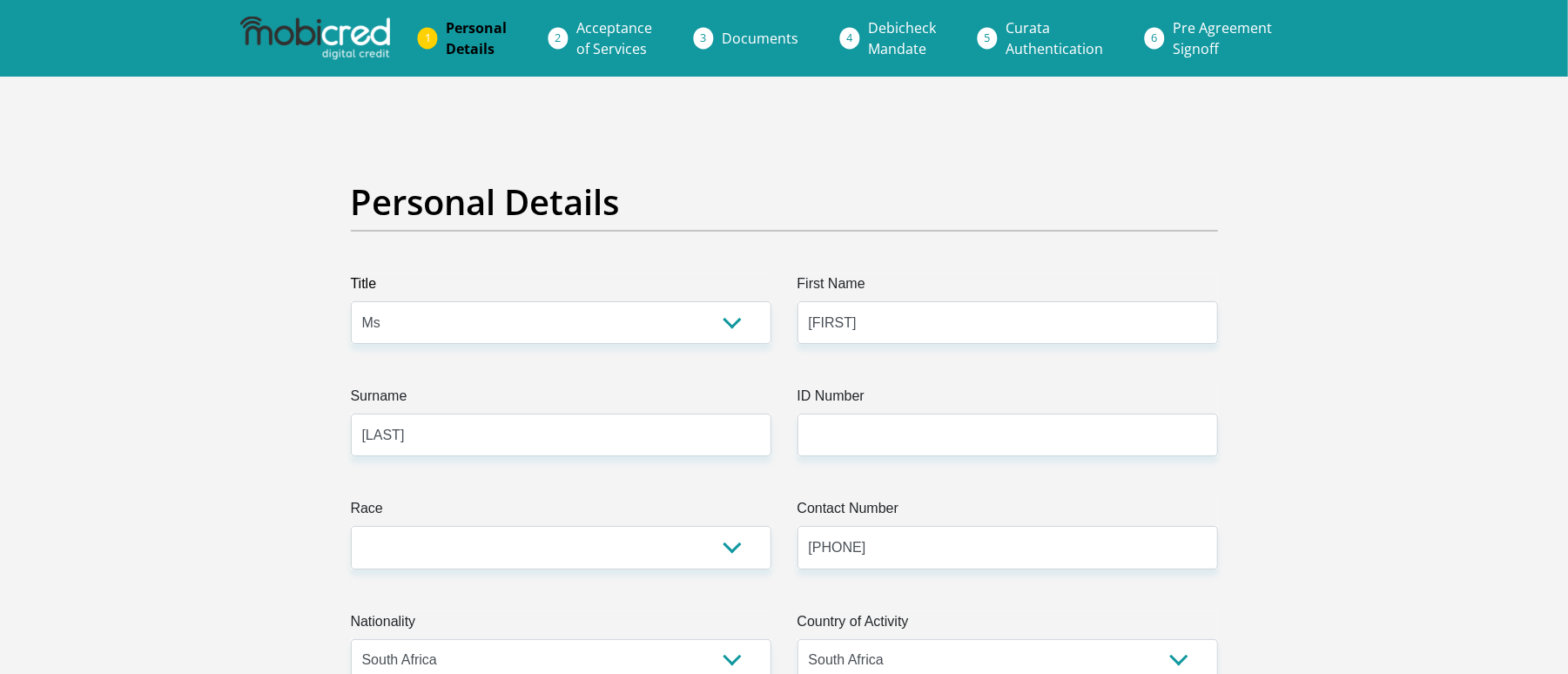 type on "248  Pongola Street Sinoville" 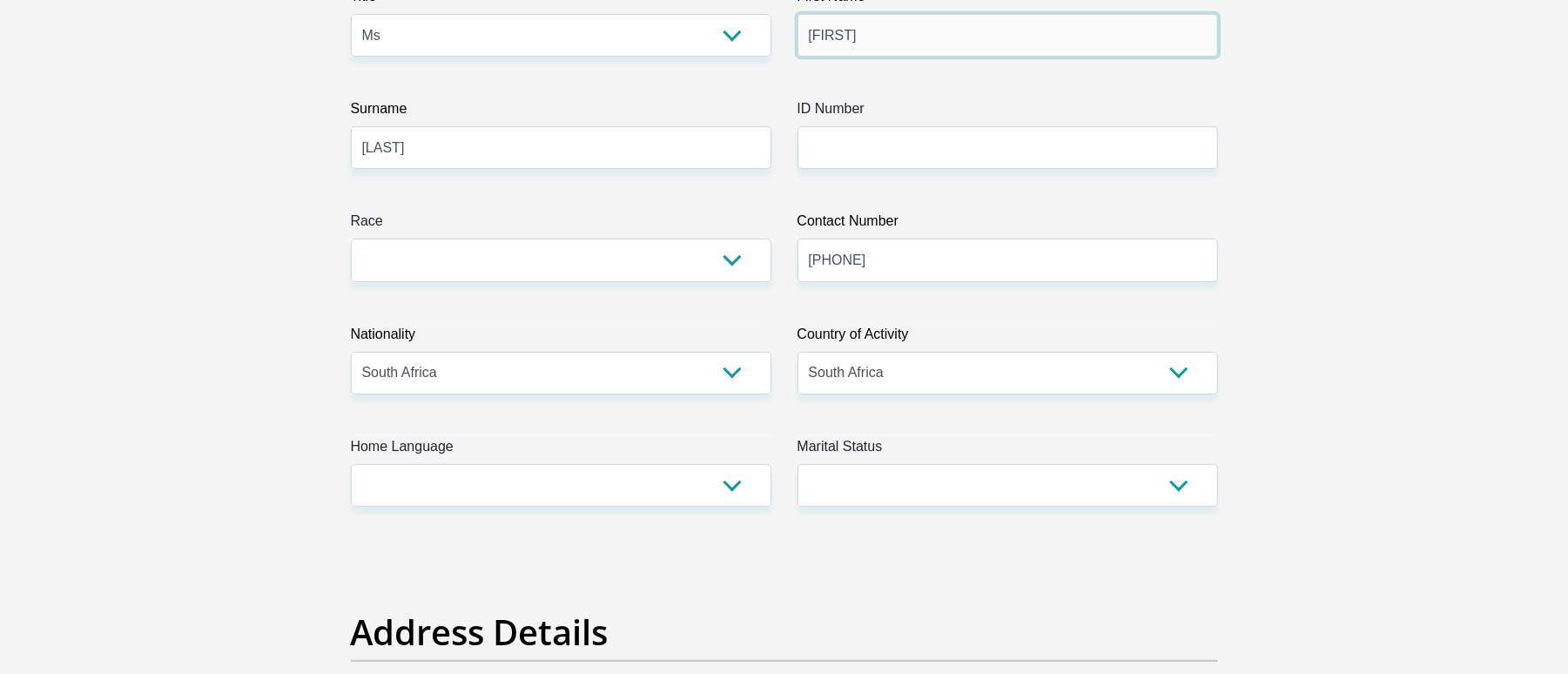 scroll, scrollTop: 232, scrollLeft: 0, axis: vertical 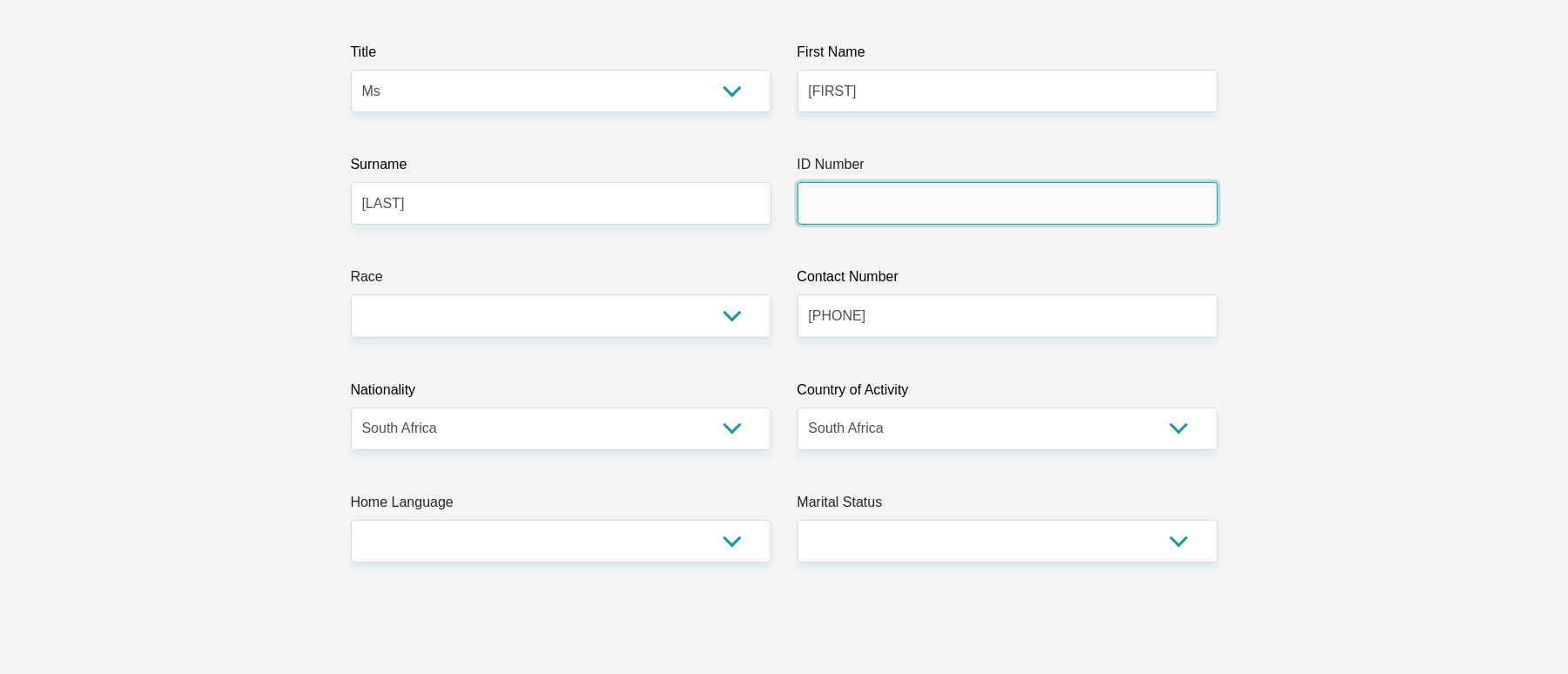 click on "ID Number" at bounding box center [1007, 203] 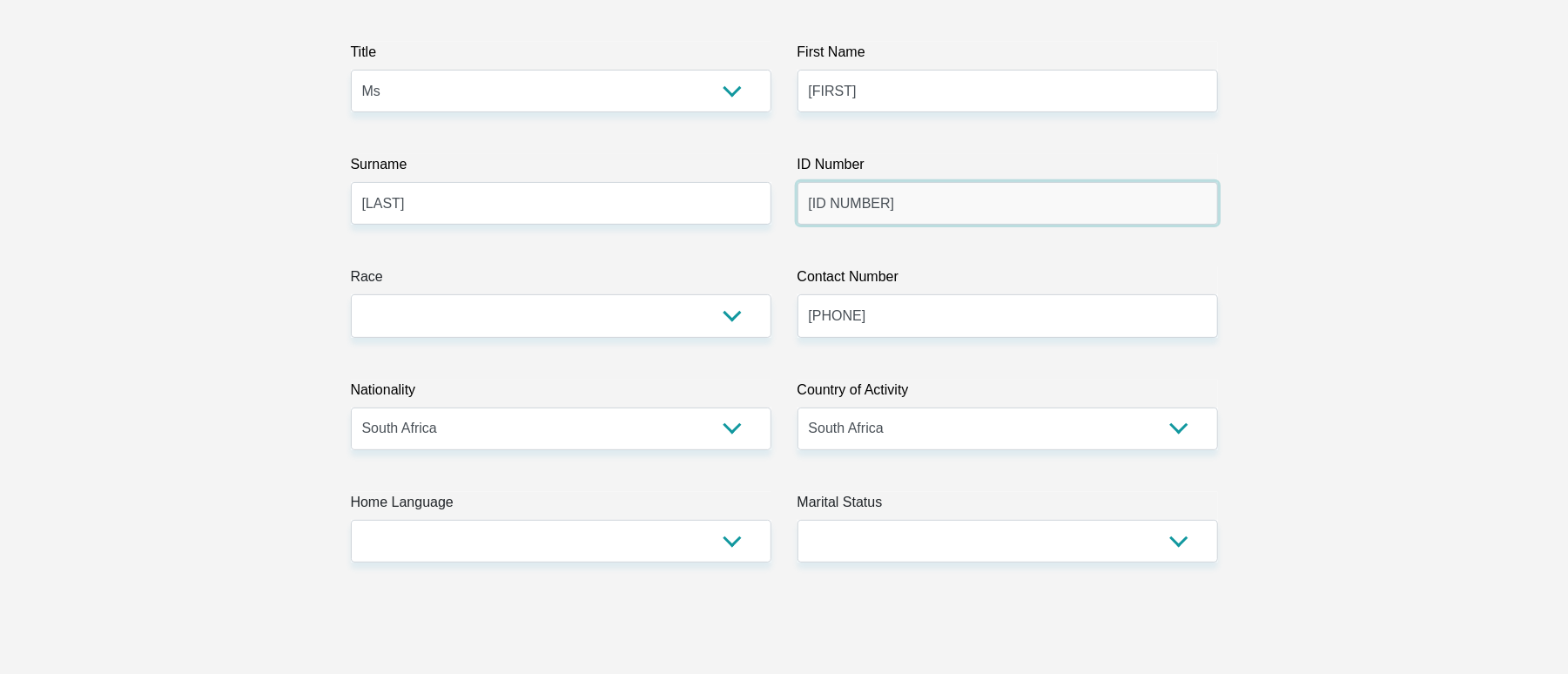 type on "0312050137081" 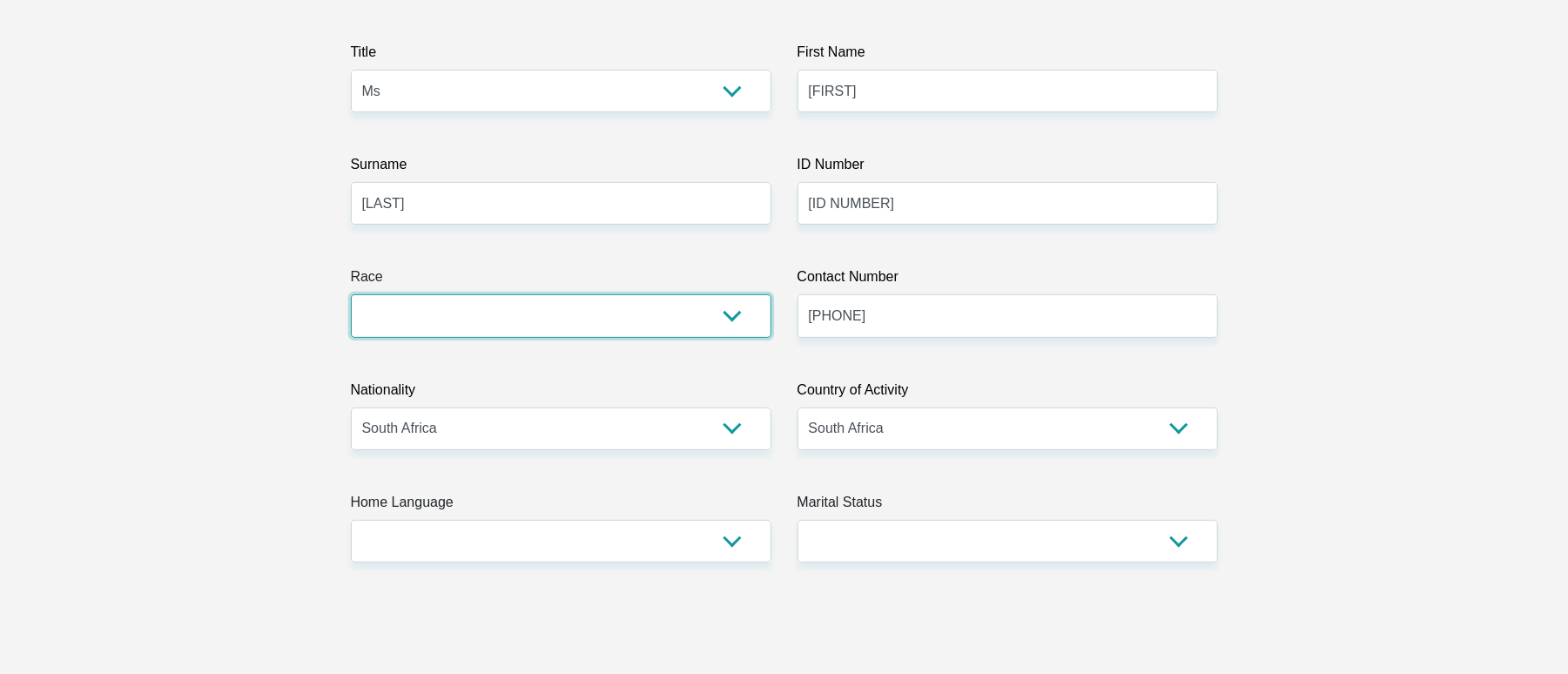 click on "Black
Coloured
Indian
White
Other" at bounding box center (561, 315) 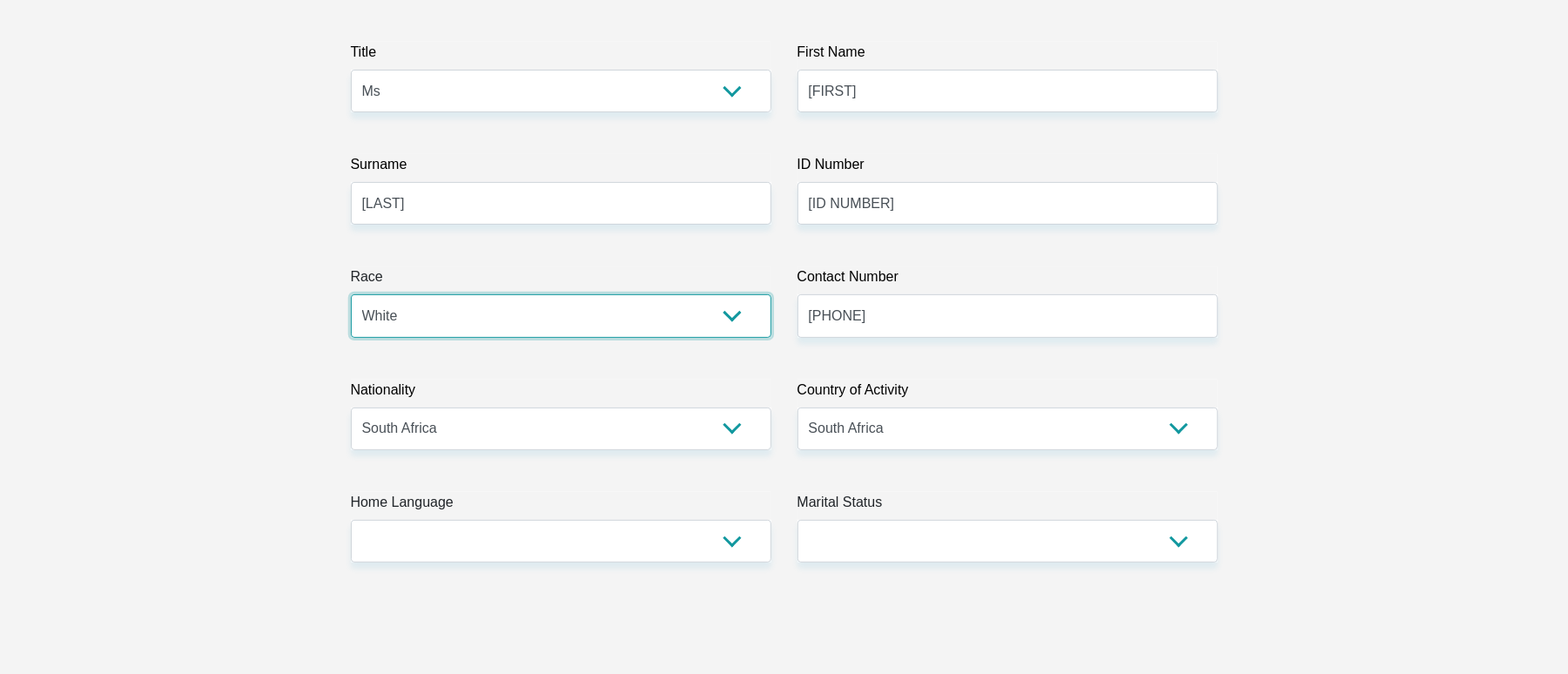 click on "Black
Coloured
Indian
White
Other" at bounding box center (561, 315) 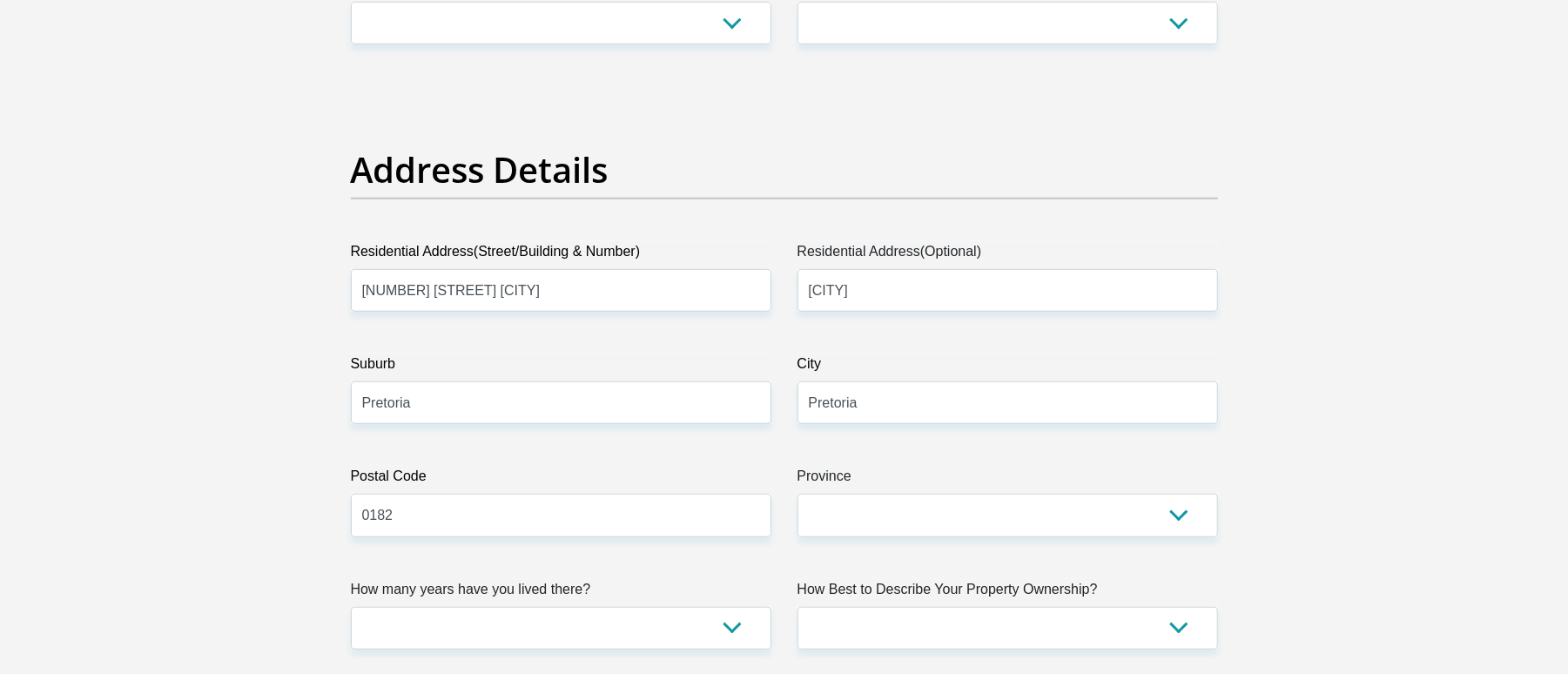 scroll, scrollTop: 697, scrollLeft: 0, axis: vertical 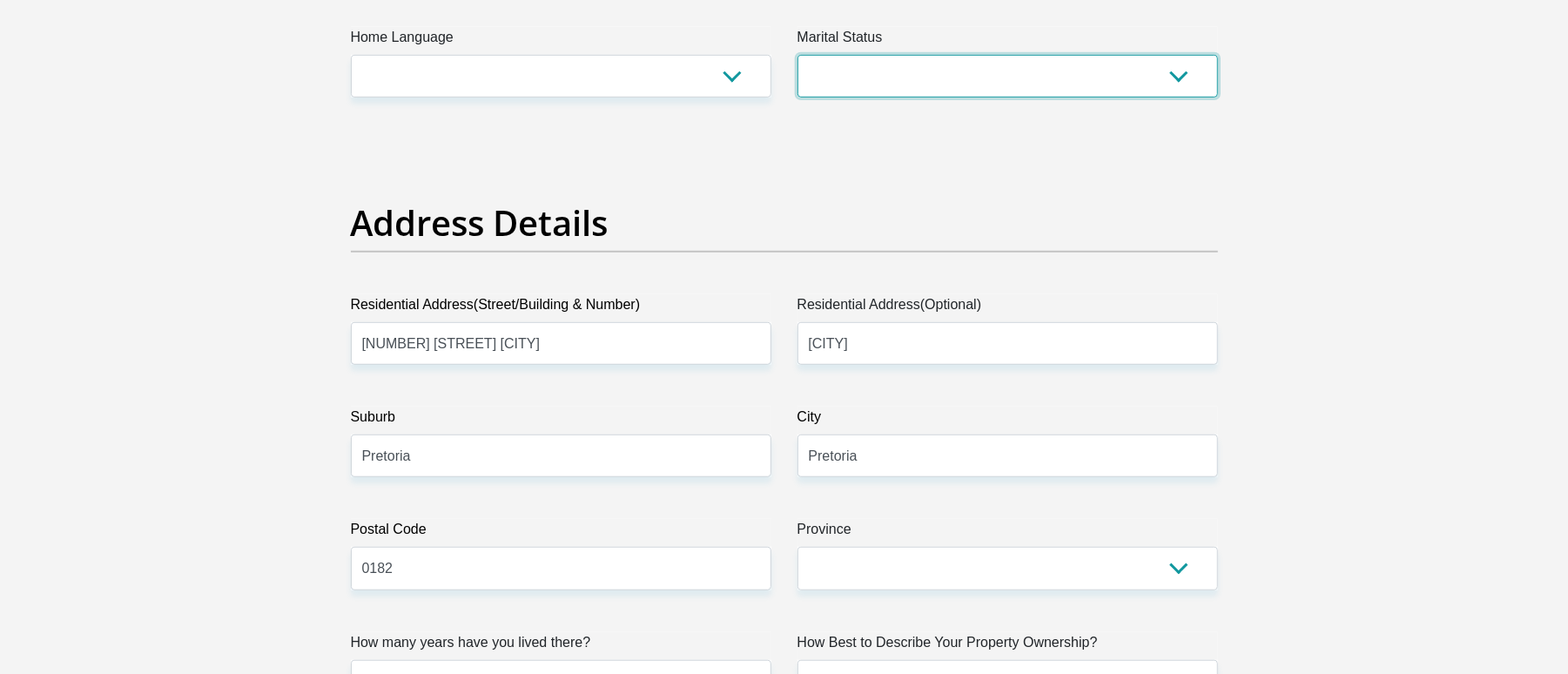 click on "Married ANC
Single
Divorced
Widowed
Married COP or Customary Law" at bounding box center (1007, 76) 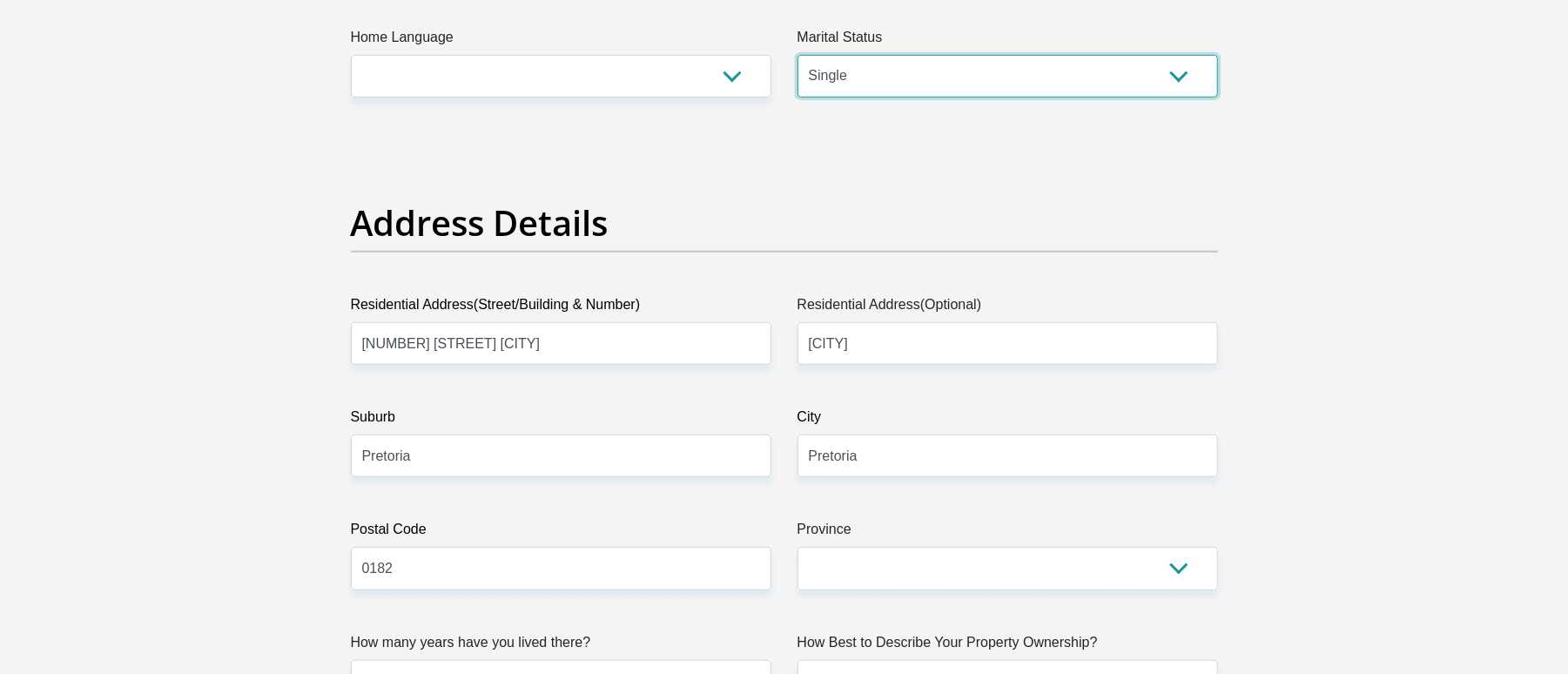 click on "Married ANC
Single
Divorced
Widowed
Married COP or Customary Law" at bounding box center (1007, 76) 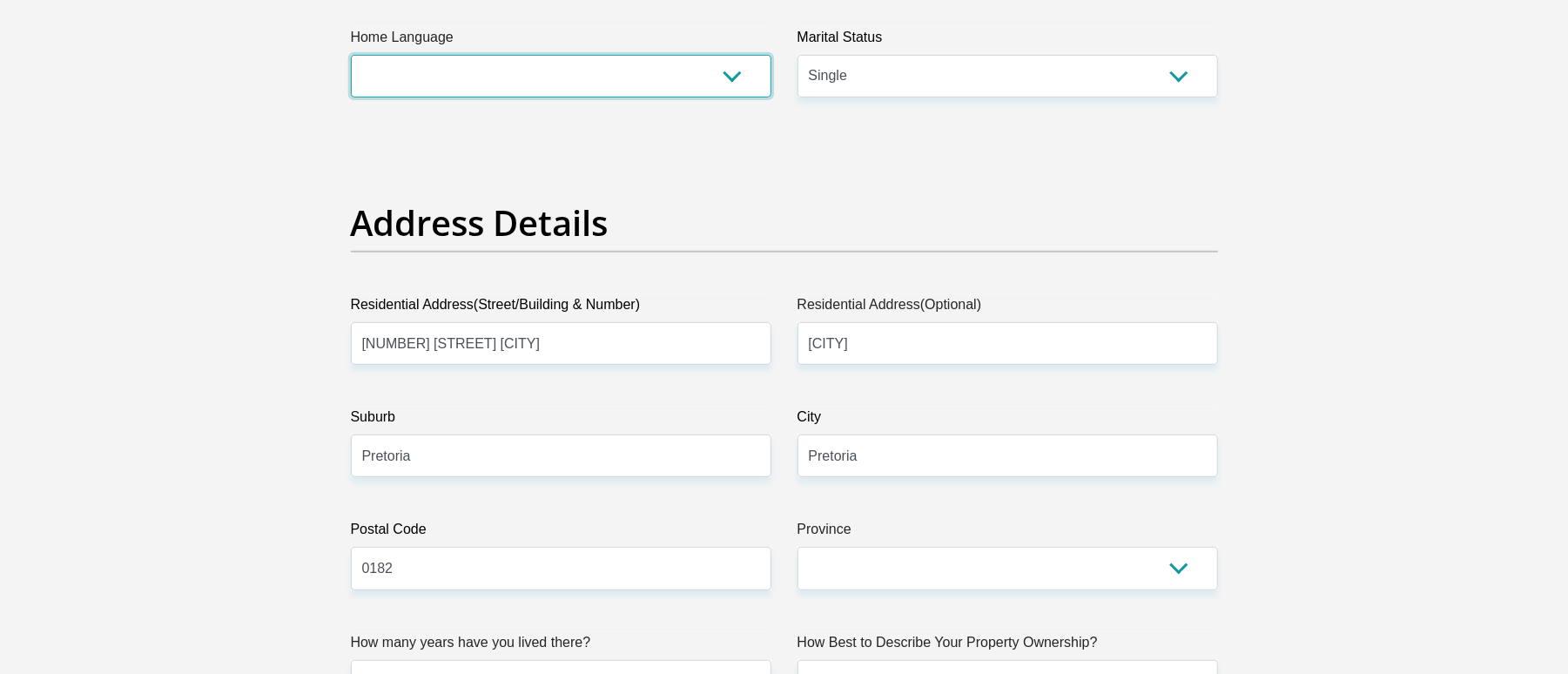 click on "Afrikaans
English
Sepedi
South Ndebele
Southern Sotho
Swati
Tsonga
Tswana
Venda
Xhosa
Zulu
Other" at bounding box center (561, 76) 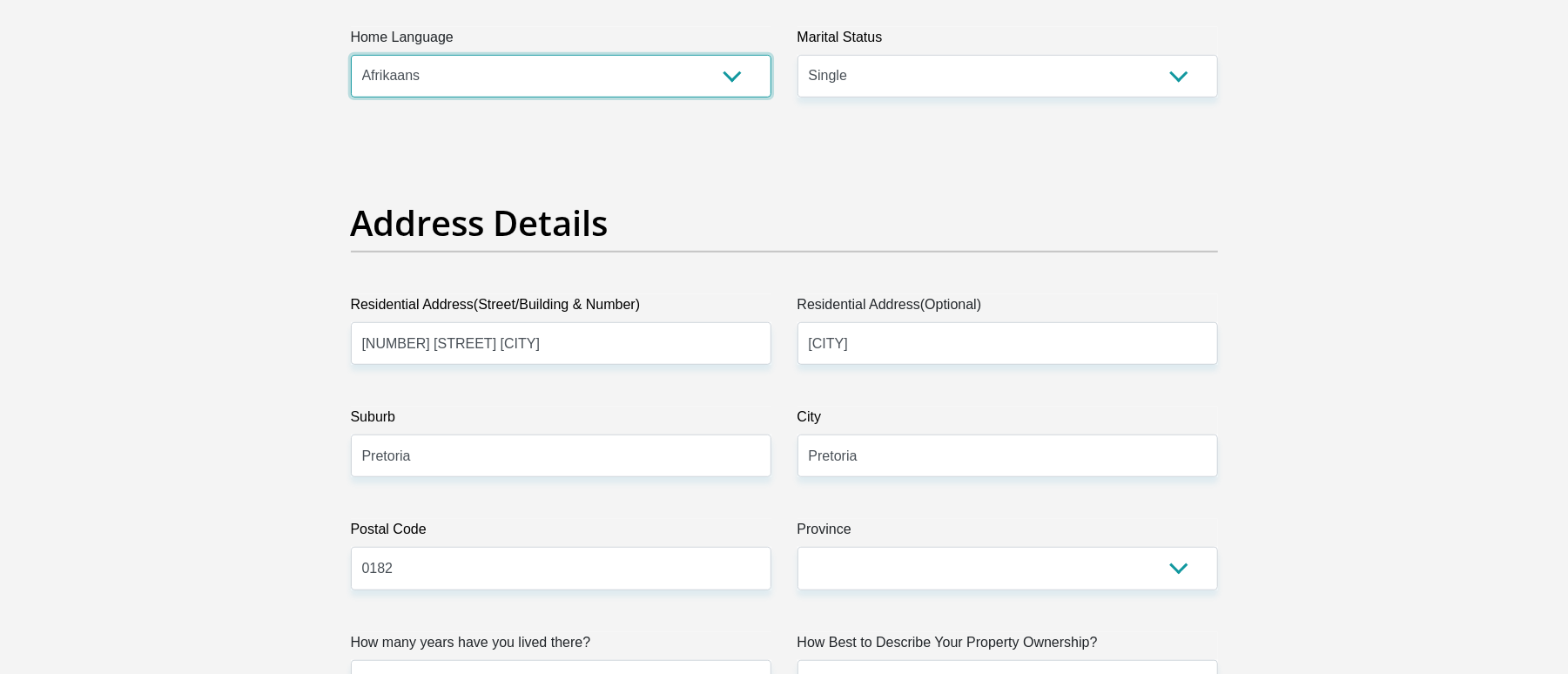click on "Afrikaans
English
Sepedi
South Ndebele
Southern Sotho
Swati
Tsonga
Tswana
Venda
Xhosa
Zulu
Other" at bounding box center (561, 76) 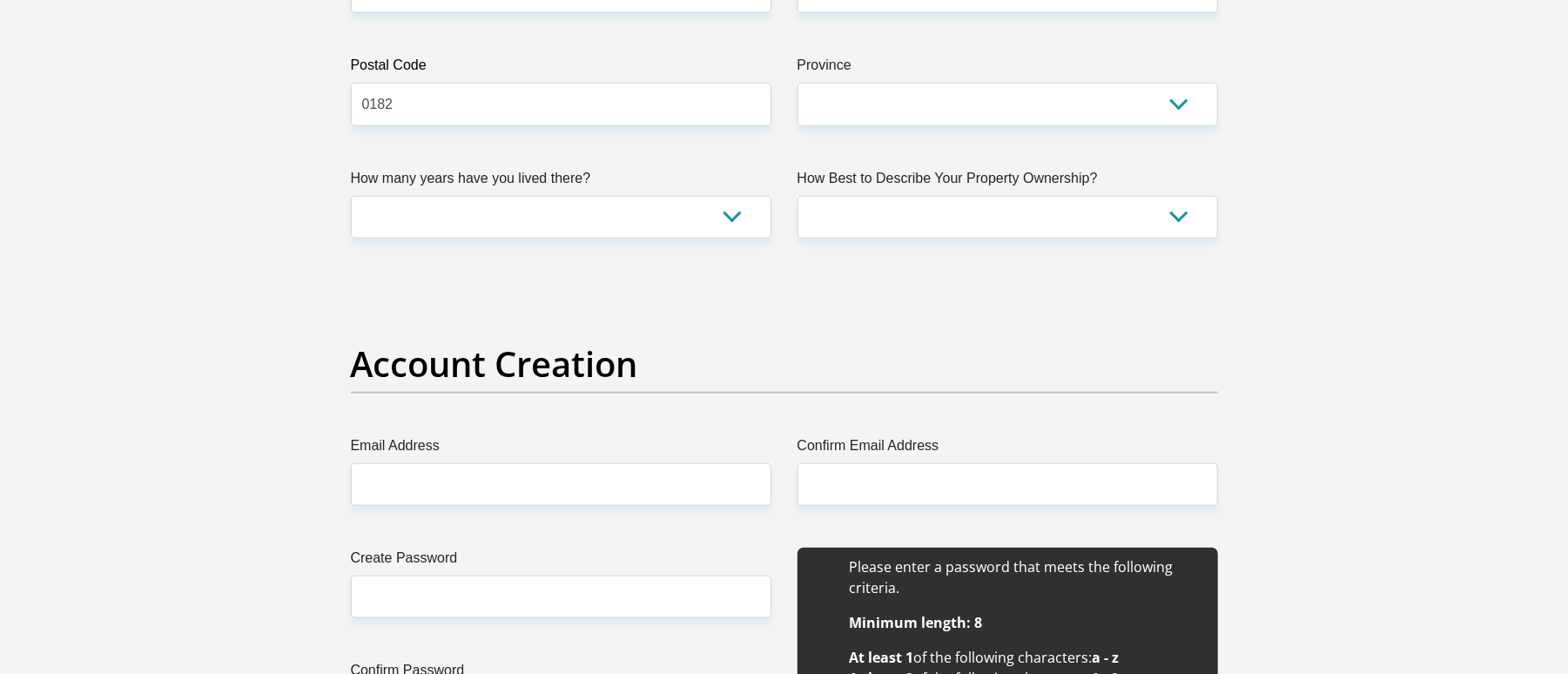 scroll, scrollTop: 1393, scrollLeft: 0, axis: vertical 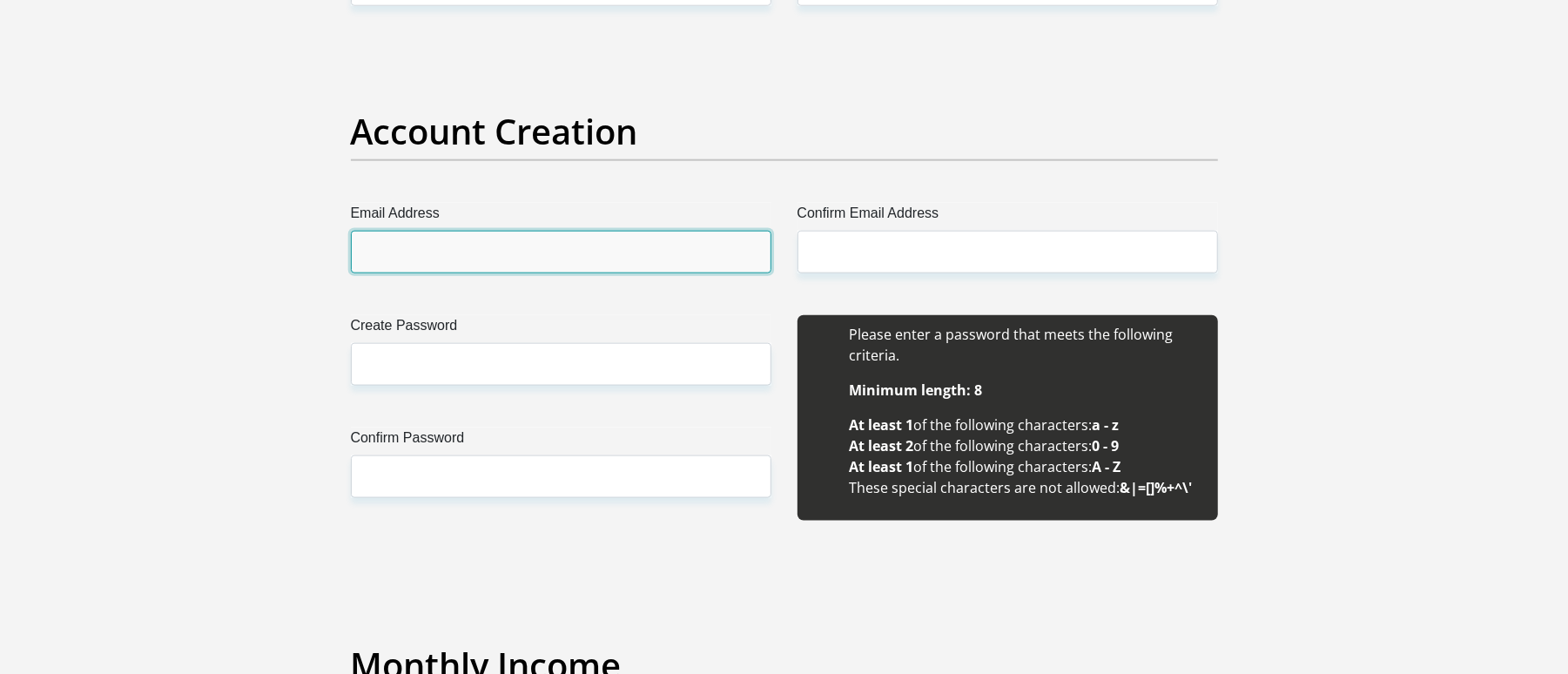 click on "Email Address" at bounding box center (561, 252) 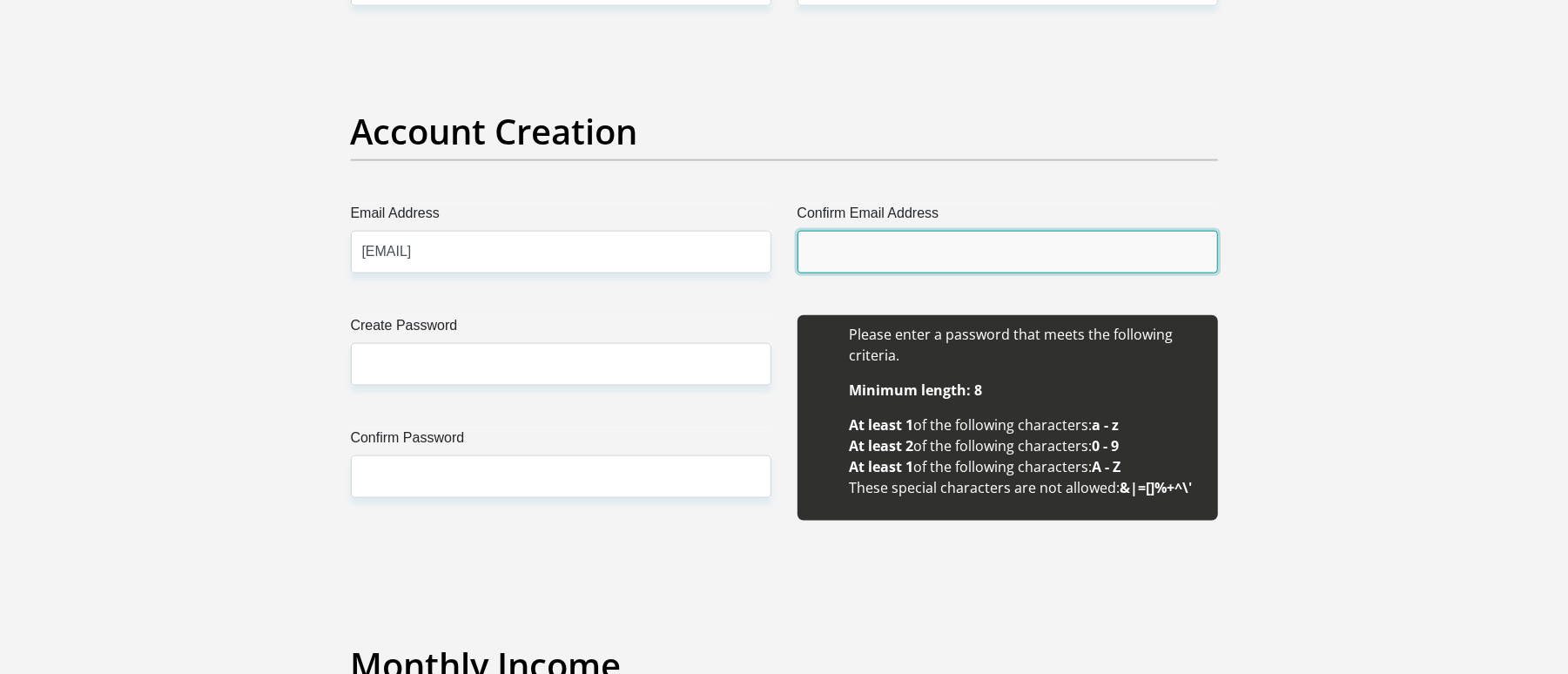 type on "pretoriusmarlie3@gmail.com" 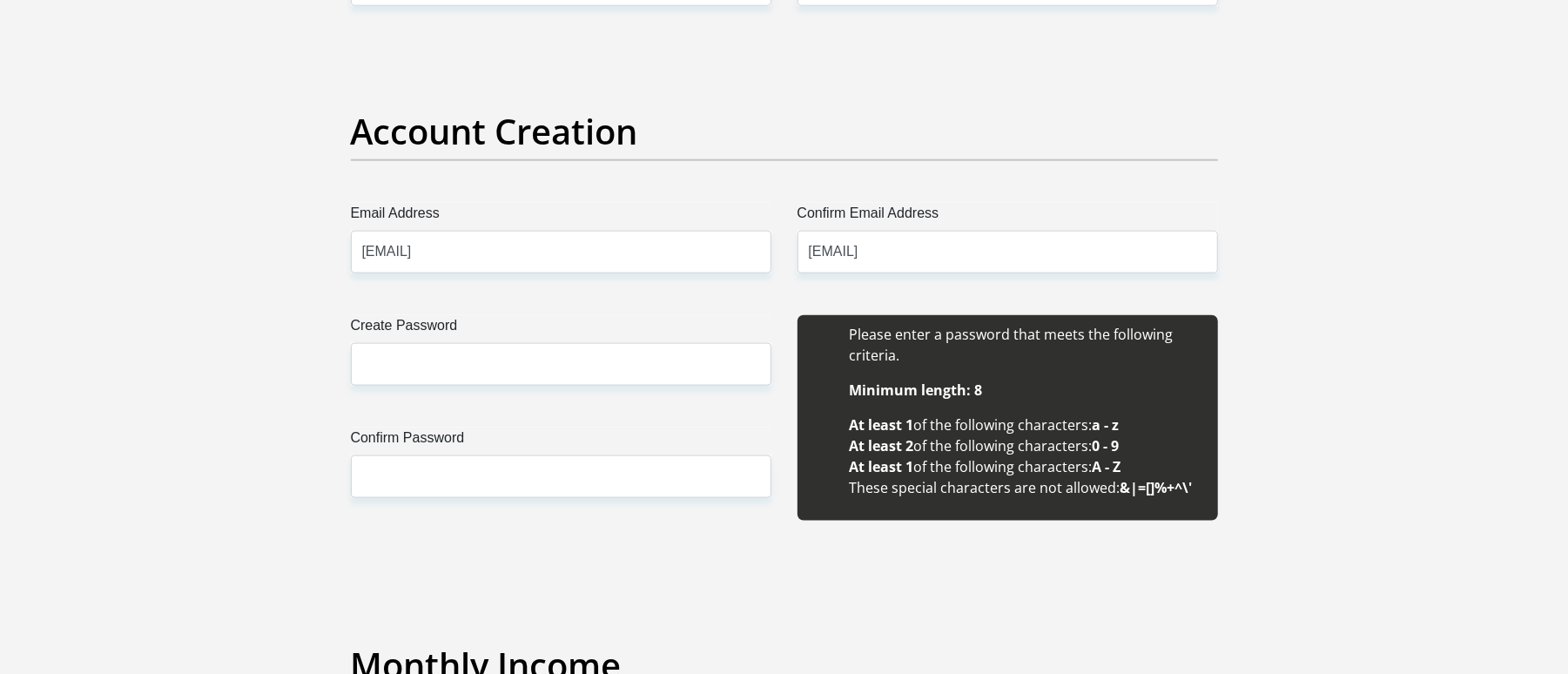 type 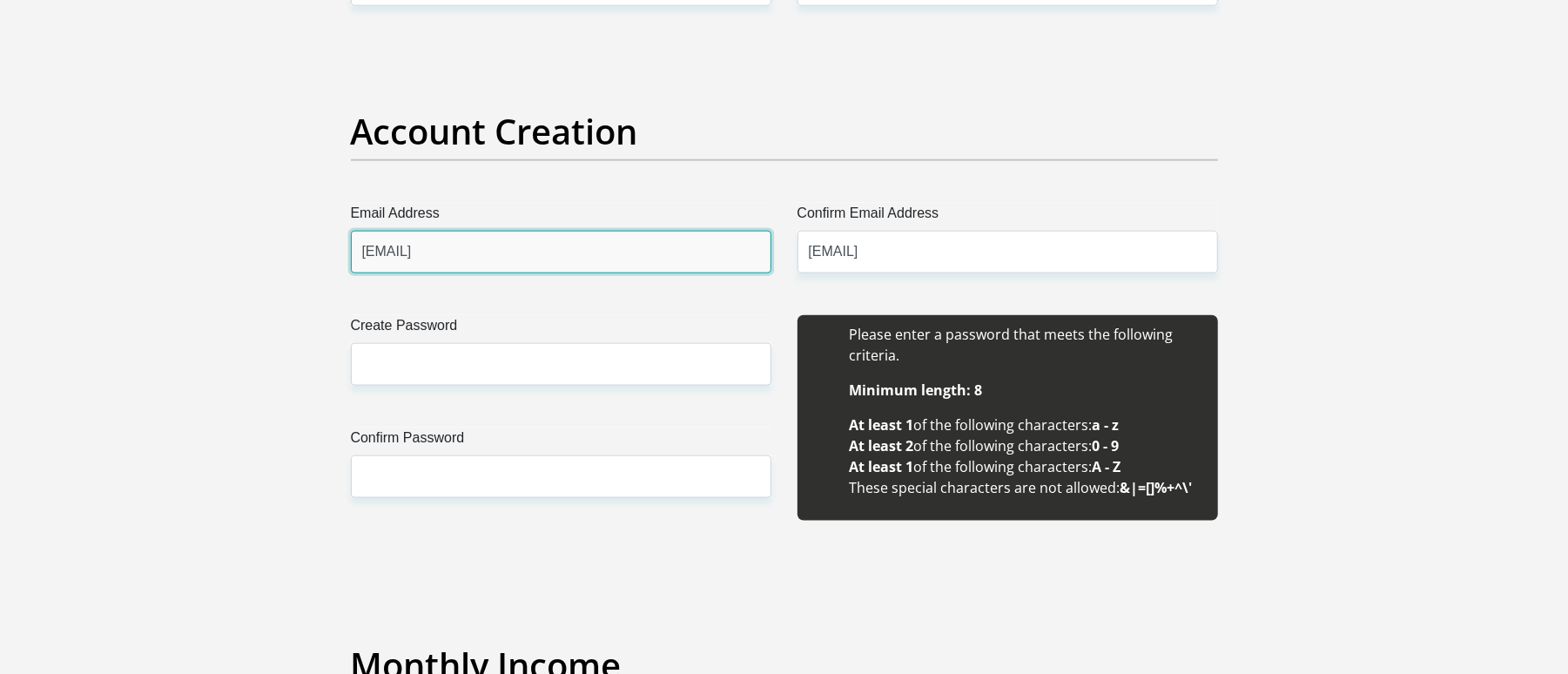 type 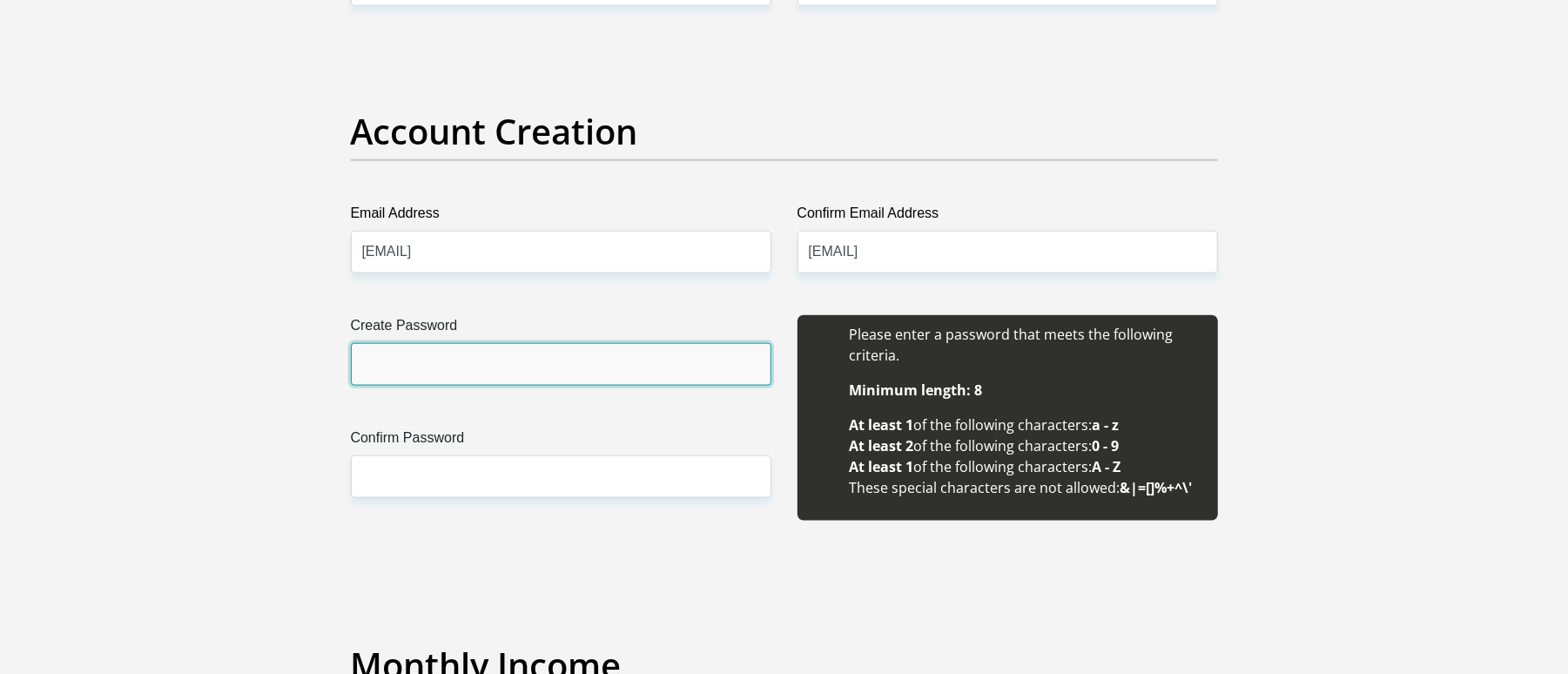 click on "Create Password" at bounding box center [561, 364] 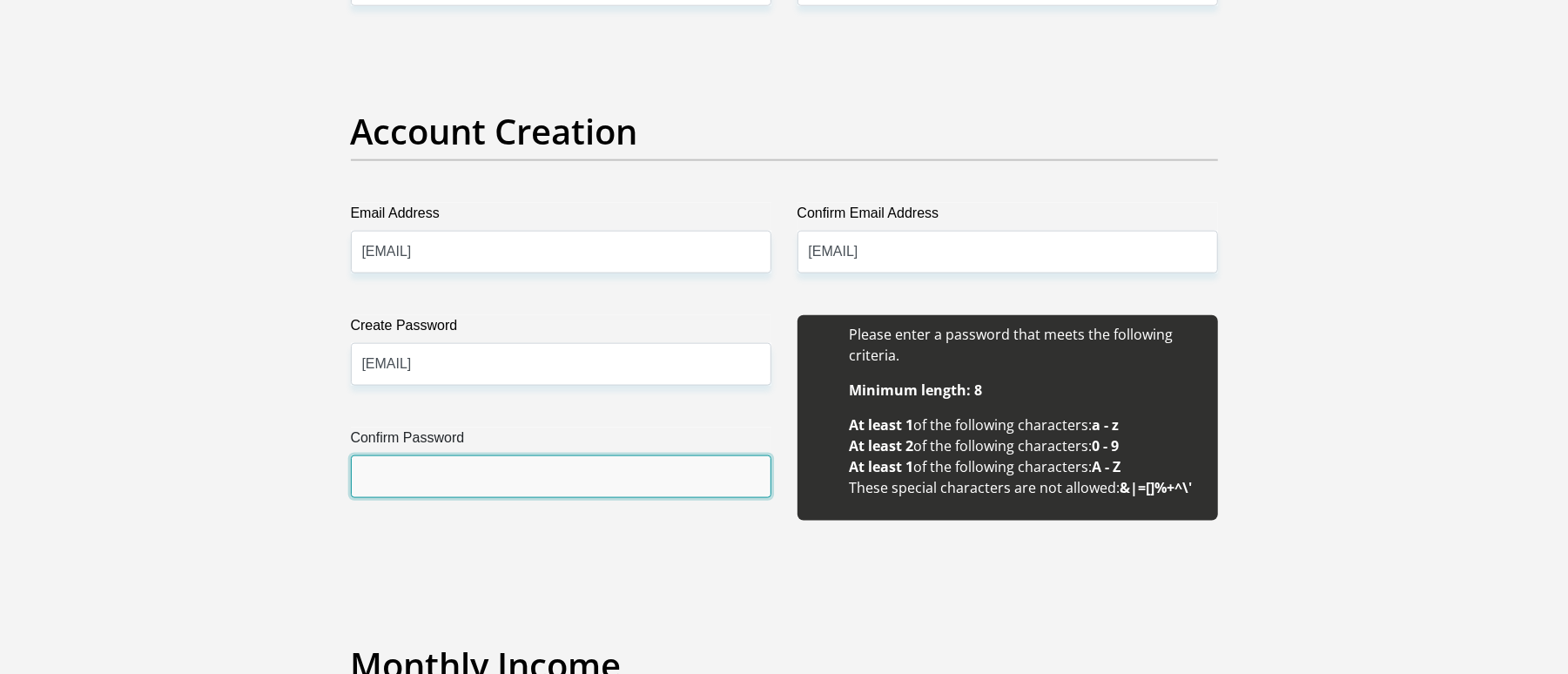 click on "Confirm Password" at bounding box center (561, 476) 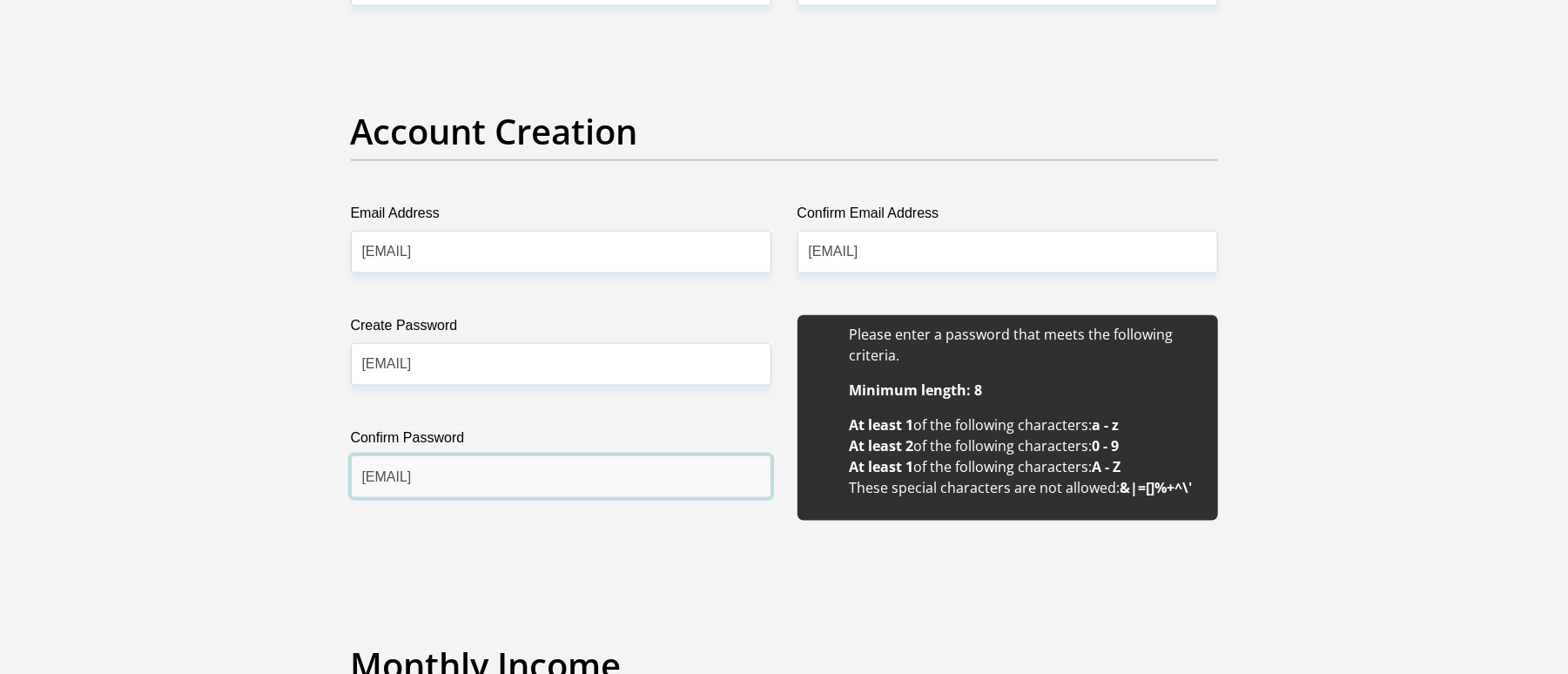 scroll, scrollTop: 1857, scrollLeft: 0, axis: vertical 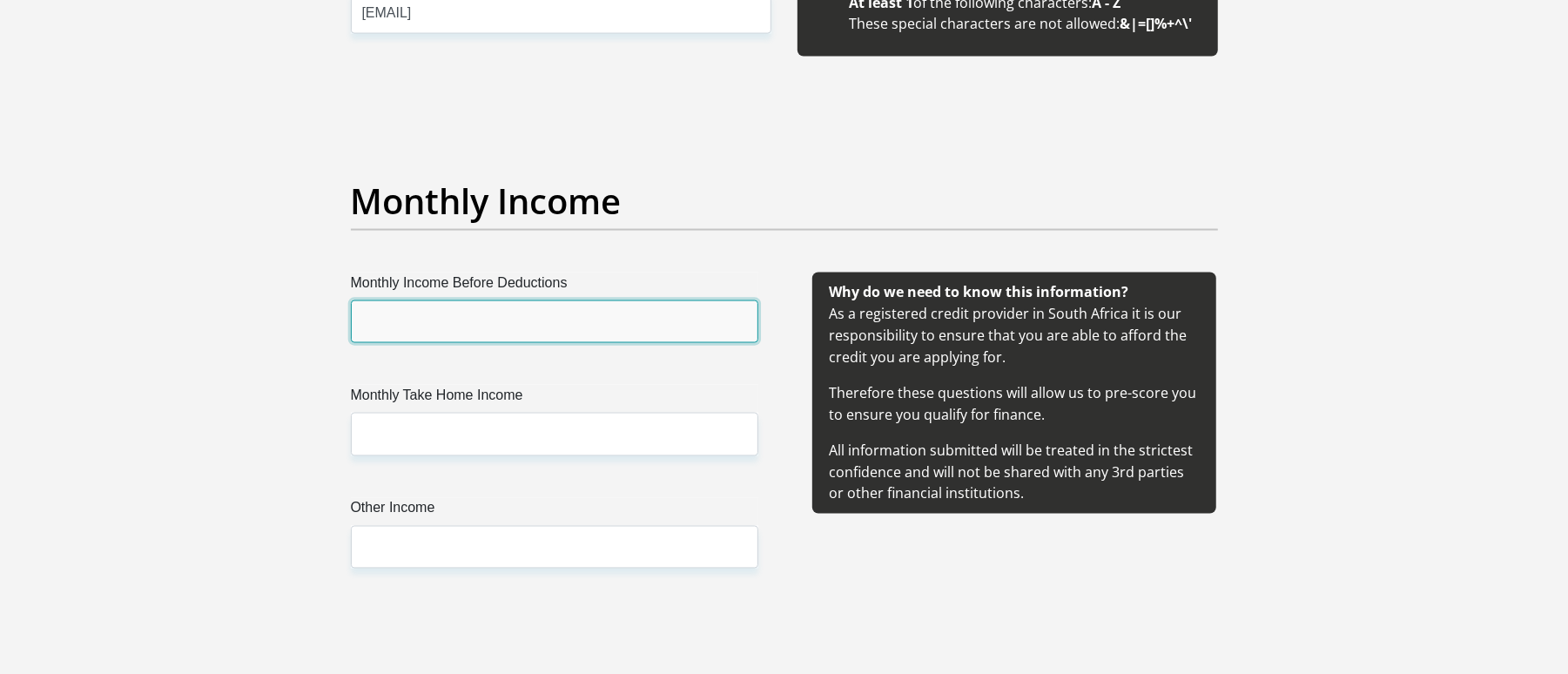 click on "Monthly Income Before Deductions" at bounding box center [555, 321] 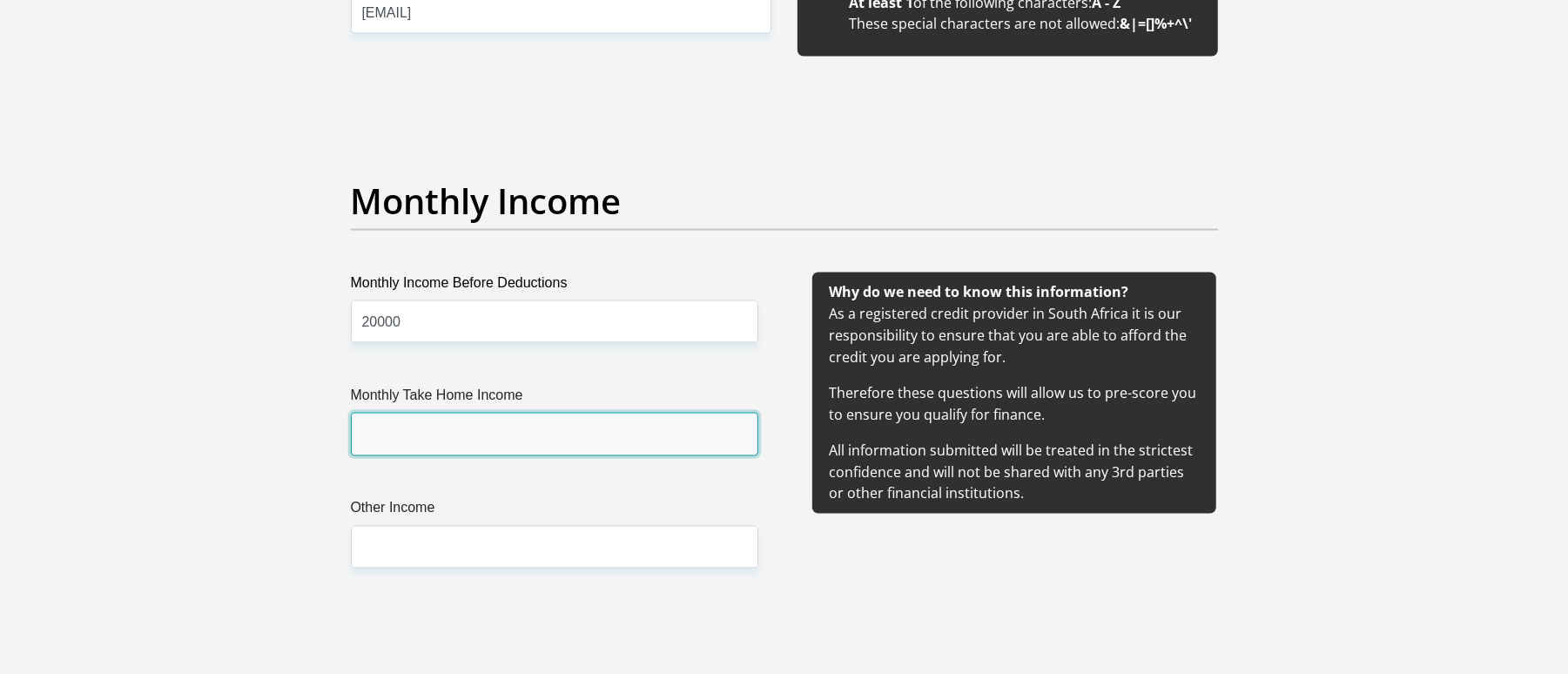 click on "Monthly Take Home Income" at bounding box center (555, 434) 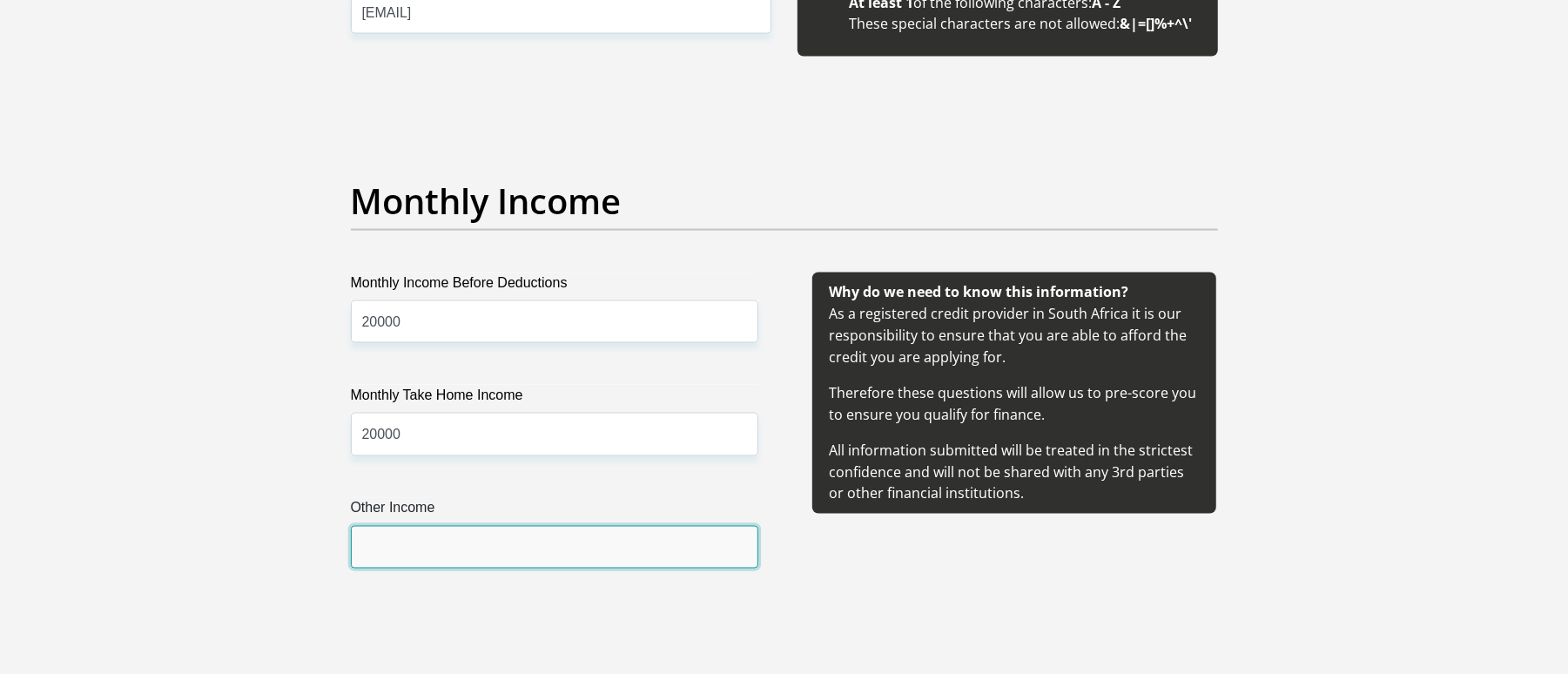 click on "Other Income" at bounding box center (555, 547) 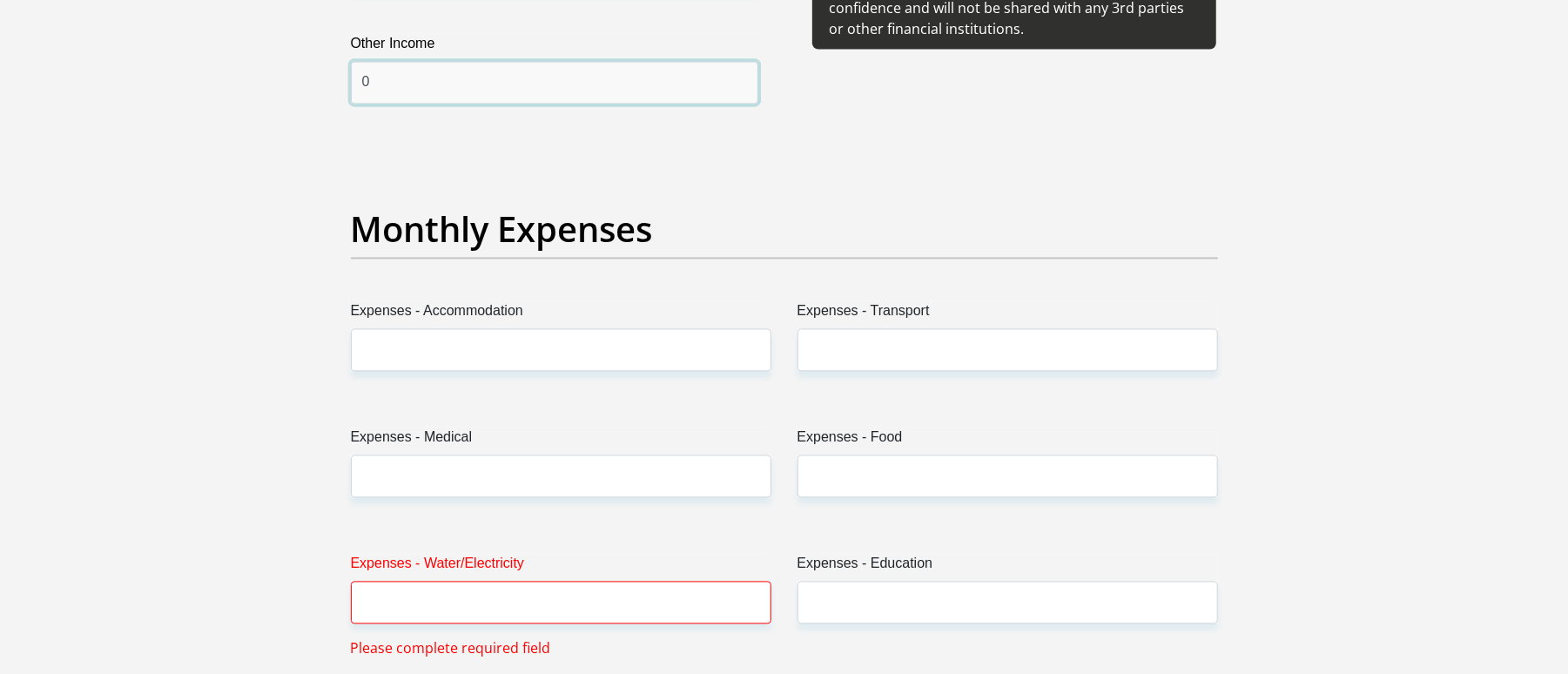 scroll, scrollTop: 2554, scrollLeft: 0, axis: vertical 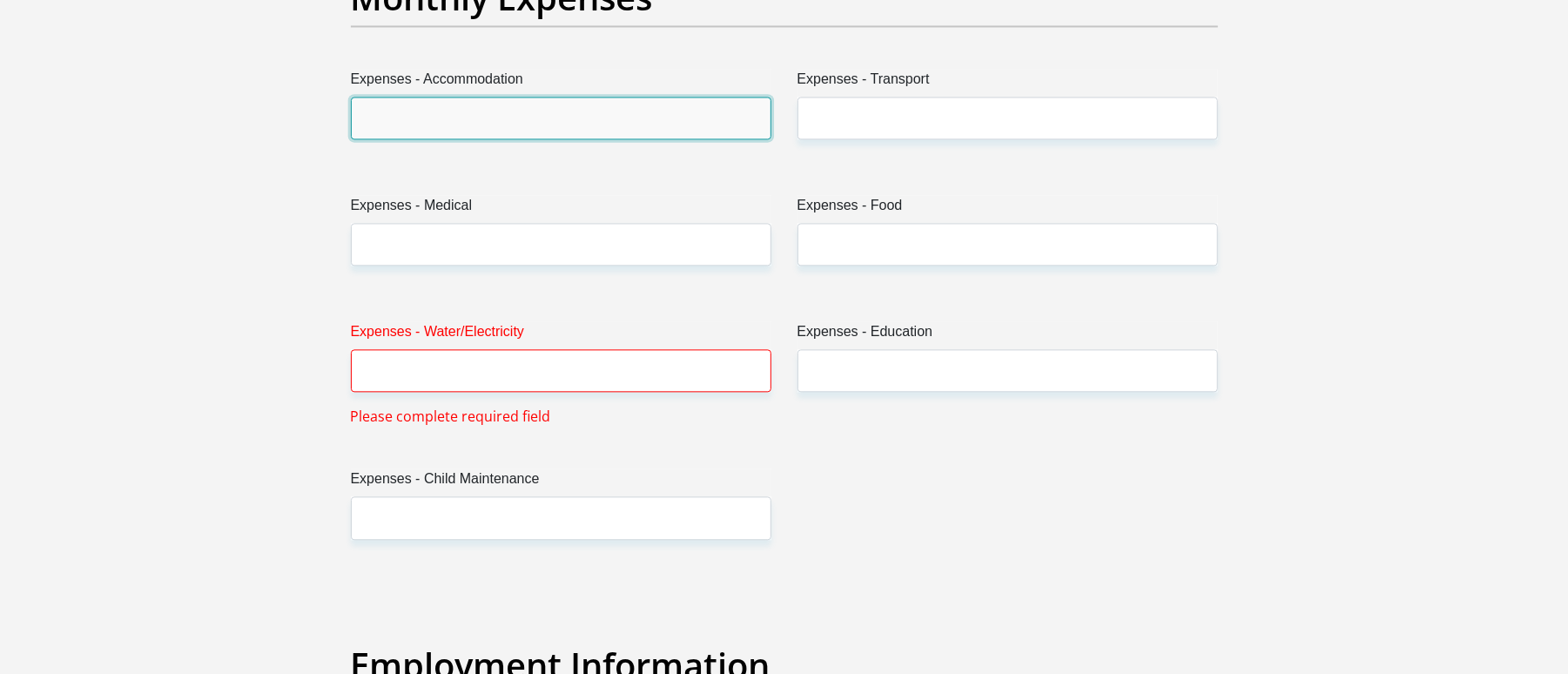 click on "Expenses - Accommodation" at bounding box center (561, 118) 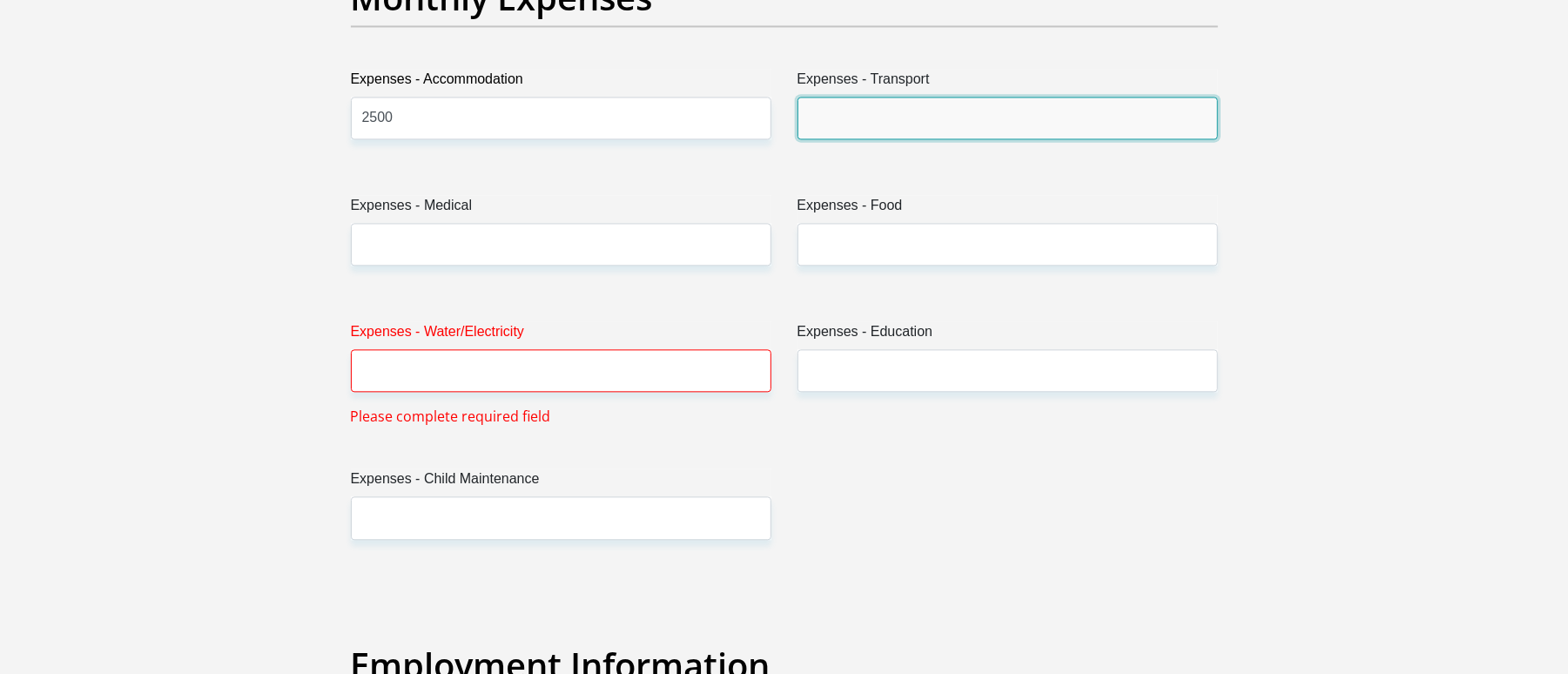 click on "Expenses - Transport" at bounding box center [1007, 118] 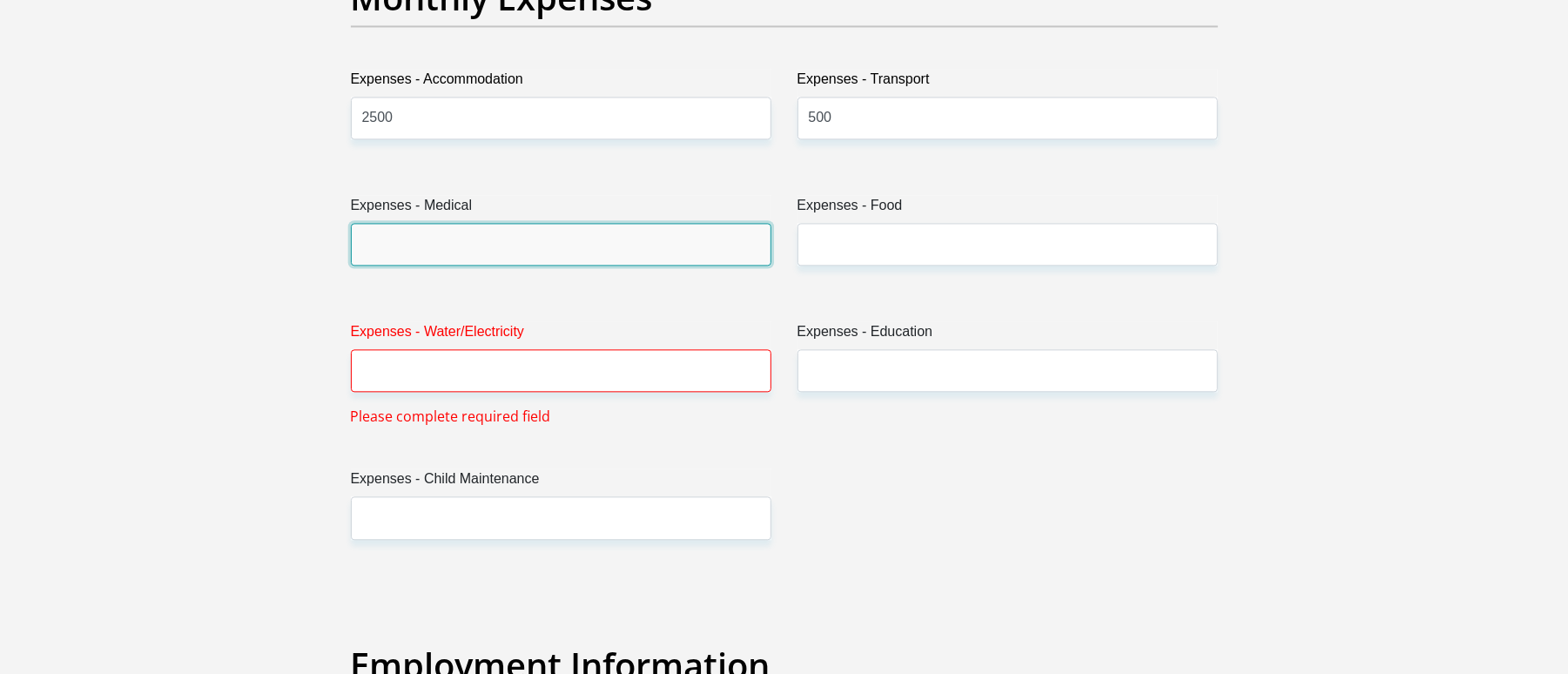 click on "Expenses - Medical" at bounding box center (561, 244) 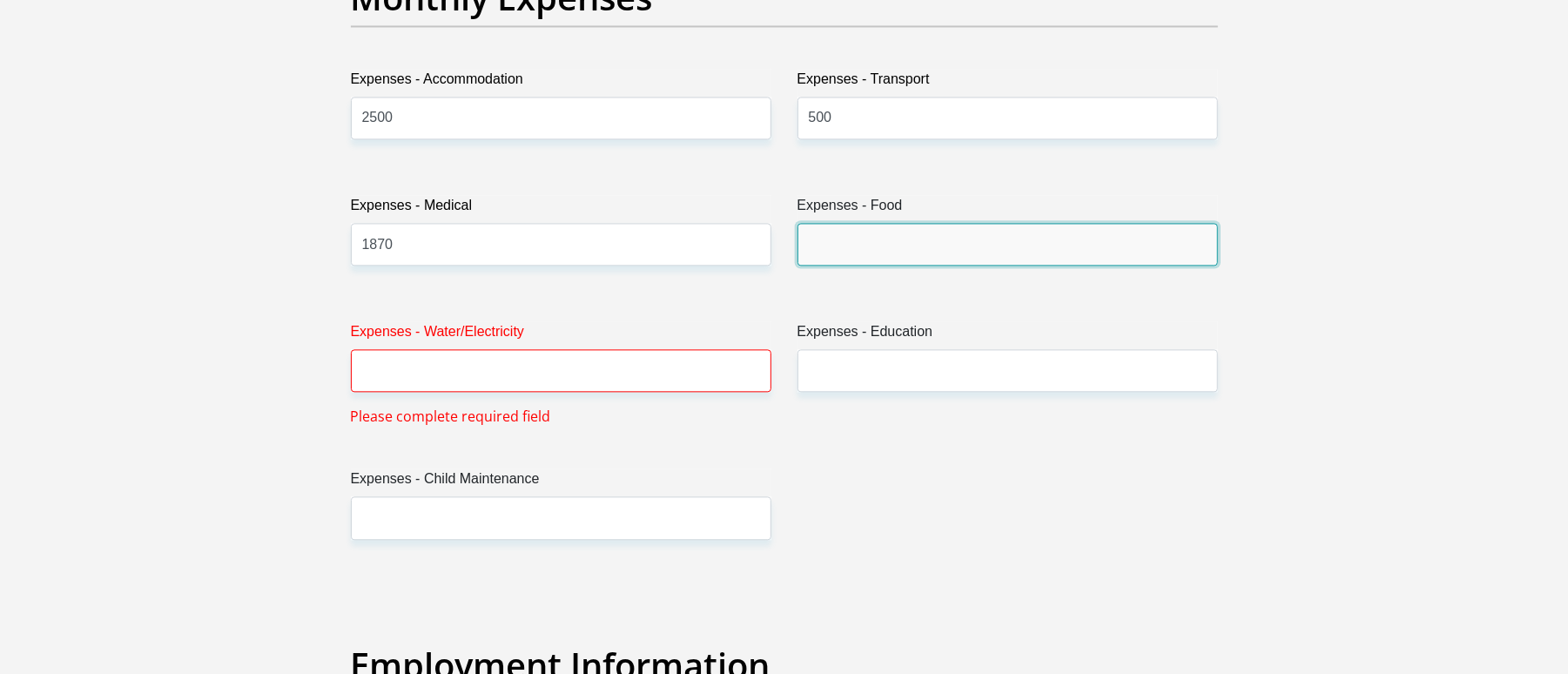 click on "Expenses - Food" at bounding box center [1007, 244] 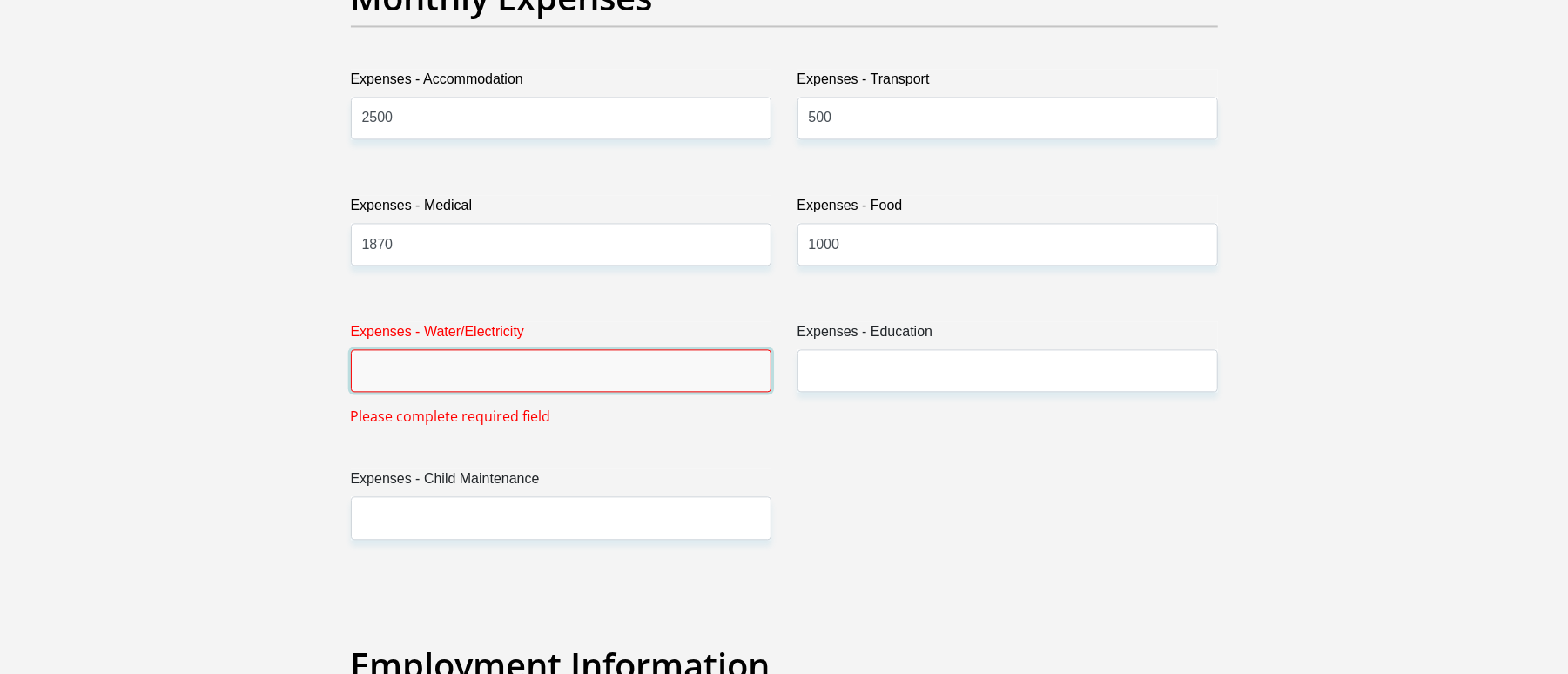 drag, startPoint x: 582, startPoint y: 356, endPoint x: 558, endPoint y: 390, distance: 41.617304 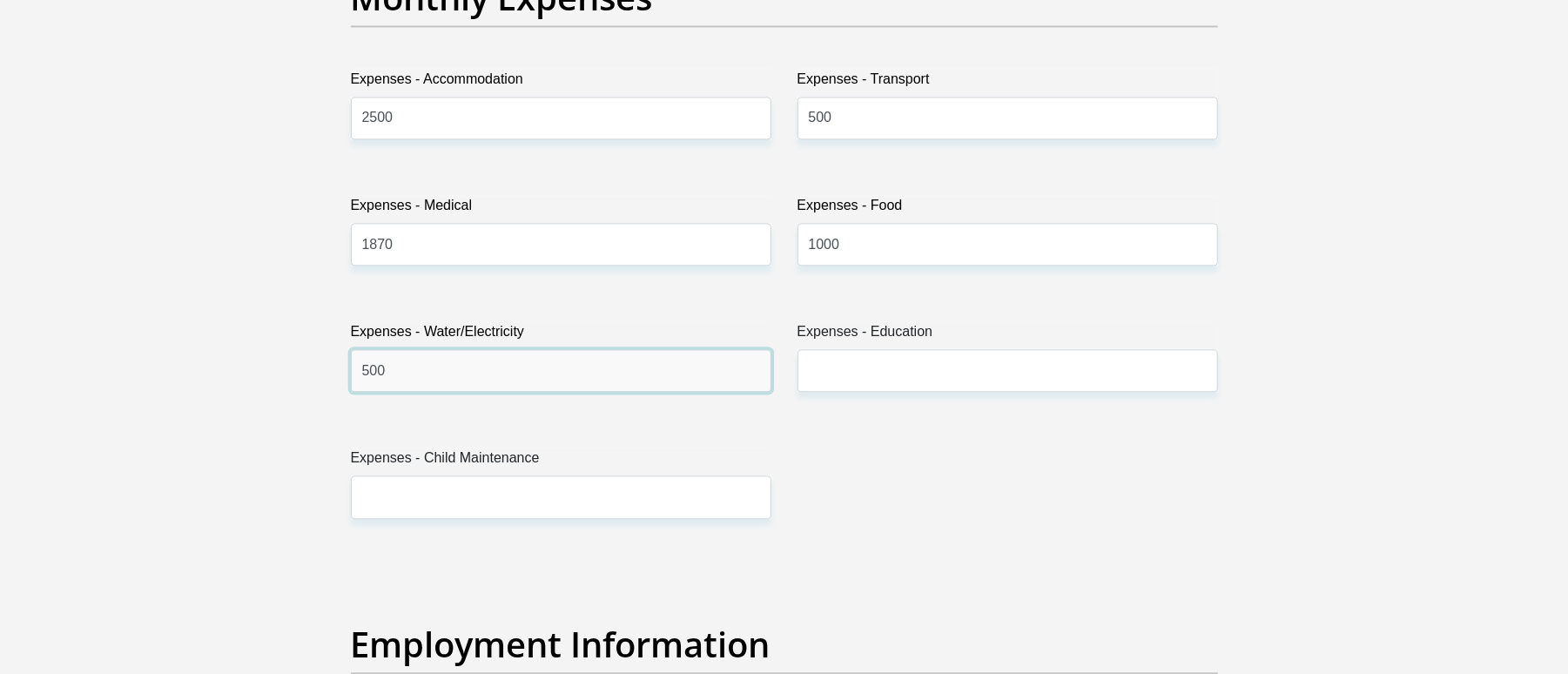 type on "500" 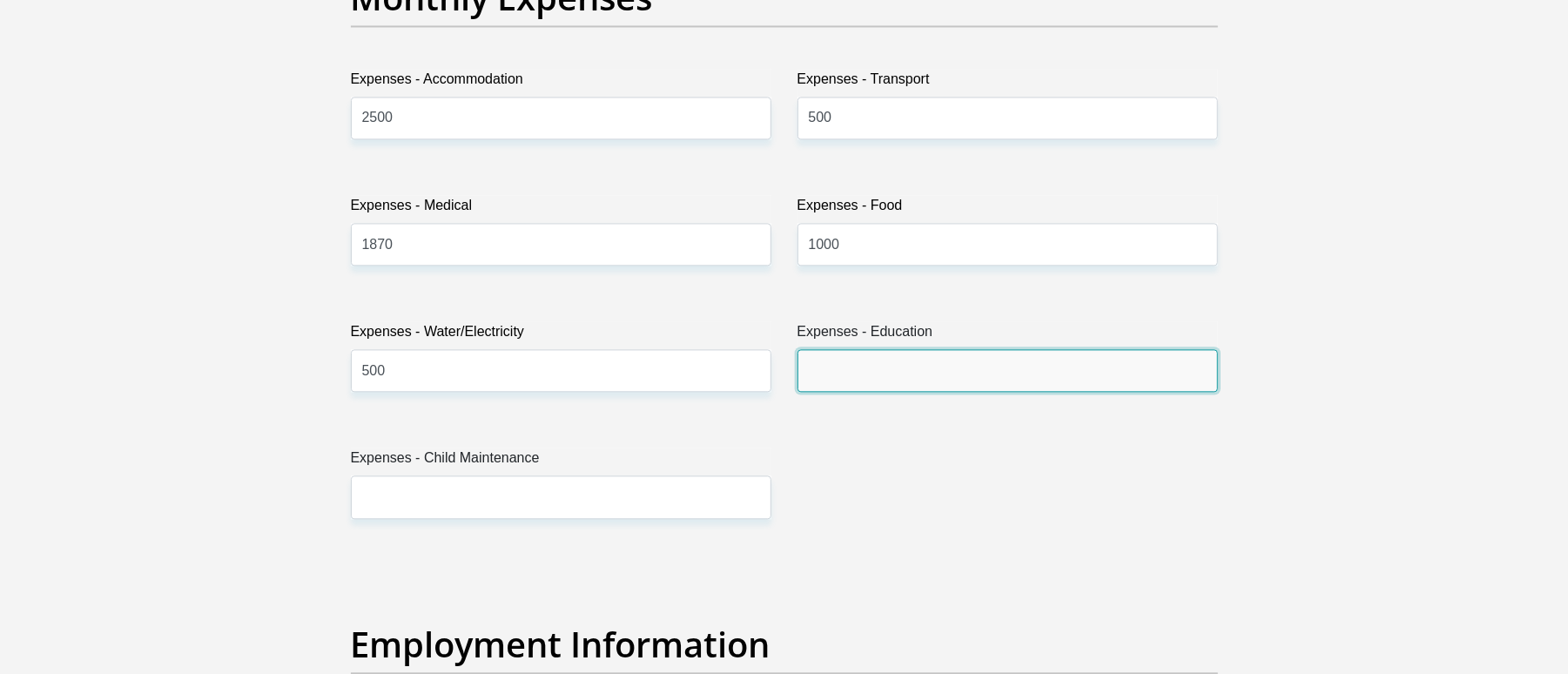 click on "Expenses - Education" at bounding box center [1007, 370] 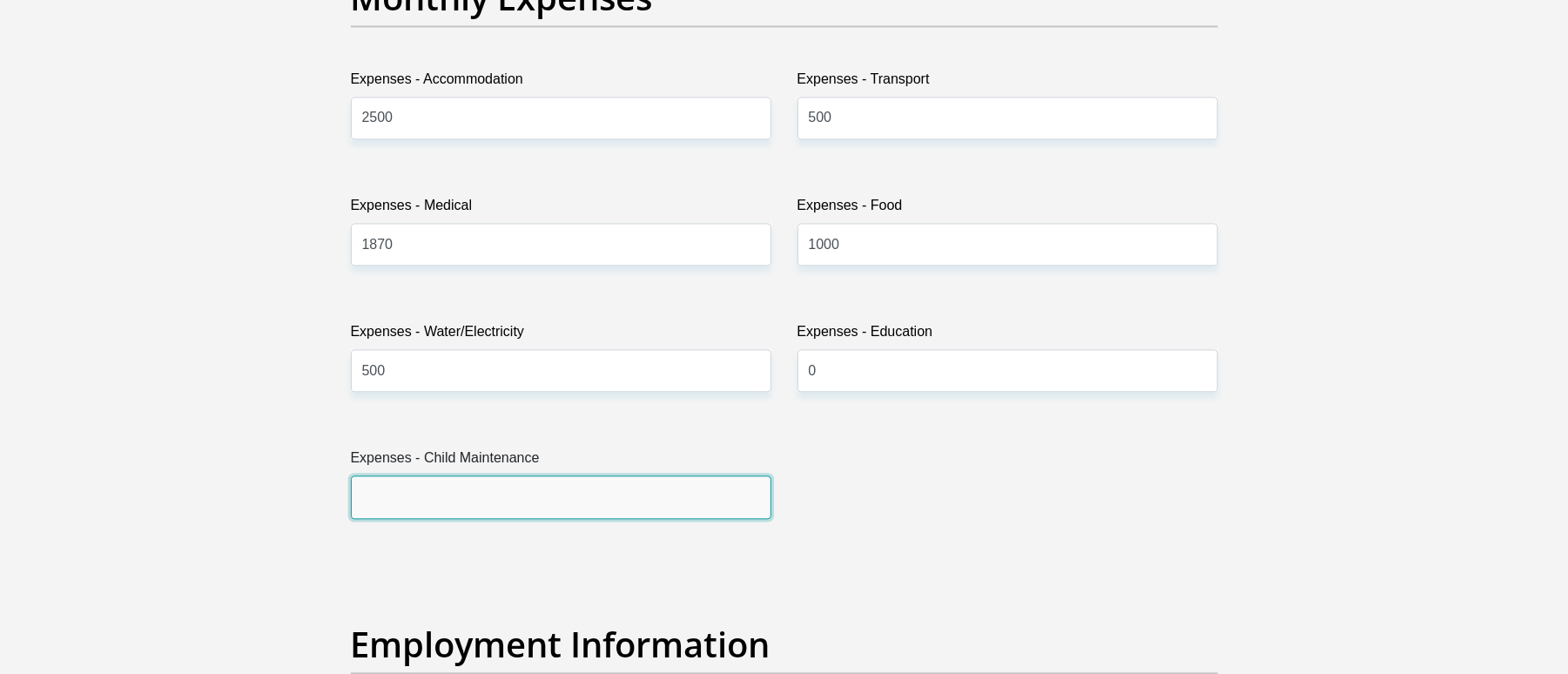 click on "Expenses - Child Maintenance" at bounding box center (561, 496) 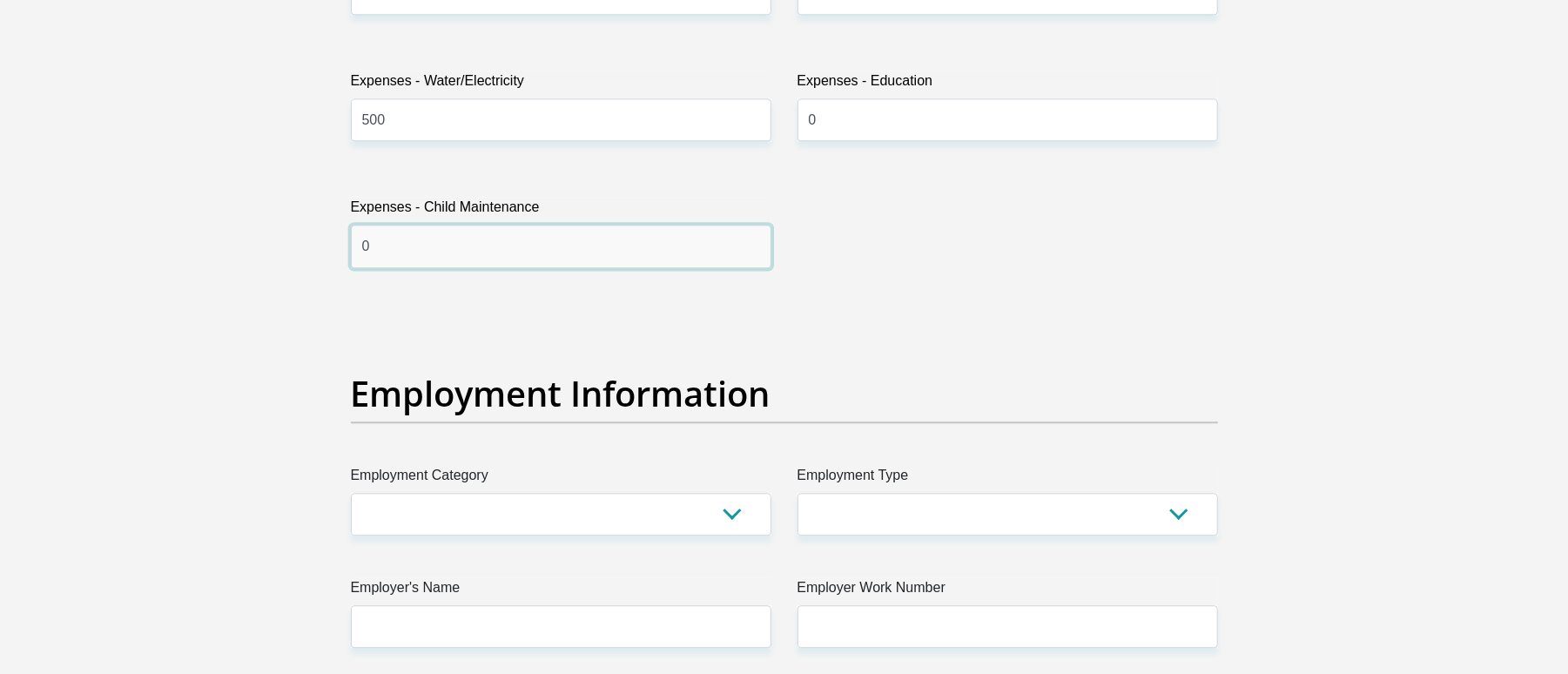scroll, scrollTop: 3018, scrollLeft: 0, axis: vertical 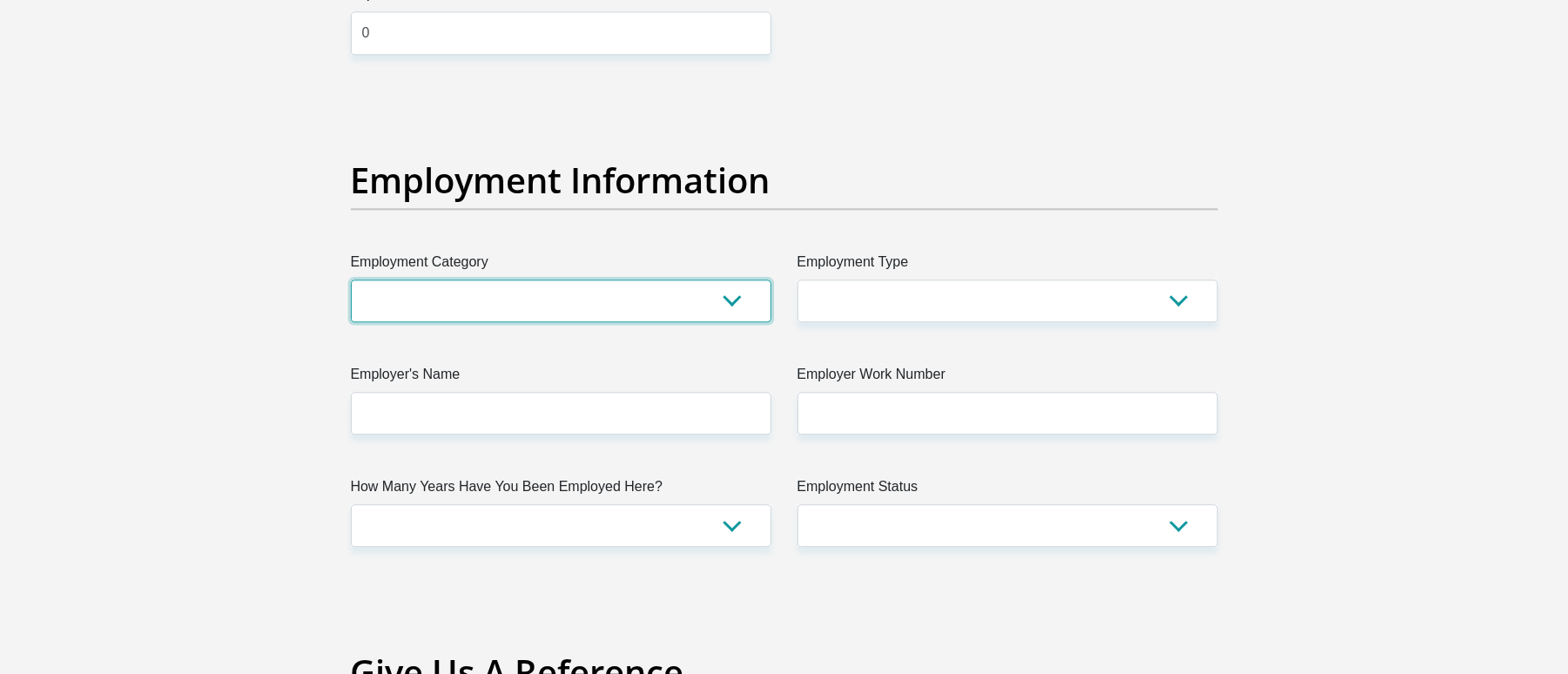 click on "AGRICULTURE
ALCOHOL & TOBACCO
CONSTRUCTION MATERIALS
METALLURGY
EQUIPMENT FOR RENEWABLE ENERGY
SPECIALIZED CONTRACTORS
CAR
GAMING (INCL. INTERNET
OTHER WHOLESALE
UNLICENSED PHARMACEUTICALS
CURRENCY EXCHANGE HOUSES
OTHER FINANCIAL INSTITUTIONS & INSURANCE
REAL ESTATE AGENTS
OIL & GAS
OTHER MATERIALS (E.G. IRON ORE)
PRECIOUS STONES & PRECIOUS METALS
POLITICAL ORGANIZATIONS
RELIGIOUS ORGANIZATIONS(NOT SECTS)
ACTI. HAVING BUSINESS DEAL WITH PUBLIC ADMINISTRATION
LAUNDROMATS" at bounding box center (561, 300) 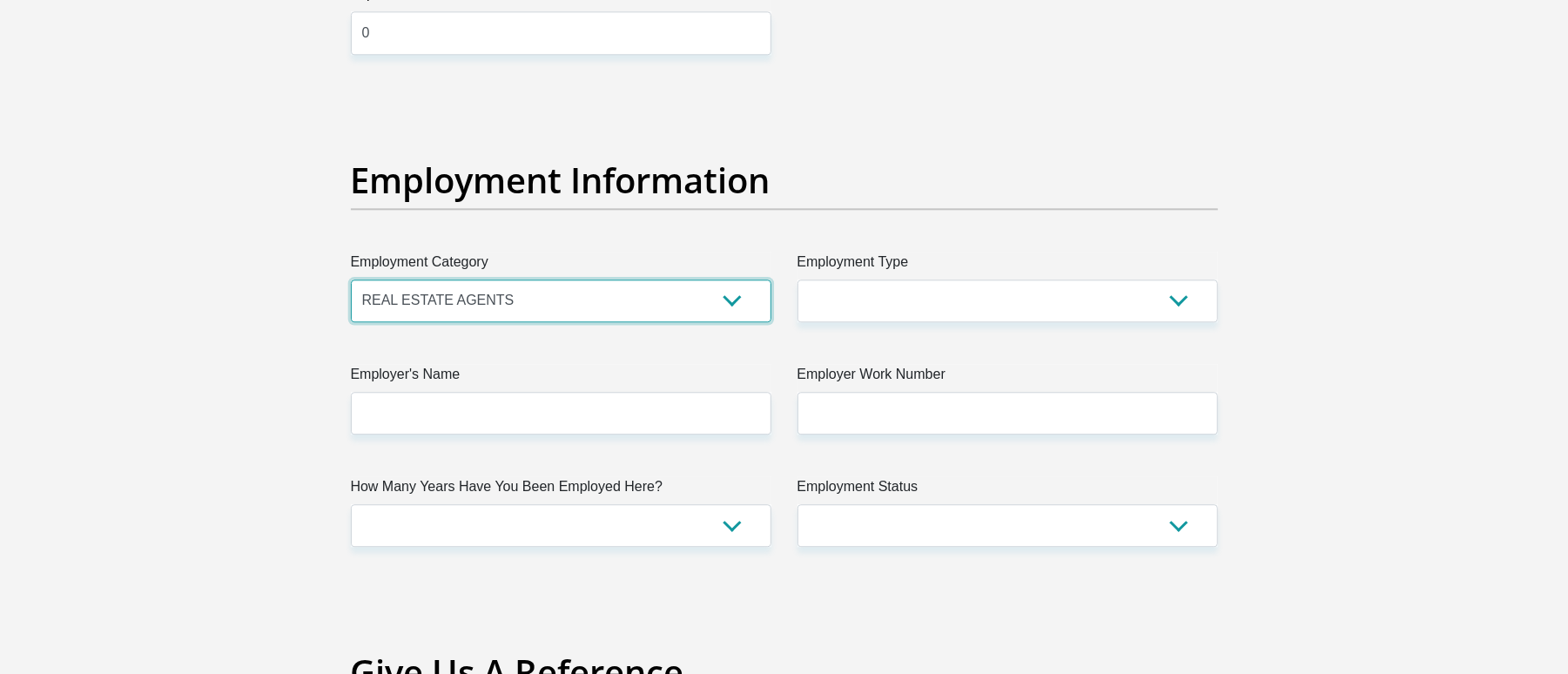 click on "AGRICULTURE
ALCOHOL & TOBACCO
CONSTRUCTION MATERIALS
METALLURGY
EQUIPMENT FOR RENEWABLE ENERGY
SPECIALIZED CONTRACTORS
CAR
GAMING (INCL. INTERNET
OTHER WHOLESALE
UNLICENSED PHARMACEUTICALS
CURRENCY EXCHANGE HOUSES
OTHER FINANCIAL INSTITUTIONS & INSURANCE
REAL ESTATE AGENTS
OIL & GAS
OTHER MATERIALS (E.G. IRON ORE)
PRECIOUS STONES & PRECIOUS METALS
POLITICAL ORGANIZATIONS
RELIGIOUS ORGANIZATIONS(NOT SECTS)
ACTI. HAVING BUSINESS DEAL WITH PUBLIC ADMINISTRATION
LAUNDROMATS" at bounding box center [561, 300] 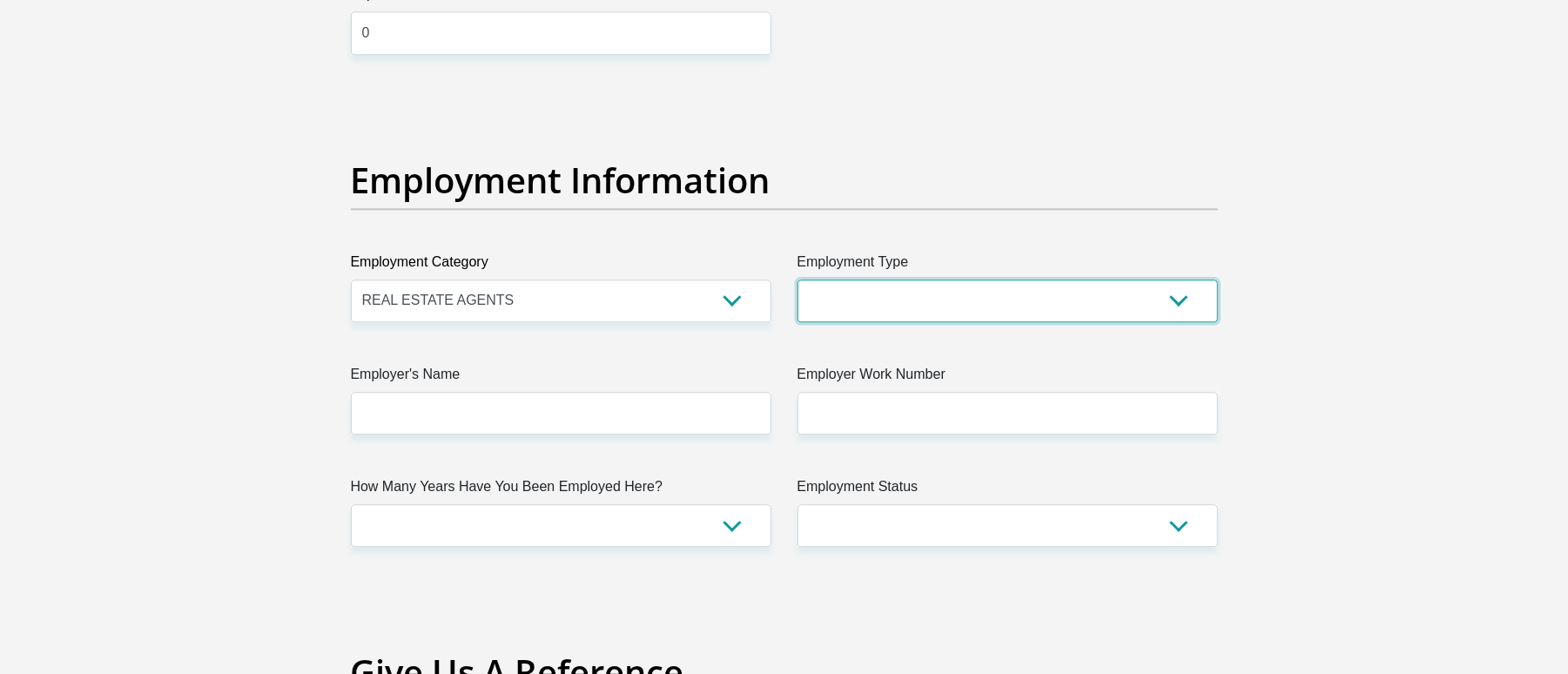 click on "College/Lecturer
Craft Seller
Creative
Driver
Executive
Farmer
Forces - Non Commissioned
Forces - Officer
Hawker
Housewife
Labourer
Licenced Professional
Manager
Miner
Non Licenced Professional
Office Staff/Clerk
Outside Worker
Pensioner
Permanent Teacher
Production/Manufacturing
Sales
Self-Employed
Semi-Professional Worker
Service Industry  Social Worker  Student" at bounding box center (1007, 300) 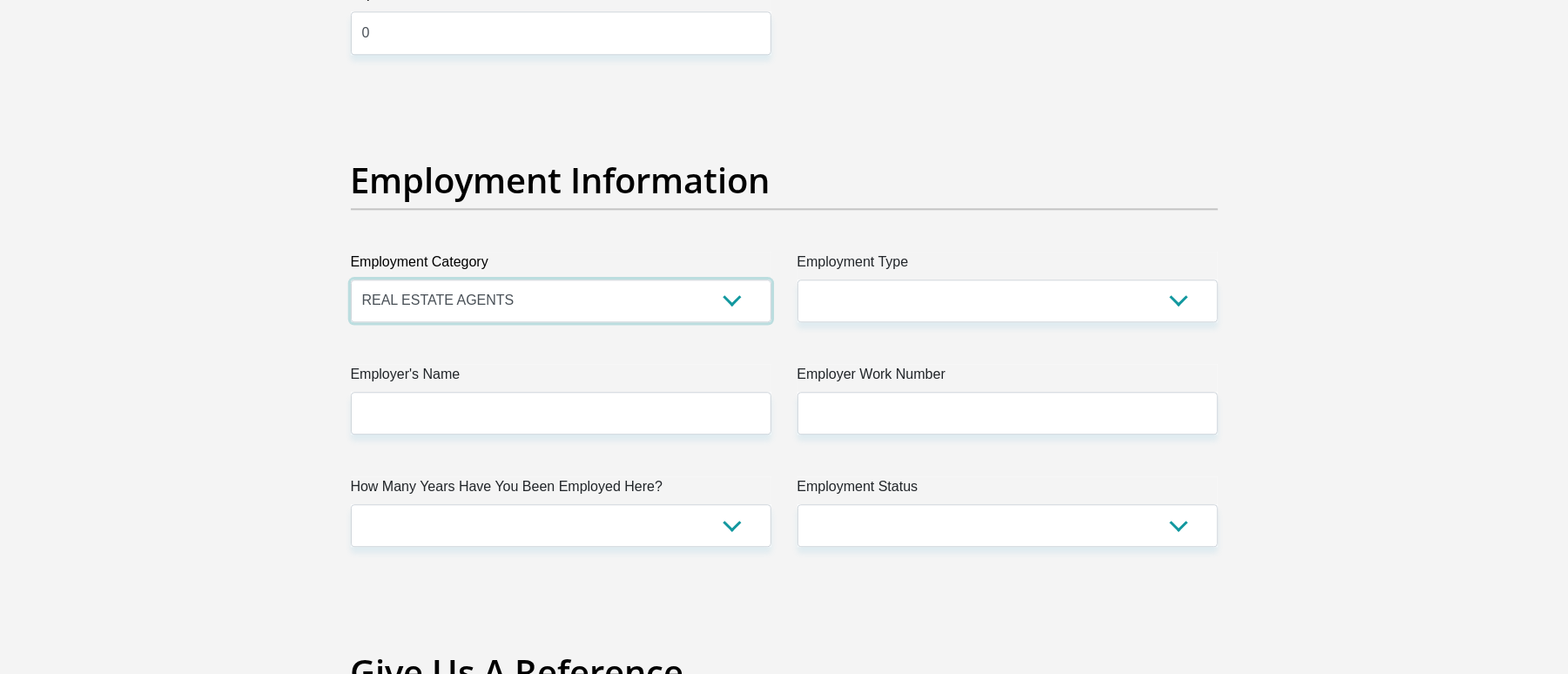 click on "AGRICULTURE
ALCOHOL & TOBACCO
CONSTRUCTION MATERIALS
METALLURGY
EQUIPMENT FOR RENEWABLE ENERGY
SPECIALIZED CONTRACTORS
CAR
GAMING (INCL. INTERNET
OTHER WHOLESALE
UNLICENSED PHARMACEUTICALS
CURRENCY EXCHANGE HOUSES
OTHER FINANCIAL INSTITUTIONS & INSURANCE
REAL ESTATE AGENTS
OIL & GAS
OTHER MATERIALS (E.G. IRON ORE)
PRECIOUS STONES & PRECIOUS METALS
POLITICAL ORGANIZATIONS
RELIGIOUS ORGANIZATIONS(NOT SECTS)
ACTI. HAVING BUSINESS DEAL WITH PUBLIC ADMINISTRATION
LAUNDROMATS" at bounding box center [561, 300] 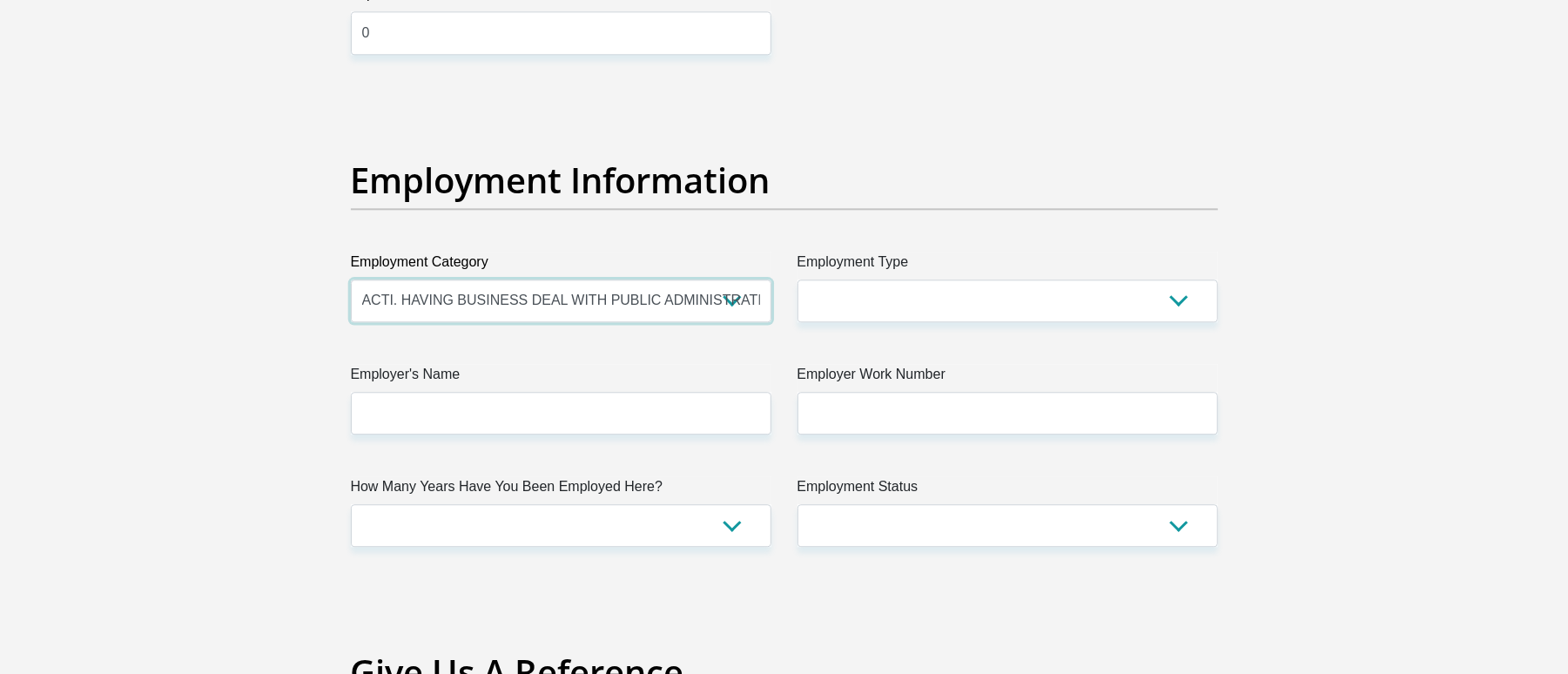 click on "AGRICULTURE
ALCOHOL & TOBACCO
CONSTRUCTION MATERIALS
METALLURGY
EQUIPMENT FOR RENEWABLE ENERGY
SPECIALIZED CONTRACTORS
CAR
GAMING (INCL. INTERNET
OTHER WHOLESALE
UNLICENSED PHARMACEUTICALS
CURRENCY EXCHANGE HOUSES
OTHER FINANCIAL INSTITUTIONS & INSURANCE
REAL ESTATE AGENTS
OIL & GAS
OTHER MATERIALS (E.G. IRON ORE)
PRECIOUS STONES & PRECIOUS METALS
POLITICAL ORGANIZATIONS
RELIGIOUS ORGANIZATIONS(NOT SECTS)
ACTI. HAVING BUSINESS DEAL WITH PUBLIC ADMINISTRATION
LAUNDROMATS" at bounding box center (561, 300) 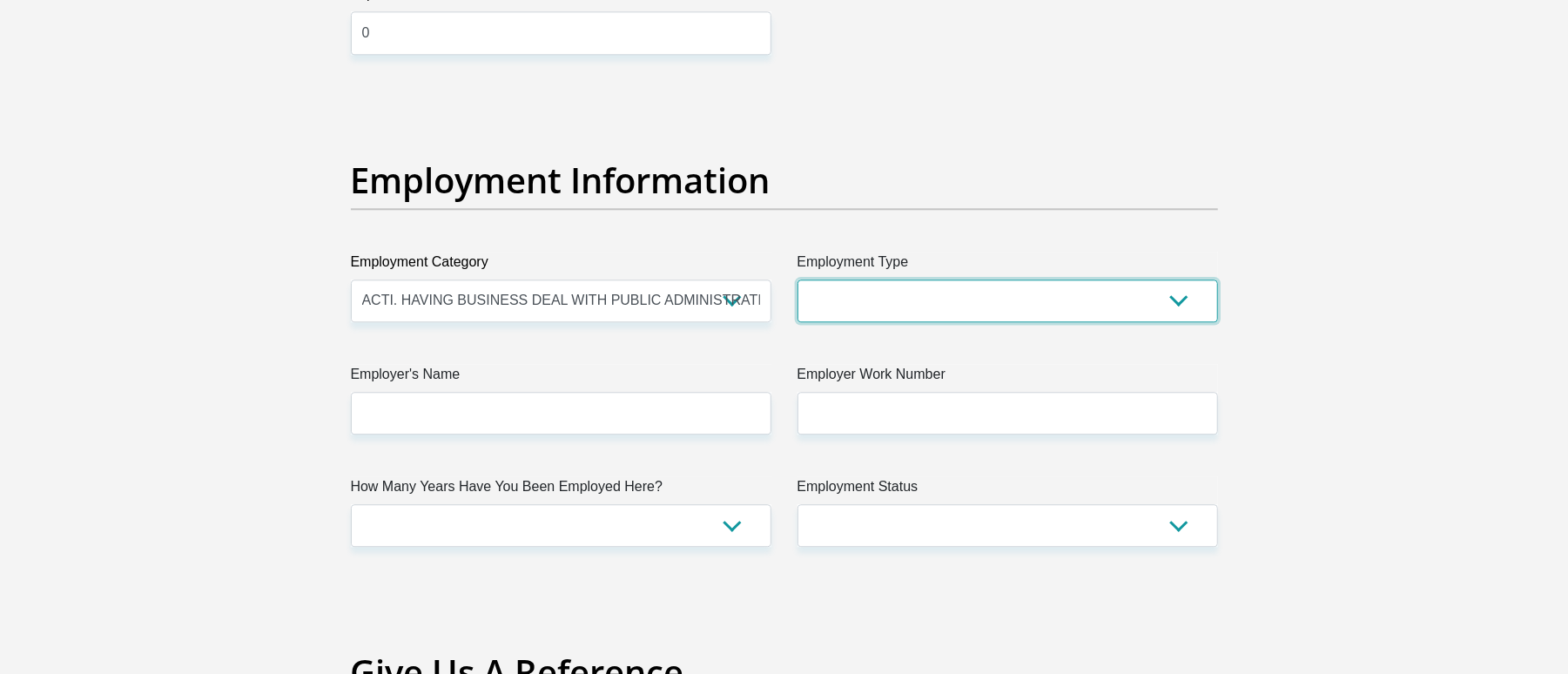 click on "College/Lecturer
Craft Seller
Creative
Driver
Executive
Farmer
Forces - Non Commissioned
Forces - Officer
Hawker
Housewife
Labourer
Licenced Professional
Manager
Miner
Non Licenced Professional
Office Staff/Clerk
Outside Worker
Pensioner
Permanent Teacher
Production/Manufacturing
Sales
Self-Employed
Semi-Professional Worker
Service Industry  Social Worker  Student" at bounding box center [1007, 300] 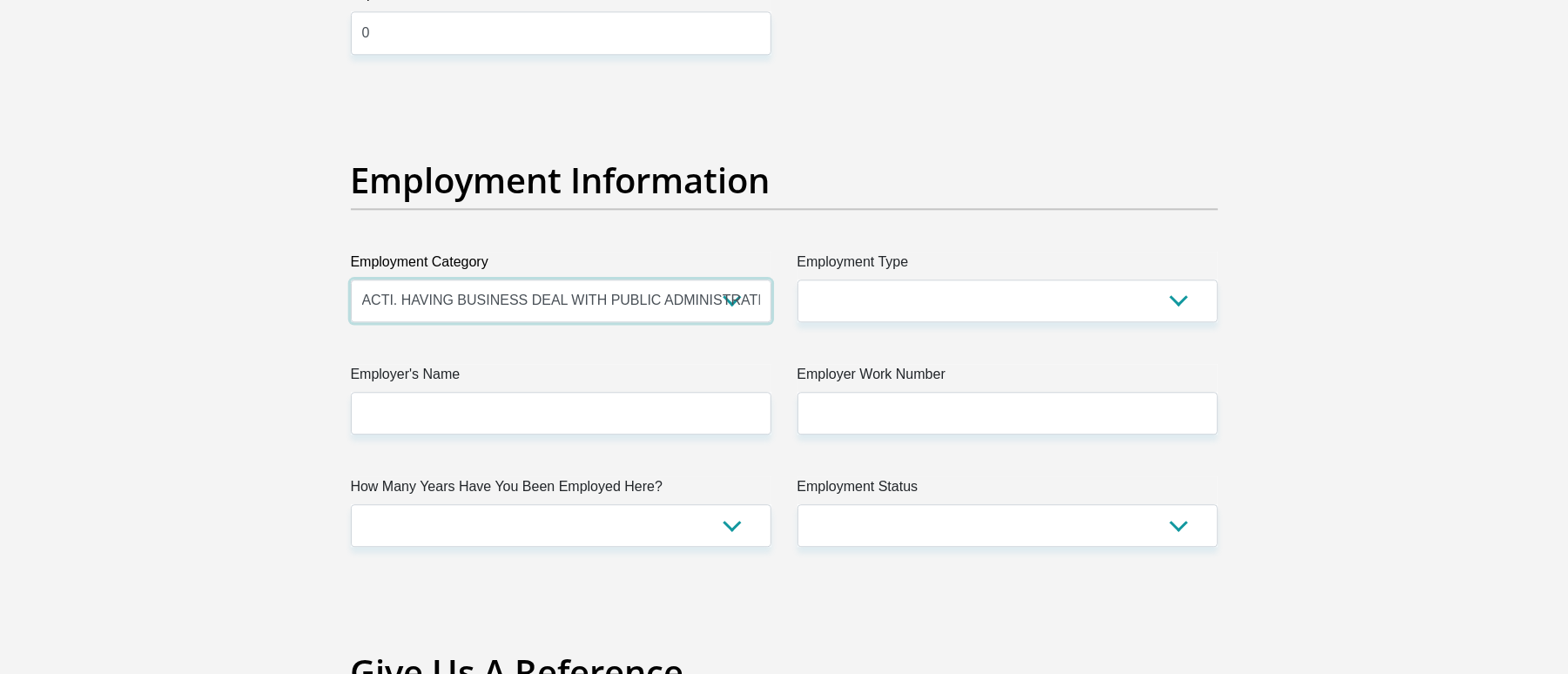 click on "AGRICULTURE
ALCOHOL & TOBACCO
CONSTRUCTION MATERIALS
METALLURGY
EQUIPMENT FOR RENEWABLE ENERGY
SPECIALIZED CONTRACTORS
CAR
GAMING (INCL. INTERNET
OTHER WHOLESALE
UNLICENSED PHARMACEUTICALS
CURRENCY EXCHANGE HOUSES
OTHER FINANCIAL INSTITUTIONS & INSURANCE
REAL ESTATE AGENTS
OIL & GAS
OTHER MATERIALS (E.G. IRON ORE)
PRECIOUS STONES & PRECIOUS METALS
POLITICAL ORGANIZATIONS
RELIGIOUS ORGANIZATIONS(NOT SECTS)
ACTI. HAVING BUSINESS DEAL WITH PUBLIC ADMINISTRATION
LAUNDROMATS" at bounding box center (561, 300) 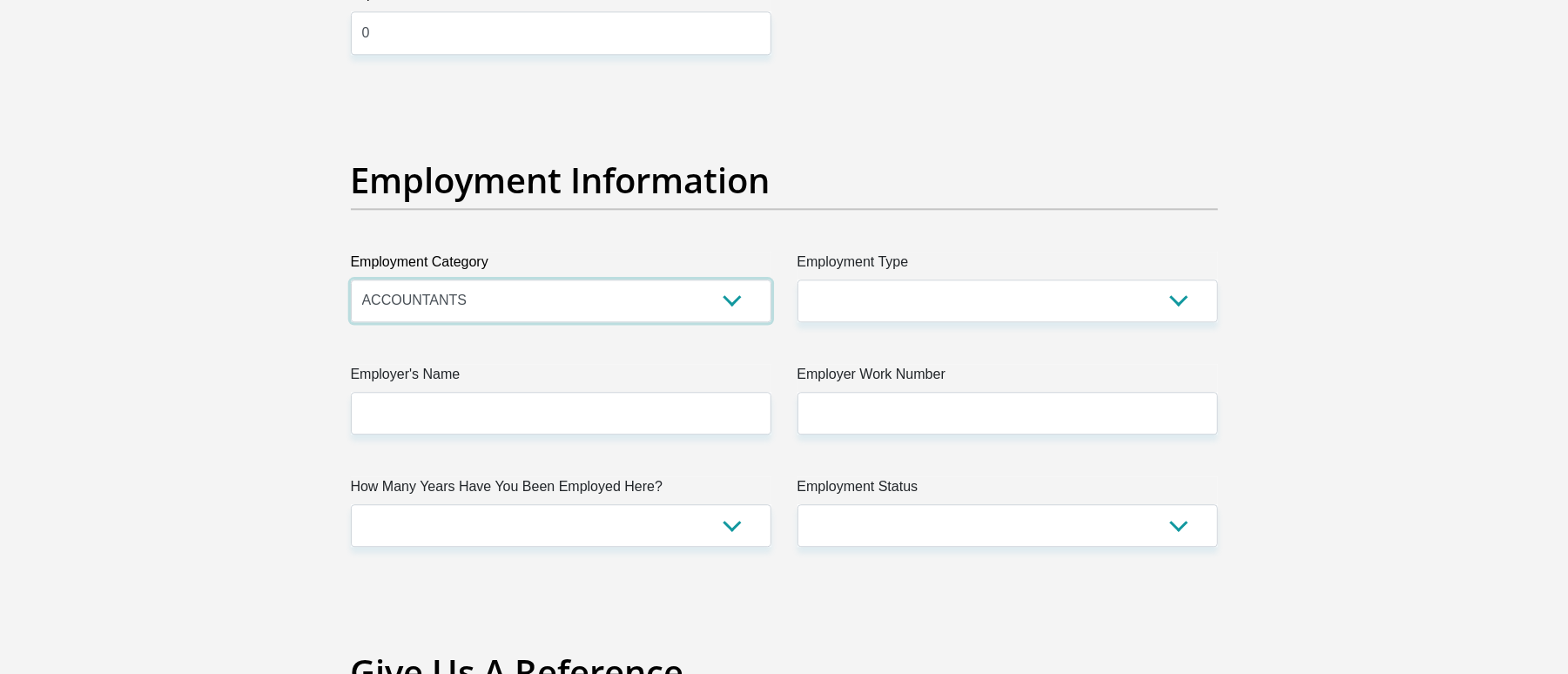 click on "AGRICULTURE
ALCOHOL & TOBACCO
CONSTRUCTION MATERIALS
METALLURGY
EQUIPMENT FOR RENEWABLE ENERGY
SPECIALIZED CONTRACTORS
CAR
GAMING (INCL. INTERNET
OTHER WHOLESALE
UNLICENSED PHARMACEUTICALS
CURRENCY EXCHANGE HOUSES
OTHER FINANCIAL INSTITUTIONS & INSURANCE
REAL ESTATE AGENTS
OIL & GAS
OTHER MATERIALS (E.G. IRON ORE)
PRECIOUS STONES & PRECIOUS METALS
POLITICAL ORGANIZATIONS
RELIGIOUS ORGANIZATIONS(NOT SECTS)
ACTI. HAVING BUSINESS DEAL WITH PUBLIC ADMINISTRATION
LAUNDROMATS" at bounding box center (561, 300) 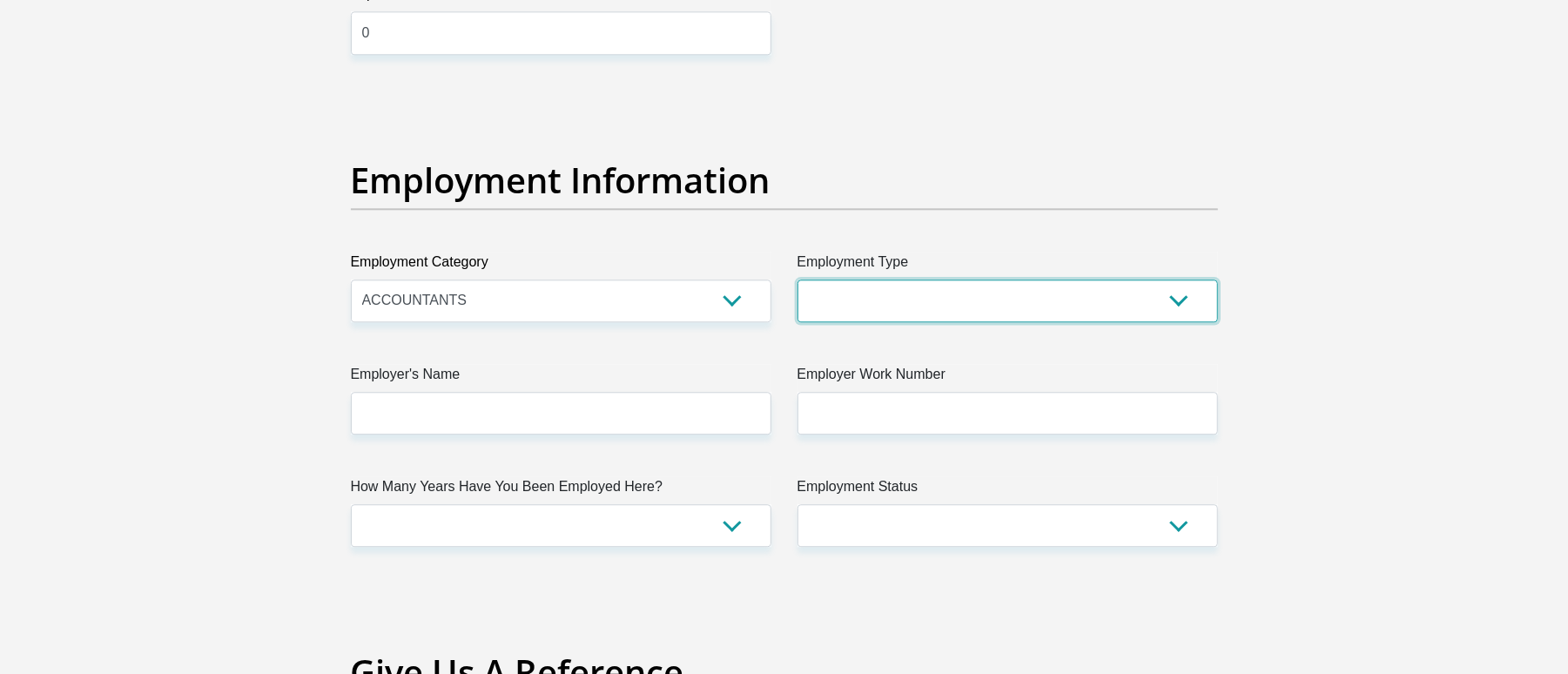 click on "College/Lecturer
Craft Seller
Creative
Driver
Executive
Farmer
Forces - Non Commissioned
Forces - Officer
Hawker
Housewife
Labourer
Licenced Professional
Manager
Miner
Non Licenced Professional
Office Staff/Clerk
Outside Worker
Pensioner
Permanent Teacher
Production/Manufacturing
Sales
Self-Employed
Semi-Professional Worker
Service Industry  Social Worker  Student" at bounding box center (1007, 300) 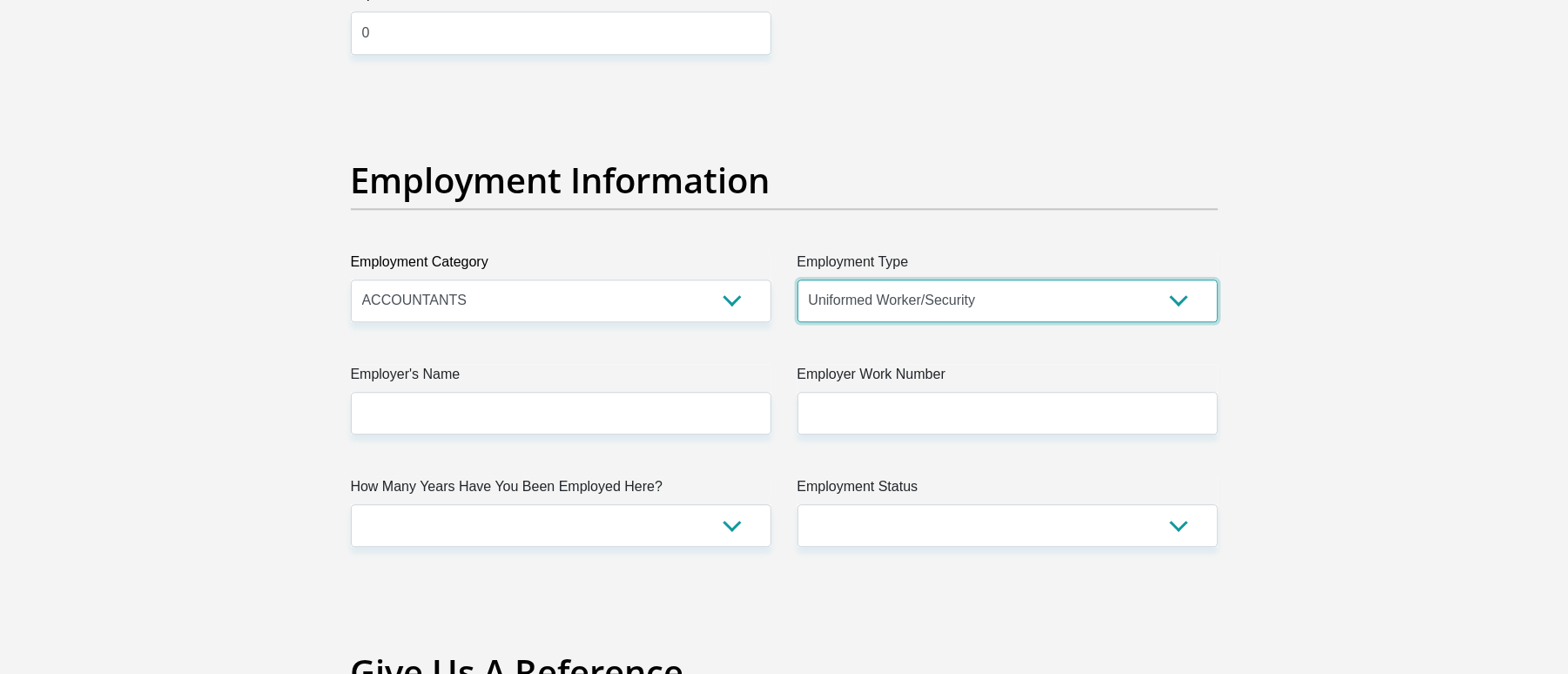 click on "College/Lecturer
Craft Seller
Creative
Driver
Executive
Farmer
Forces - Non Commissioned
Forces - Officer
Hawker
Housewife
Labourer
Licenced Professional
Manager
Miner
Non Licenced Professional
Office Staff/Clerk
Outside Worker
Pensioner
Permanent Teacher
Production/Manufacturing
Sales
Self-Employed
Semi-Professional Worker
Service Industry  Social Worker  Student" at bounding box center (1007, 300) 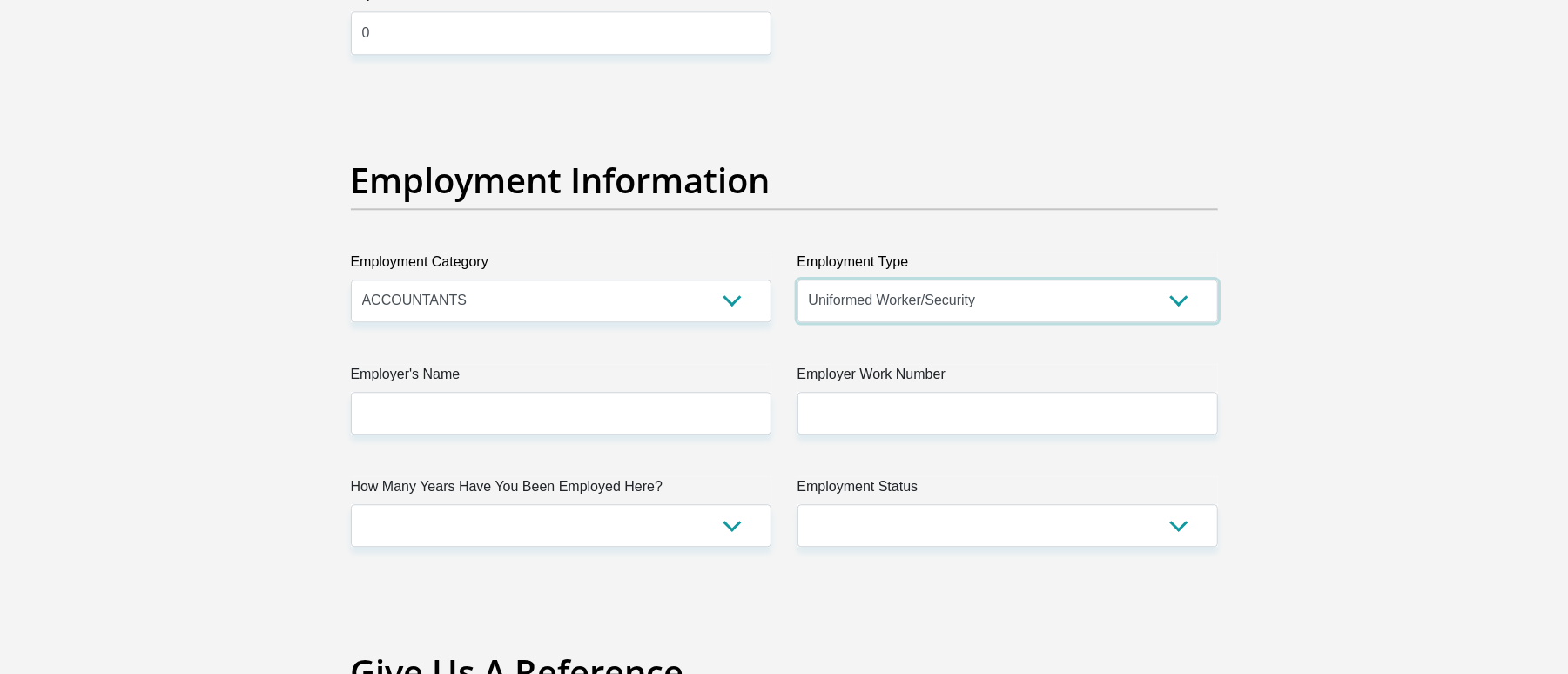 click on "College/Lecturer
Craft Seller
Creative
Driver
Executive
Farmer
Forces - Non Commissioned
Forces - Officer
Hawker
Housewife
Labourer
Licenced Professional
Manager
Miner
Non Licenced Professional
Office Staff/Clerk
Outside Worker
Pensioner
Permanent Teacher
Production/Manufacturing
Sales
Self-Employed
Semi-Professional Worker
Service Industry  Social Worker  Student" at bounding box center [1007, 300] 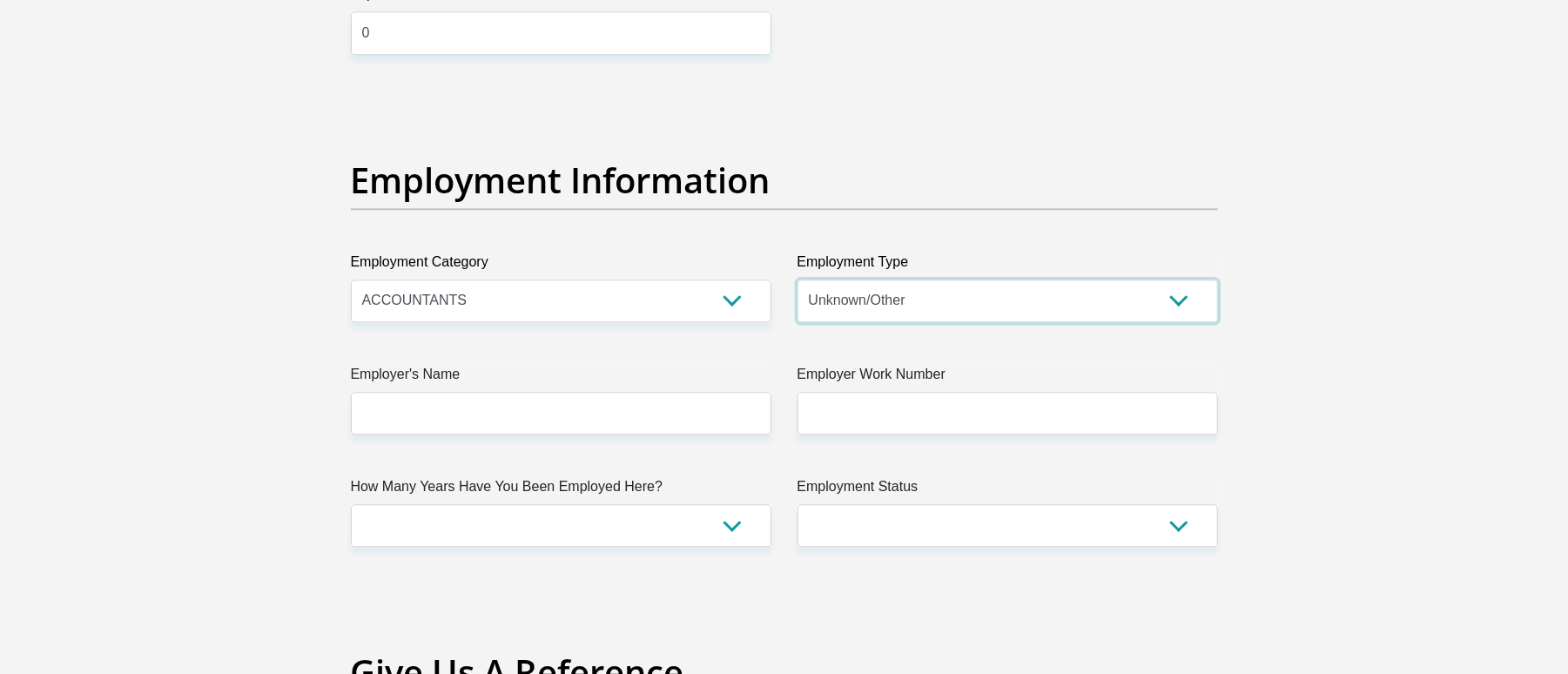 click on "College/Lecturer
Craft Seller
Creative
Driver
Executive
Farmer
Forces - Non Commissioned
Forces - Officer
Hawker
Housewife
Labourer
Licenced Professional
Manager
Miner
Non Licenced Professional
Office Staff/Clerk
Outside Worker
Pensioner
Permanent Teacher
Production/Manufacturing
Sales
Self-Employed
Semi-Professional Worker
Service Industry  Social Worker  Student" at bounding box center [1007, 300] 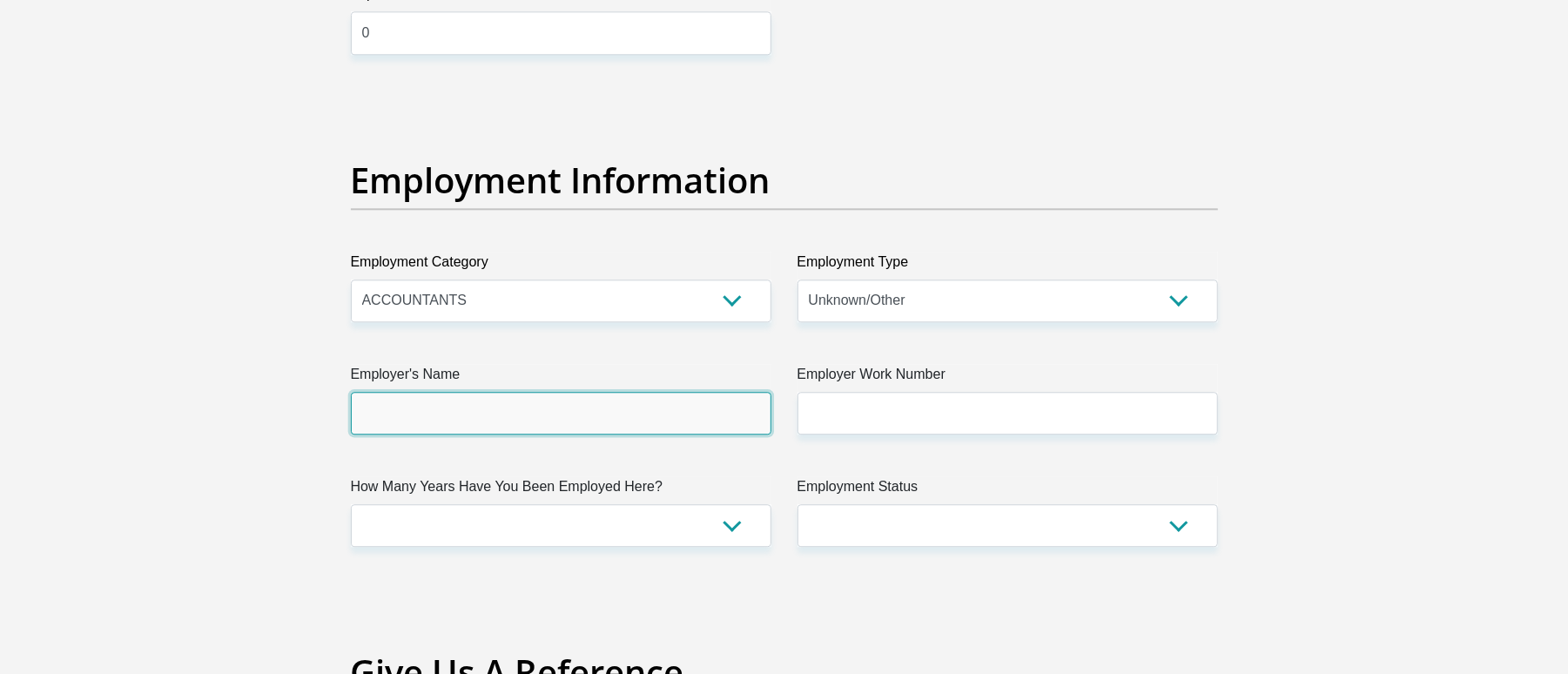 click on "Employer's Name" at bounding box center [561, 413] 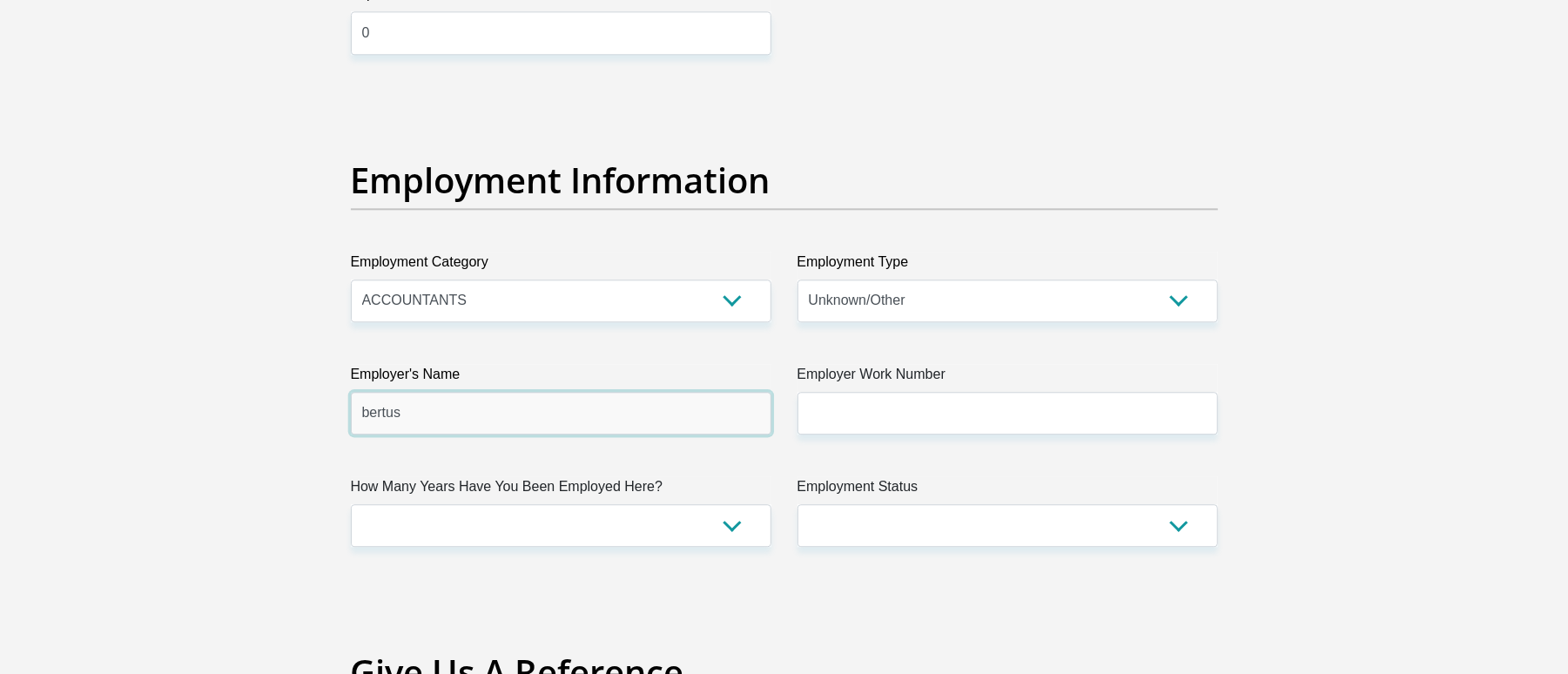 drag, startPoint x: 516, startPoint y: 428, endPoint x: 356, endPoint y: 416, distance: 160.44937 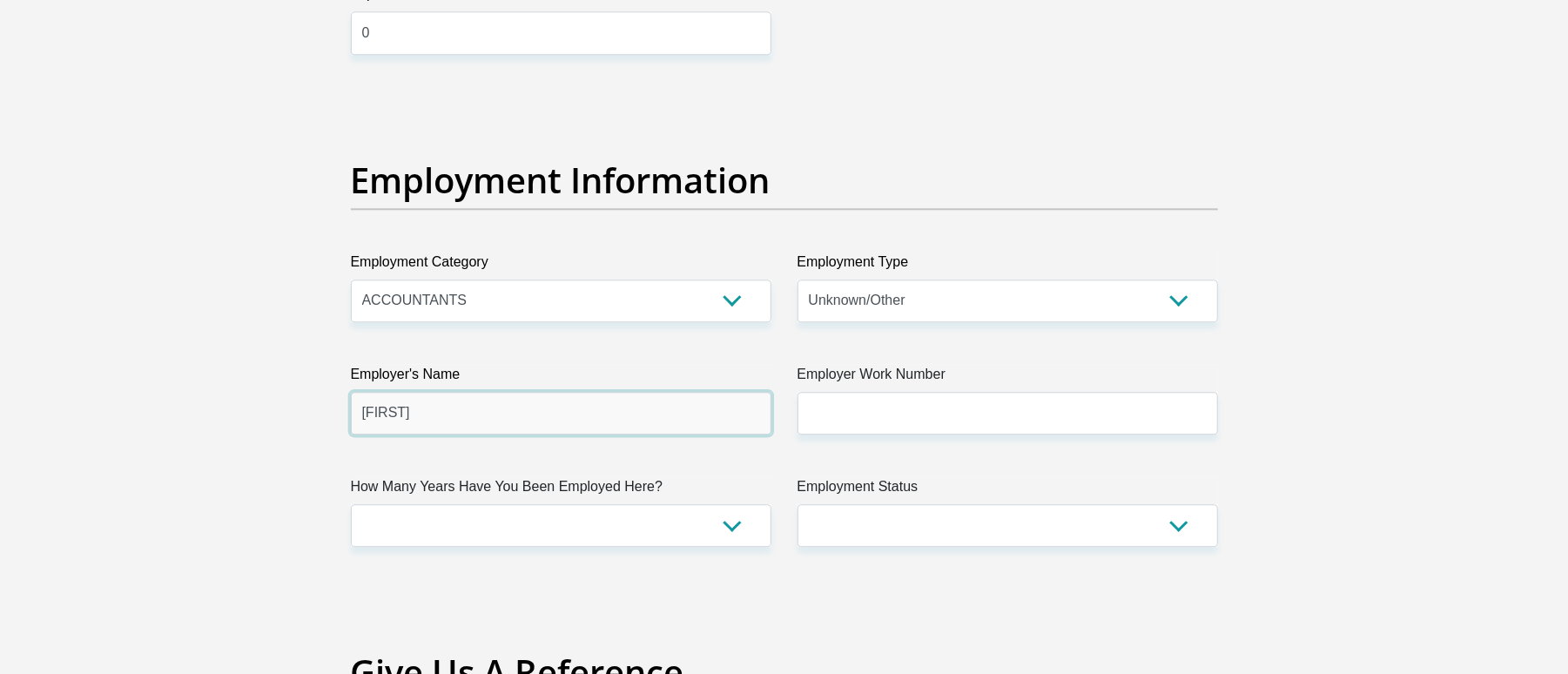 type on "Larisha" 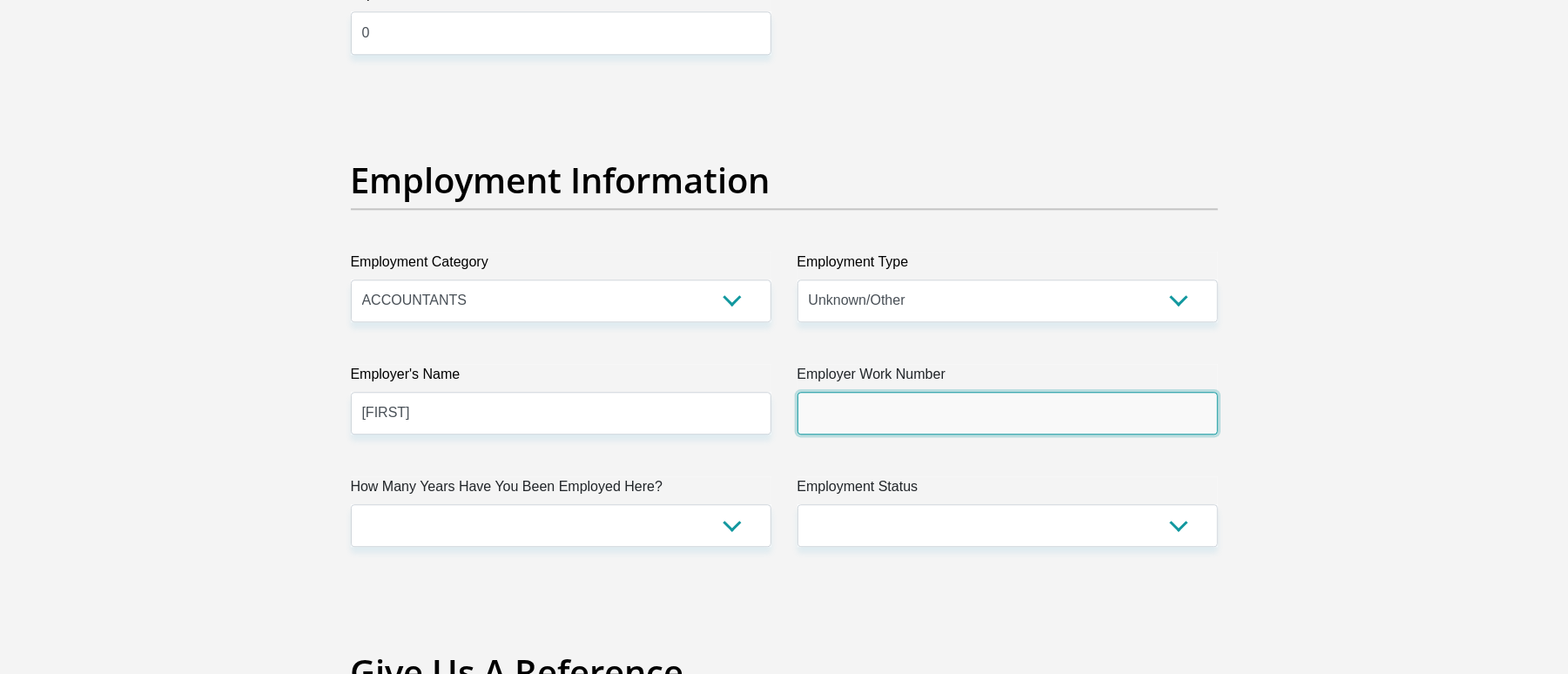 click on "Employer Work Number" at bounding box center (1007, 413) 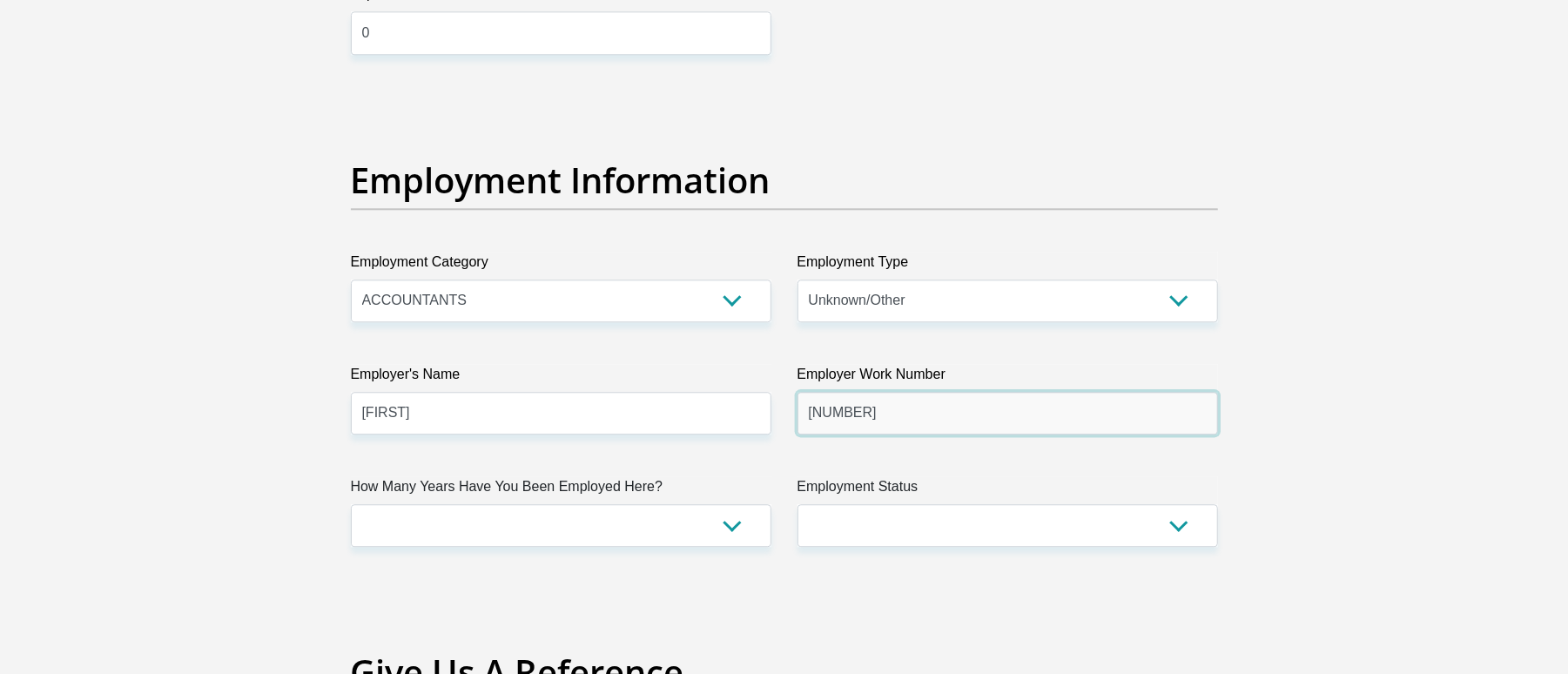 type on "0127002030" 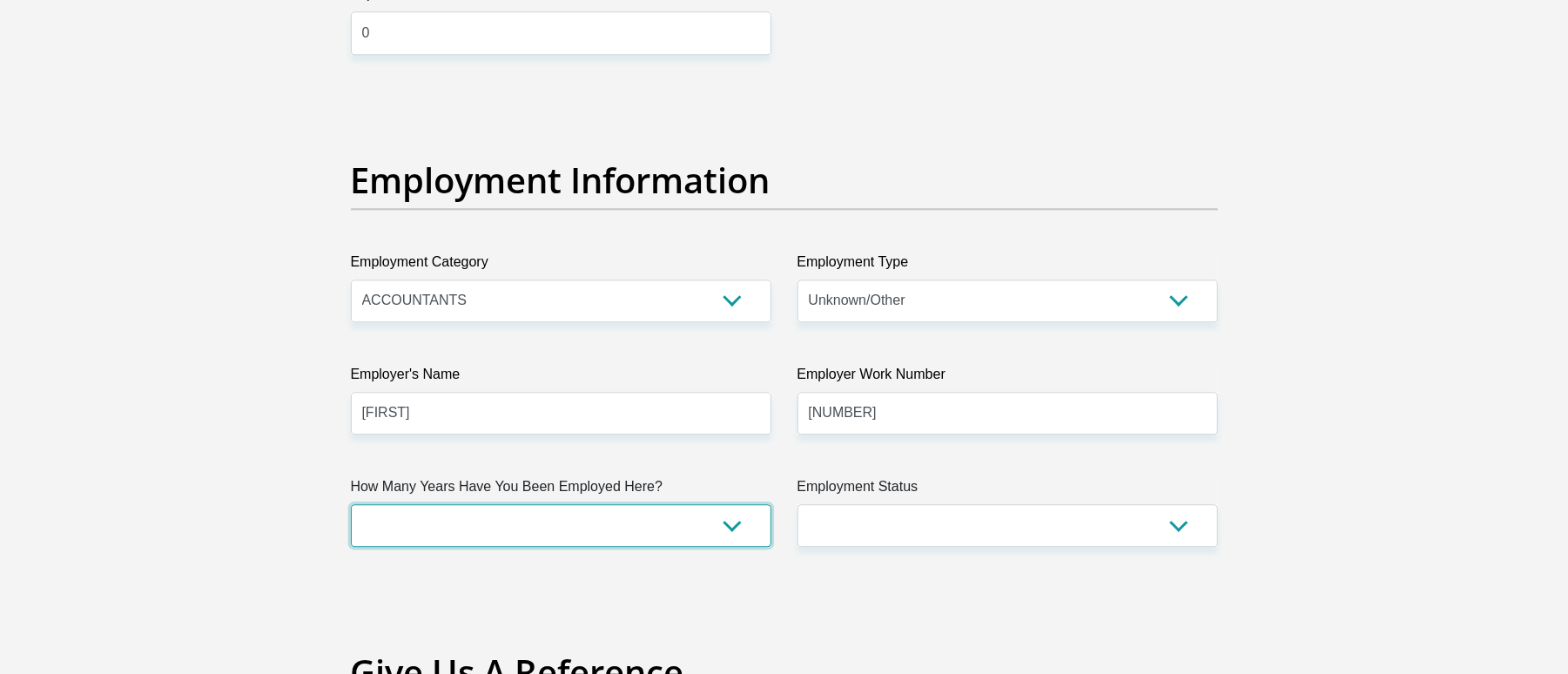 click on "less than 1 year
1-3 years
3-5 years
5+ years" at bounding box center (561, 525) 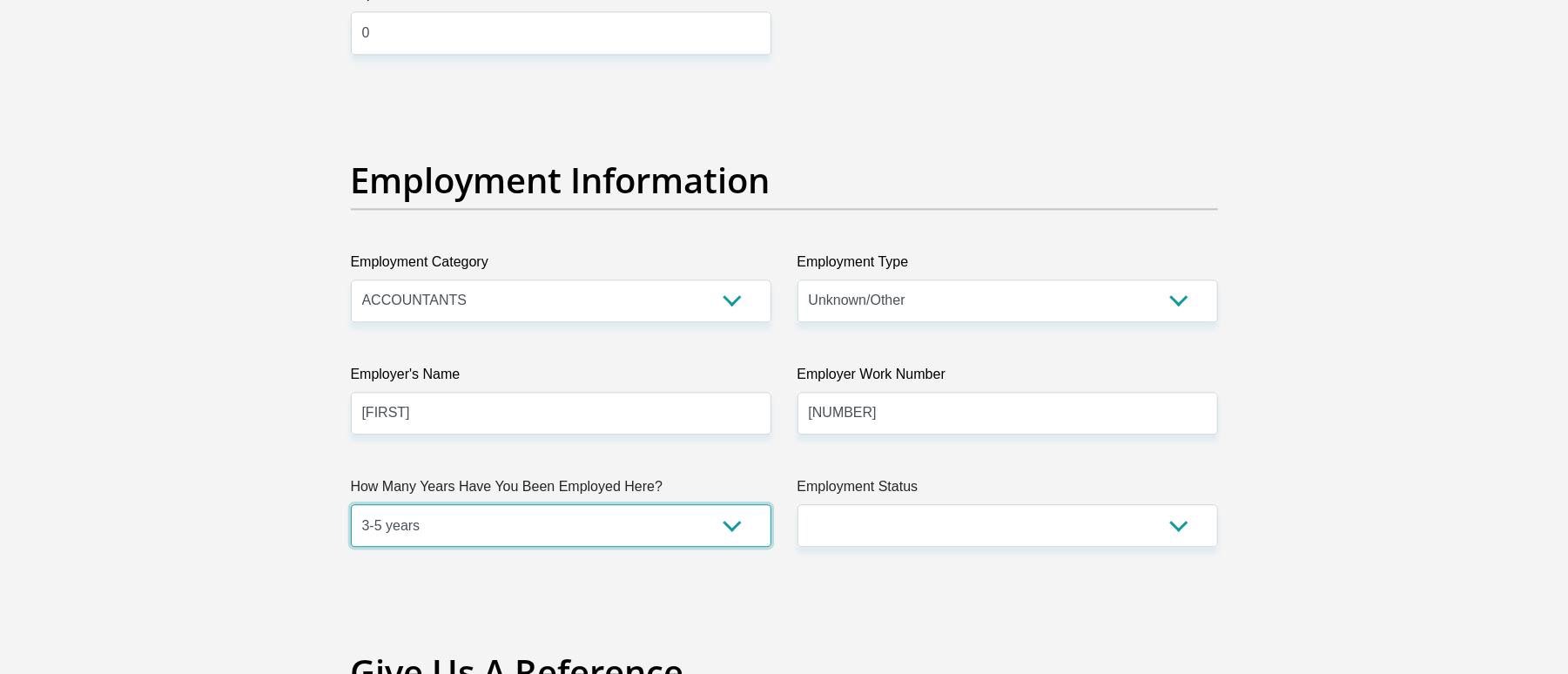 click on "less than 1 year
1-3 years
3-5 years
5+ years" at bounding box center [561, 525] 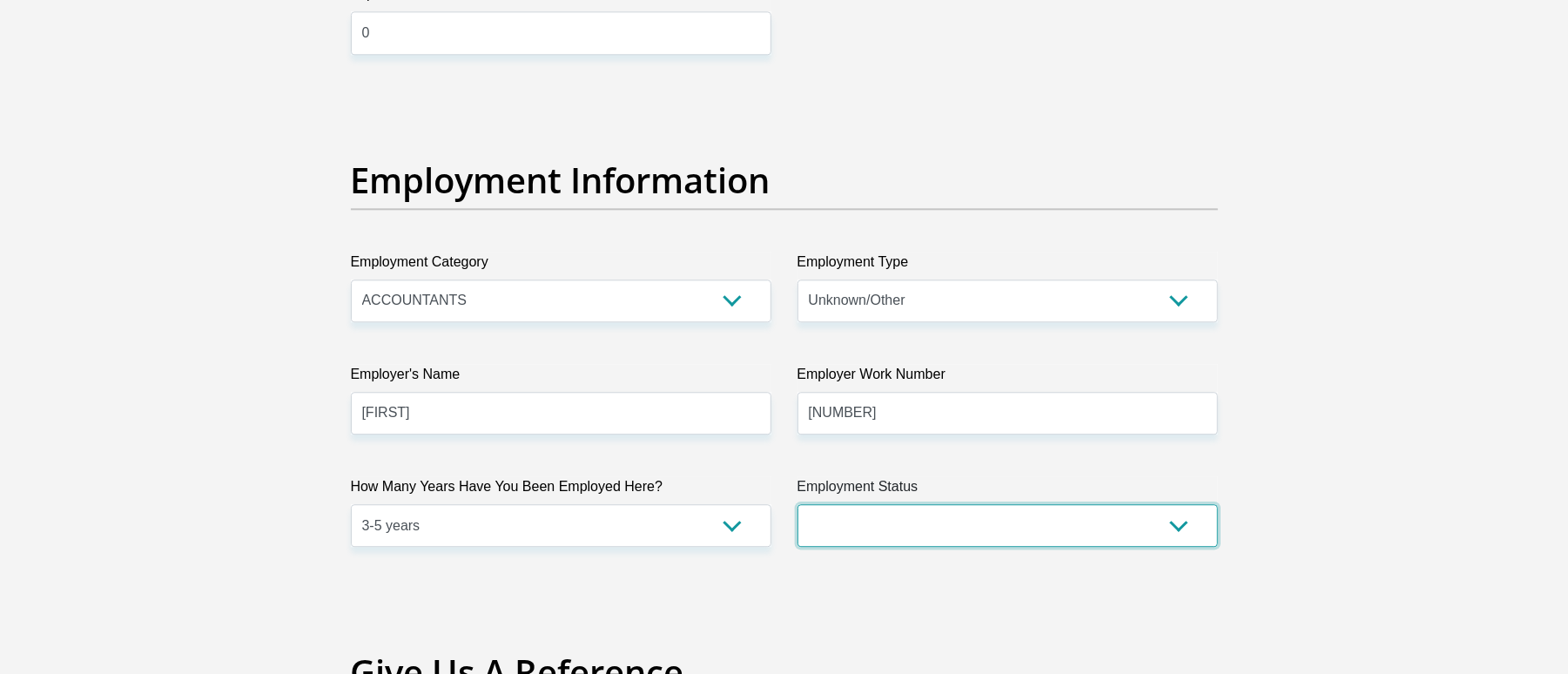 click on "Permanent/Full-time
Part-time/Casual
Contract Worker
Self-Employed
Housewife
Retired
Student
Medically Boarded
Disability
Unemployed" at bounding box center (1007, 525) 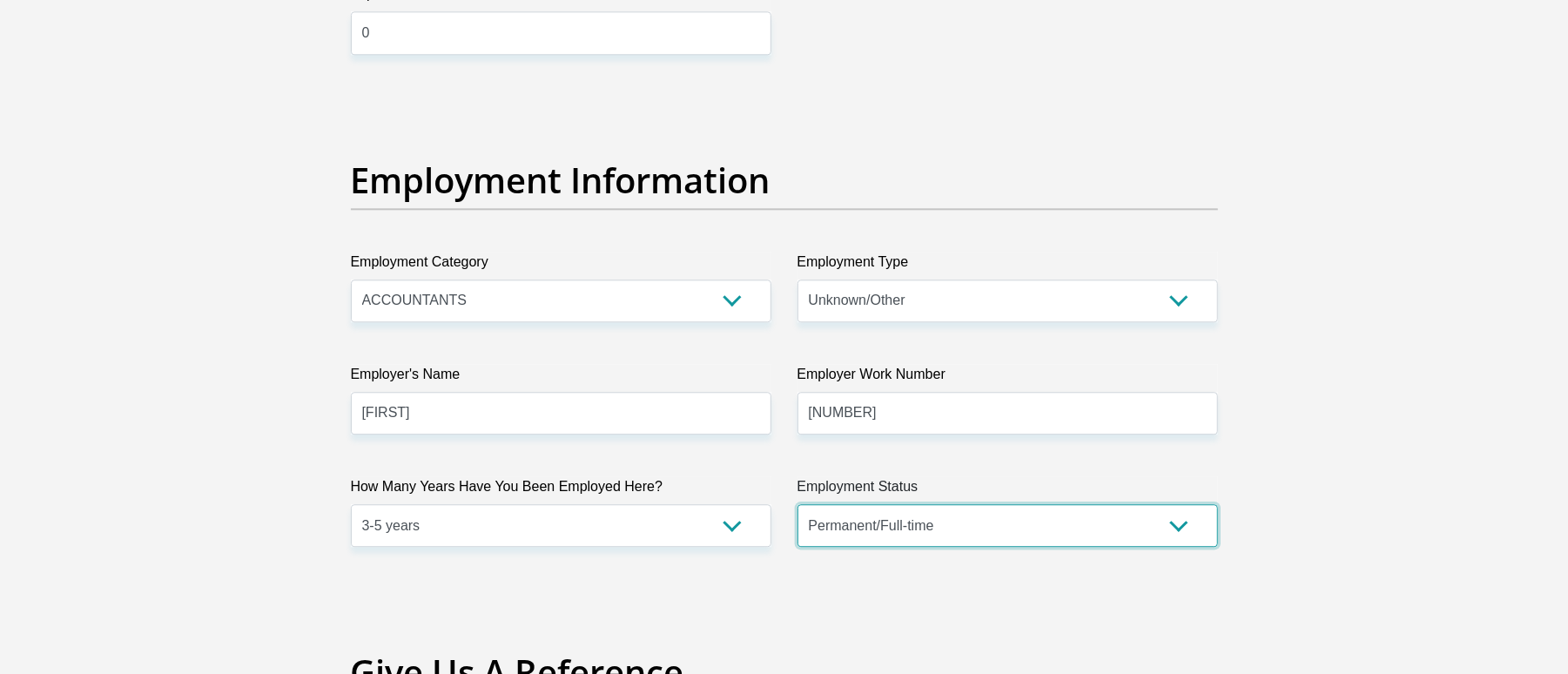 click on "Permanent/Full-time
Part-time/Casual
Contract Worker
Self-Employed
Housewife
Retired
Student
Medically Boarded
Disability
Unemployed" at bounding box center [1007, 525] 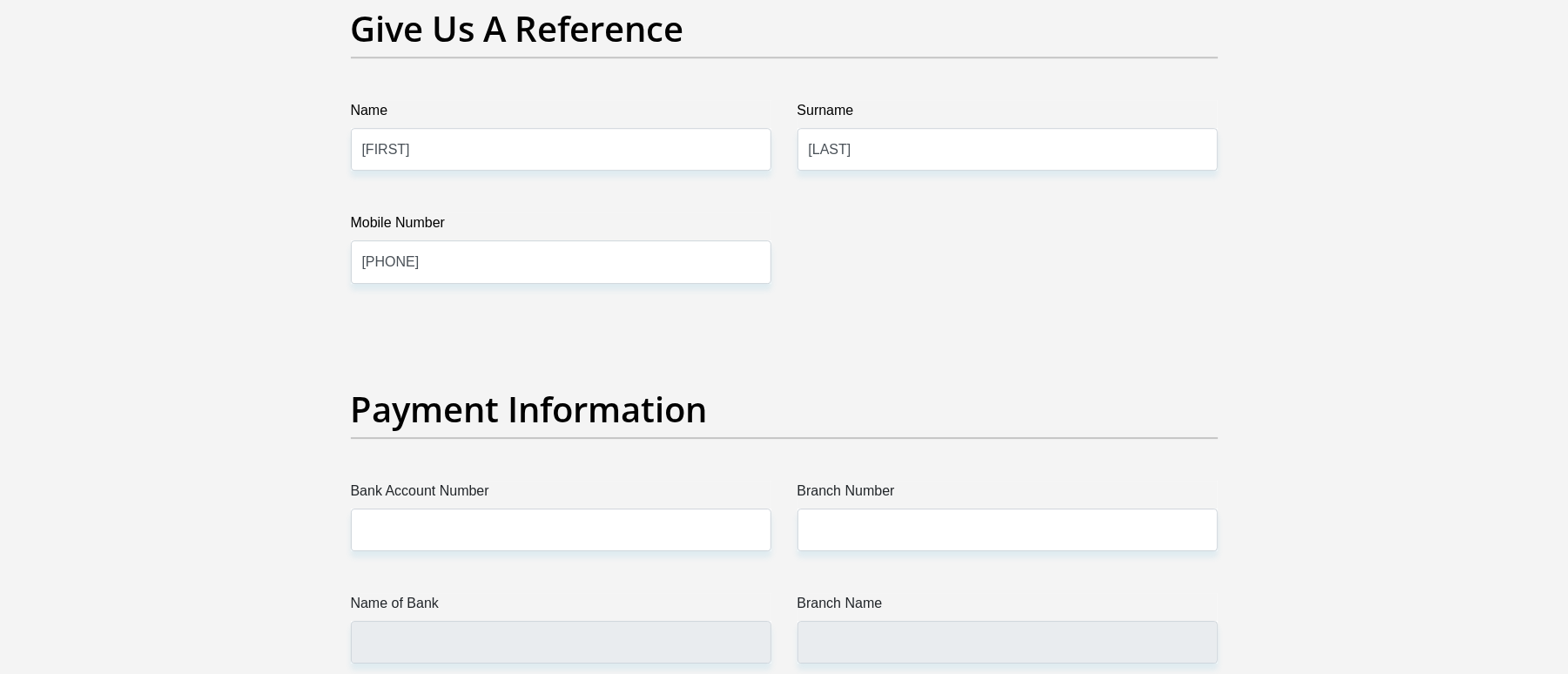 scroll, scrollTop: 3715, scrollLeft: 0, axis: vertical 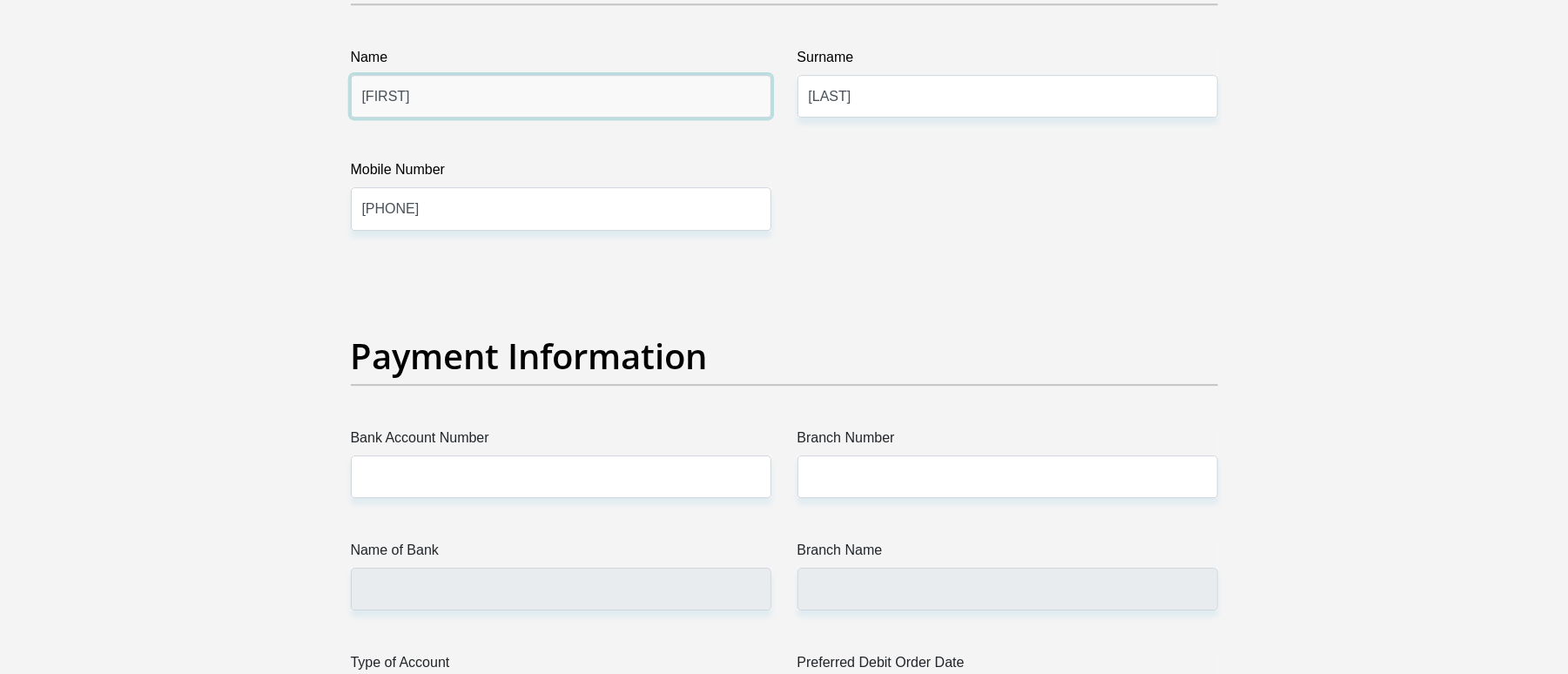 drag, startPoint x: 503, startPoint y: 110, endPoint x: 325, endPoint y: 116, distance: 178.10109 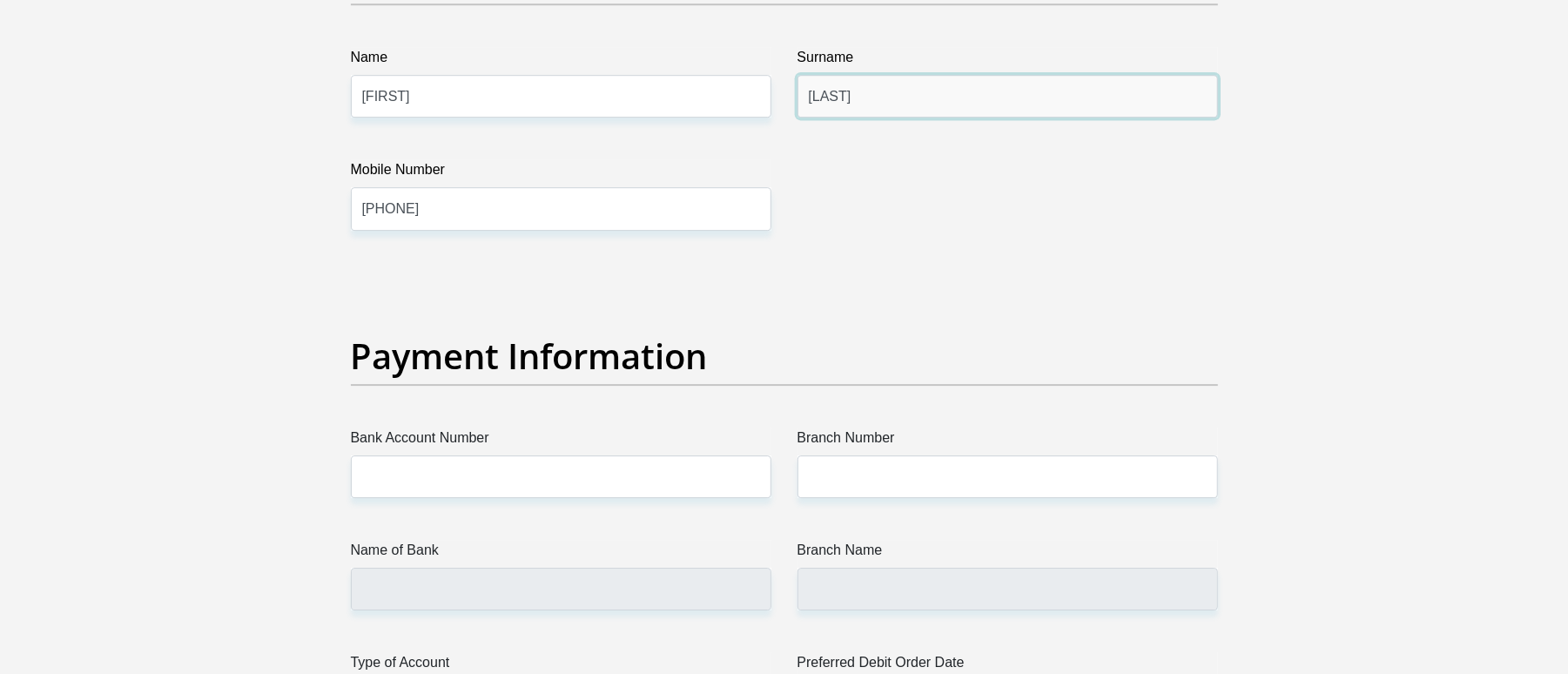 drag, startPoint x: 938, startPoint y: 116, endPoint x: 683, endPoint y: 117, distance: 255.002 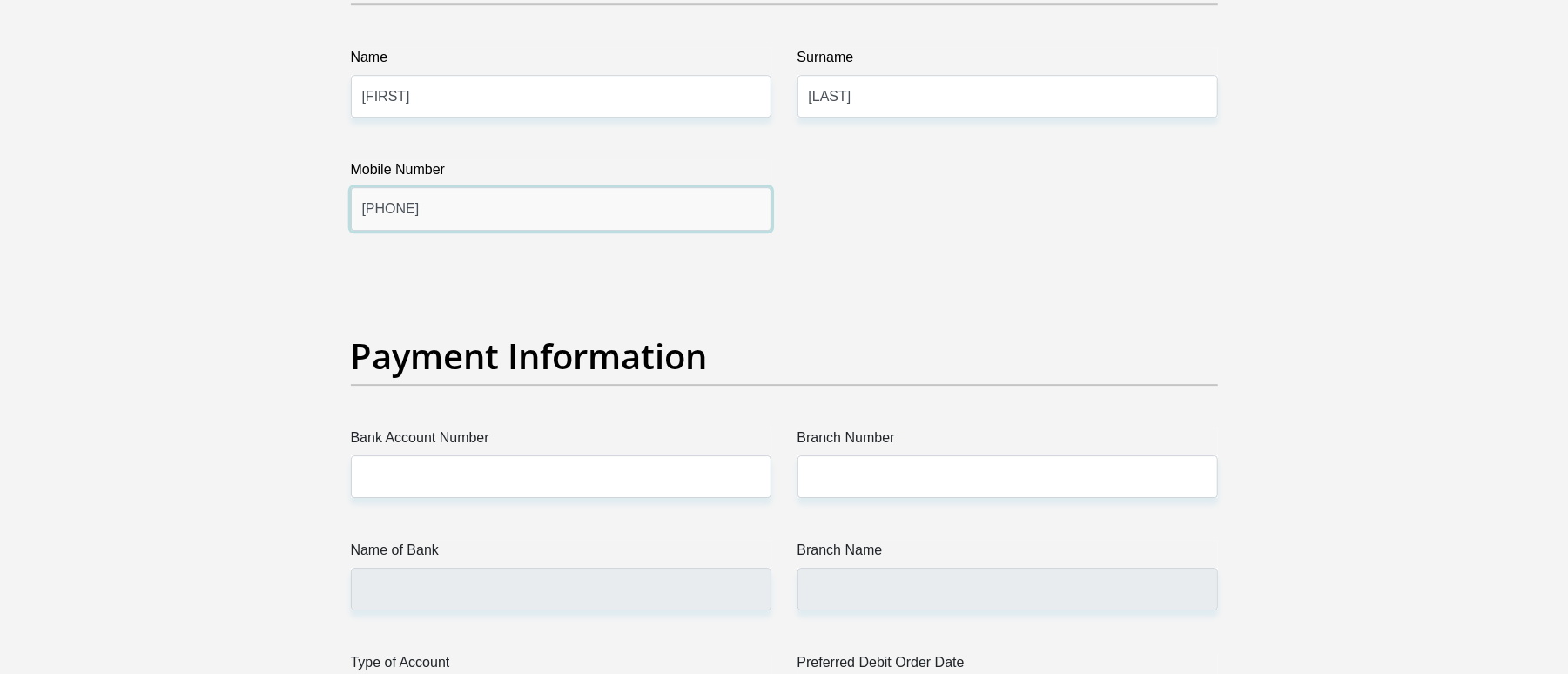 drag, startPoint x: 548, startPoint y: 230, endPoint x: 313, endPoint y: 210, distance: 235.84953 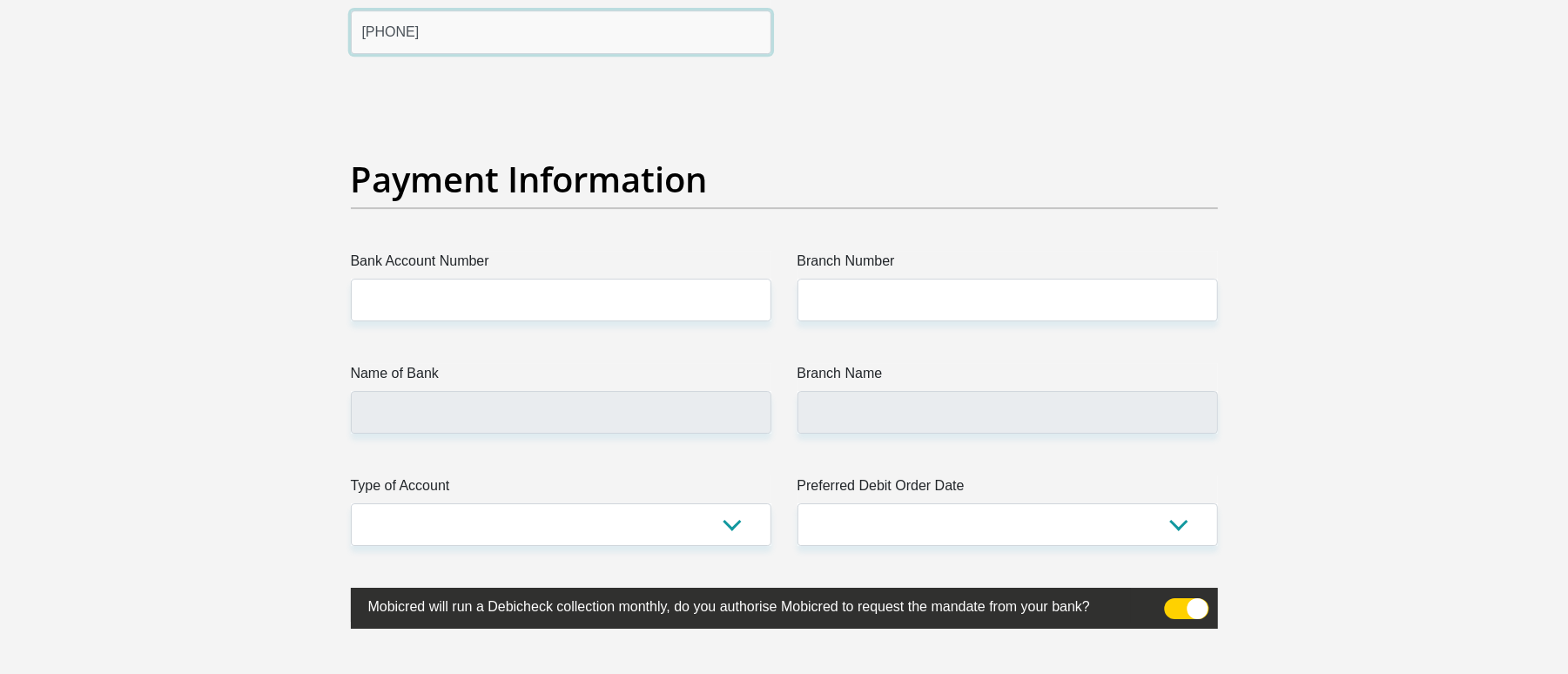 scroll, scrollTop: 3947, scrollLeft: 0, axis: vertical 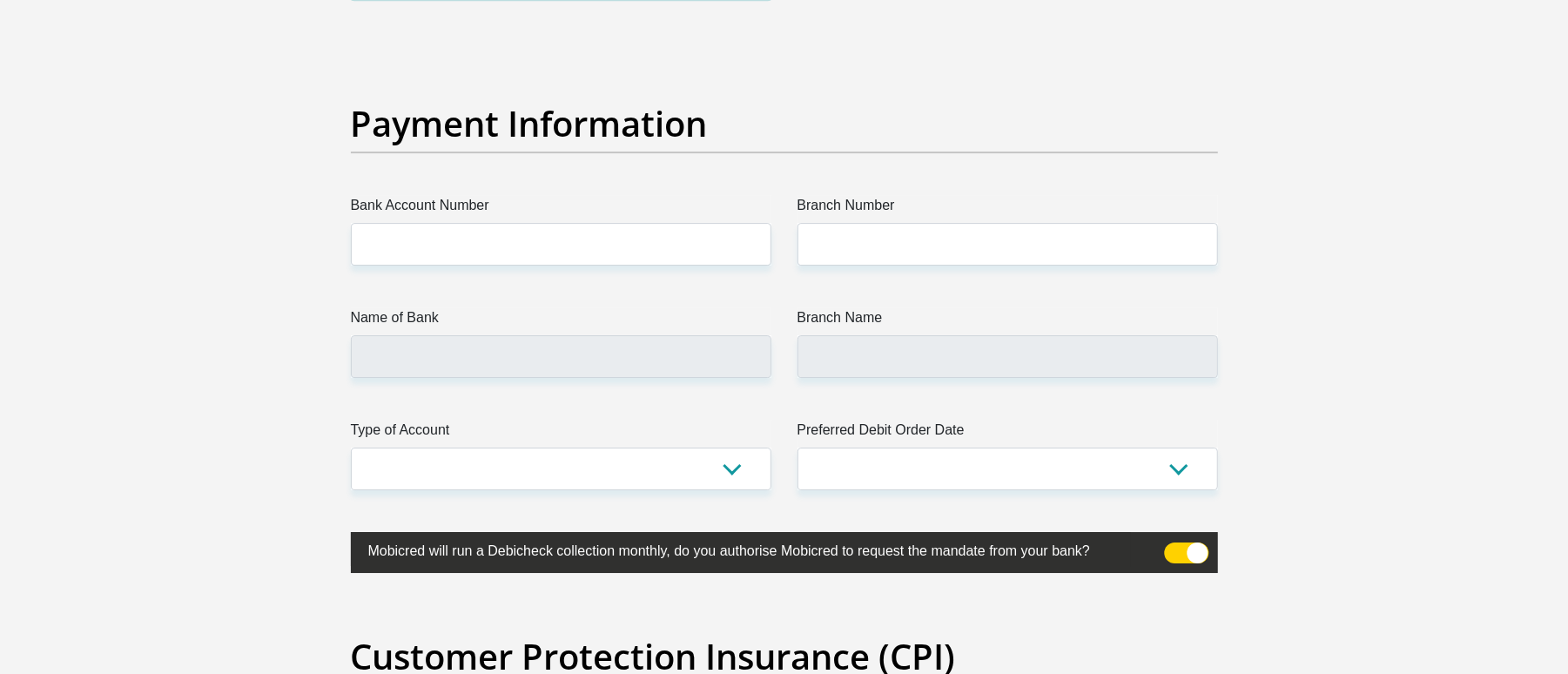 type on "0740236628" 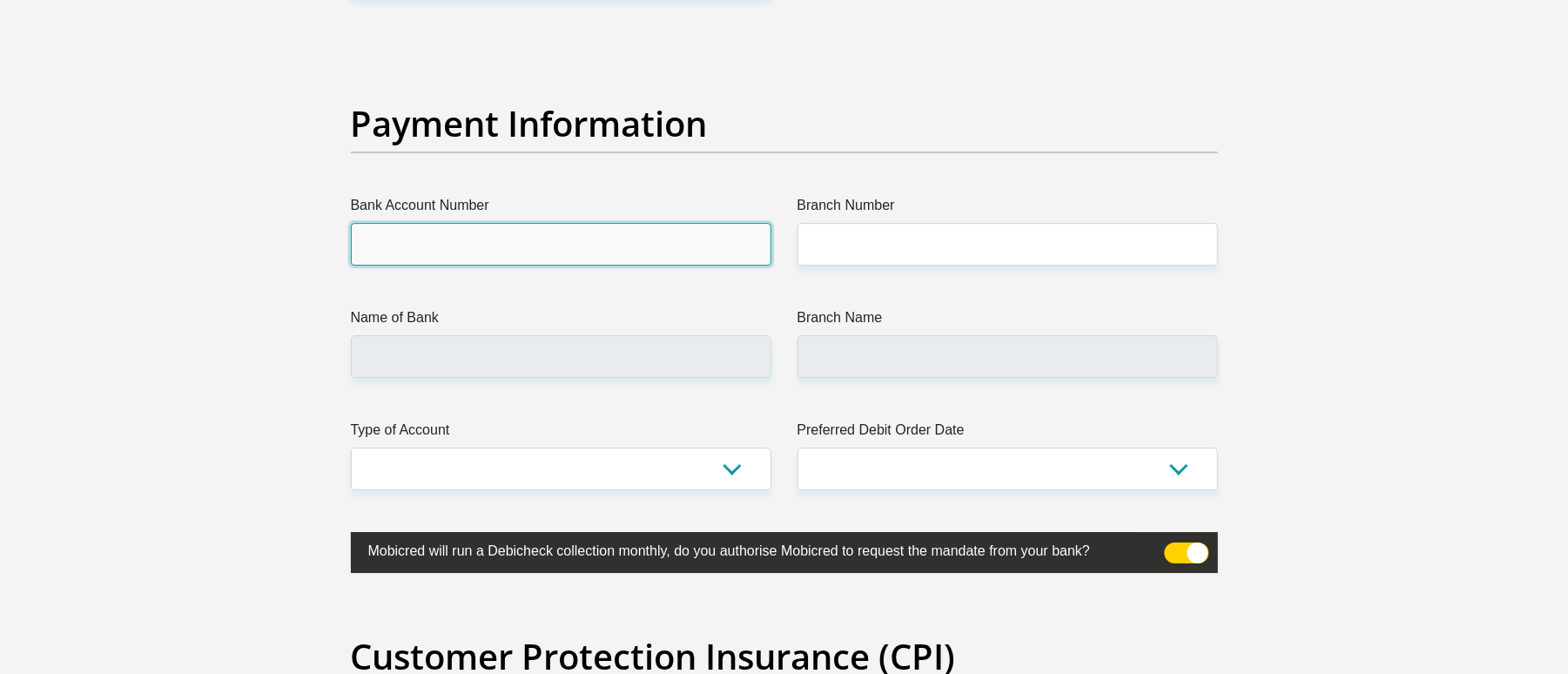 click on "Bank Account Number" at bounding box center [561, 244] 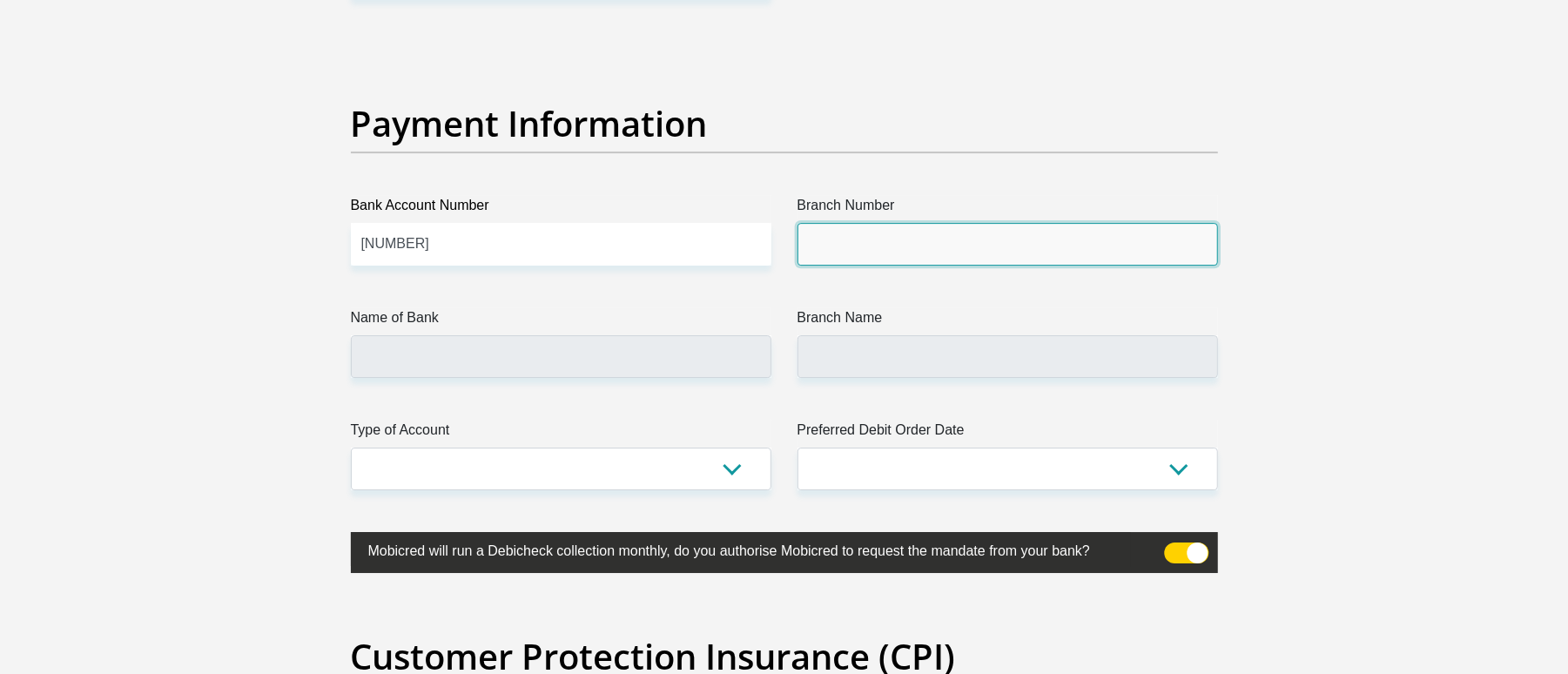click on "Branch Number" at bounding box center (1007, 244) 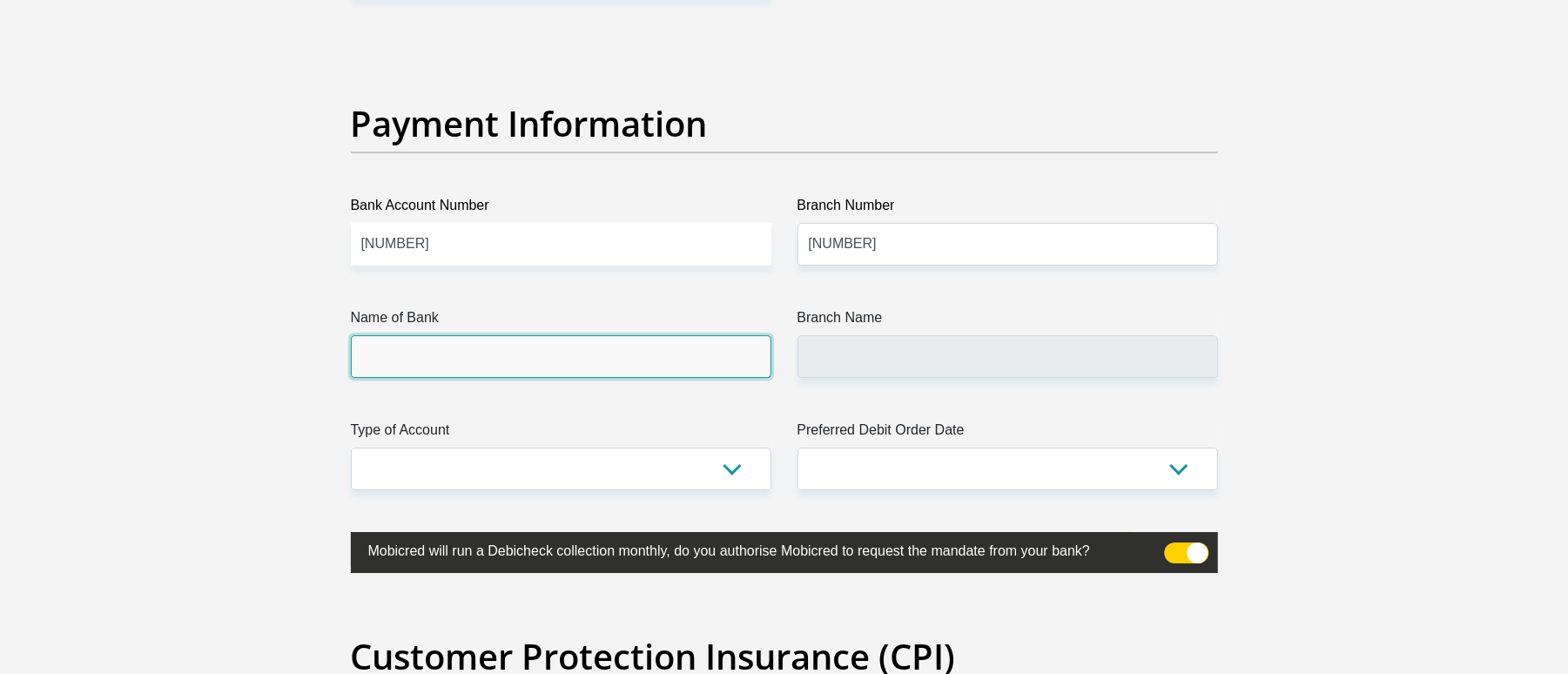 click on "Name of Bank" at bounding box center [561, 356] 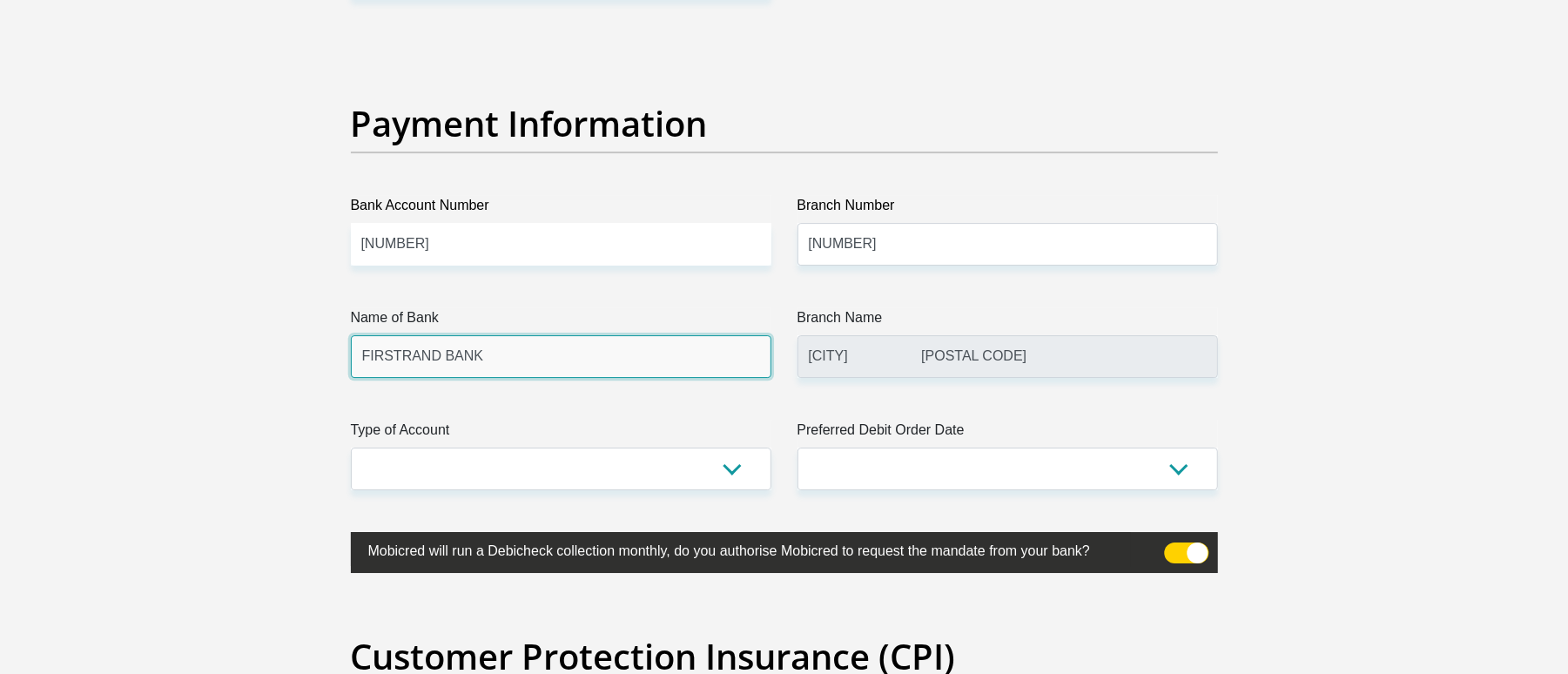 click on "FIRSTRAND BANK" at bounding box center (561, 356) 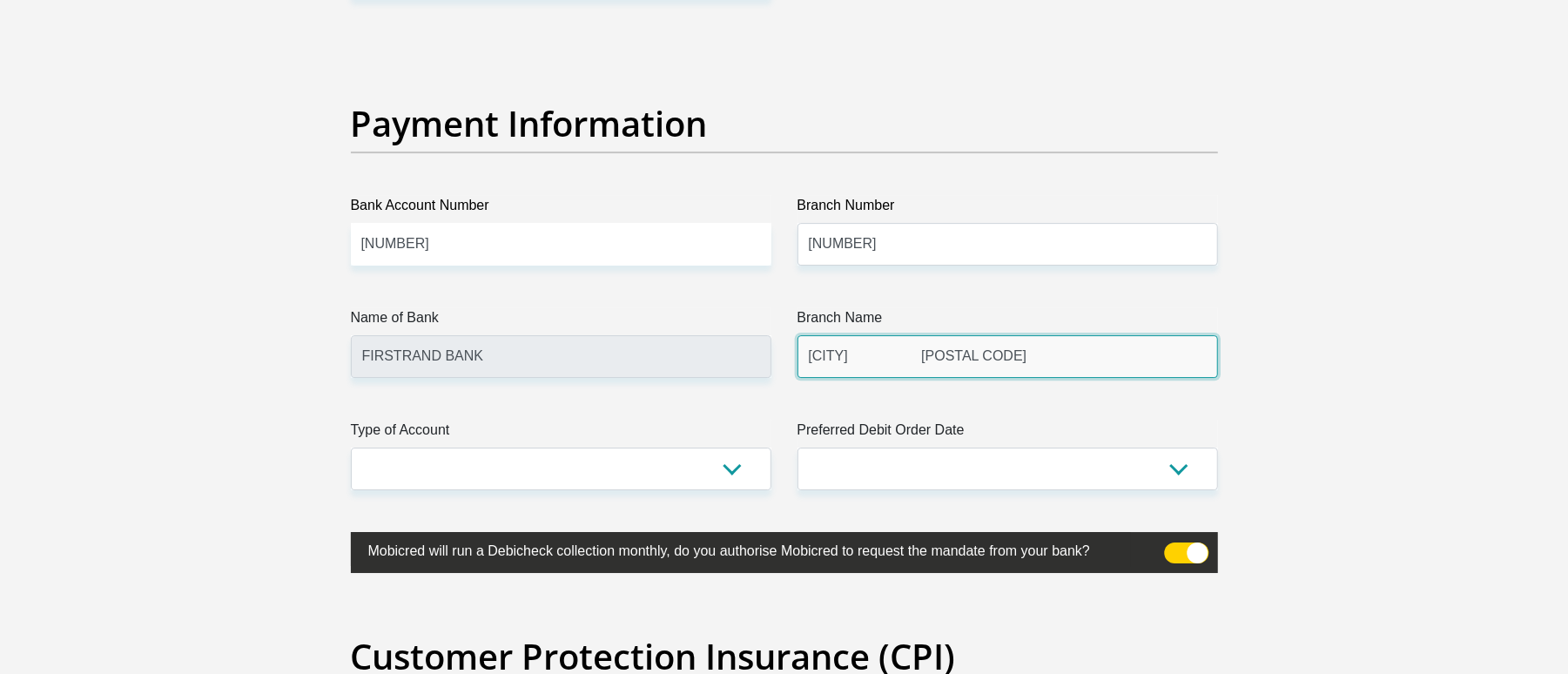 click on "PARKTOWN                   881" at bounding box center (1007, 356) 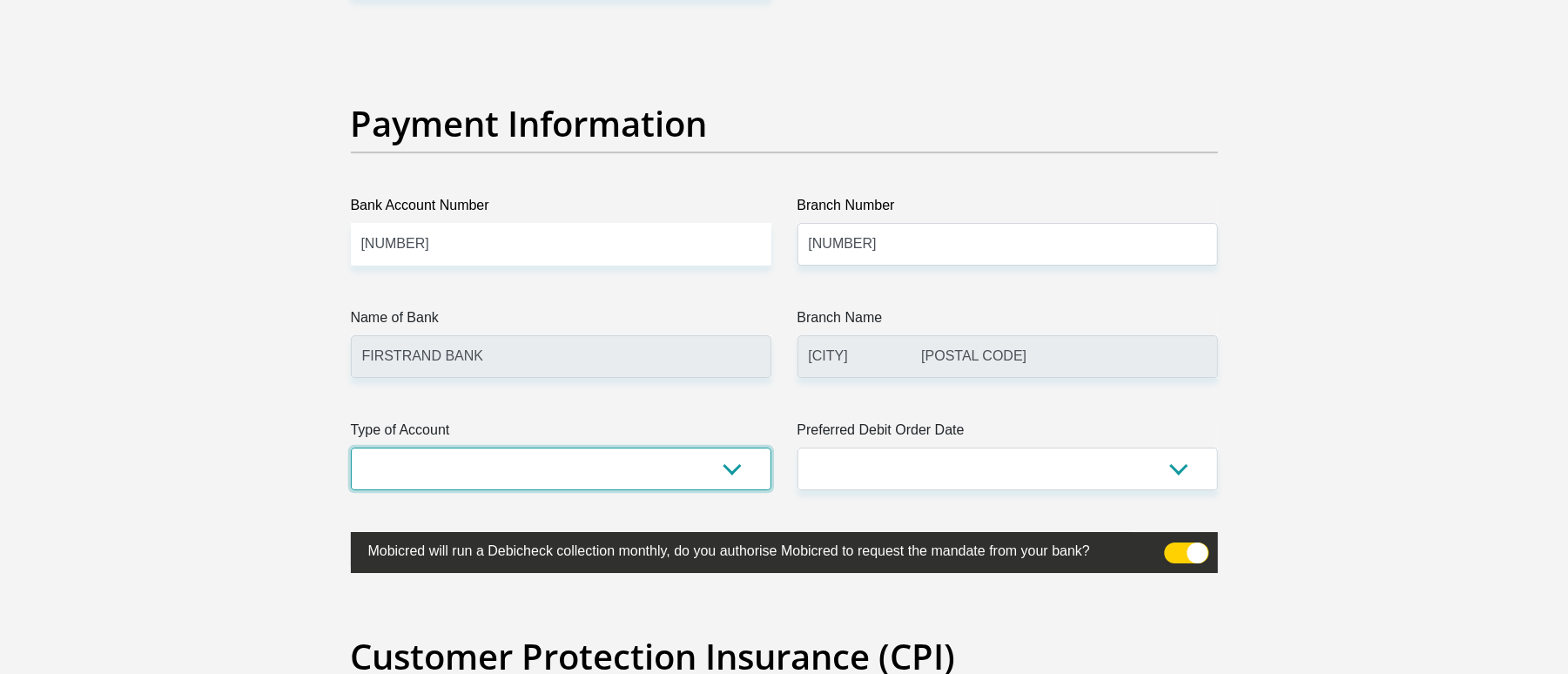 click on "Cheque
Savings" at bounding box center [561, 468] 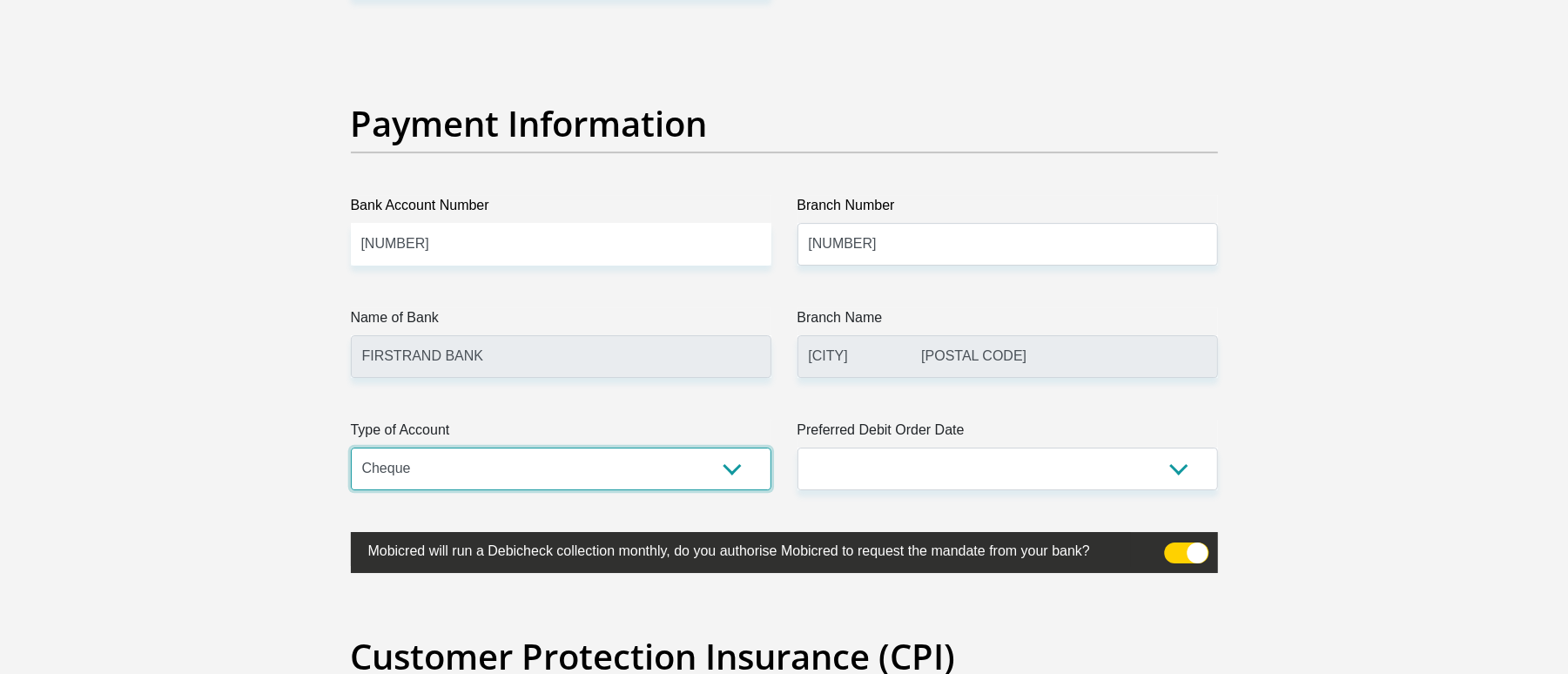 click on "Cheque
Savings" at bounding box center [561, 468] 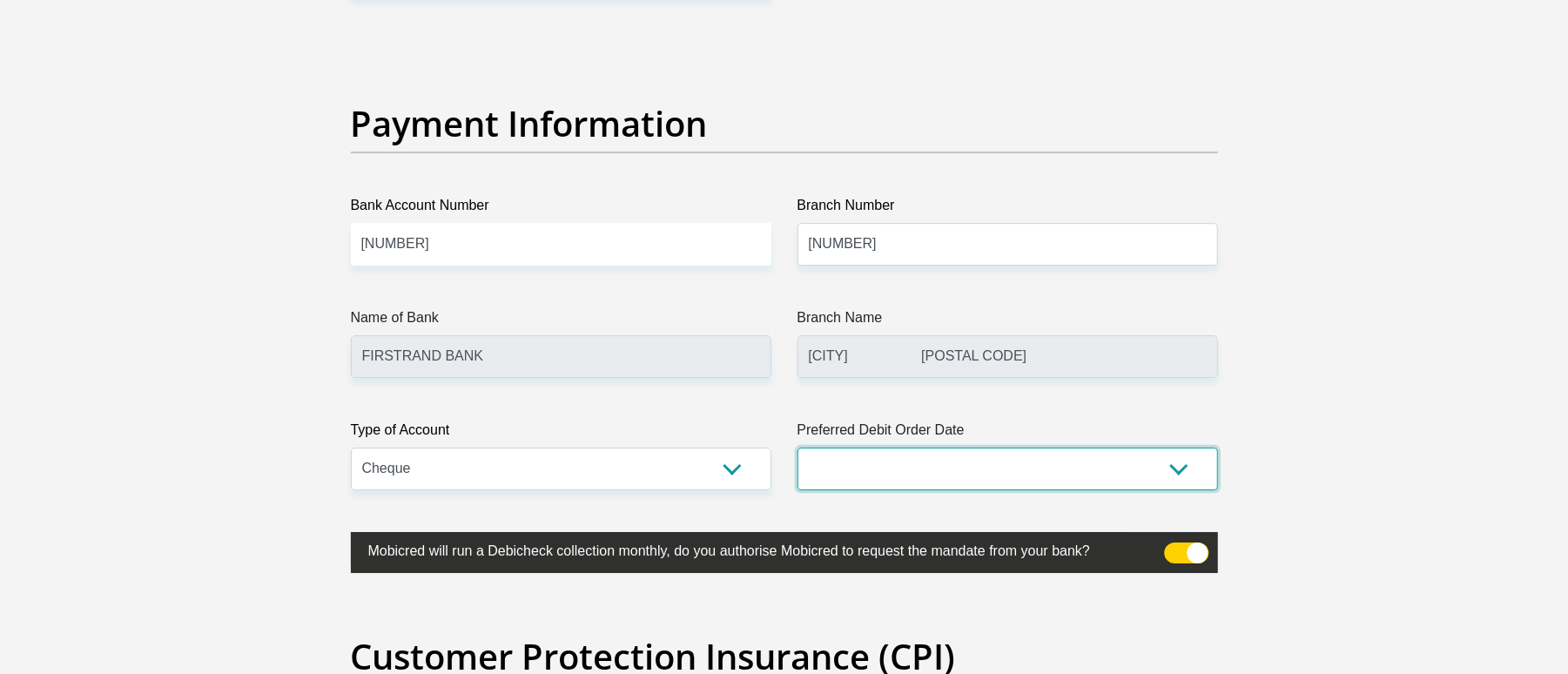 click on "1st
2nd
3rd
4th
5th
7th
18th
19th
20th
21st
22nd
23rd
24th
25th
26th
27th
28th
29th
30th" at bounding box center [1007, 468] 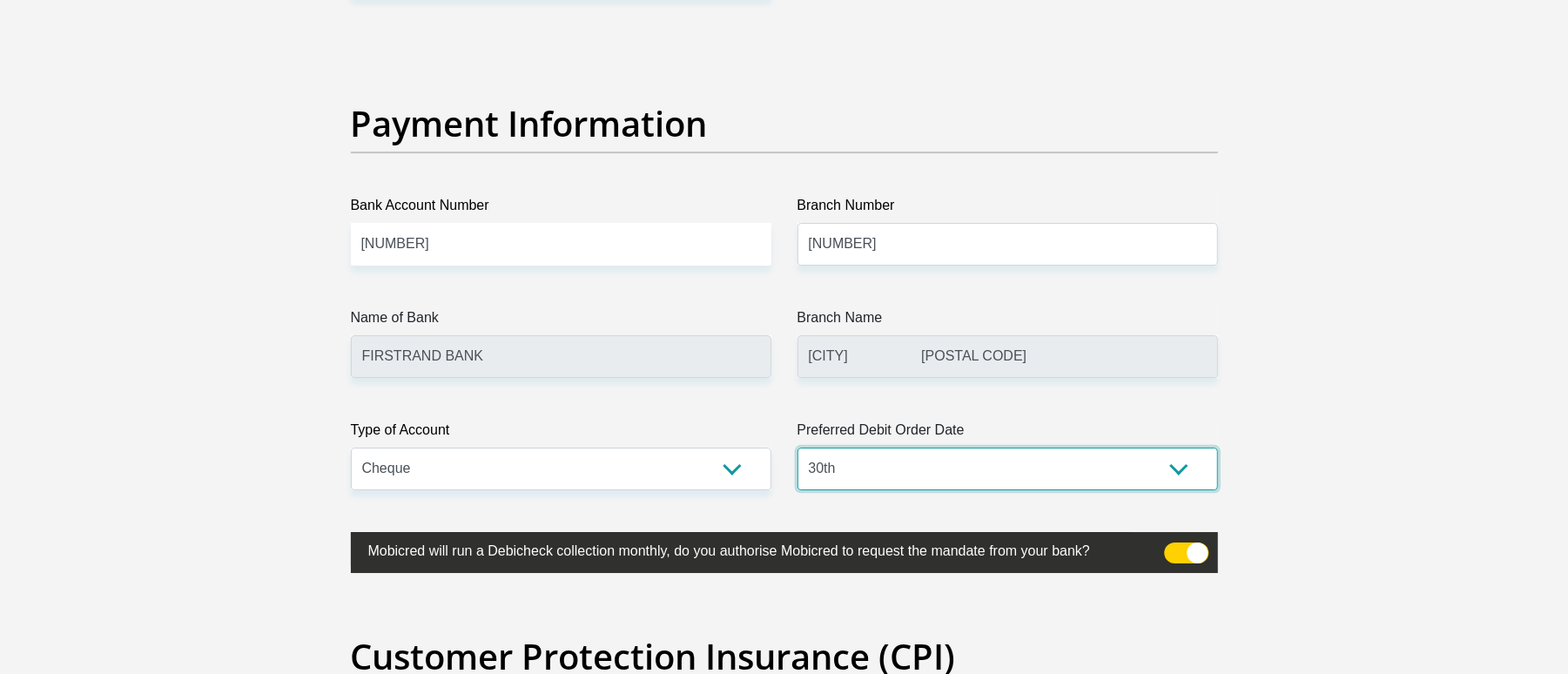 click on "1st
2nd
3rd
4th
5th
7th
18th
19th
20th
21st
22nd
23rd
24th
25th
26th
27th
28th
29th
30th" at bounding box center (1007, 468) 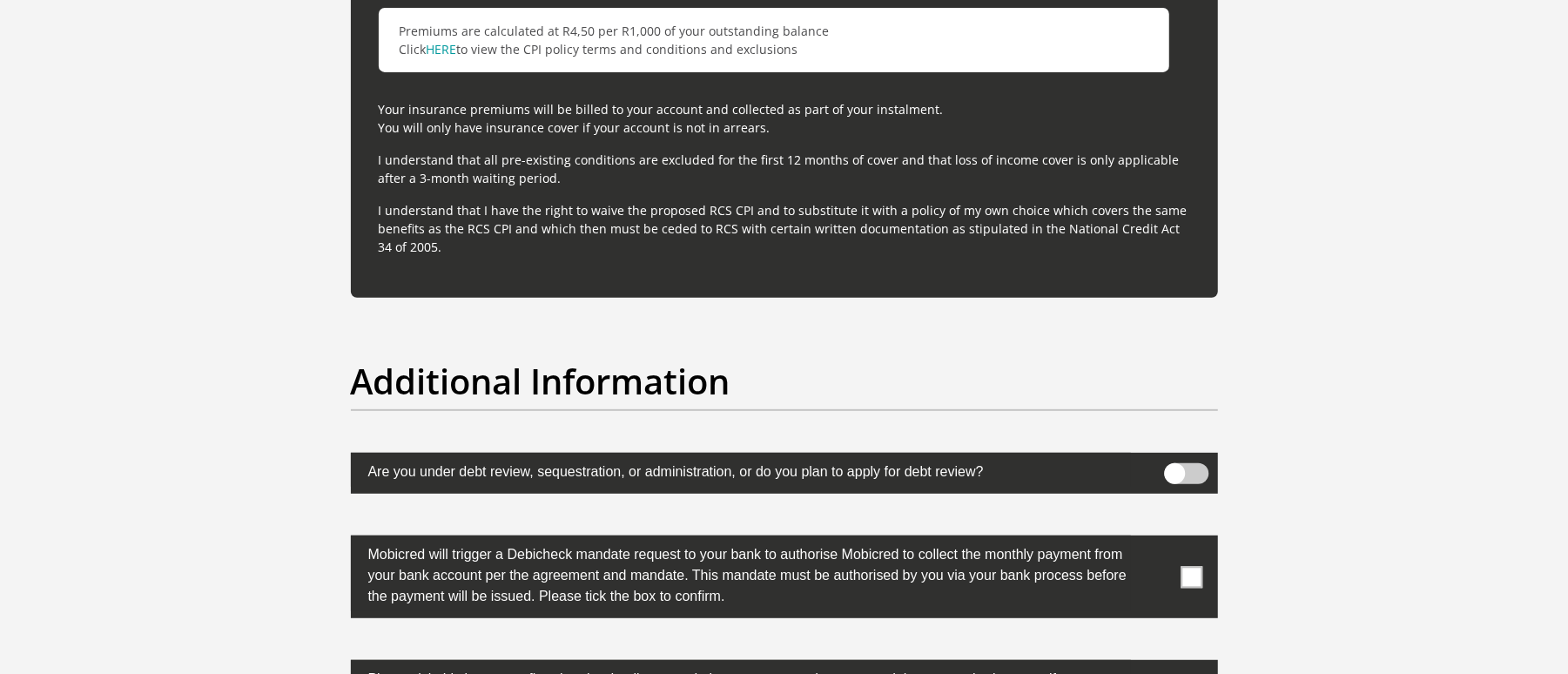 scroll, scrollTop: 5341, scrollLeft: 0, axis: vertical 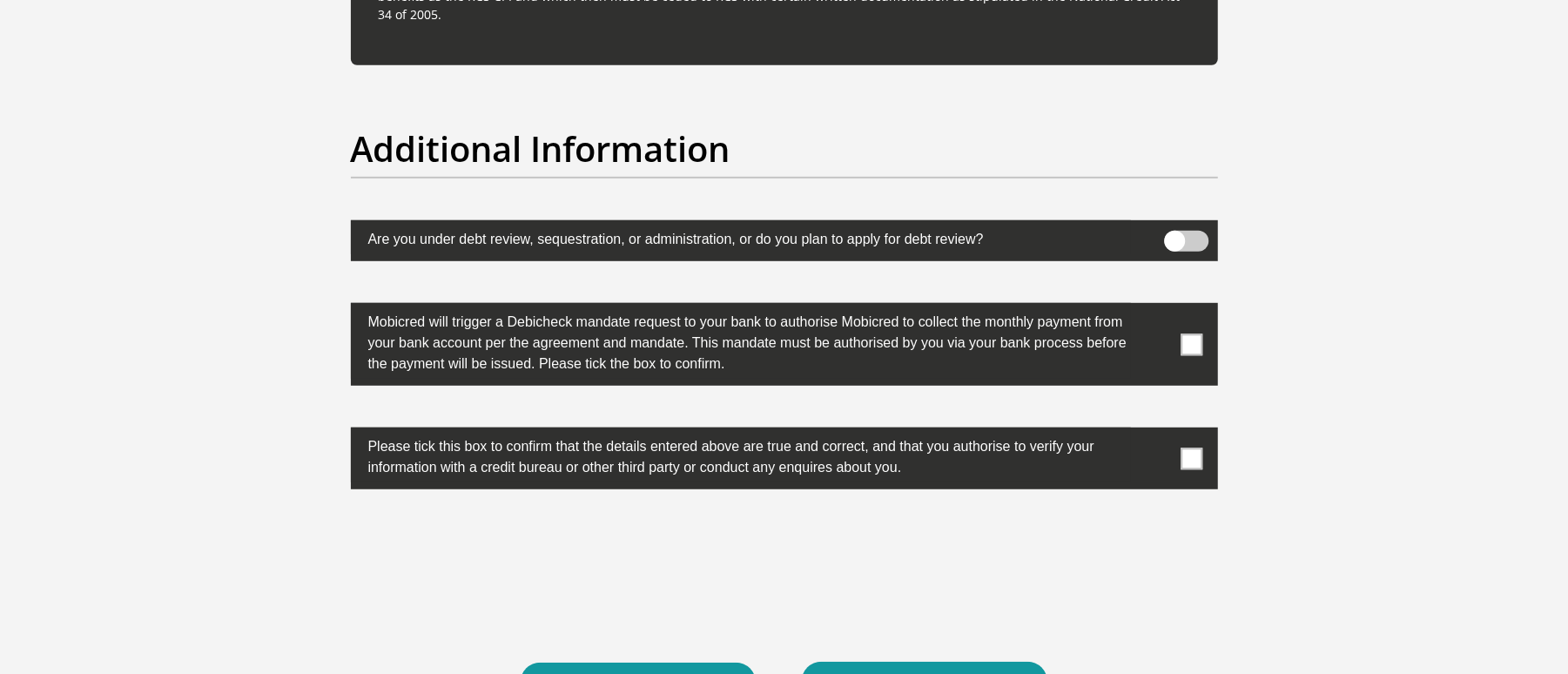 click at bounding box center (1191, 344) 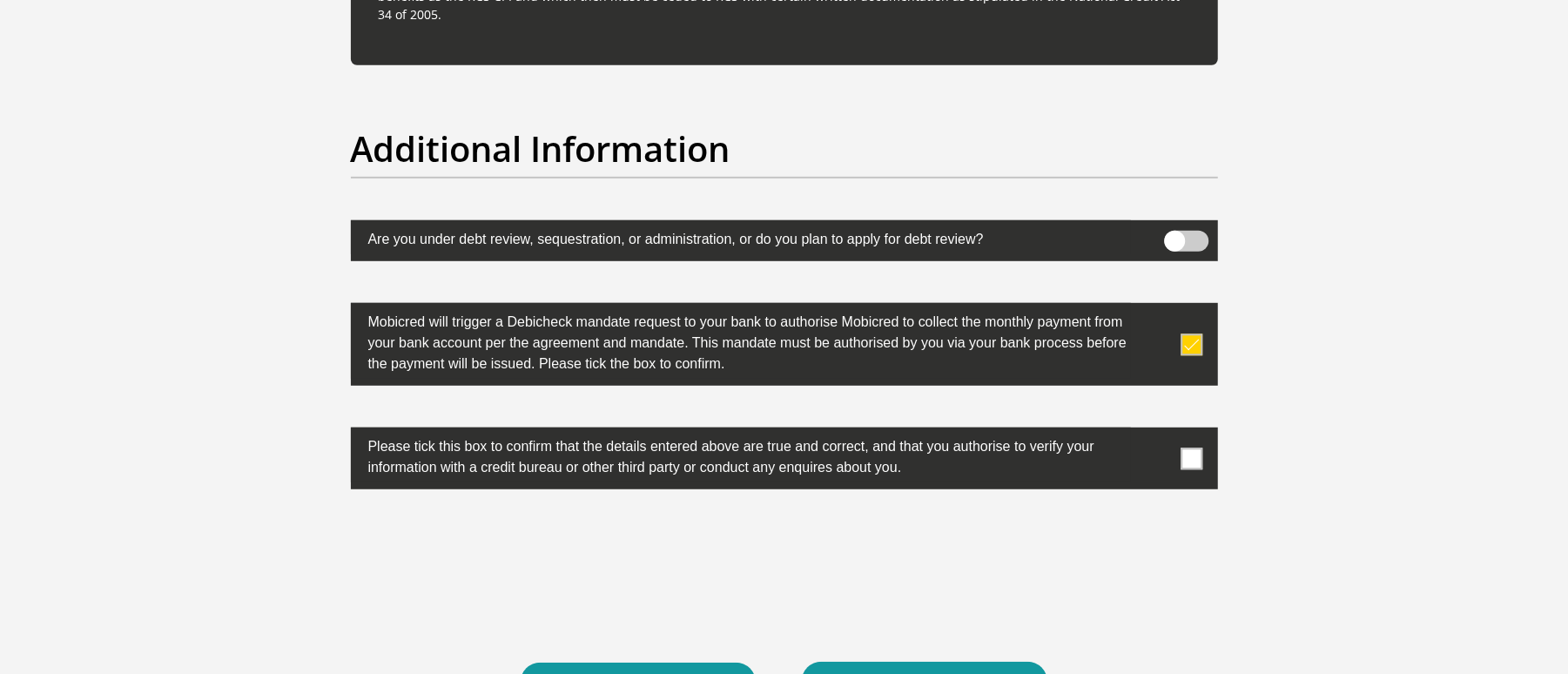 click at bounding box center (1191, 458) 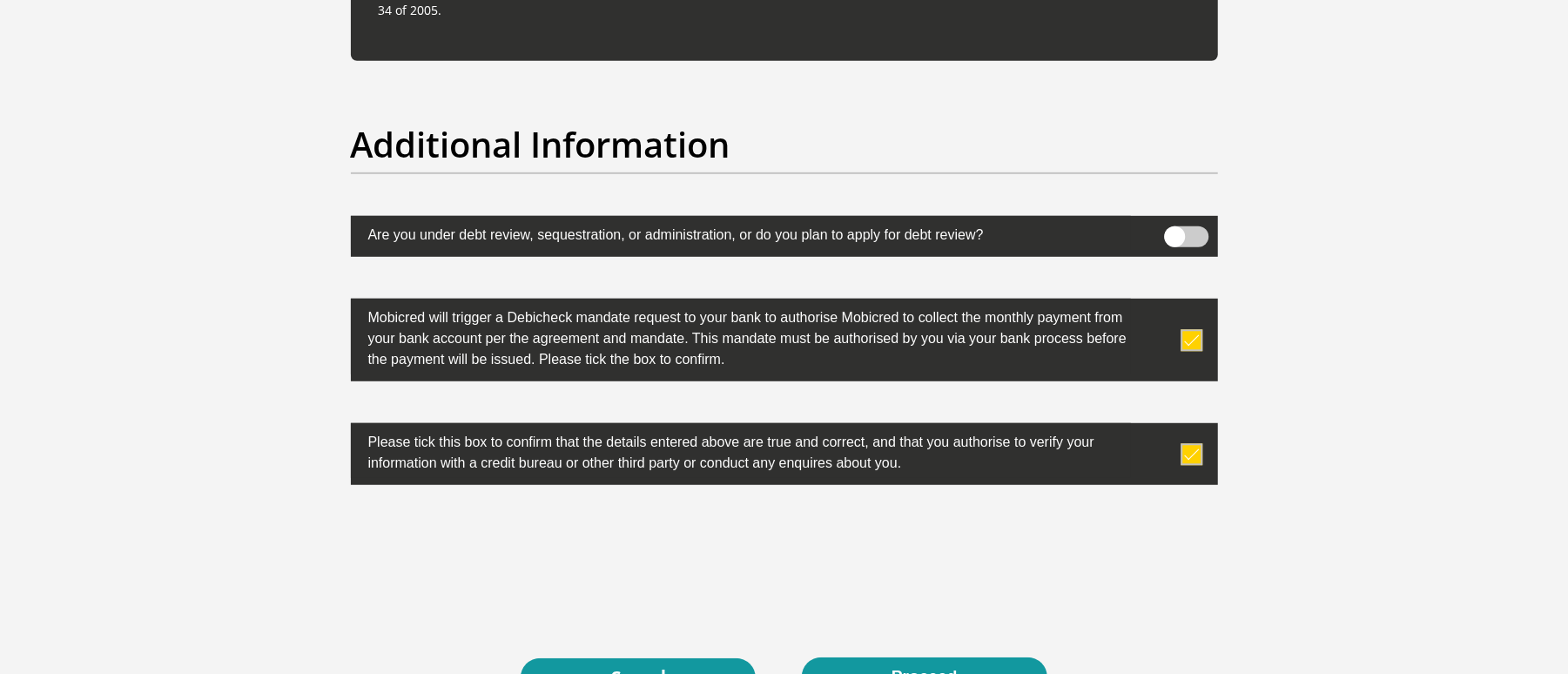 scroll, scrollTop: 5573, scrollLeft: 0, axis: vertical 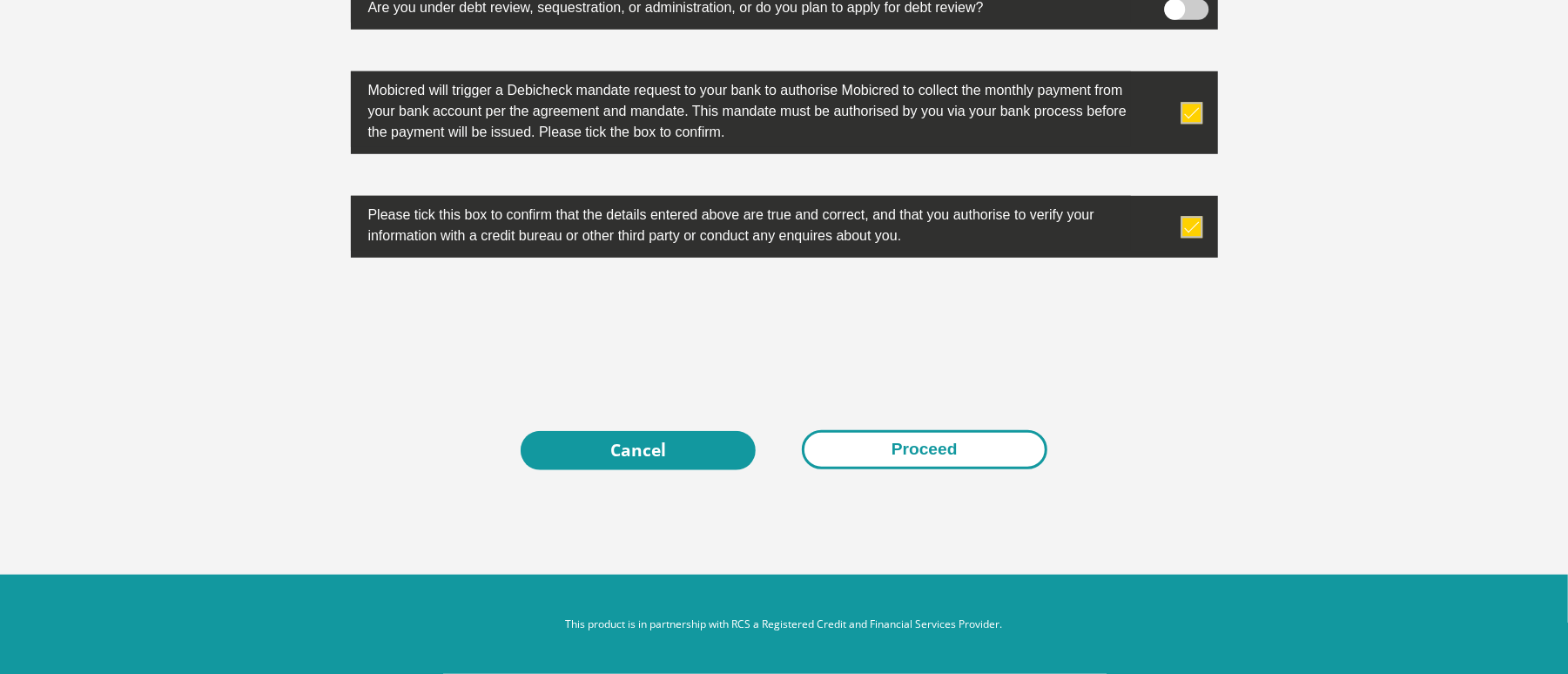 click on "Proceed" at bounding box center [925, 449] 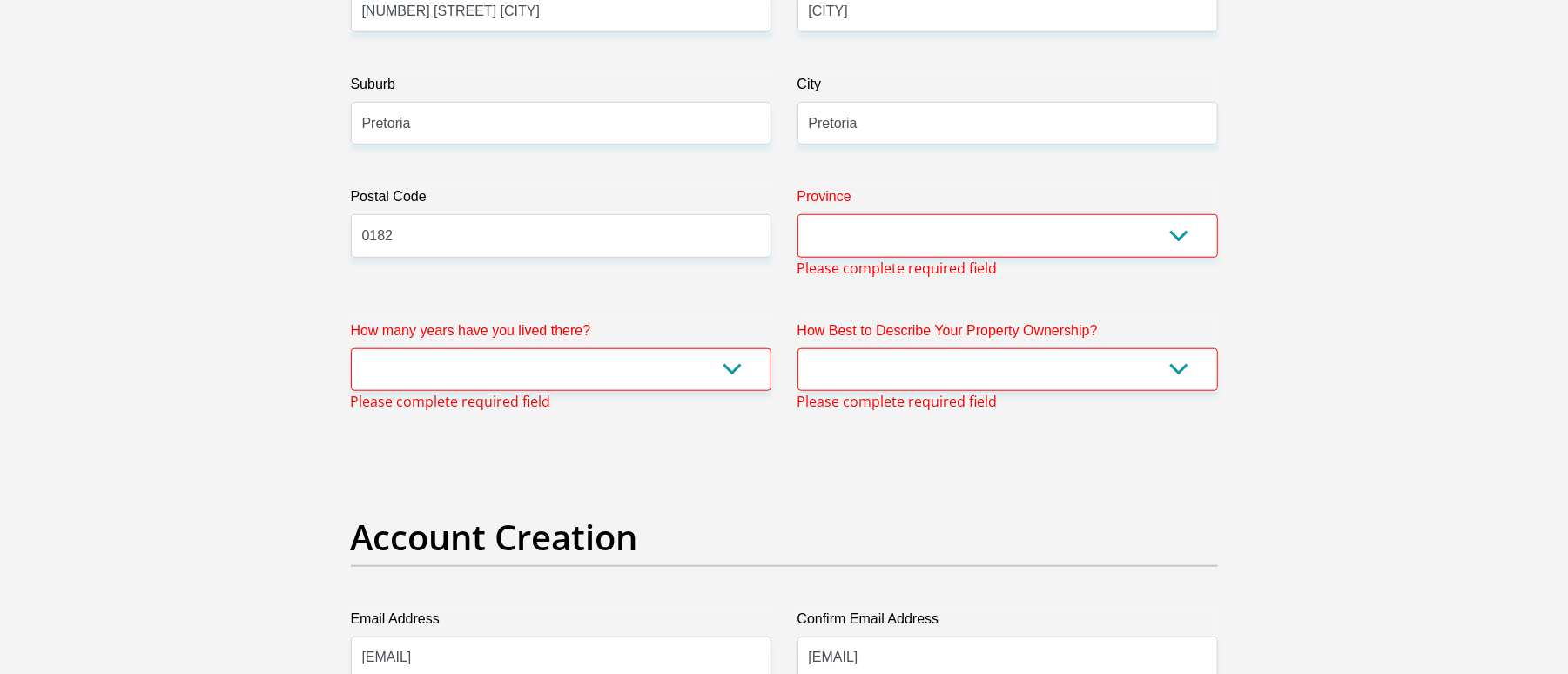 scroll, scrollTop: 1026, scrollLeft: 0, axis: vertical 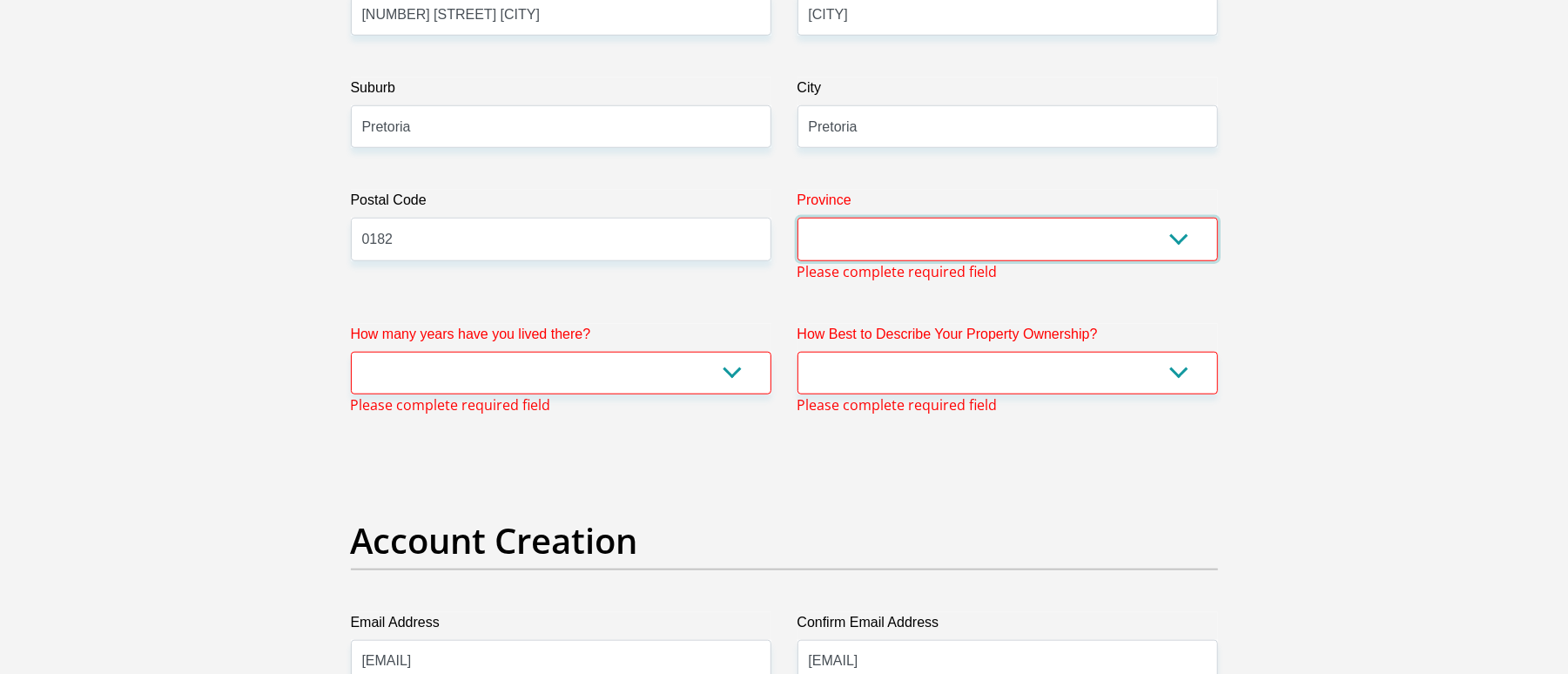 click on "Eastern Cape
Free State
Gauteng
KwaZulu-Natal
Limpopo
Mpumalanga
Northern Cape
North West
Western Cape" at bounding box center (1007, 239) 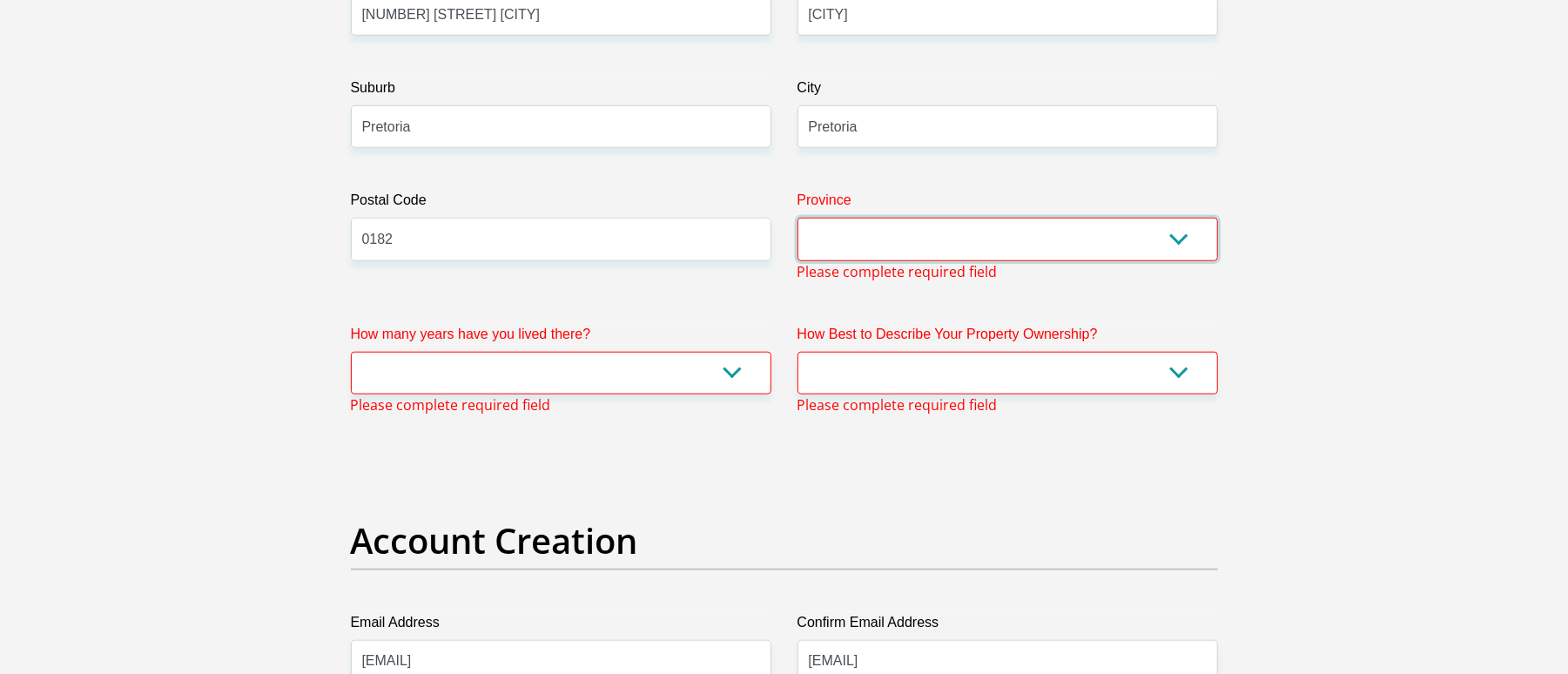 select on "Gauteng" 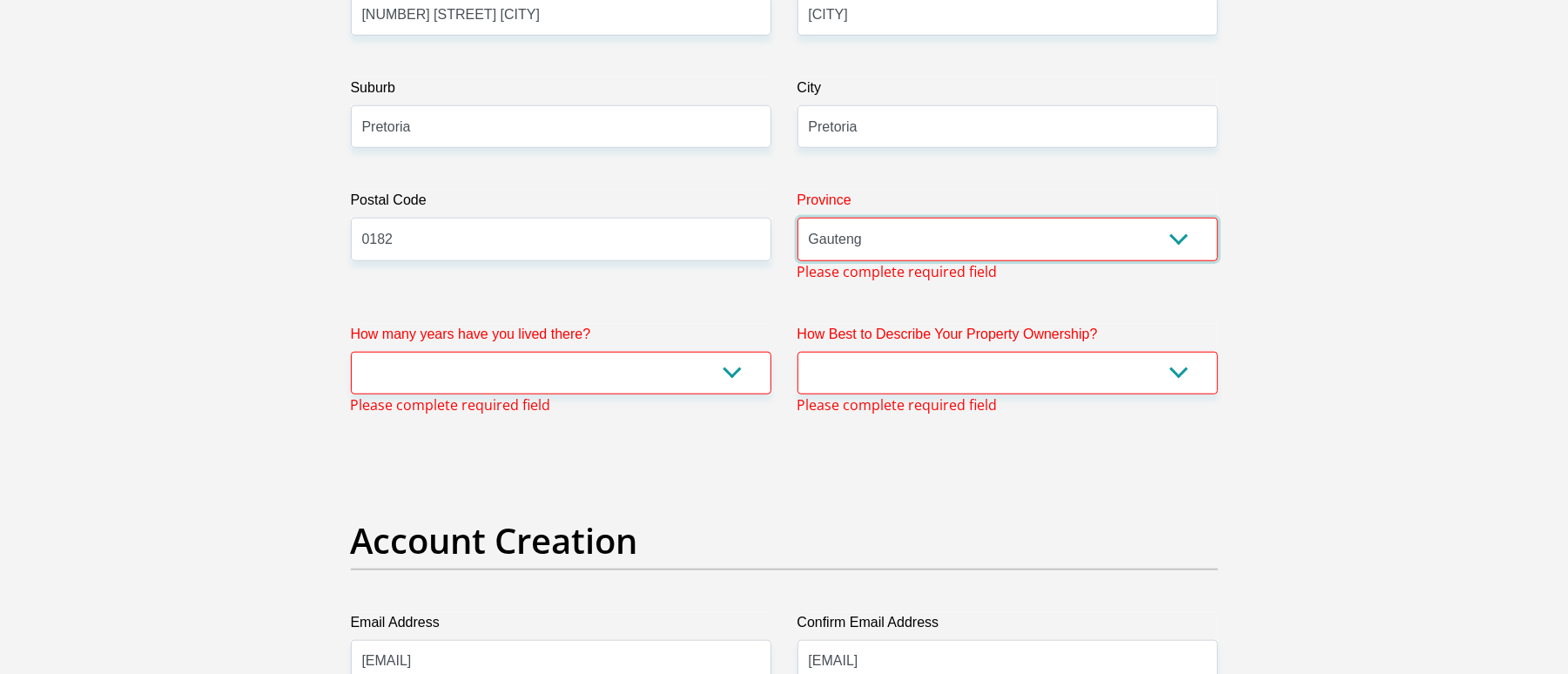 click on "Eastern Cape
Free State
Gauteng
KwaZulu-Natal
Limpopo
Mpumalanga
Northern Cape
North West
Western Cape" at bounding box center (1007, 239) 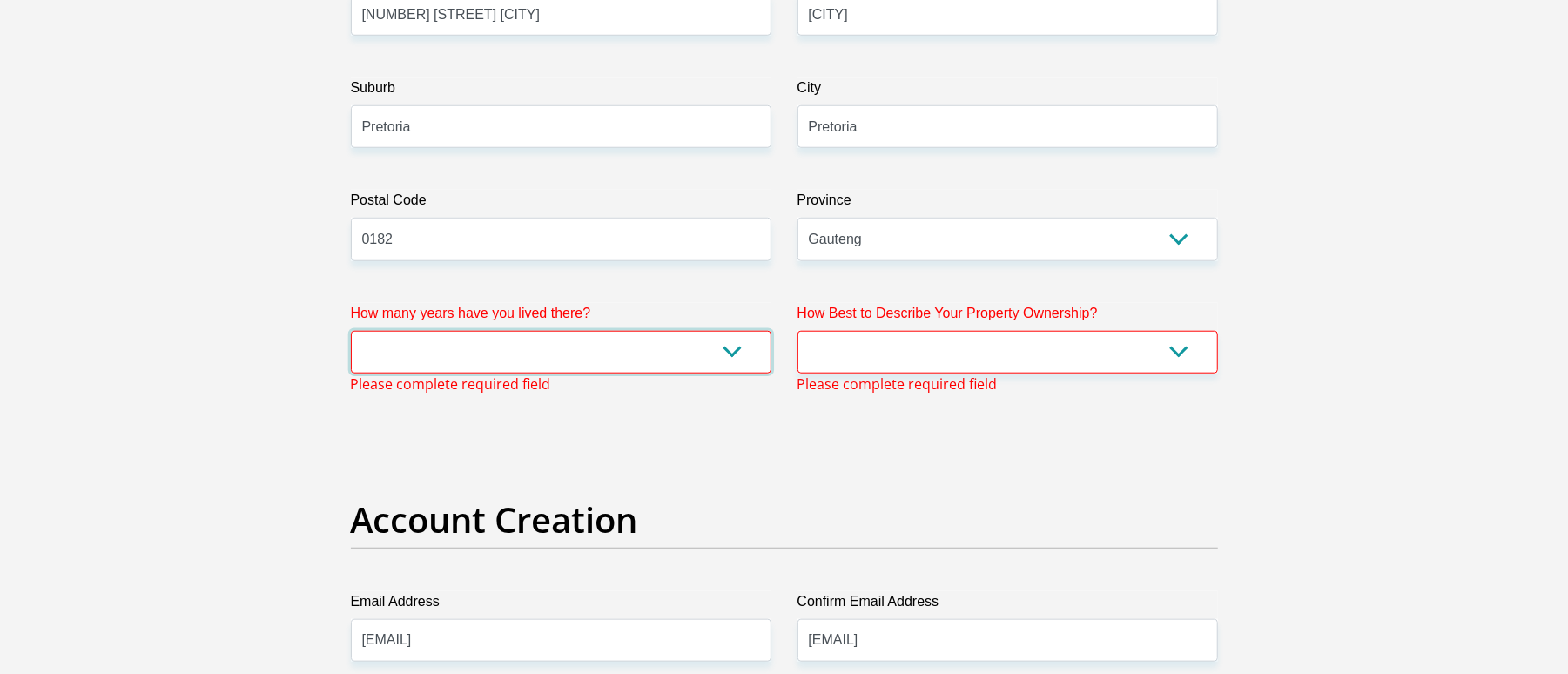 click on "less than 1 year
1-3 years
3-5 years
5+ years" at bounding box center [561, 352] 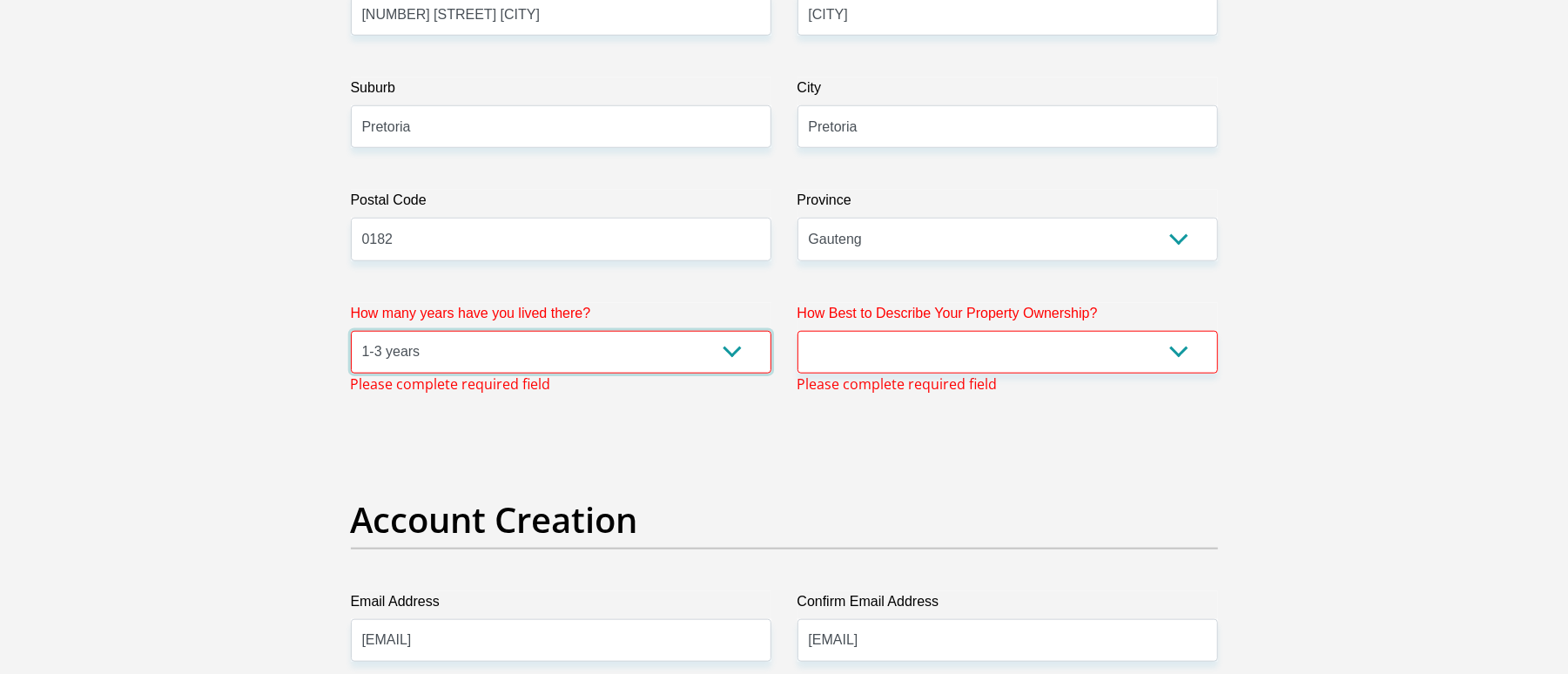 click on "less than 1 year
1-3 years
3-5 years
5+ years" at bounding box center [561, 352] 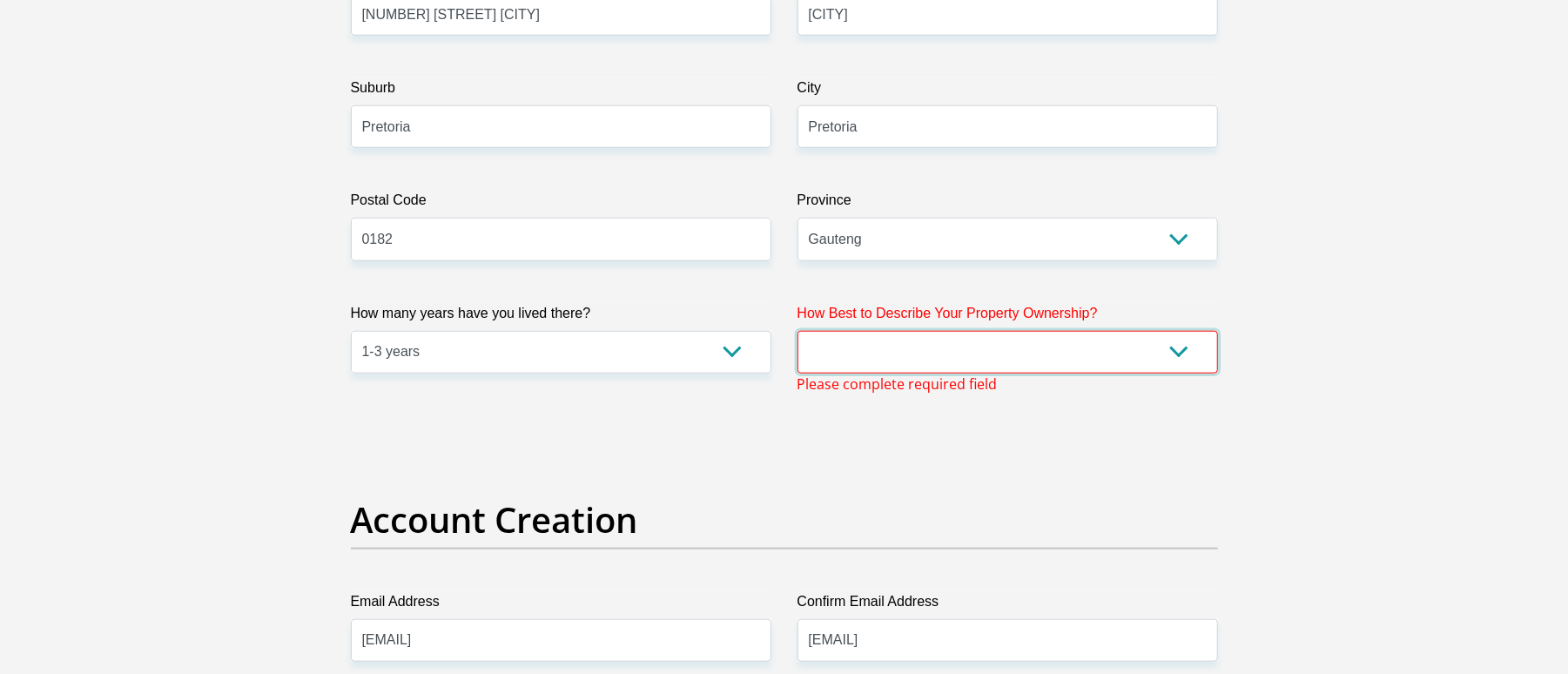 click on "Owned
Rented
Family Owned
Company Dwelling" at bounding box center [1007, 352] 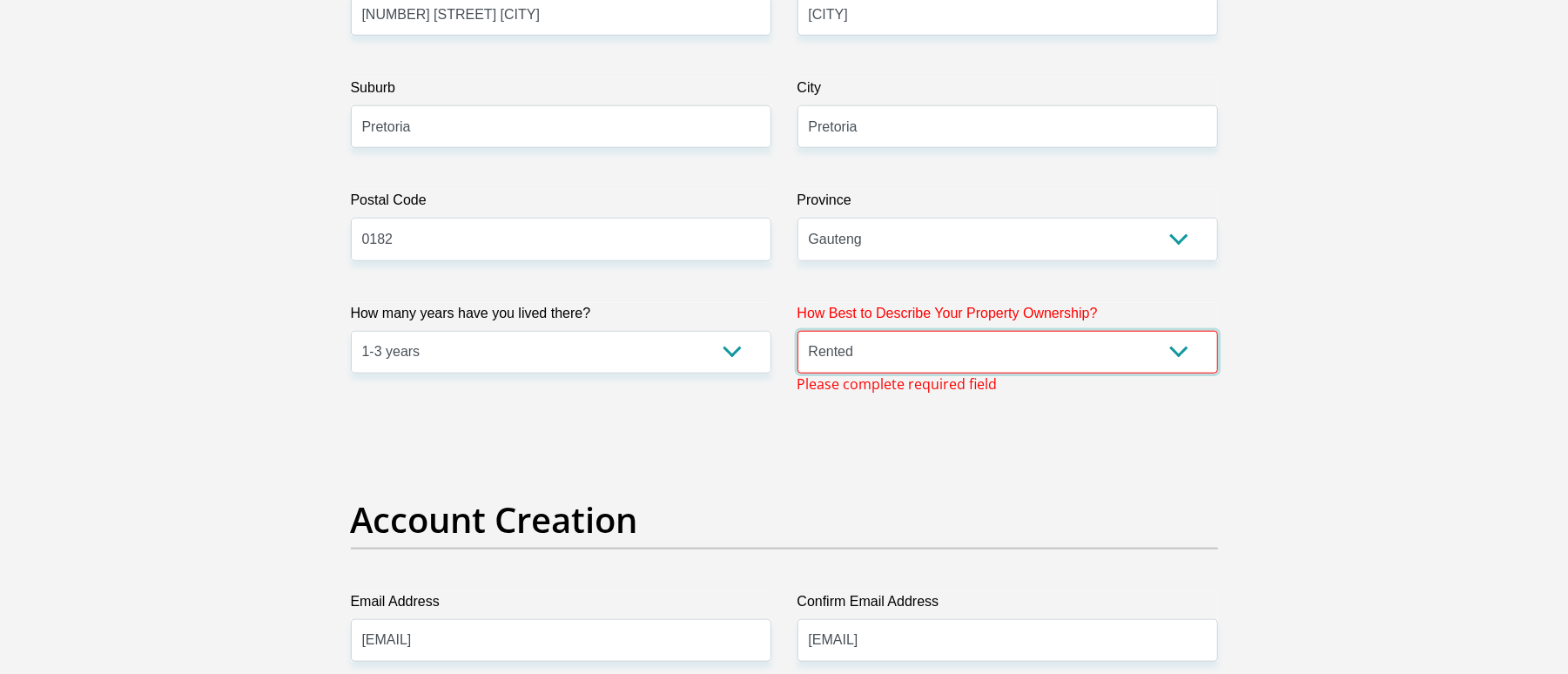 click on "Owned
Rented
Family Owned
Company Dwelling" at bounding box center (1007, 352) 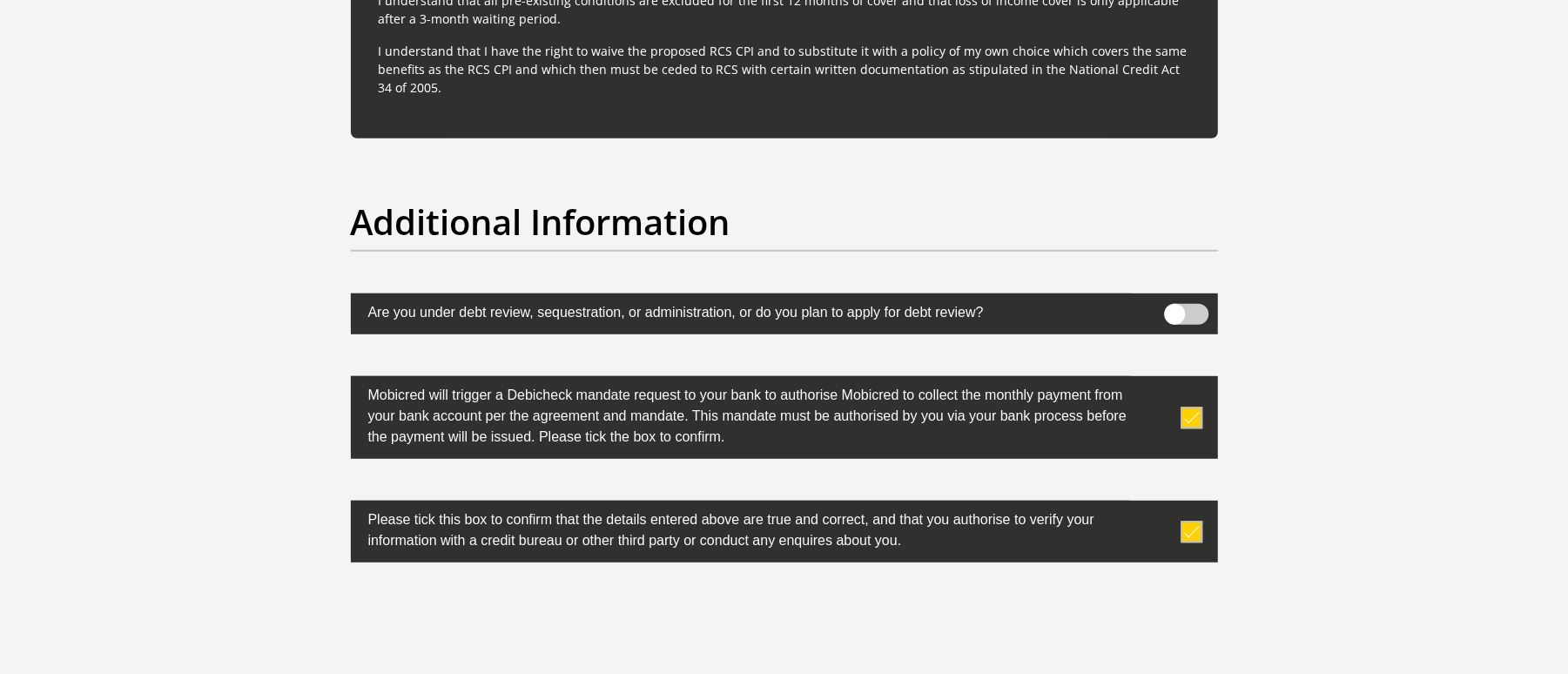 scroll, scrollTop: 5578, scrollLeft: 0, axis: vertical 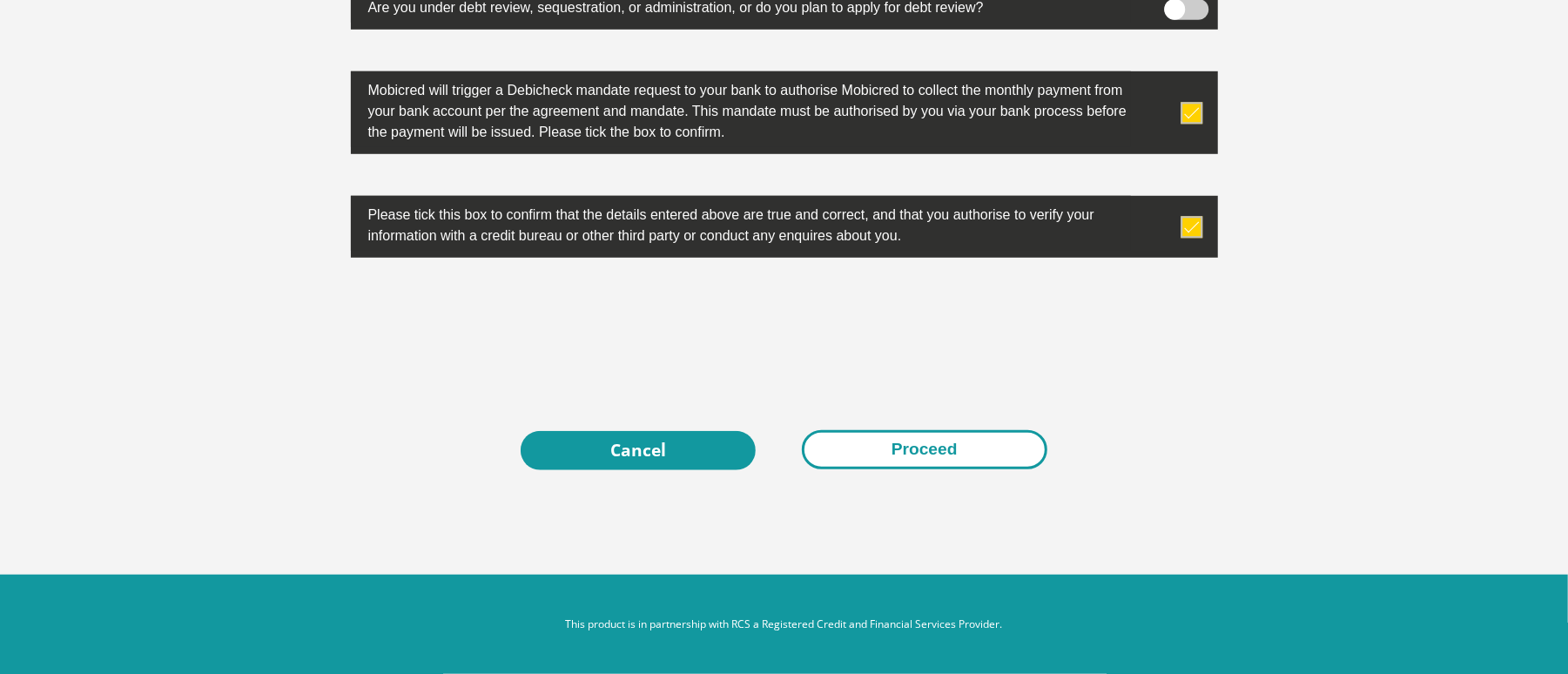 click on "Proceed" at bounding box center (925, 449) 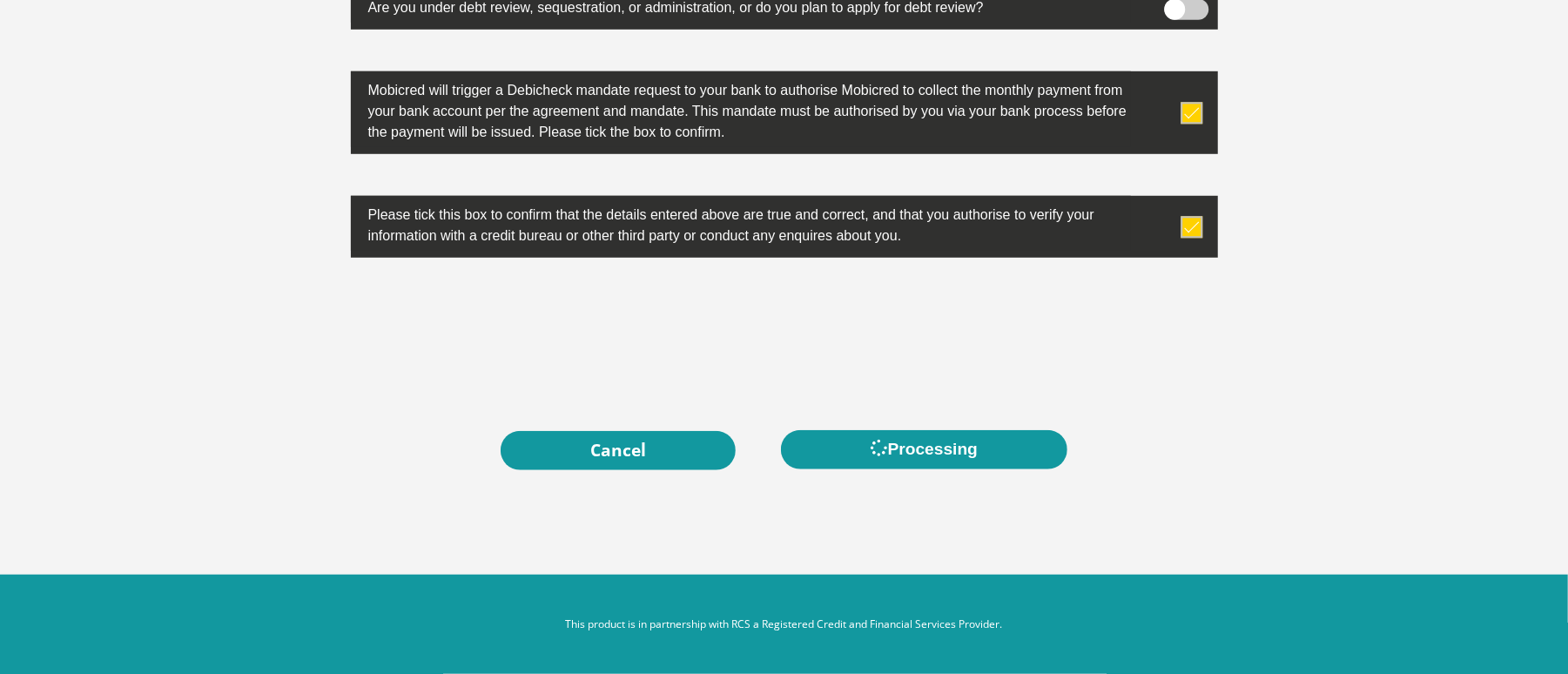 scroll, scrollTop: 0, scrollLeft: 0, axis: both 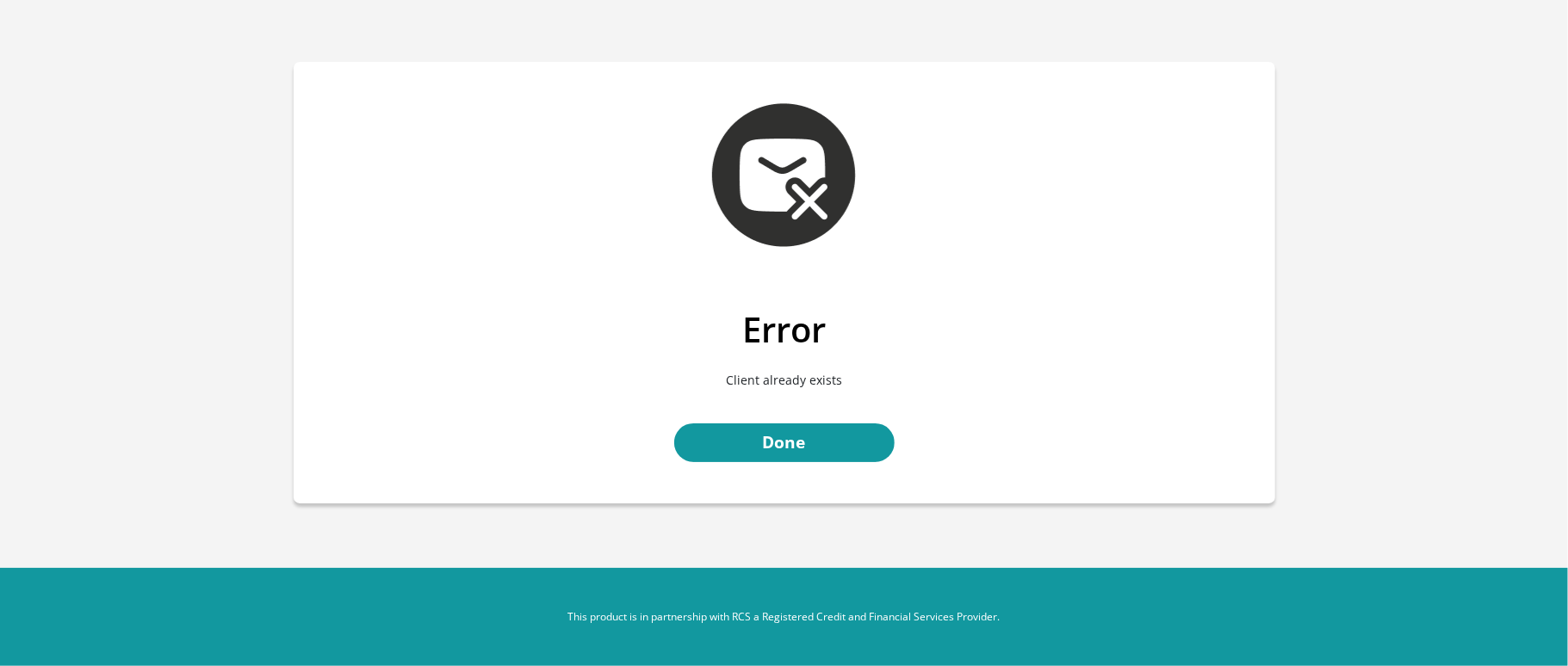 click on "Client already exists" at bounding box center (784, 379) 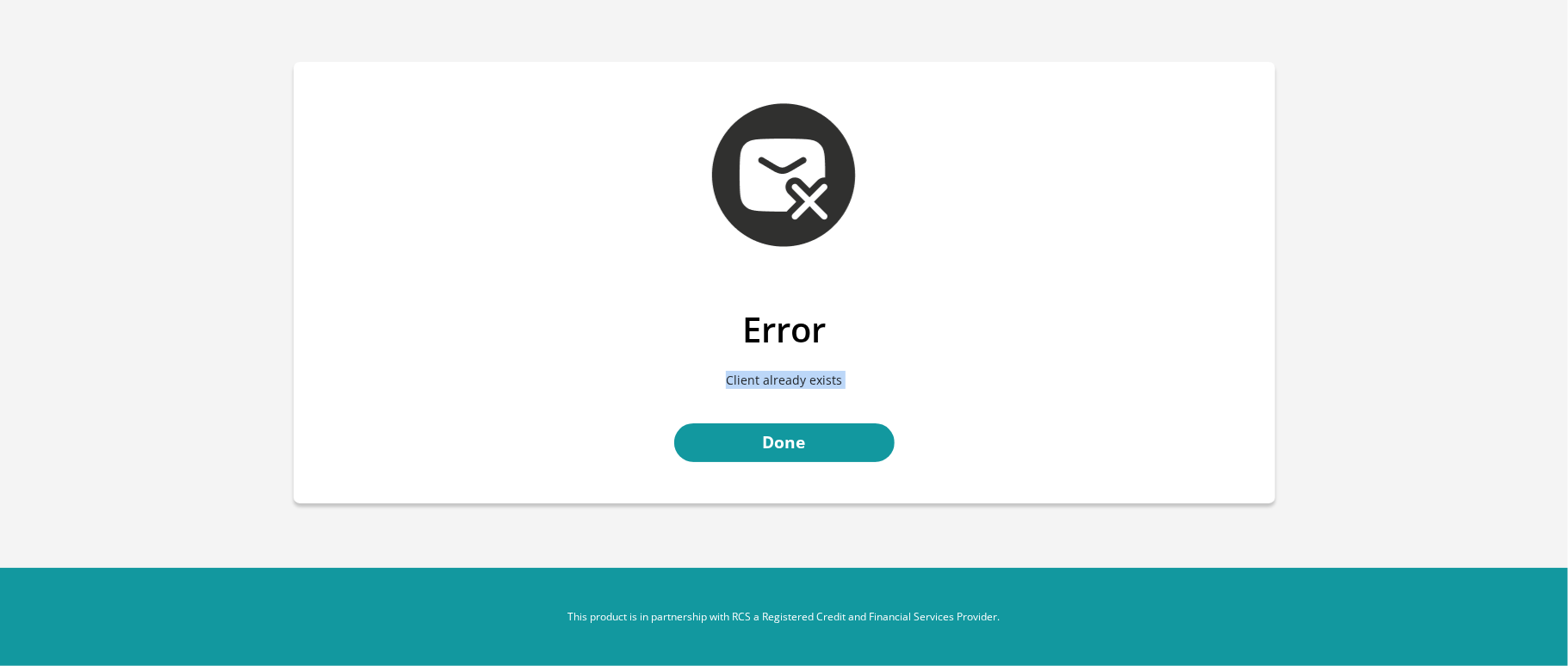 click on "Client already exists" at bounding box center [784, 379] 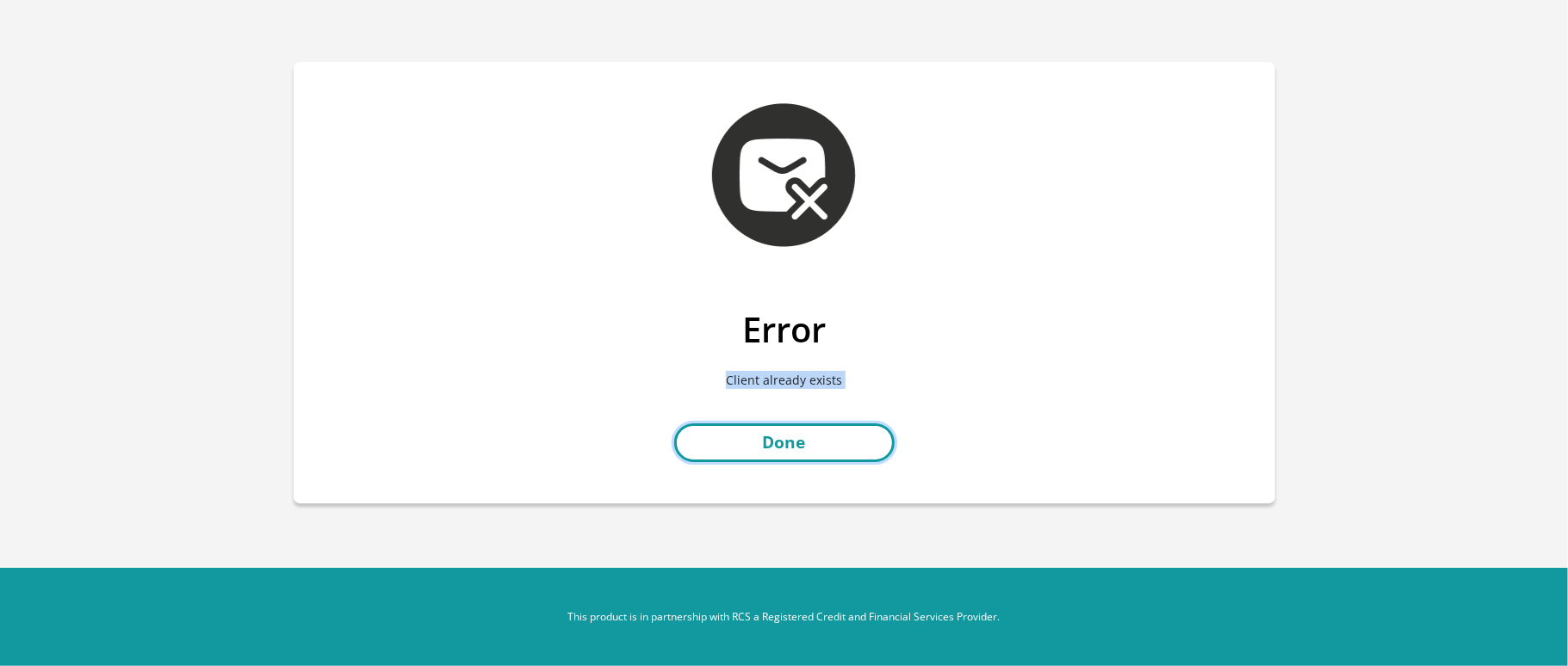 click on "Done" at bounding box center (784, 442) 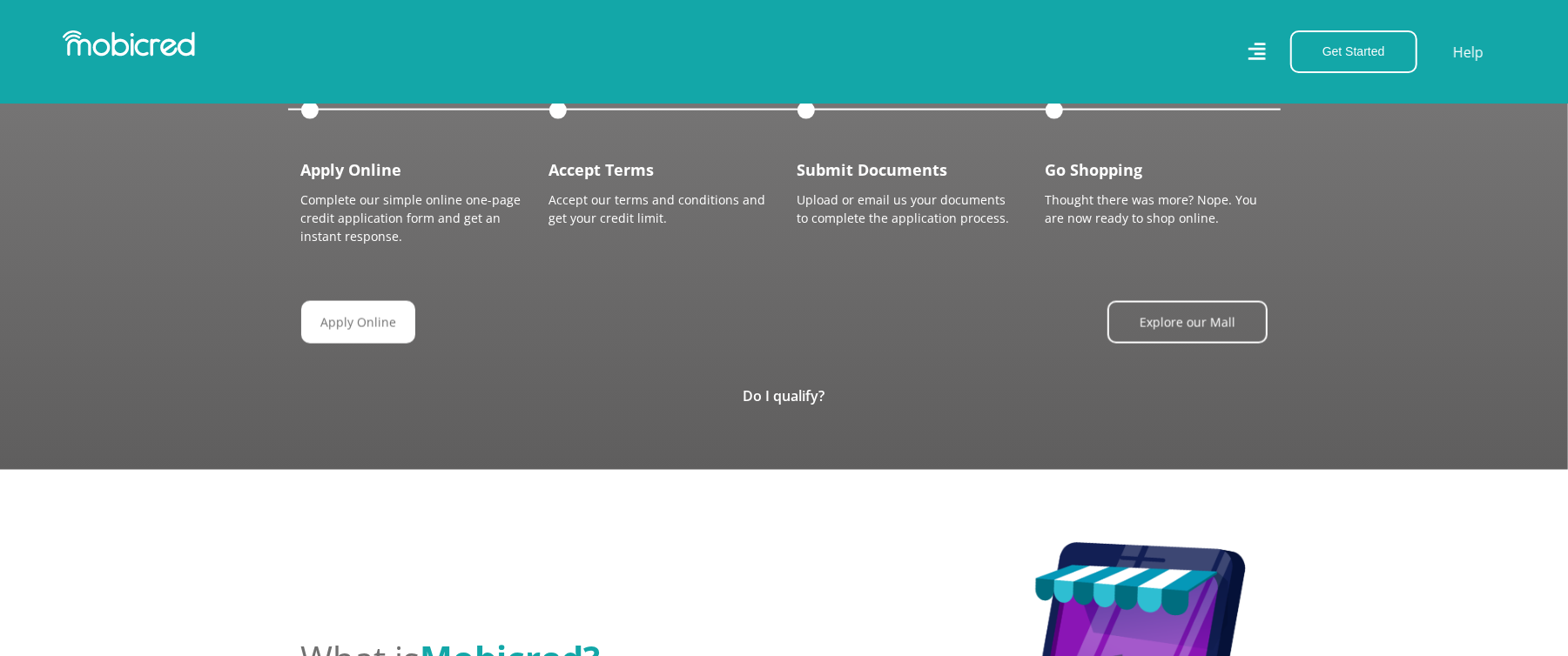 scroll, scrollTop: 2088, scrollLeft: 0, axis: vertical 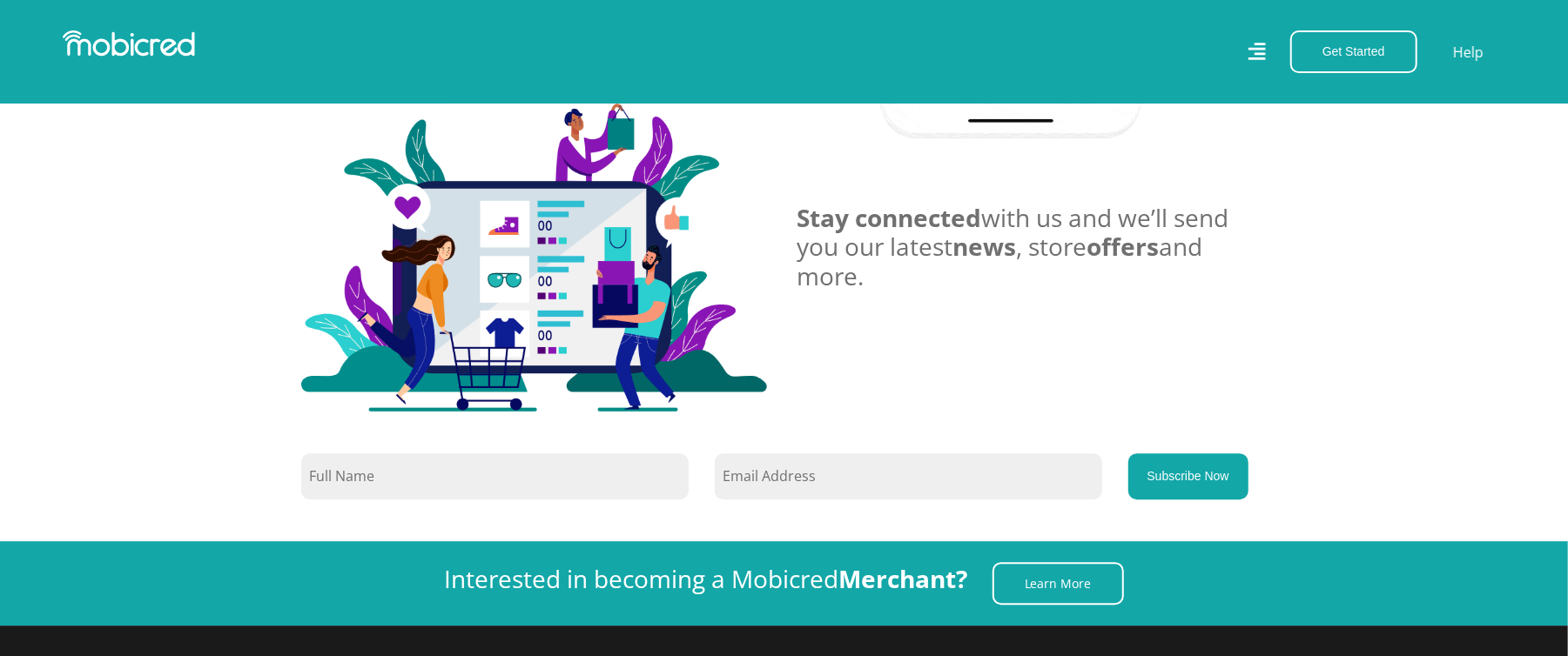 click 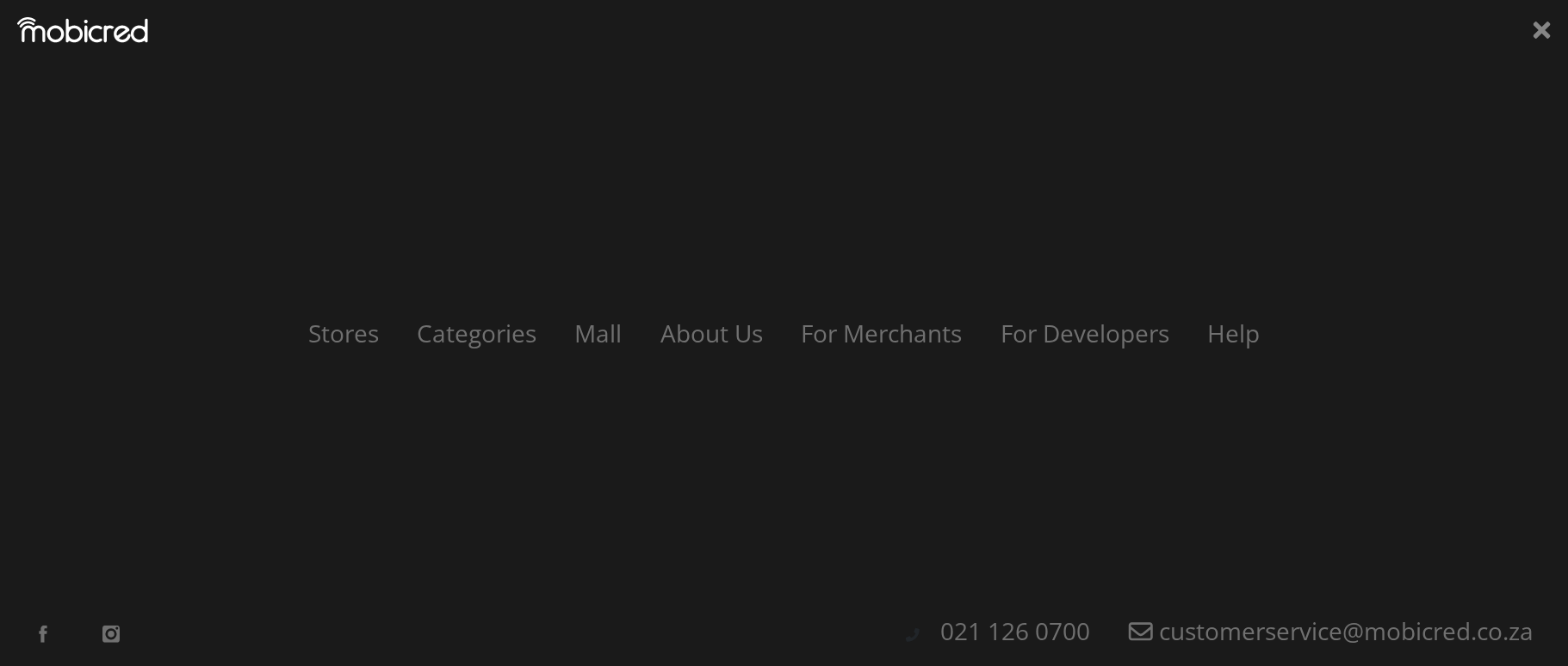 scroll, scrollTop: 0, scrollLeft: 3190, axis: horizontal 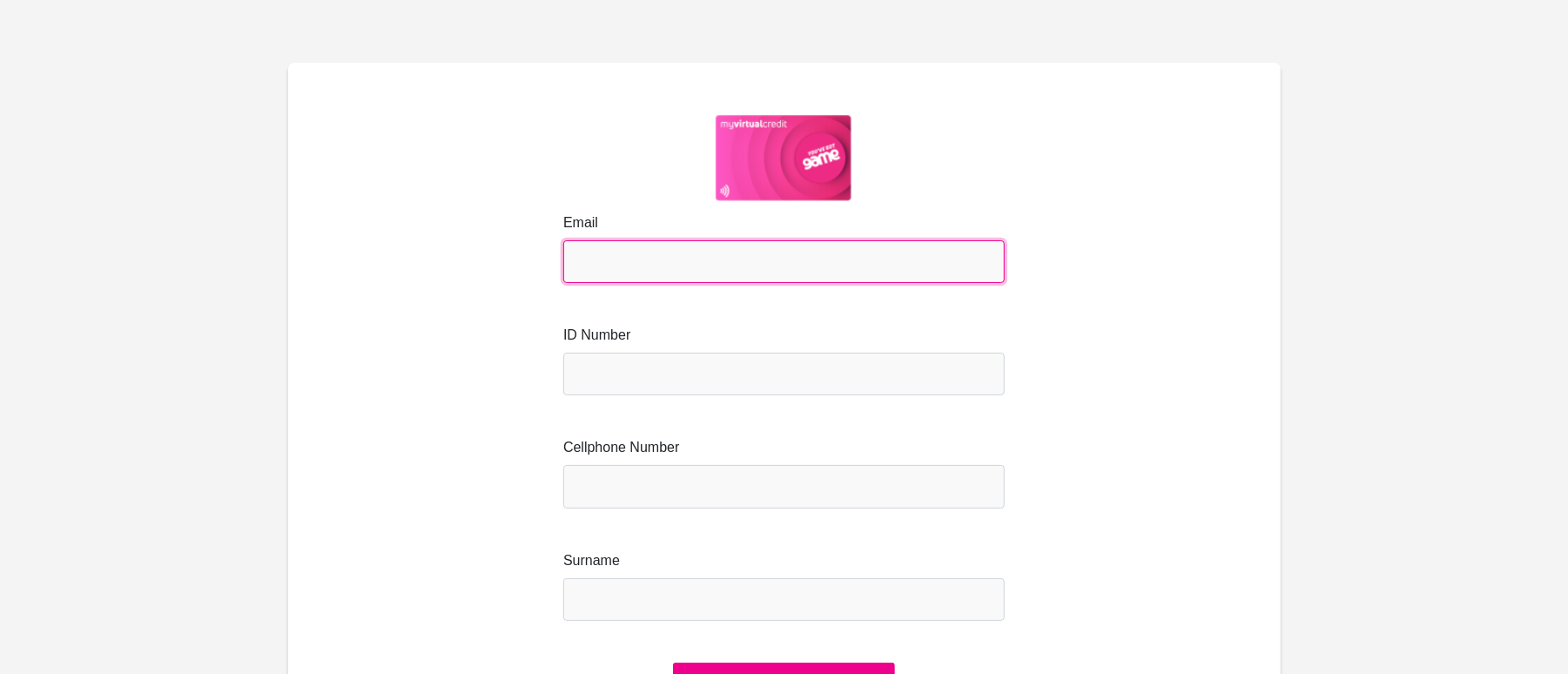 click on "Email" at bounding box center (784, 261) 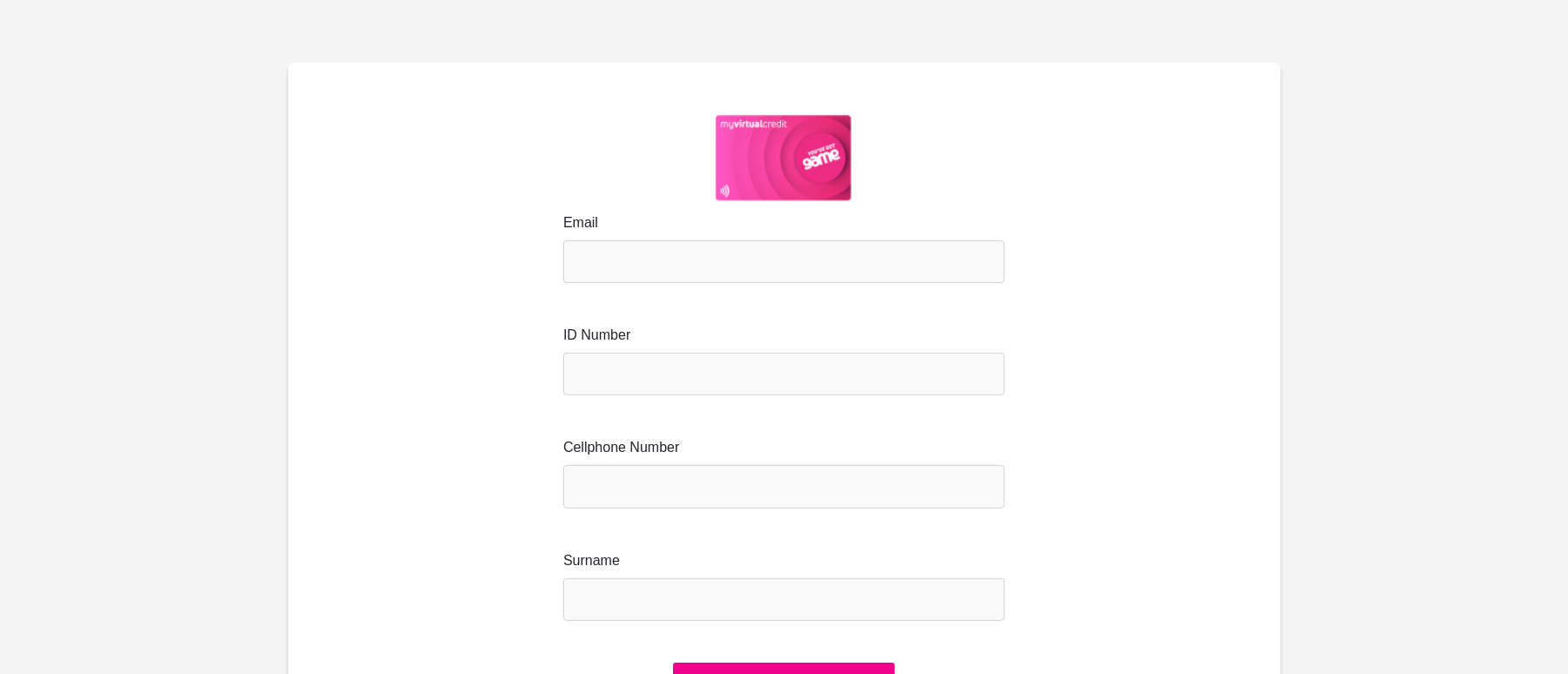 drag, startPoint x: 1077, startPoint y: 152, endPoint x: 1050, endPoint y: 150, distance: 27.07397 